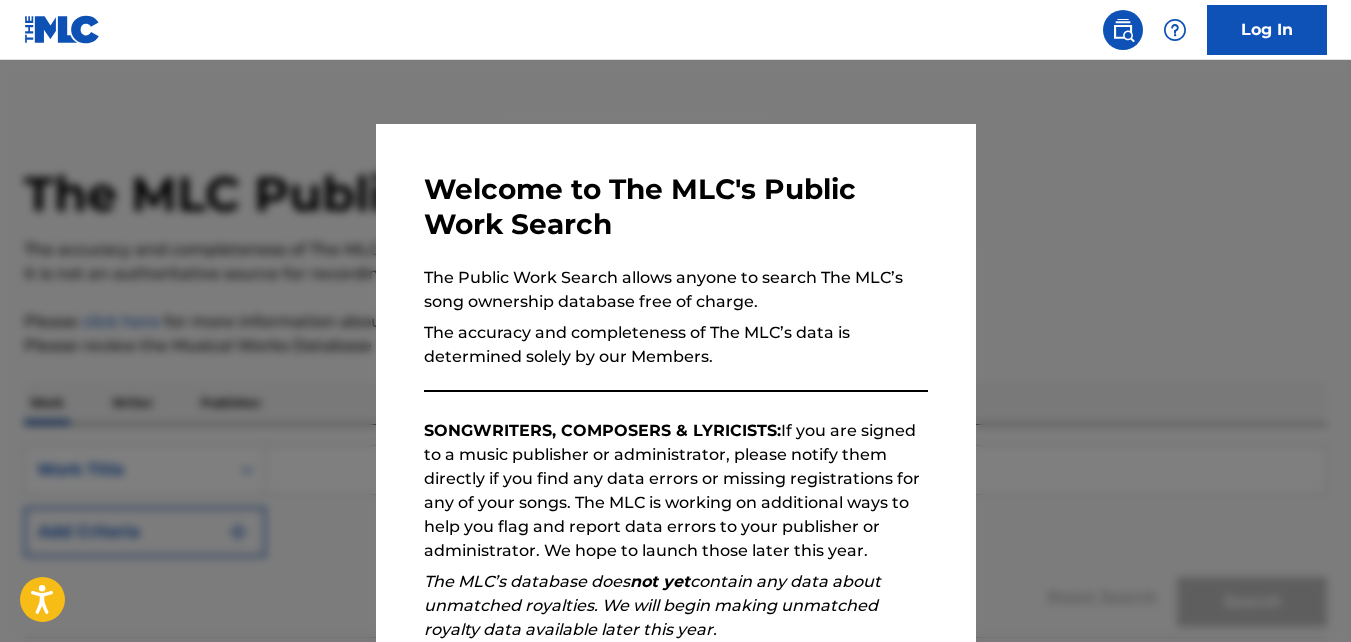 scroll, scrollTop: 0, scrollLeft: 0, axis: both 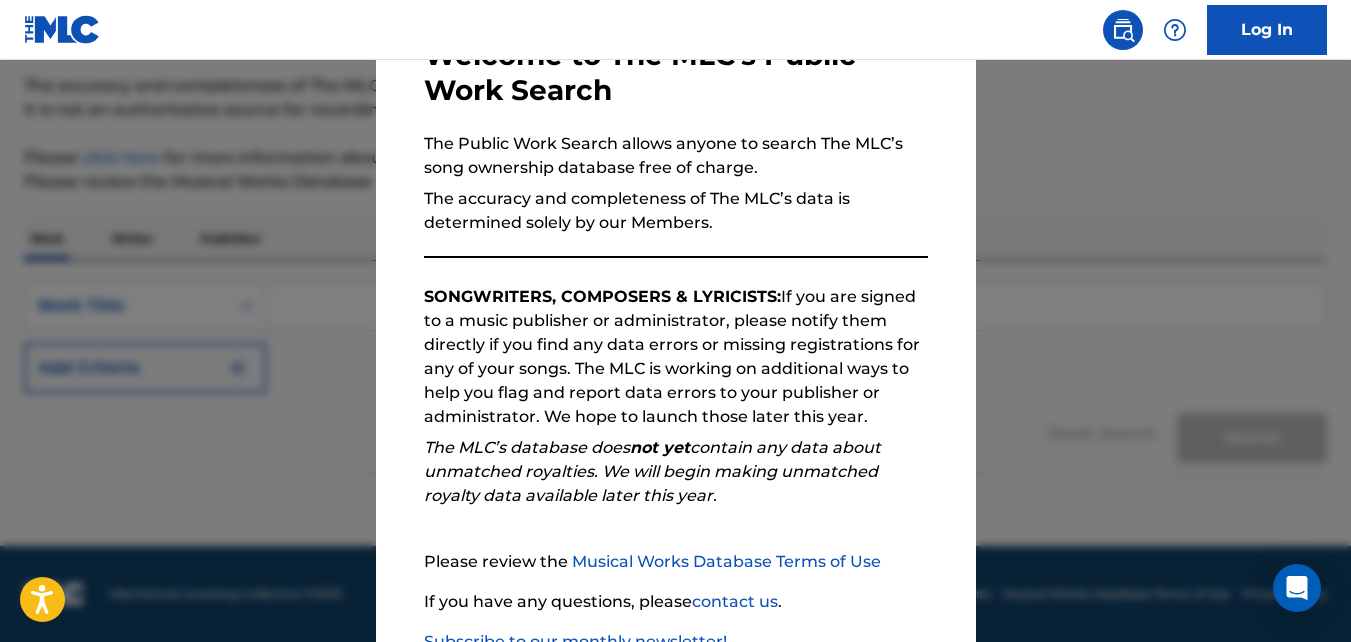 drag, startPoint x: 823, startPoint y: 263, endPoint x: 290, endPoint y: 381, distance: 545.90564 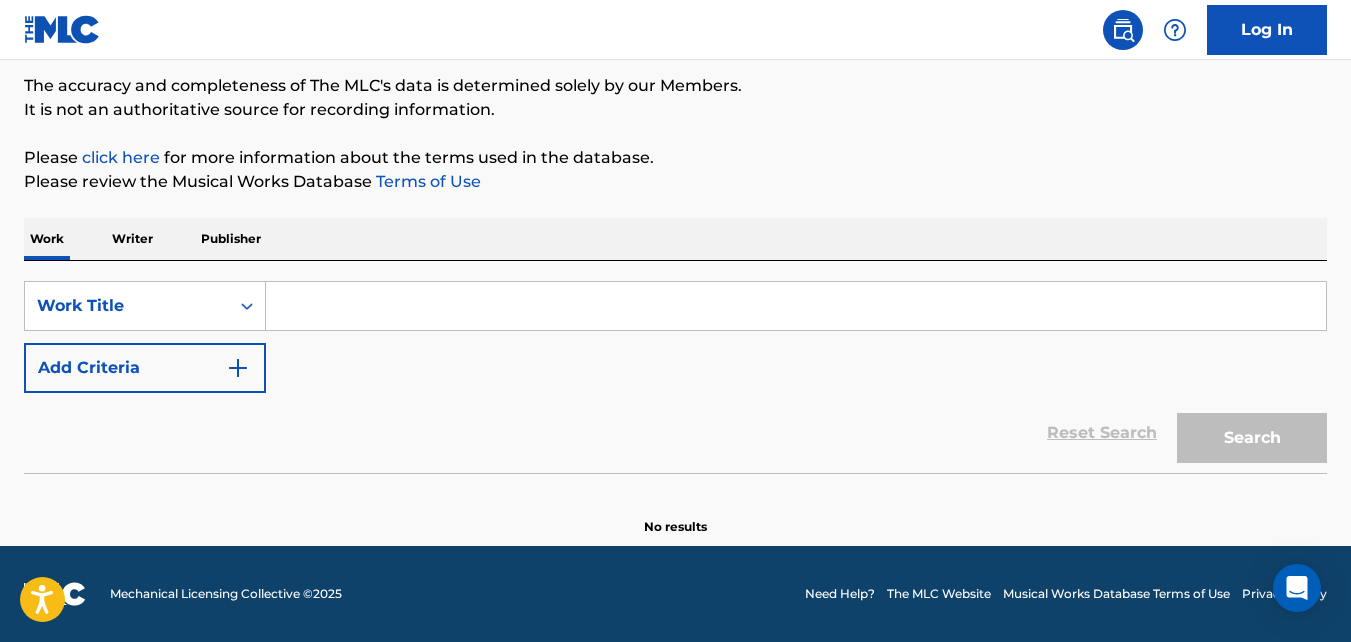 click on "SearchWithCriteria2b2bbe3f-2a40-4f0f-8ea7-a28d061a5c3d Work Title Add Criteria" at bounding box center (675, 337) 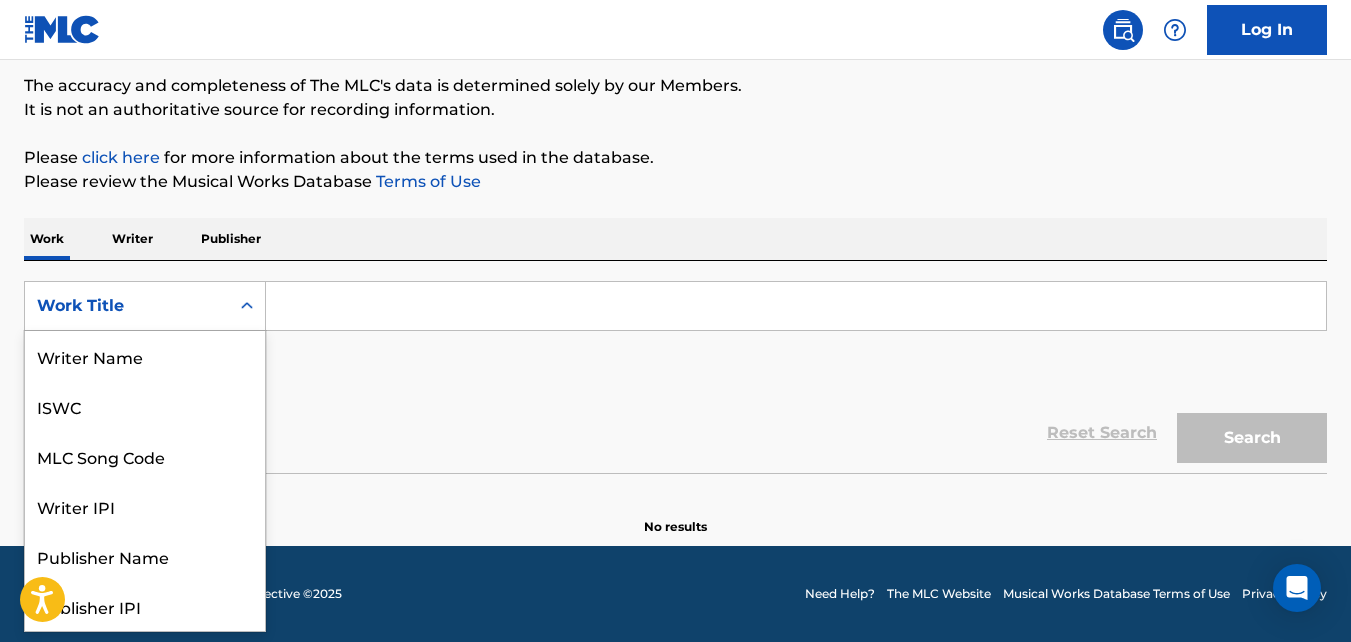 click 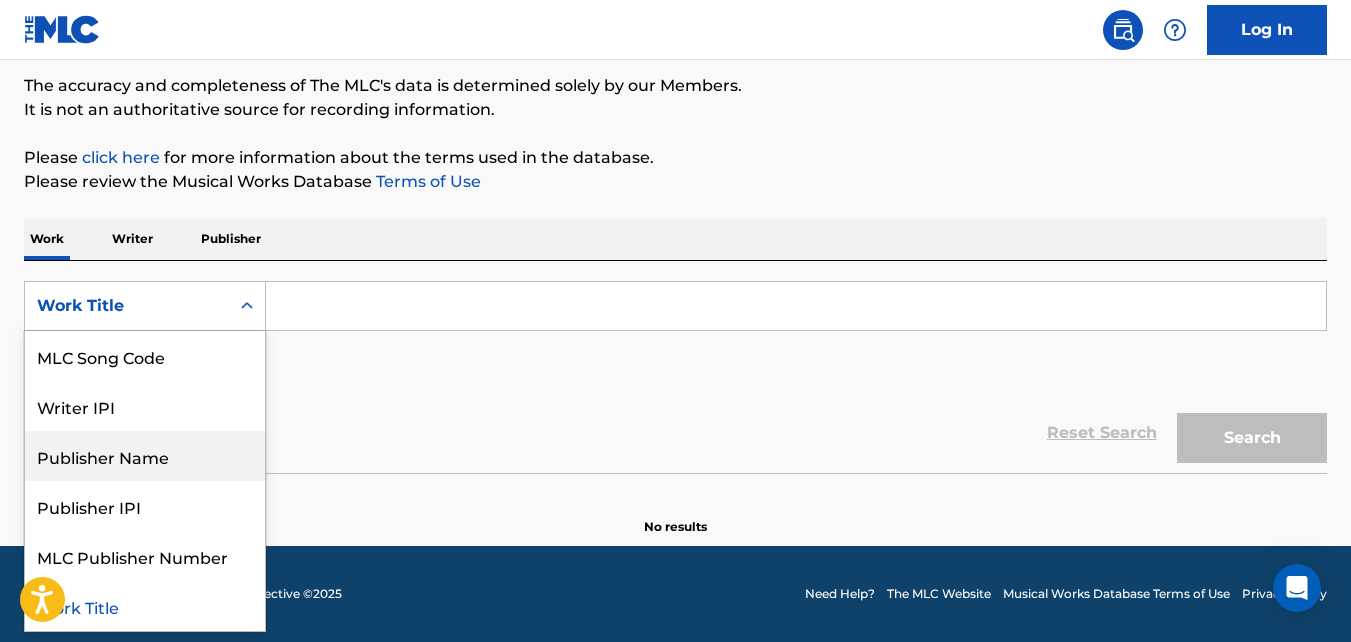 click on "Publisher Name" at bounding box center (145, 456) 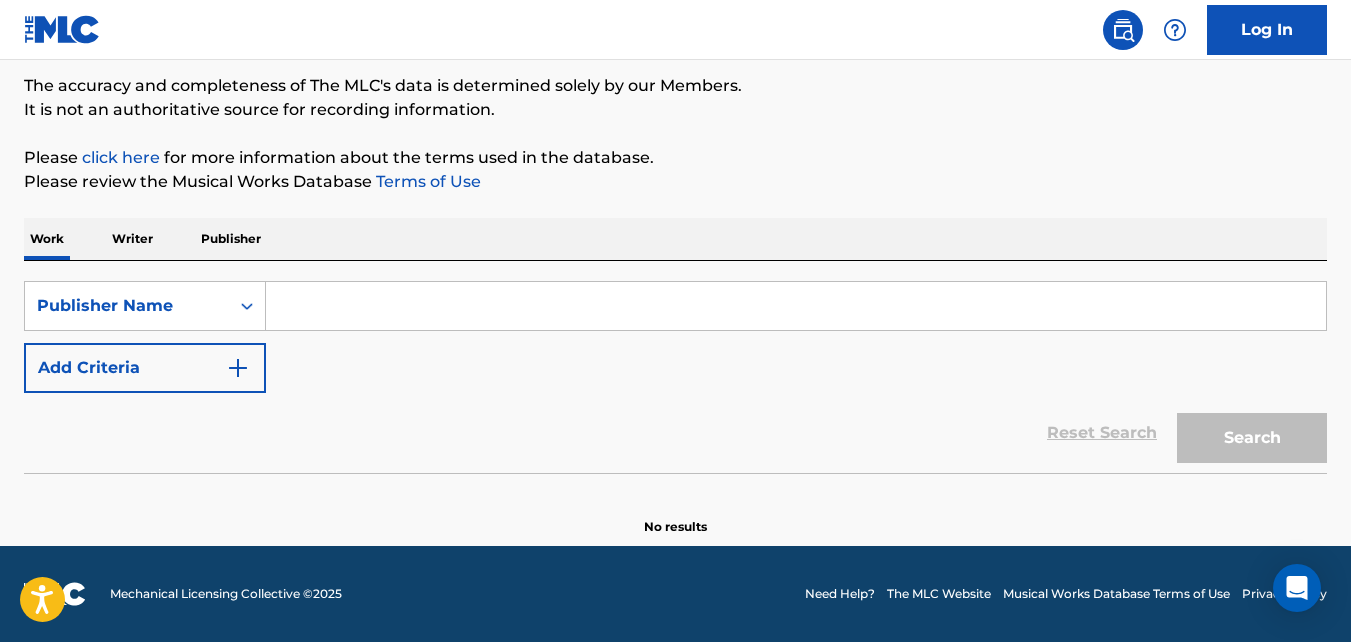 click at bounding box center (238, 368) 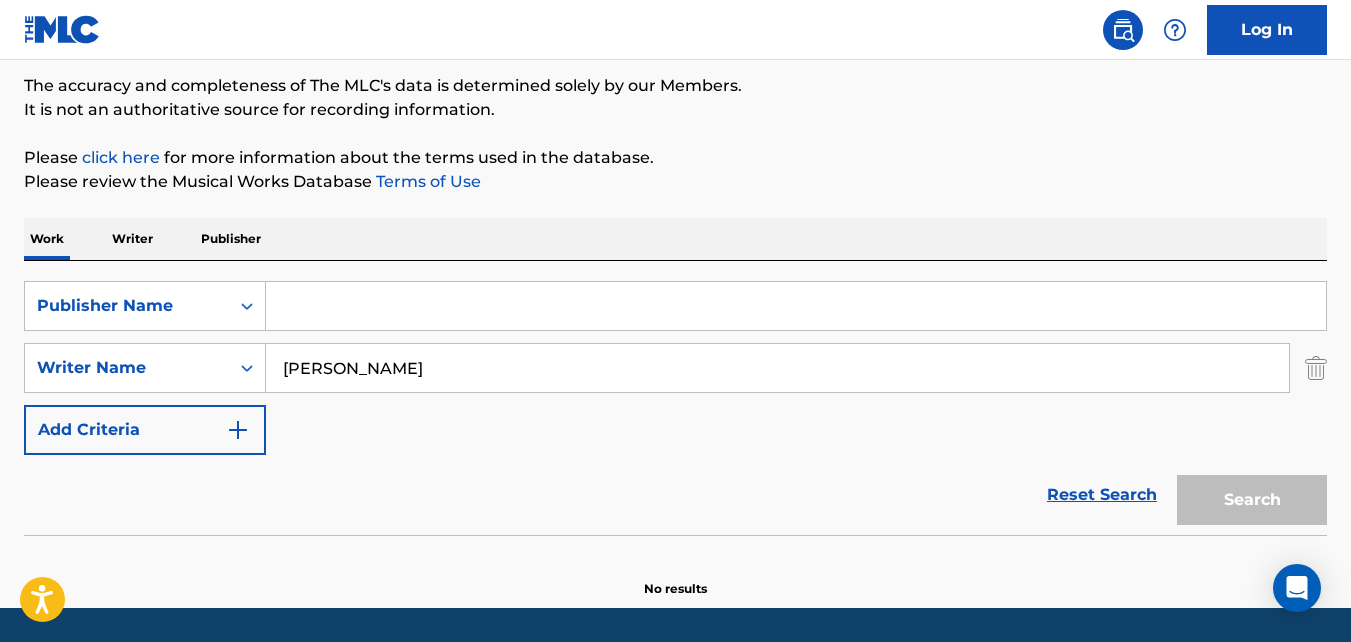 type on "[PERSON_NAME]" 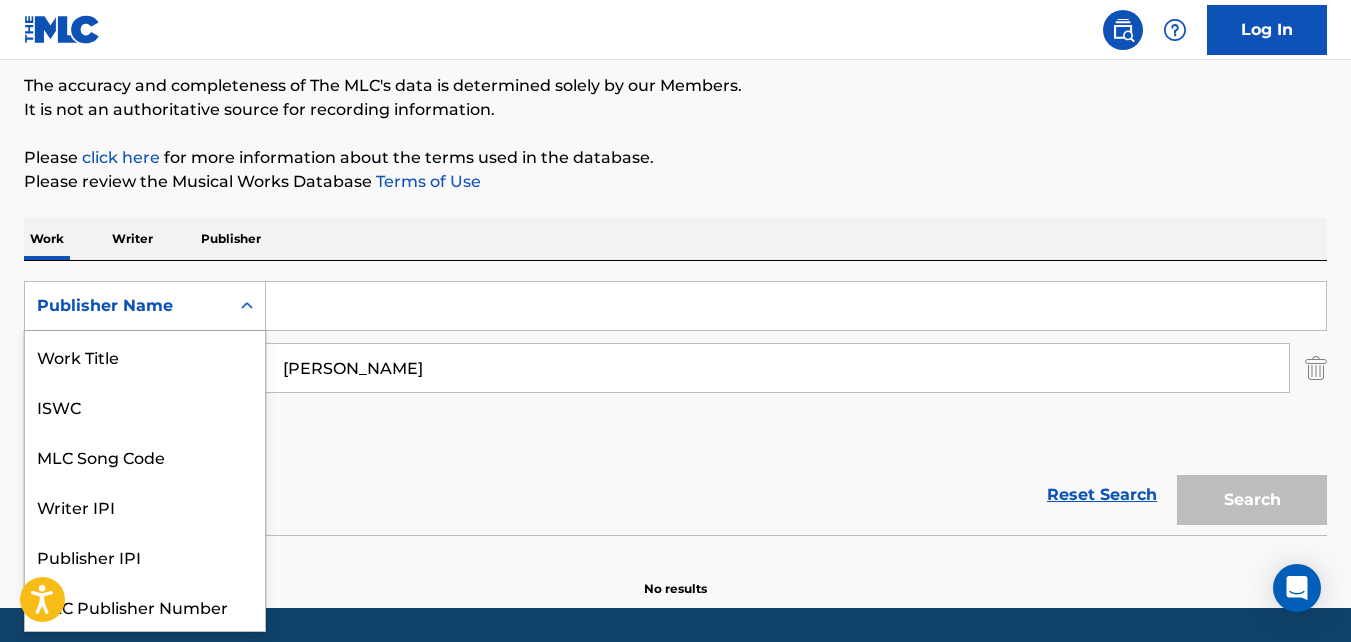 click 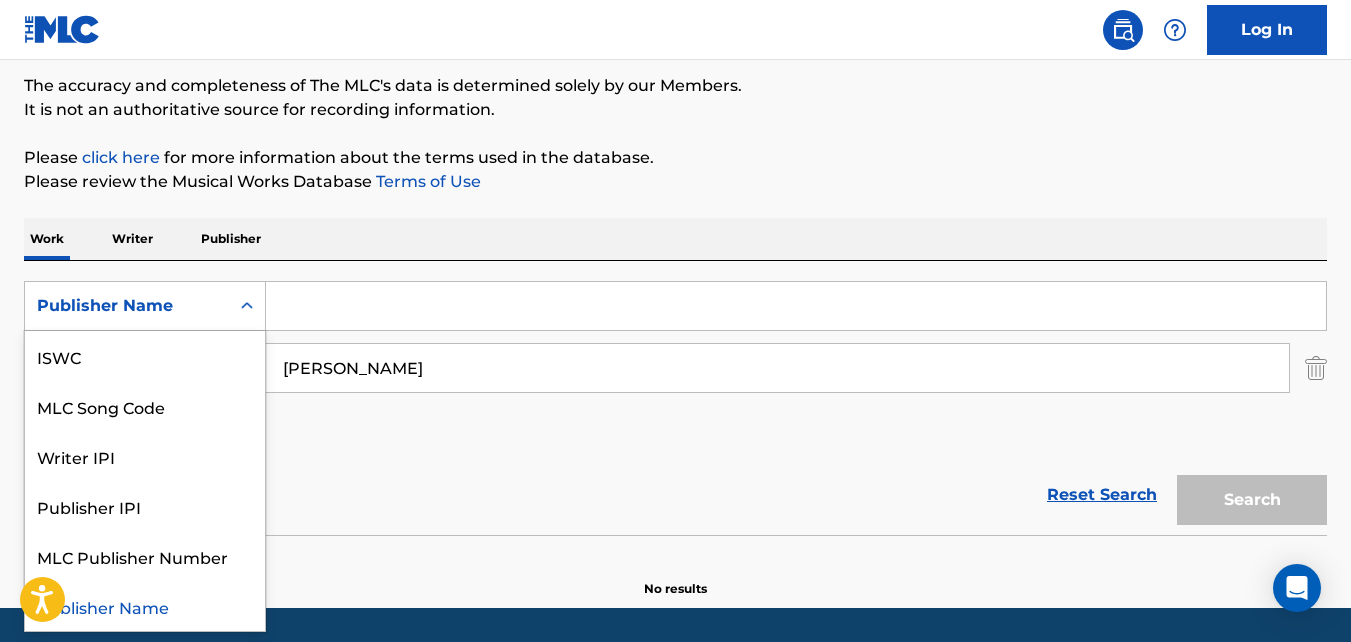 click on "Log In" at bounding box center (1267, 30) 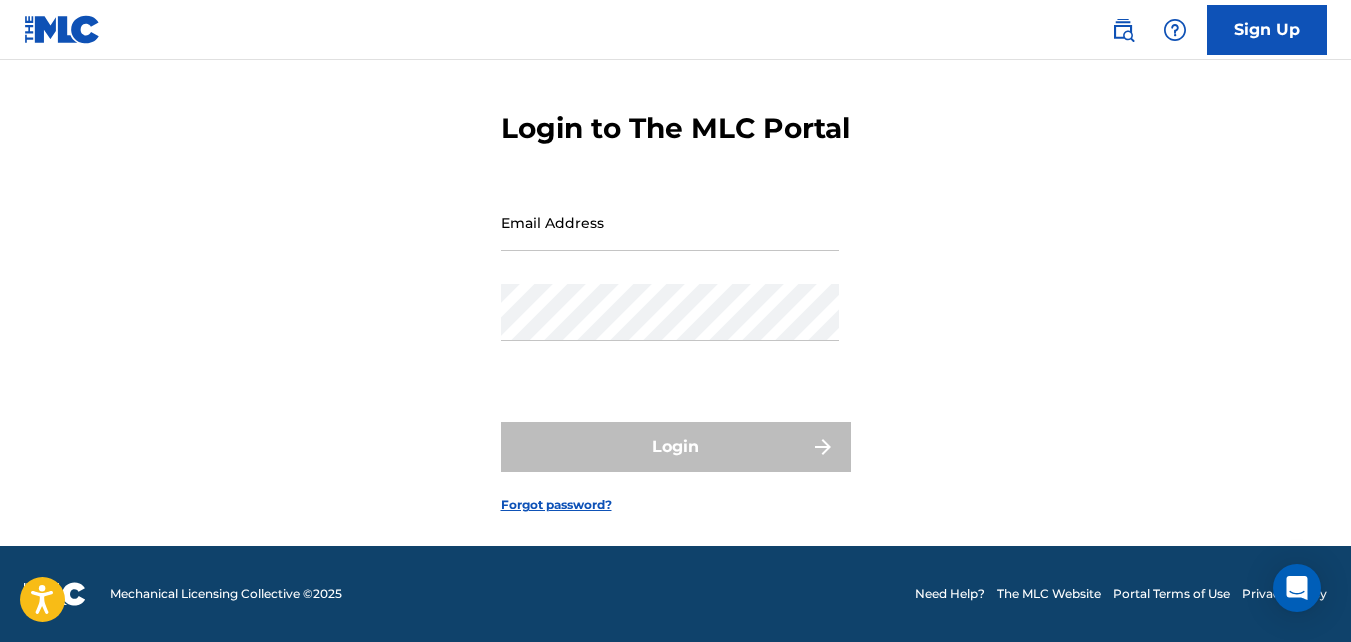 scroll, scrollTop: 0, scrollLeft: 0, axis: both 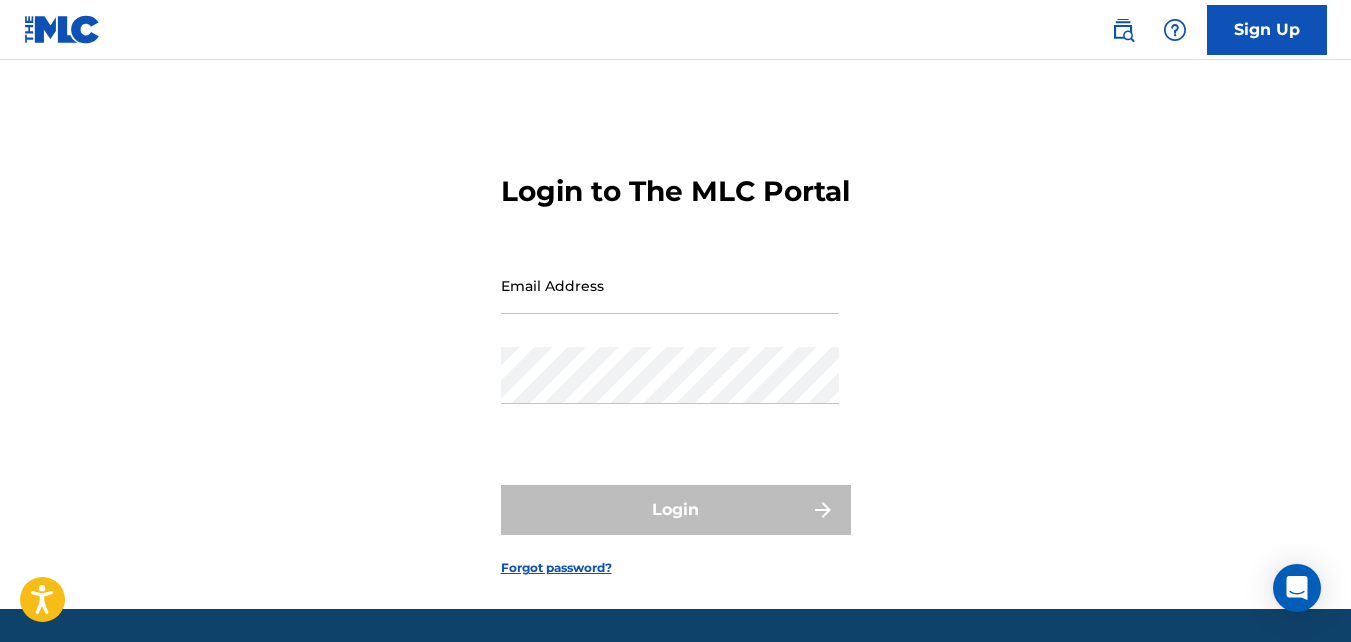 click on "Sign Up" at bounding box center (1267, 30) 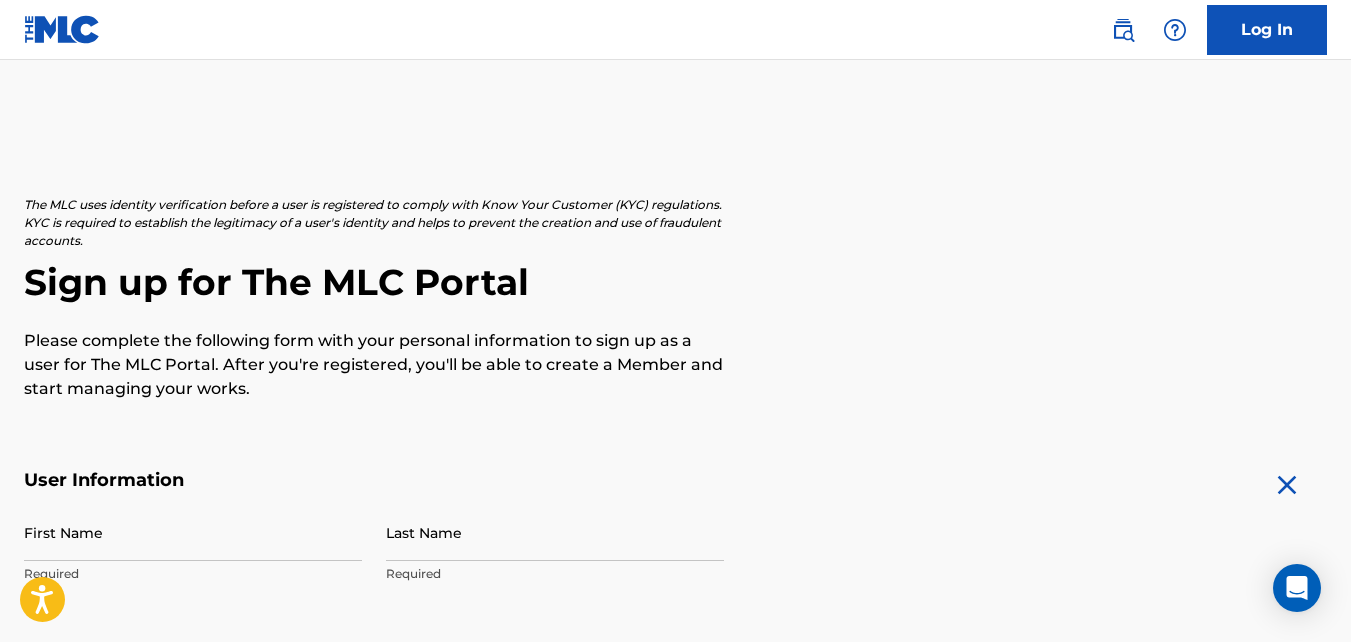 click on "First Name" at bounding box center [193, 532] 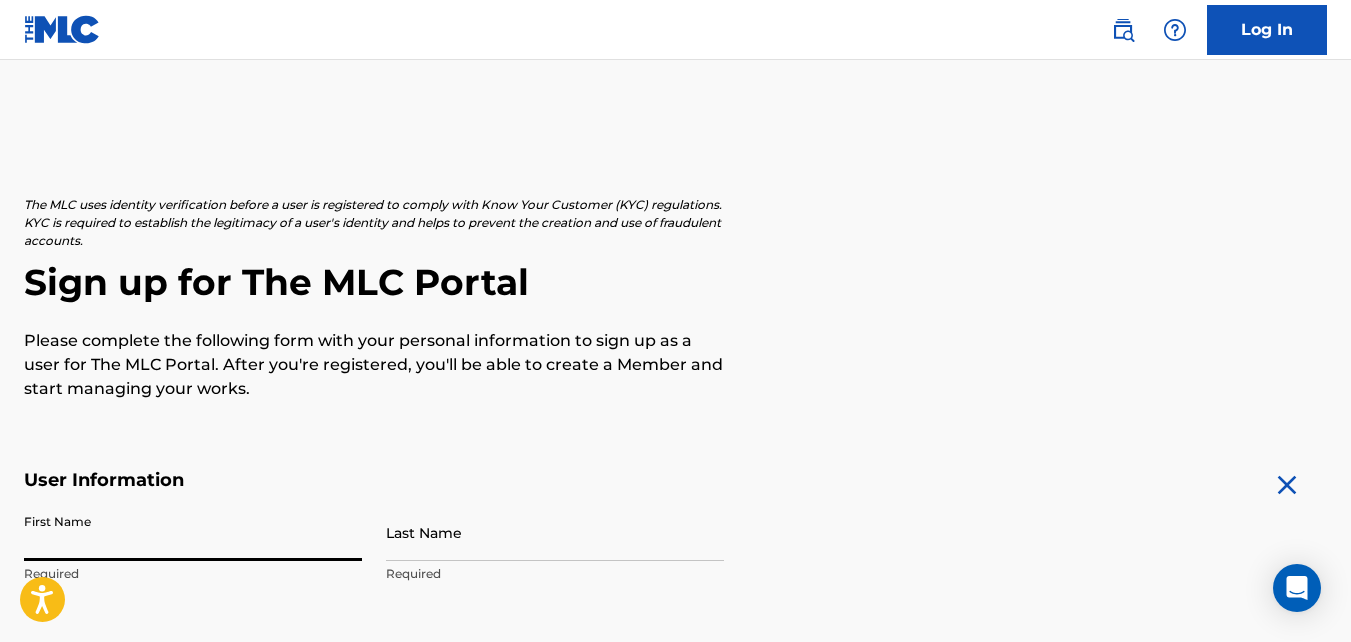 type on "viivxxvi" 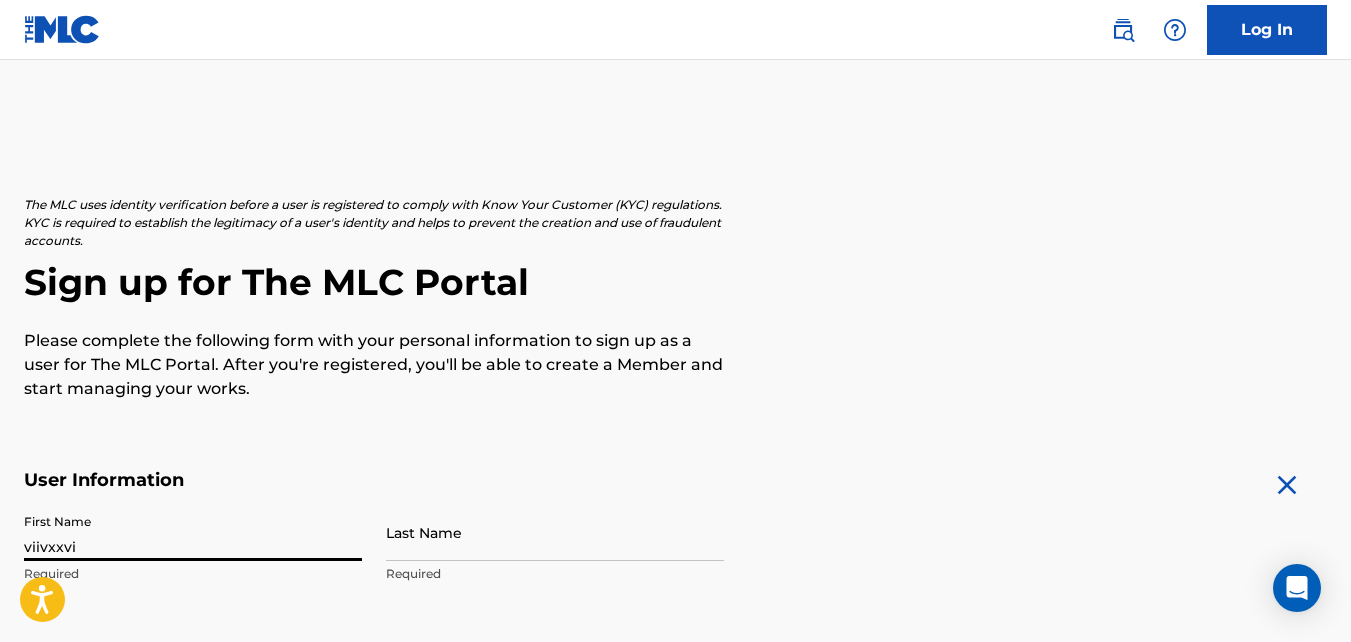 type on "viivxxvi" 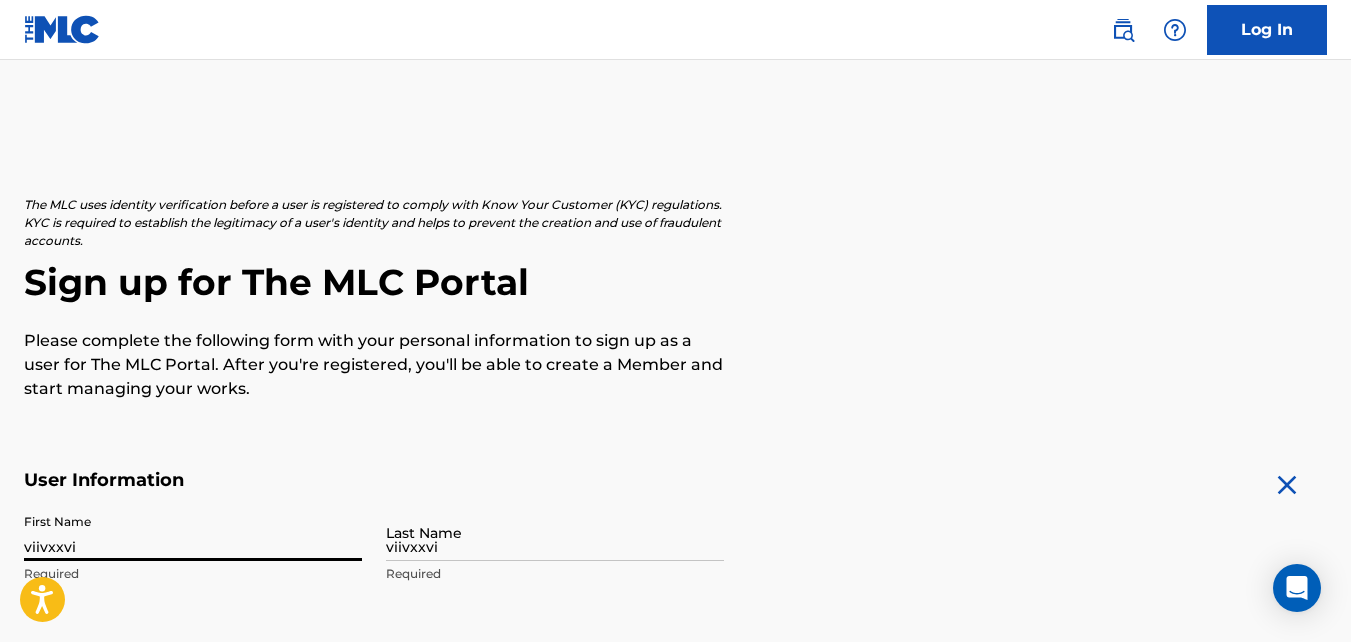 type on "9829 N Lombard" 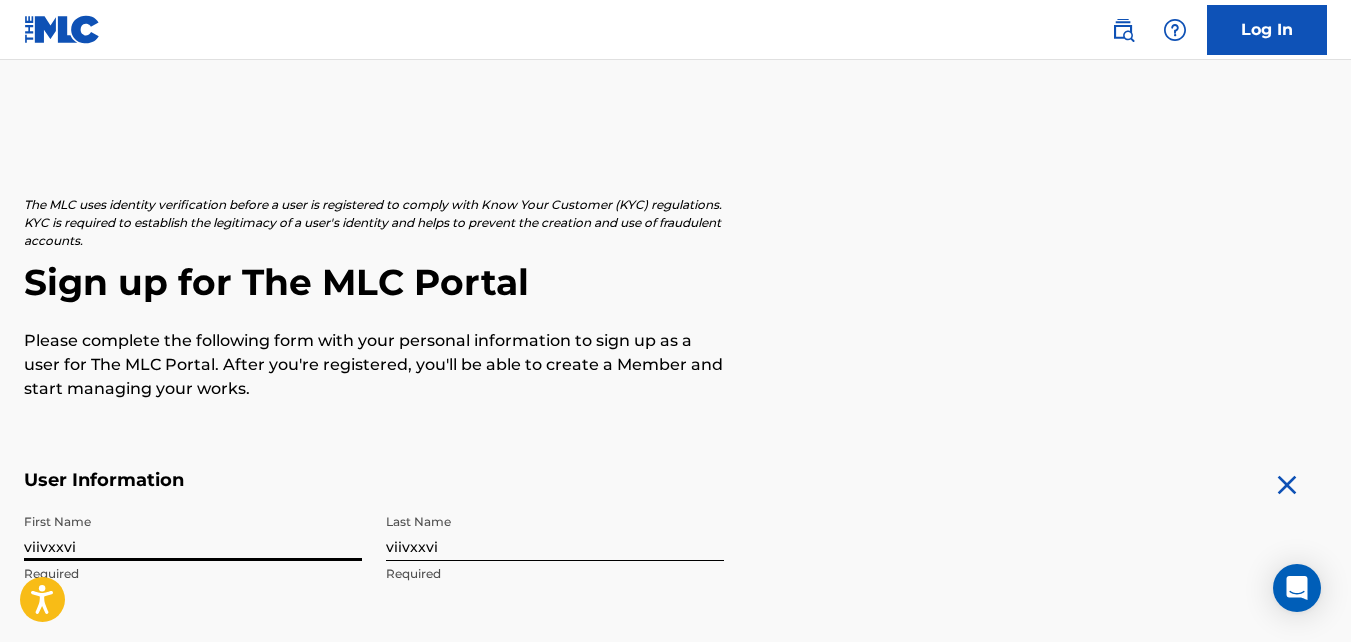 scroll, scrollTop: 794, scrollLeft: 0, axis: vertical 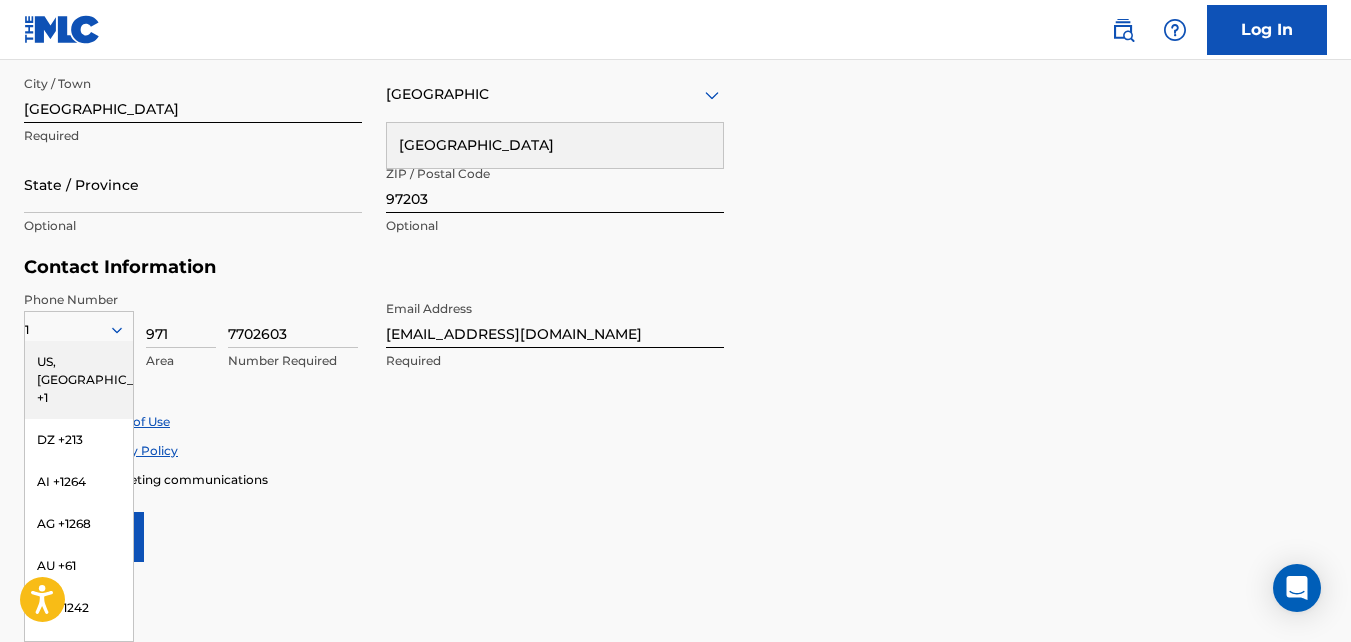 click on "User Information First Name viivxxvi Required Last Name viivxxvi Required Date Of Birth Required Personal Address i Street Address [STREET_ADDRESS] Required State / Province Optional ZIP / Postal Code 97203 Optional Contact Information Phone Number [GEOGRAPHIC_DATA] +1 DZ +213 AI +1264 AG +1268 AU +61 BS +1242 BB +1246 BZ +501 BM +1441 BO +591 KY +1345 DM +1767 DO +1809 ER +291 ET +251 GA +241 GD +1473 IN +91 JM +1876 JP +81 LV +371 LB +961 LR +231 LY +218 MG +261 FM +691 ME, RS +381 MS +1664 [GEOGRAPHIC_DATA], [GEOGRAPHIC_DATA] +212 NL +31 PE +51 PT +351 KN +1869 LC +1758 VC +1784 SN +221 SK +421 CH +41 TT +1868 TN +216 TC +1649 AE +971 VG +1284 WF +681 Country Required 971 Area 7702603 Number Required Email Address [EMAIL_ADDRESS][DOMAIN_NAME] Required Accept Terms of Use Accept Privacy Policy Enroll in marketing communications Sign up" at bounding box center [675, 118] 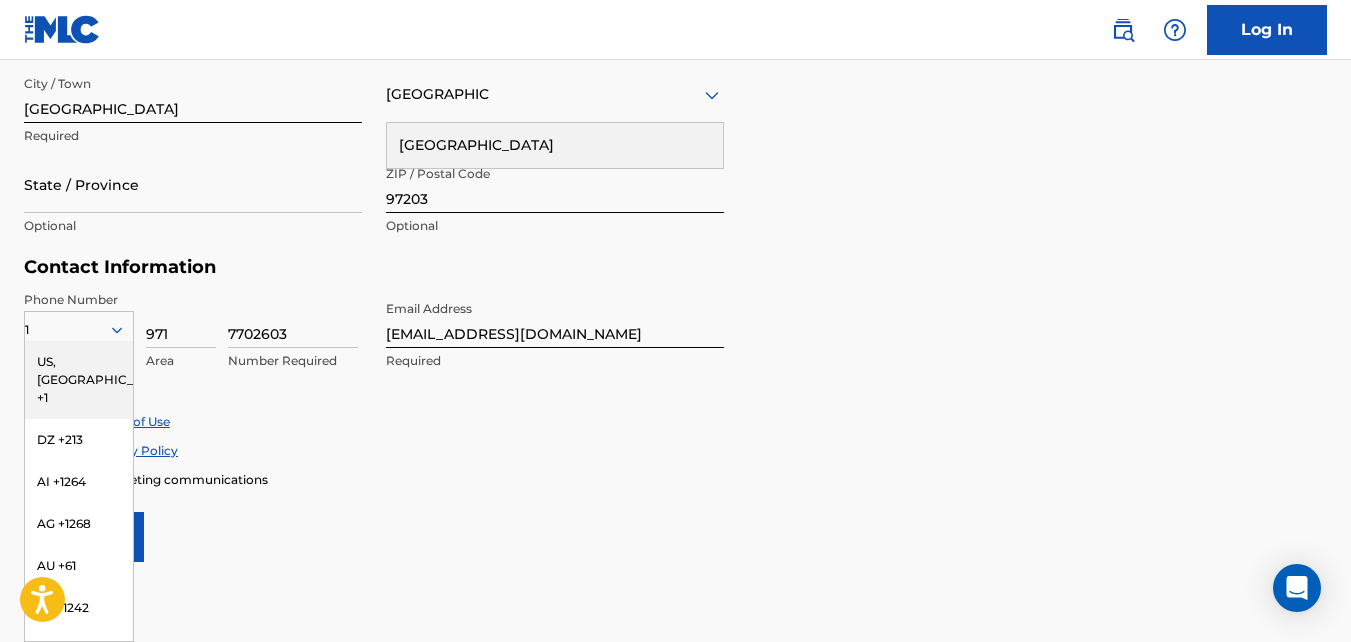 click on "US, [GEOGRAPHIC_DATA] +1" at bounding box center [79, 380] 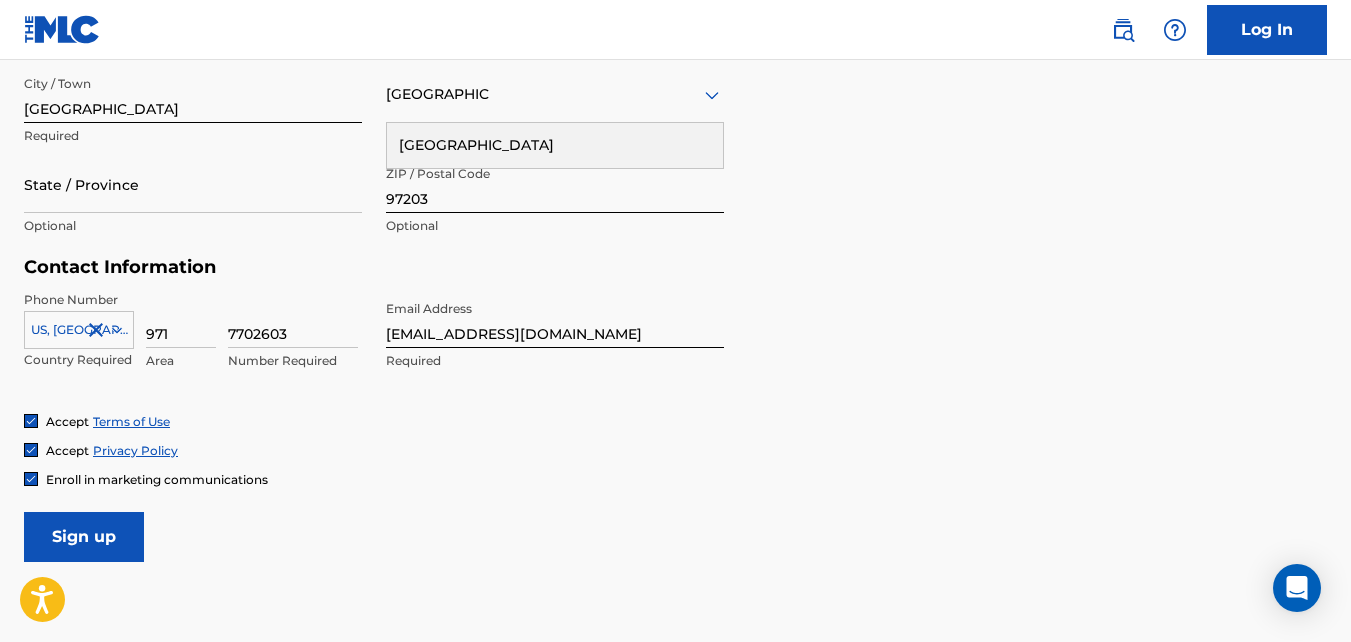 click on "7702603" at bounding box center (293, 319) 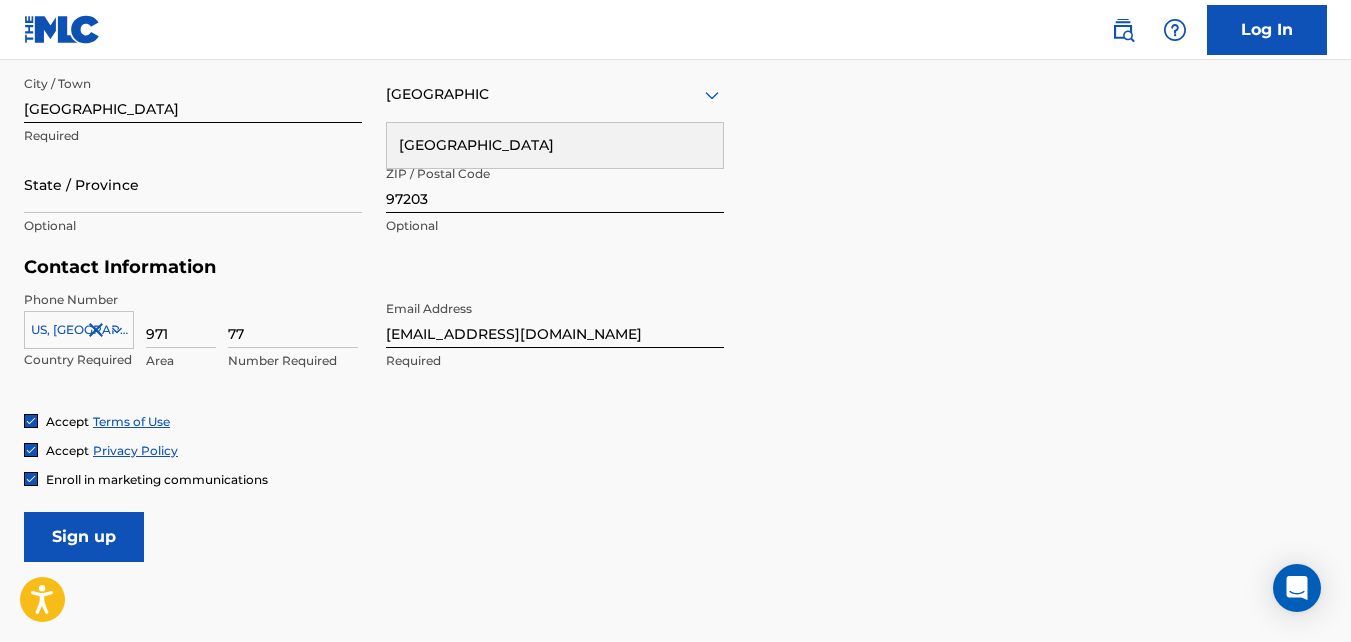 type on "7" 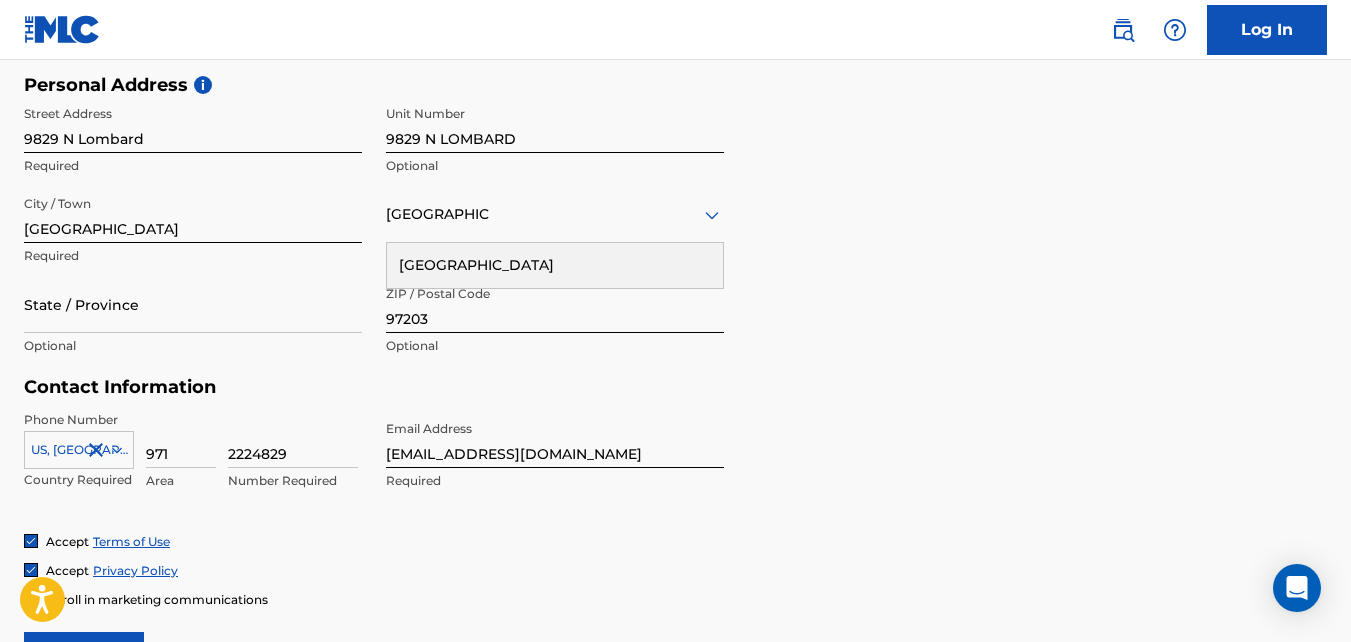 scroll, scrollTop: 673, scrollLeft: 0, axis: vertical 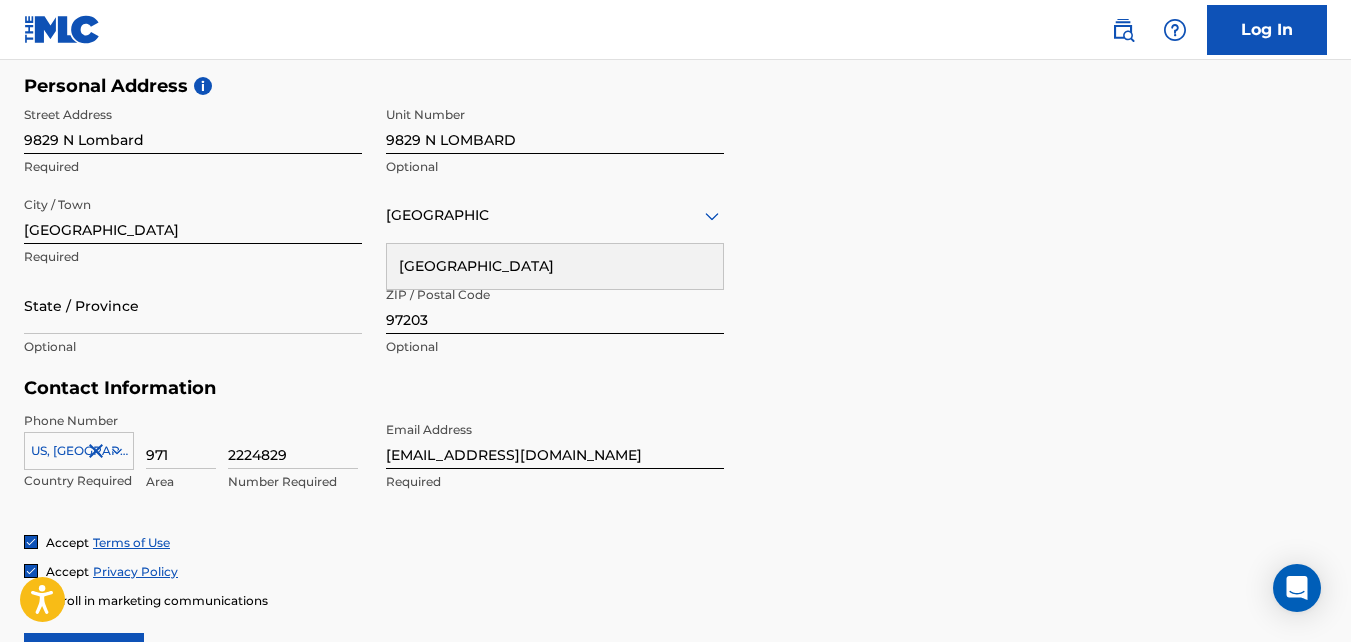 type on "2224829" 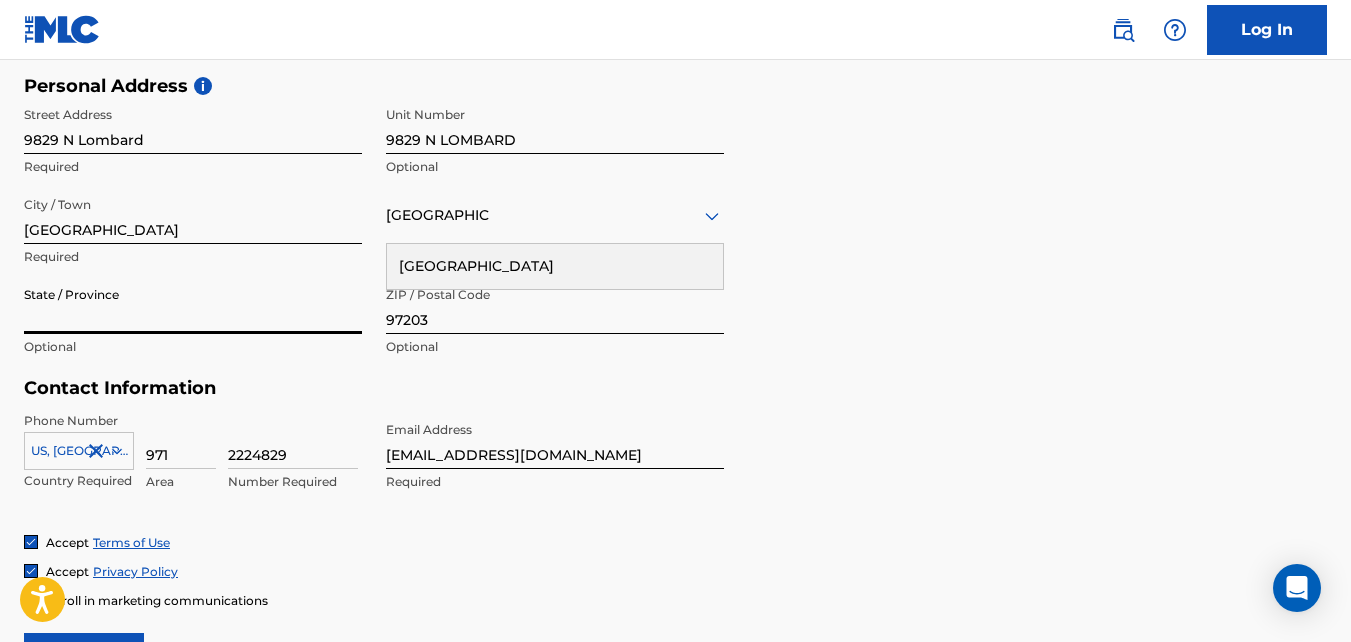 click on "State / Province" at bounding box center [193, 305] 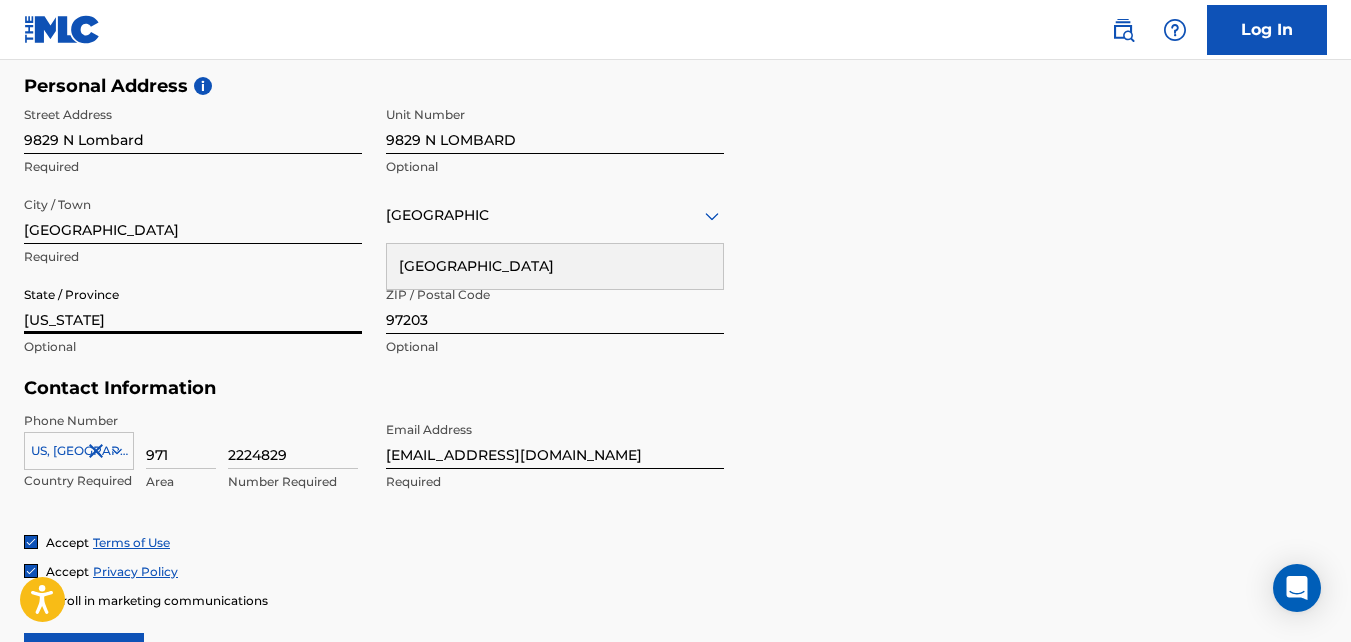 type on "1" 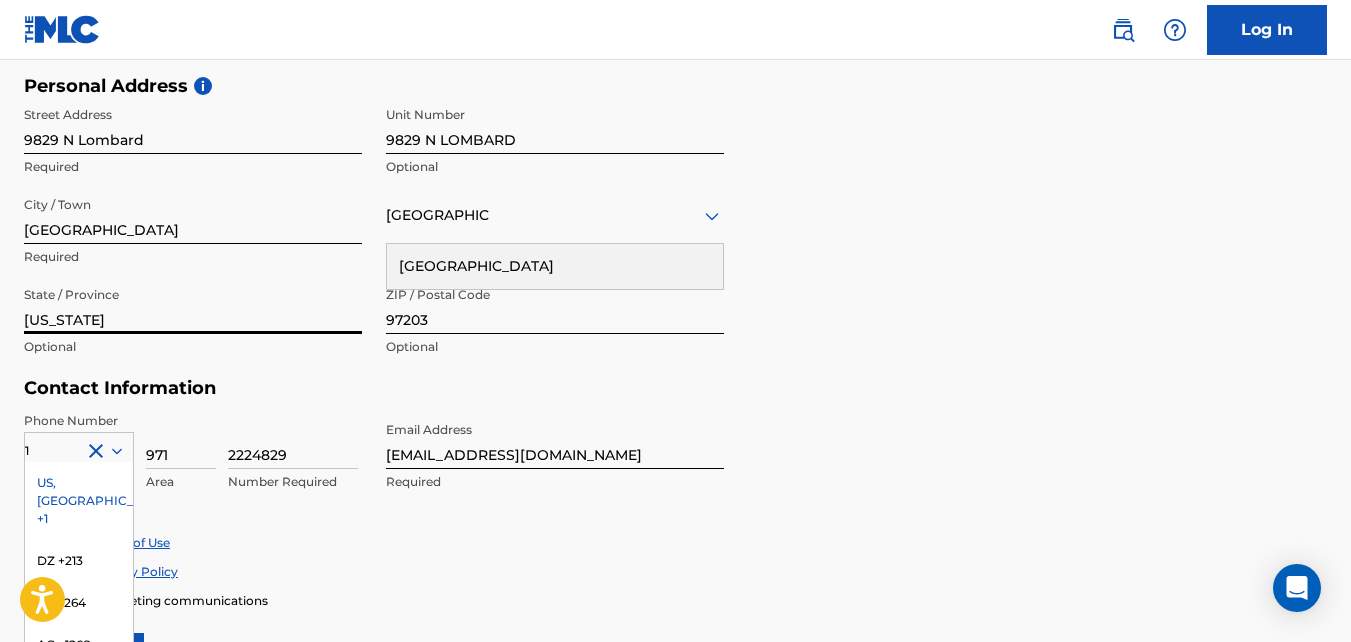 scroll, scrollTop: 794, scrollLeft: 0, axis: vertical 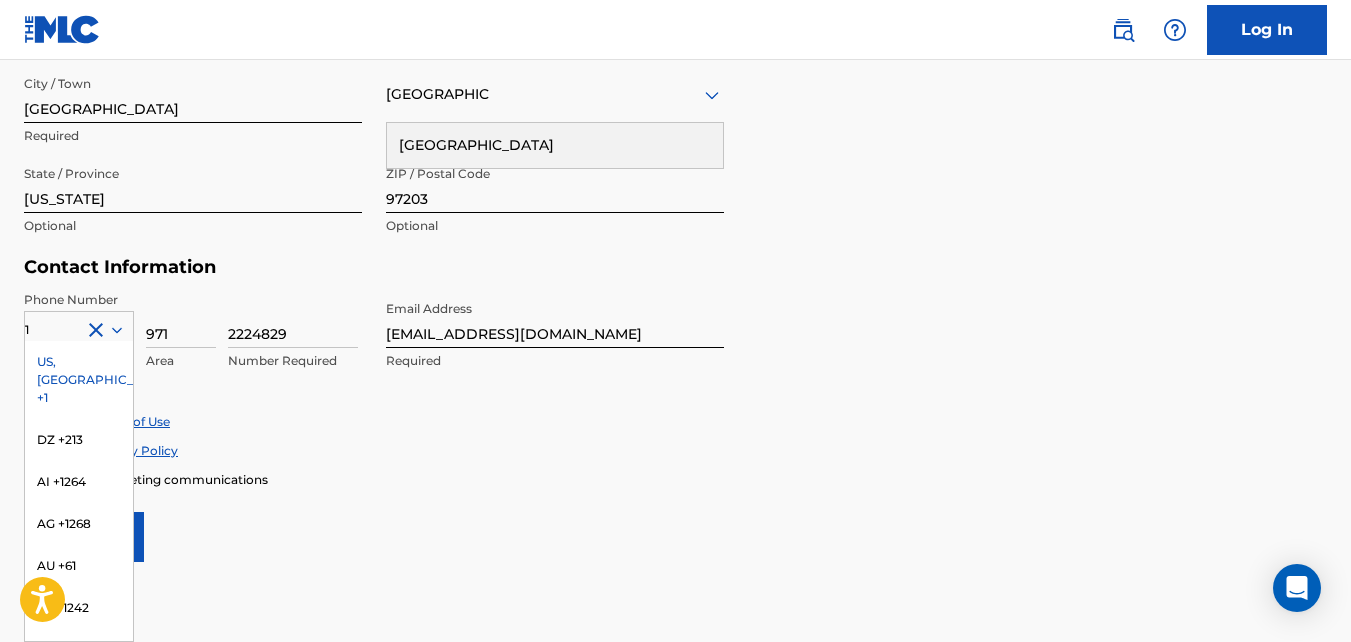 click on "User Information First Name viivxxvi Required Last Name viivxxvi Required Date Of Birth Required Personal Address i Street Address [STREET_ADDRESS] Required State / Province [US_STATE] Optional ZIP / Postal Code 97203 Optional Contact Information Phone Number [GEOGRAPHIC_DATA] +1 DZ +213 AI +1264 AG +1268 AU +61 BS +1242 BB +1246 BZ +501 BM +1441 BO +591 [GEOGRAPHIC_DATA] +1345 DM +1767 DO +1809 ER +291 ET +251 GA +241 GD +1473 IN +91 JM +1876 JP +81 LV +371 LB +961 LR +231 LY +218 MG +261 FM +691 ME, RS +381 MS +1664 [GEOGRAPHIC_DATA], [GEOGRAPHIC_DATA] +212 NL +31 PE +51 PT +351 KN +1869 LC +1758 VC +1784 SN +221 SK +421 CH +41 TT +1868 TN +216 TC +1649 AE +971 VG +1284 WF +681 Country Required 971 Area 2224829 Number Required Email Address [EMAIL_ADDRESS][DOMAIN_NAME] Required Accept Terms of Use Accept Privacy Policy Enroll in marketing communications Sign up" at bounding box center (675, 118) 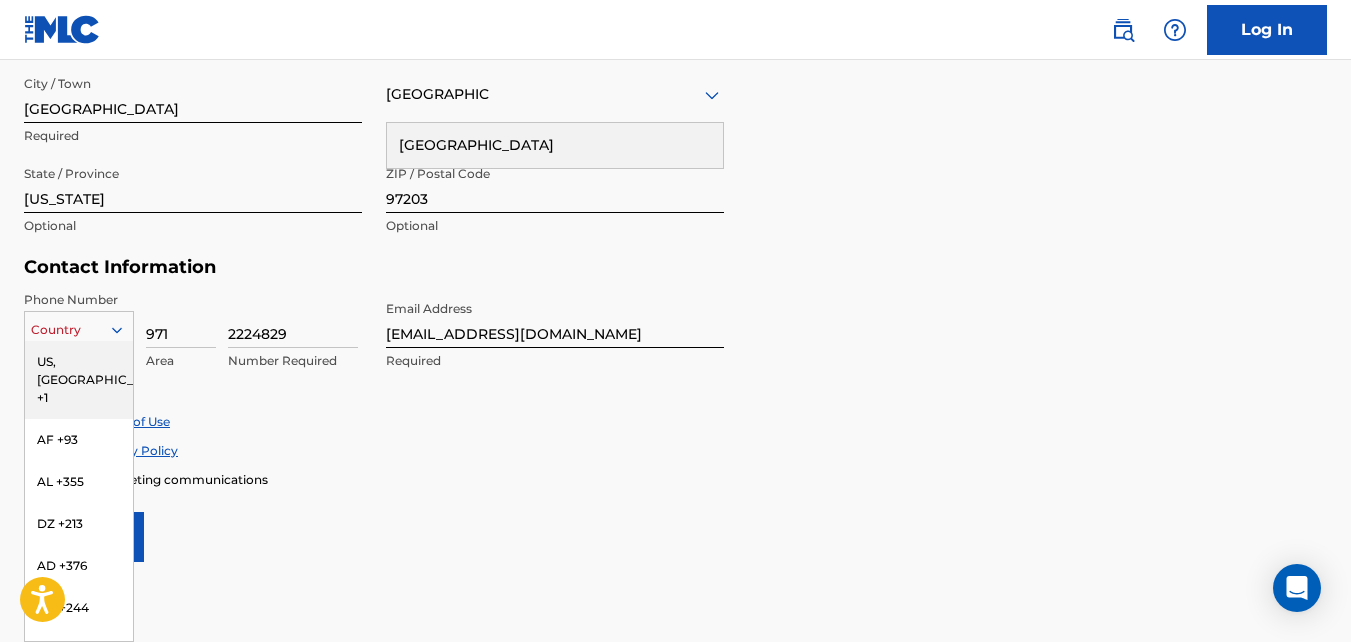 click at bounding box center (79, 330) 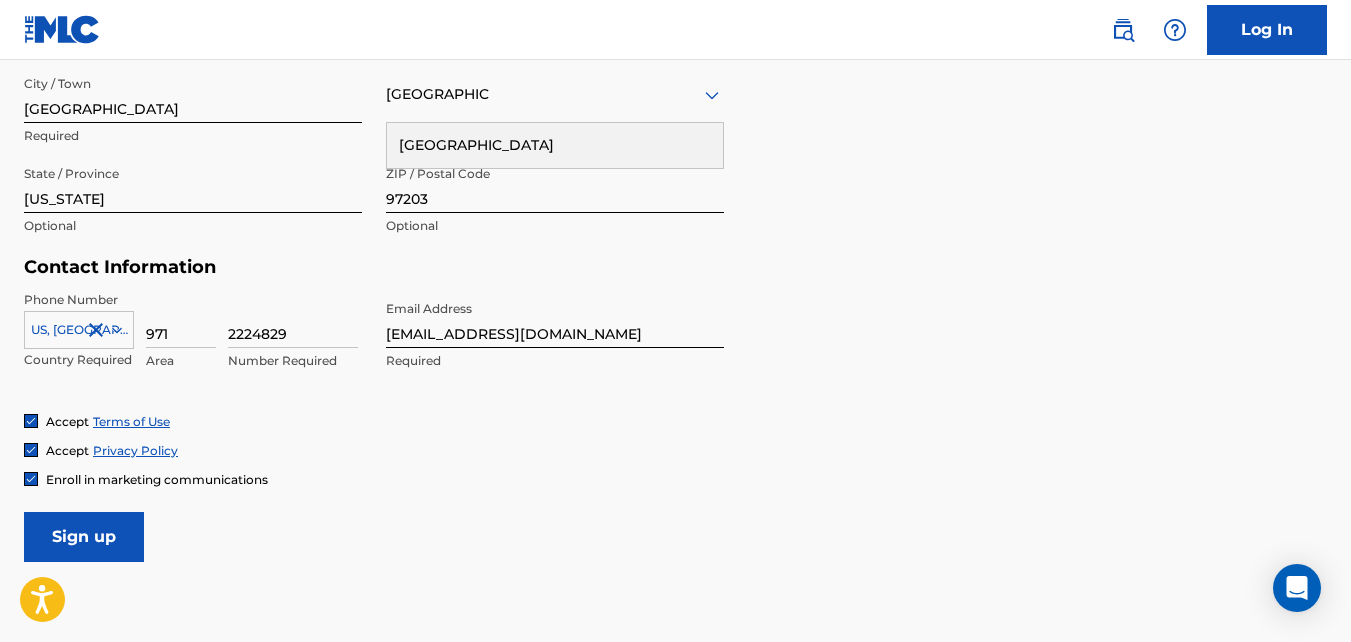 click on "2224829" at bounding box center [293, 319] 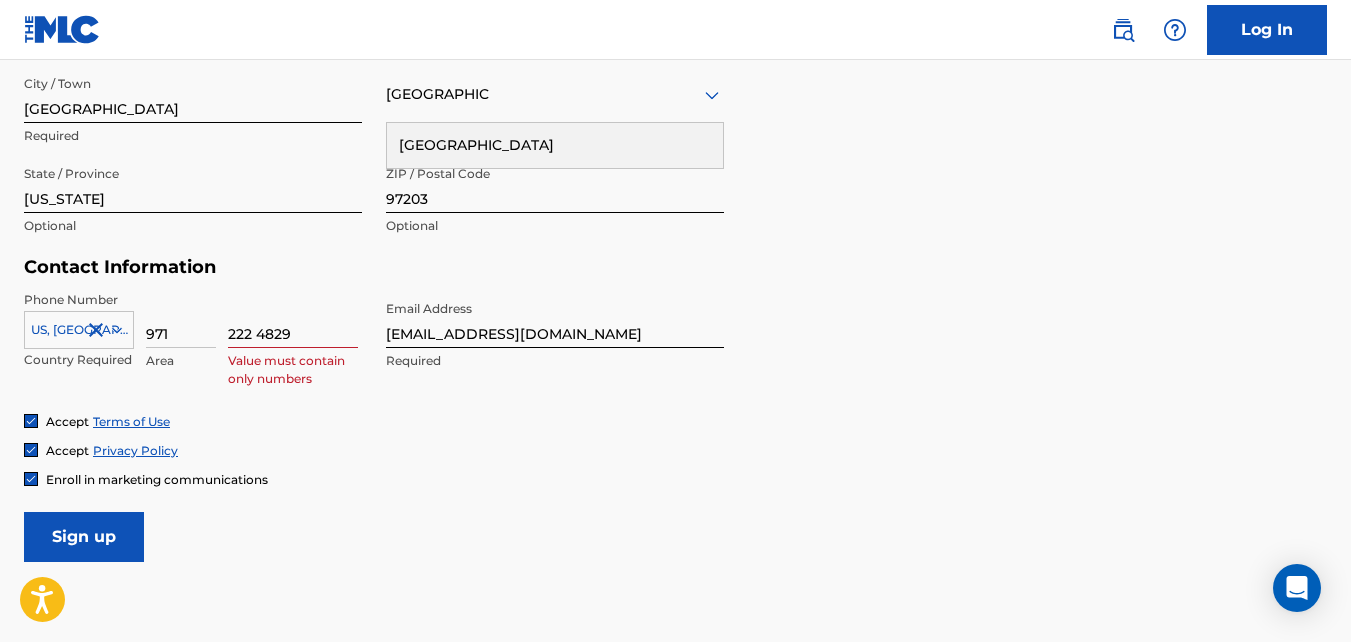 type on "2224829" 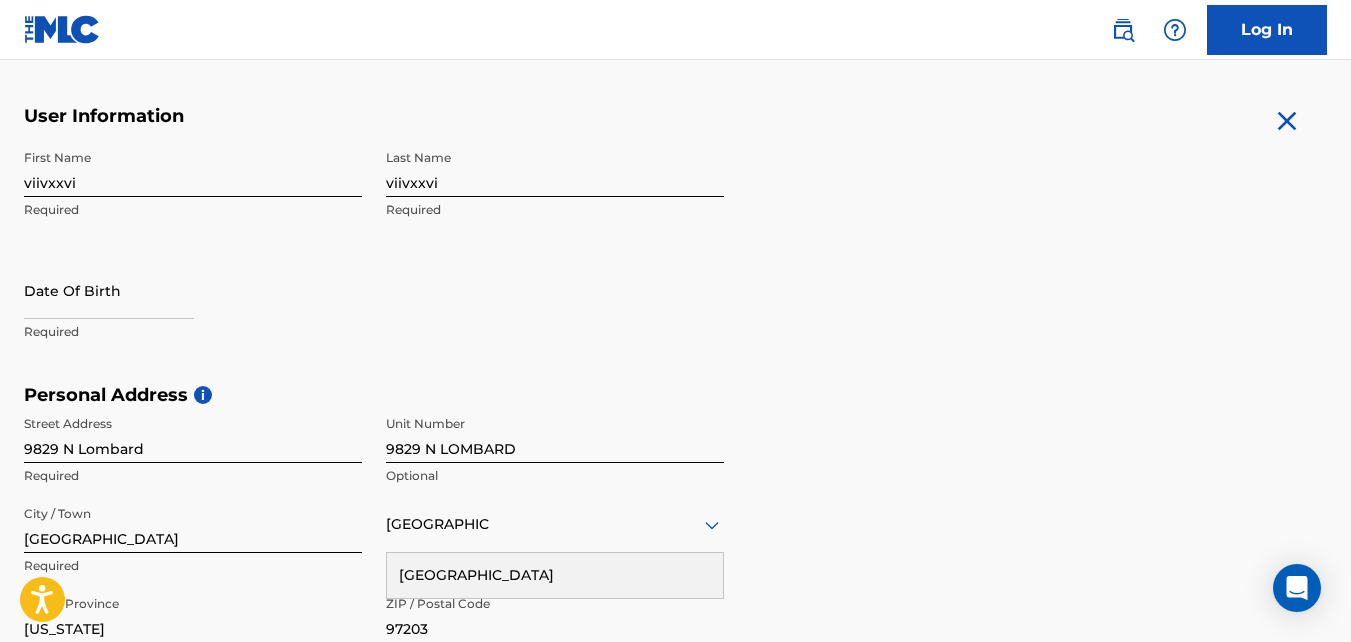 scroll, scrollTop: 356, scrollLeft: 0, axis: vertical 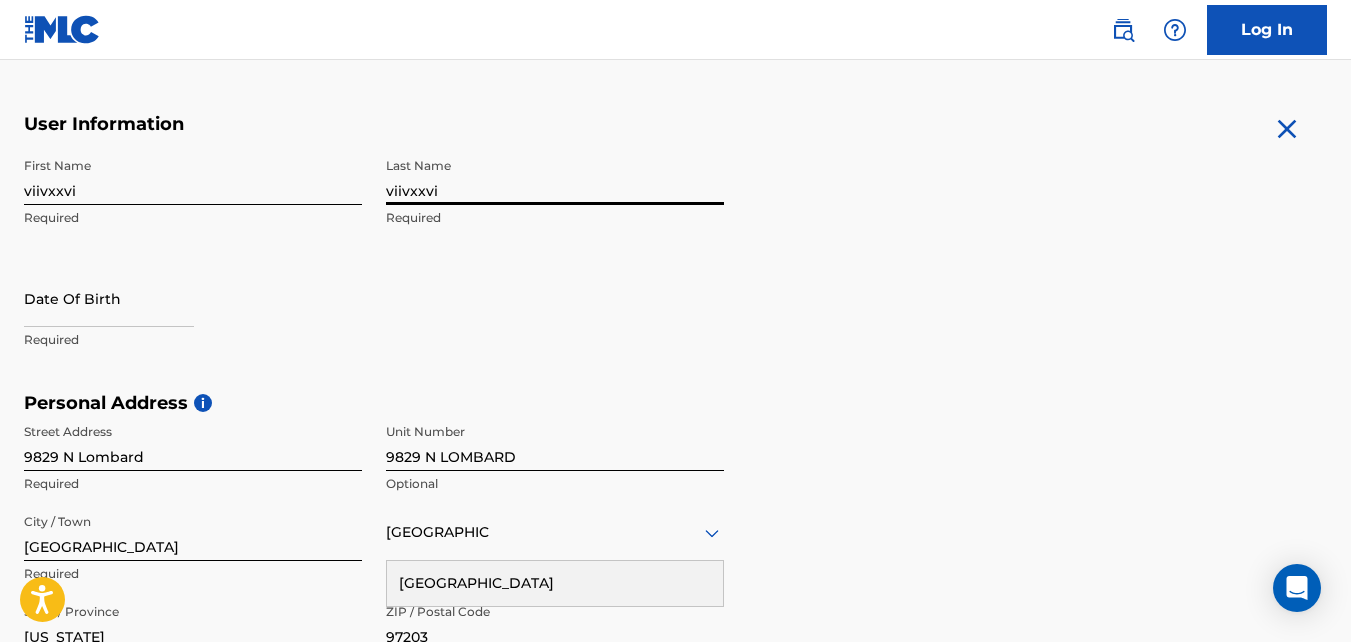 click on "viivxxvi" at bounding box center (555, 176) 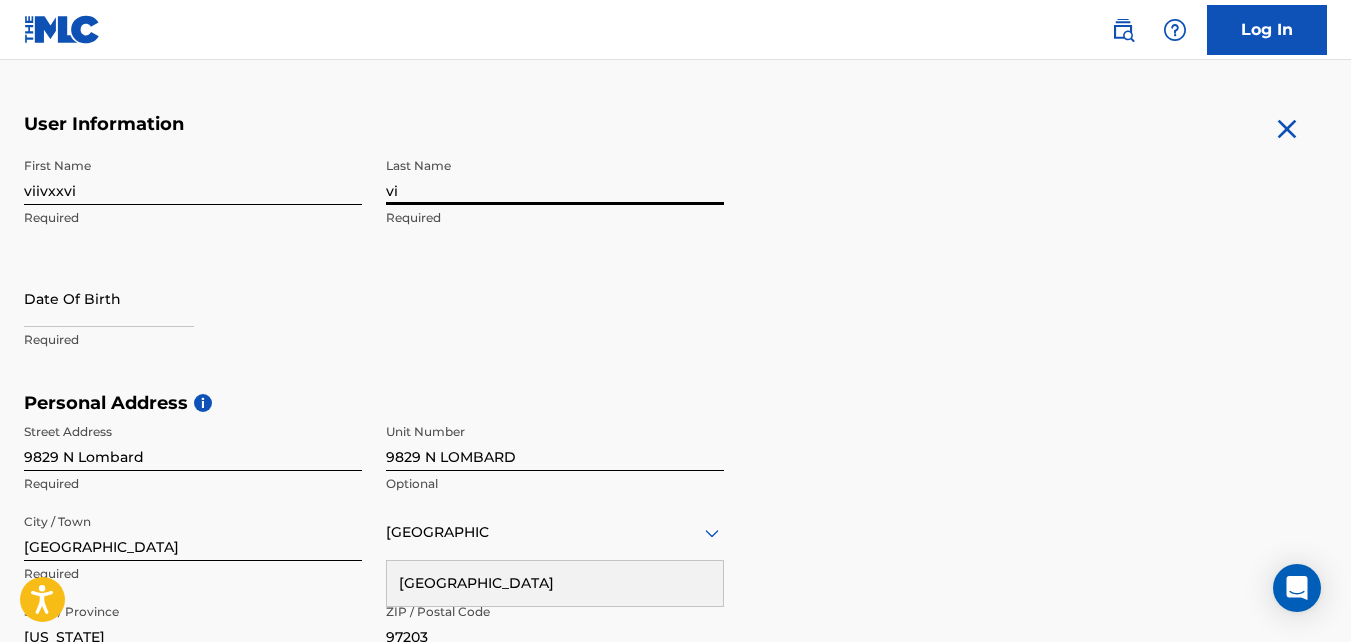 type on "v" 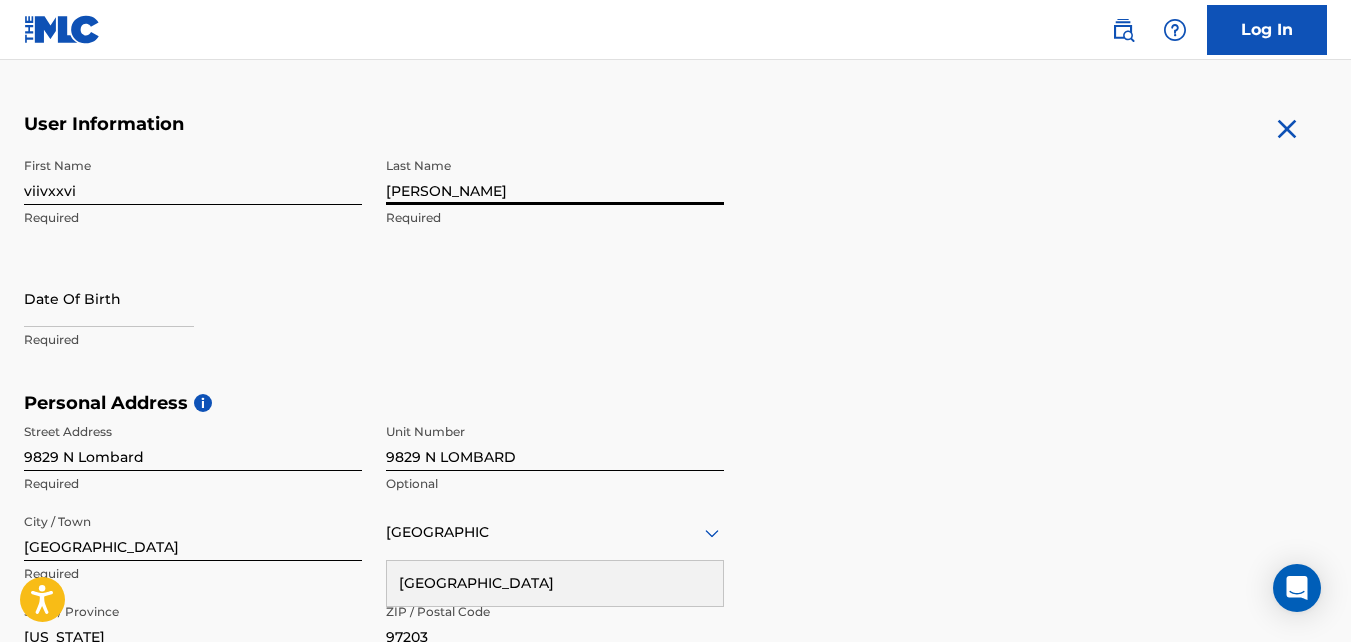 type on "[PERSON_NAME]" 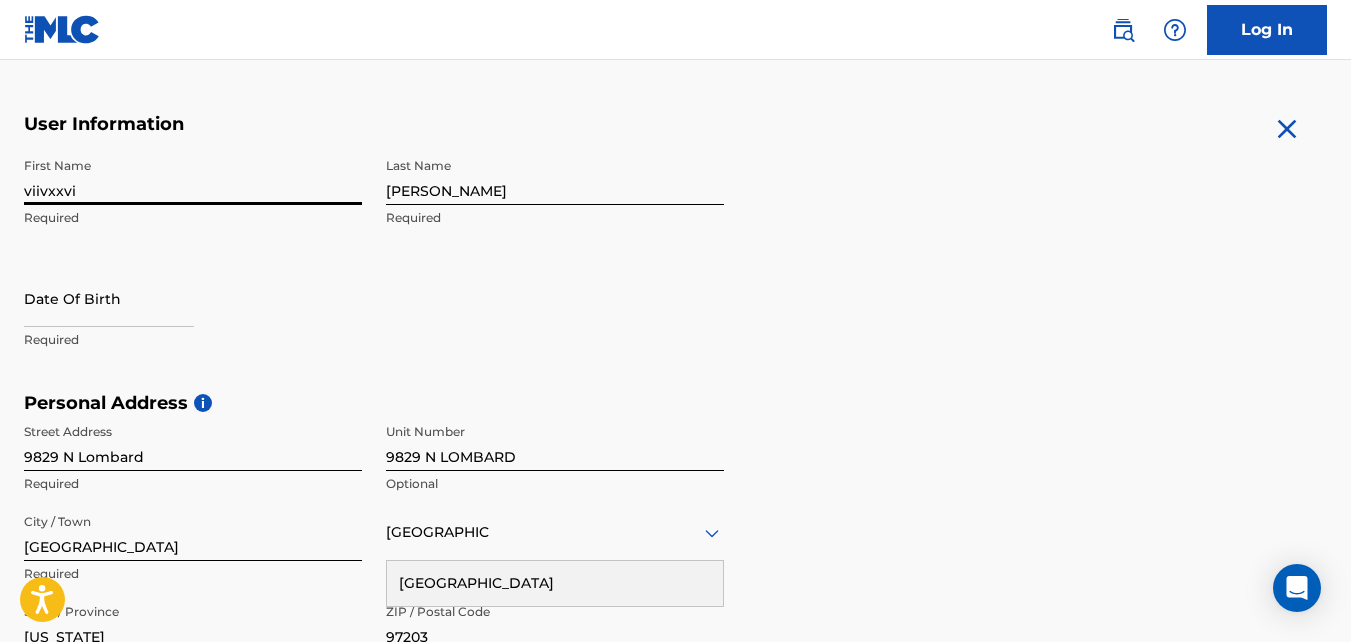 click on "viivxxvi" at bounding box center [193, 176] 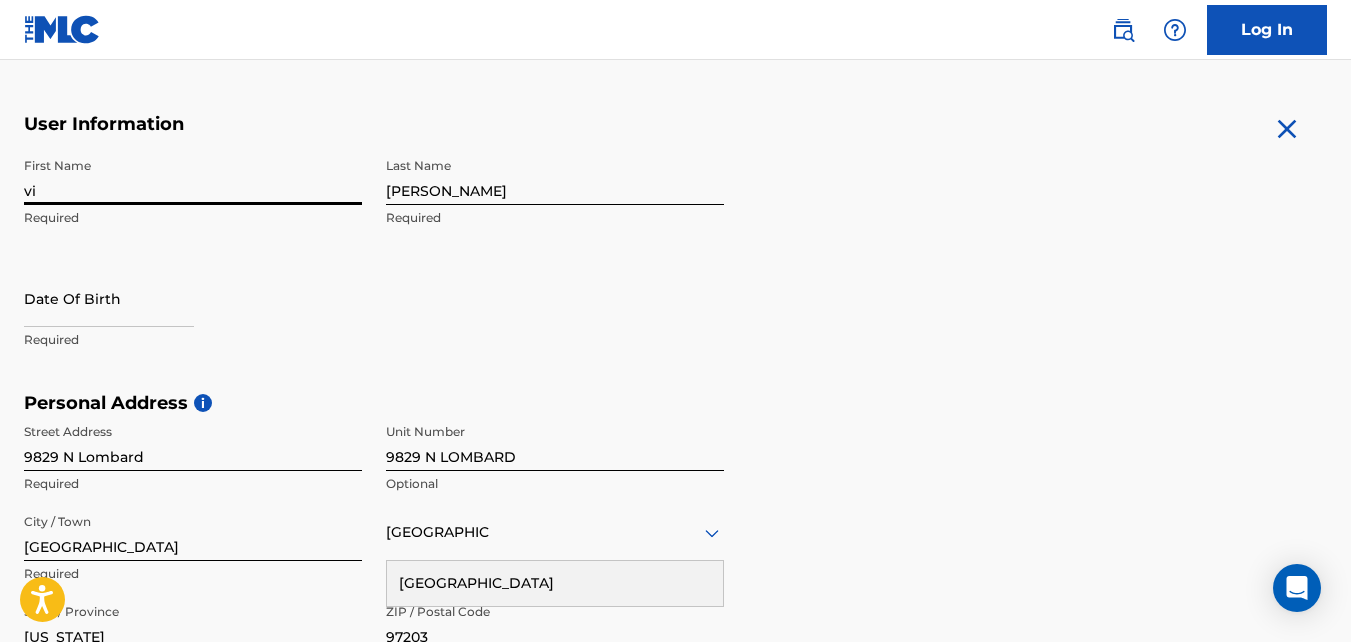 type on "v" 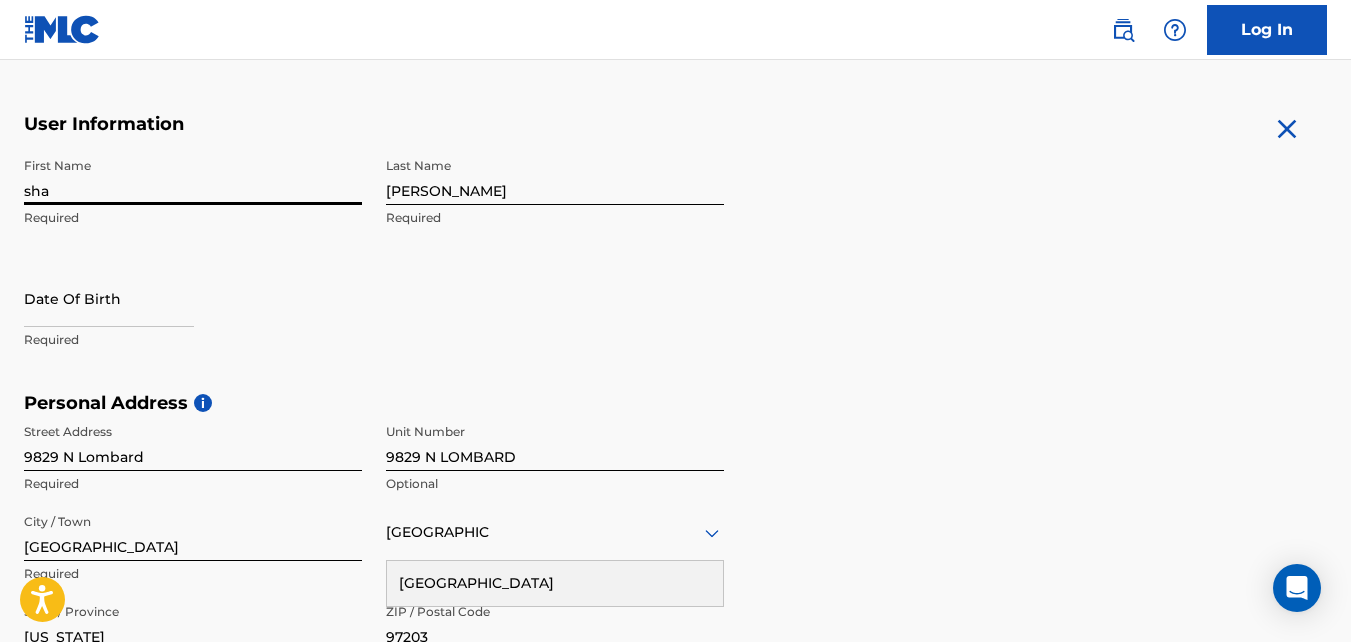 type on "shateek" 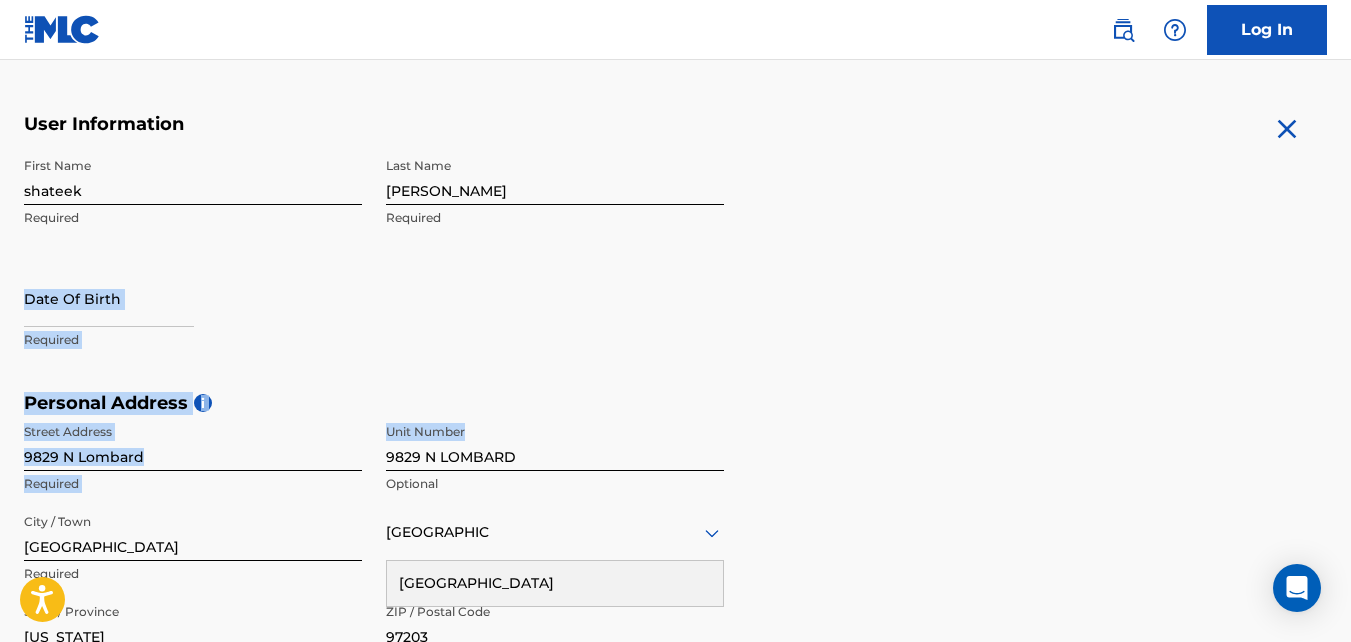 drag, startPoint x: 1349, startPoint y: 362, endPoint x: 1324, endPoint y: 439, distance: 80.95678 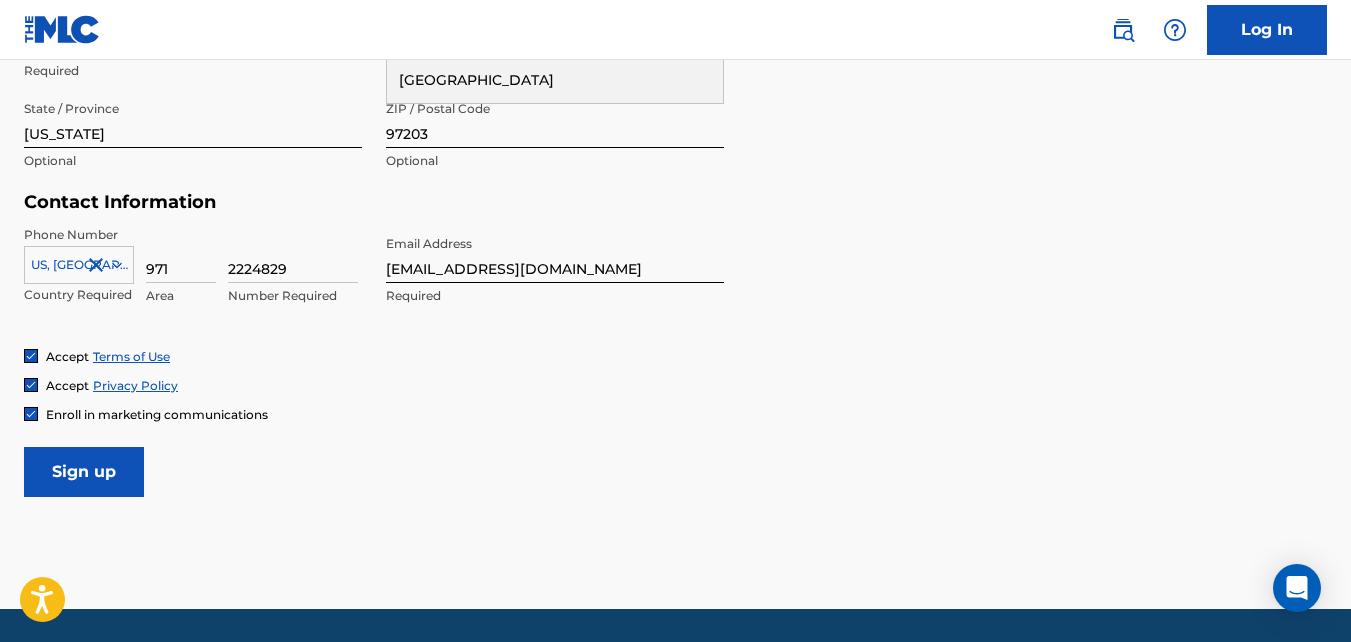 scroll, scrollTop: 870, scrollLeft: 0, axis: vertical 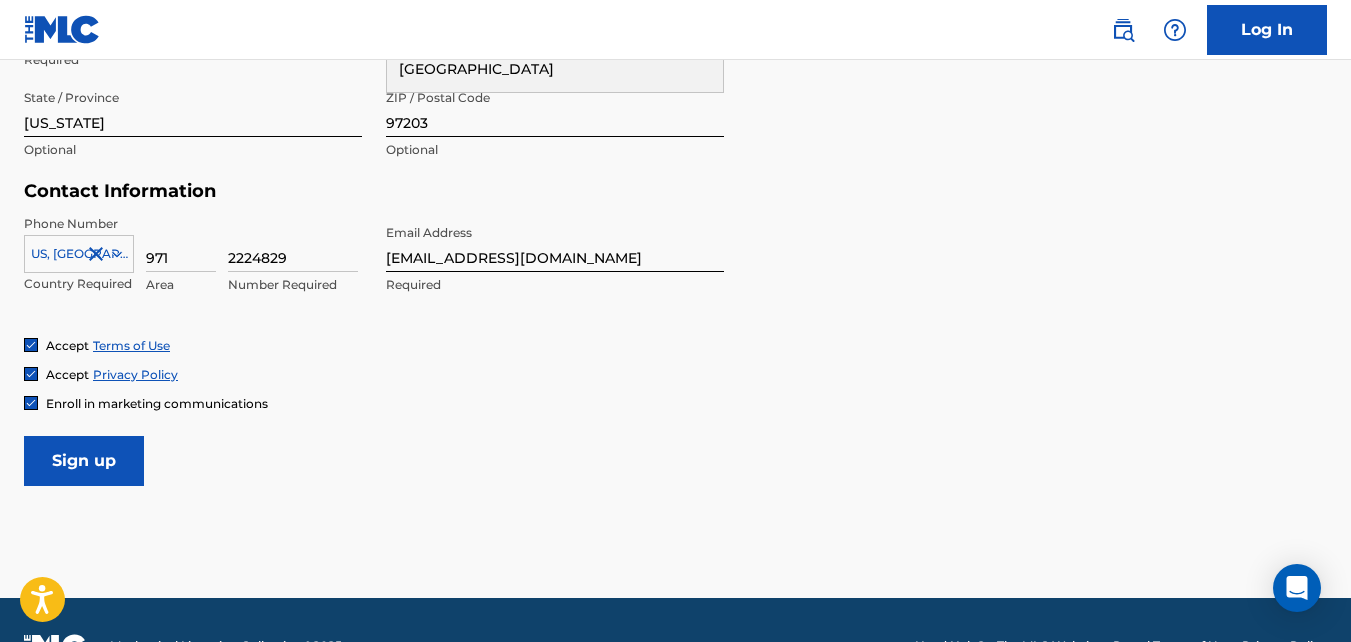 drag, startPoint x: 121, startPoint y: 471, endPoint x: 83, endPoint y: 464, distance: 38.63936 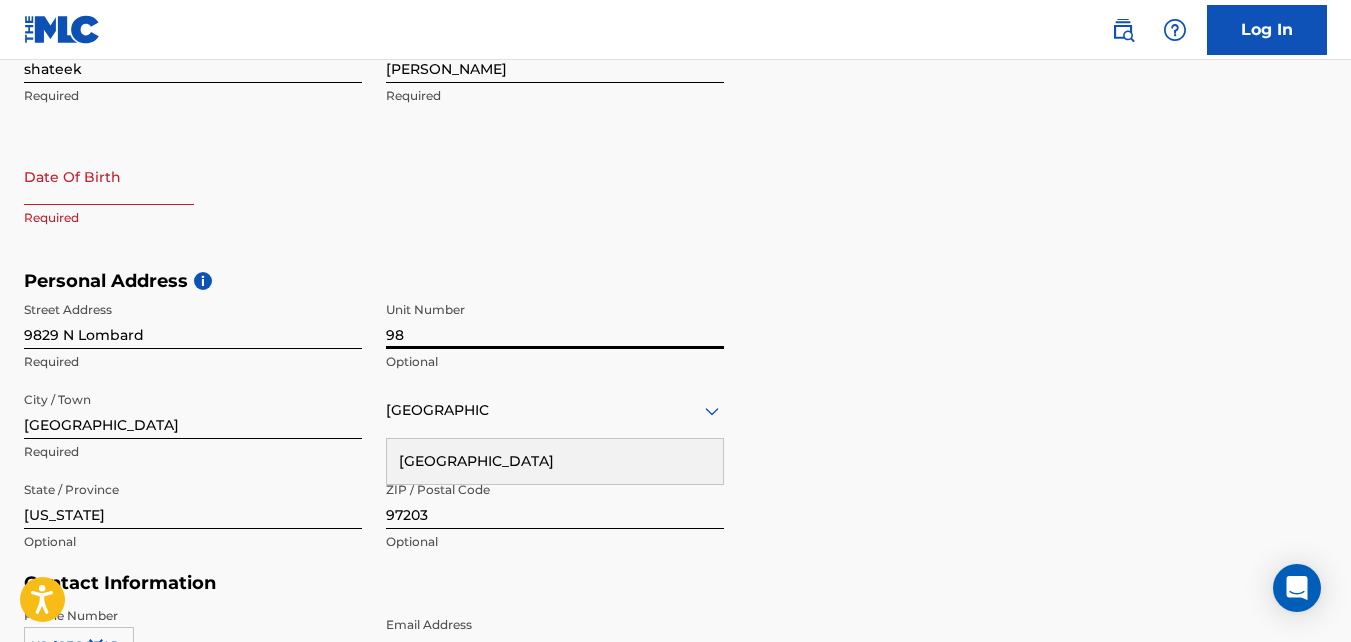 type on "9" 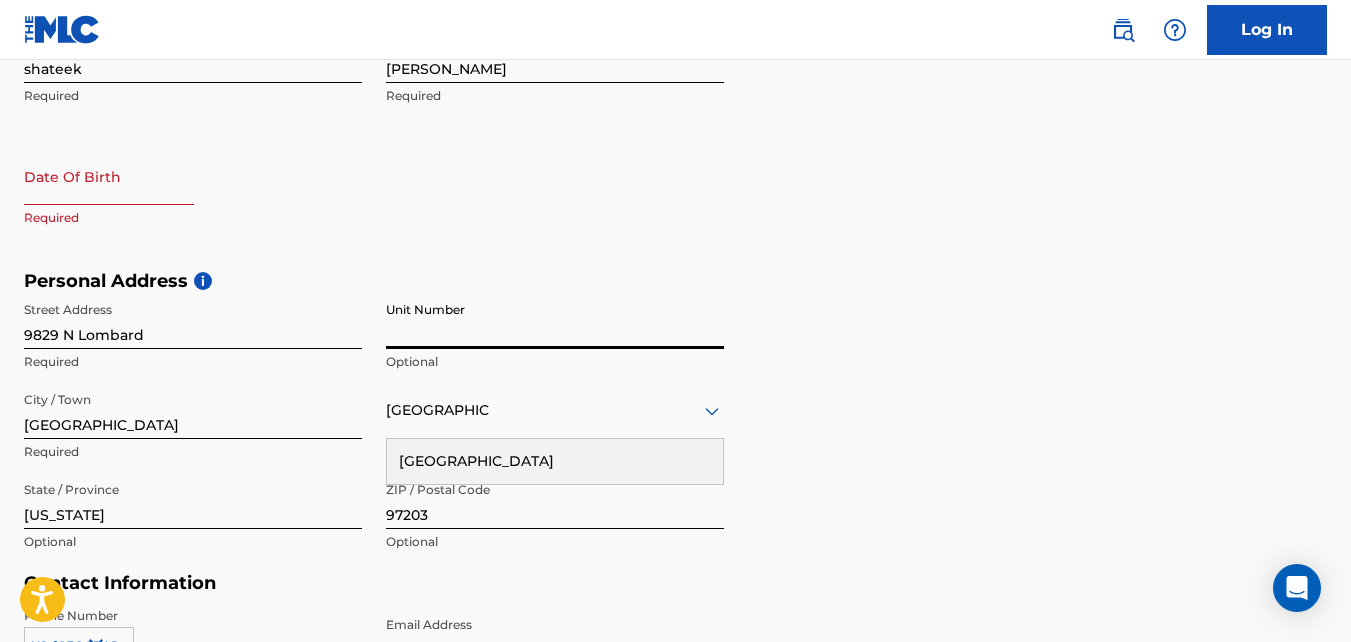 type 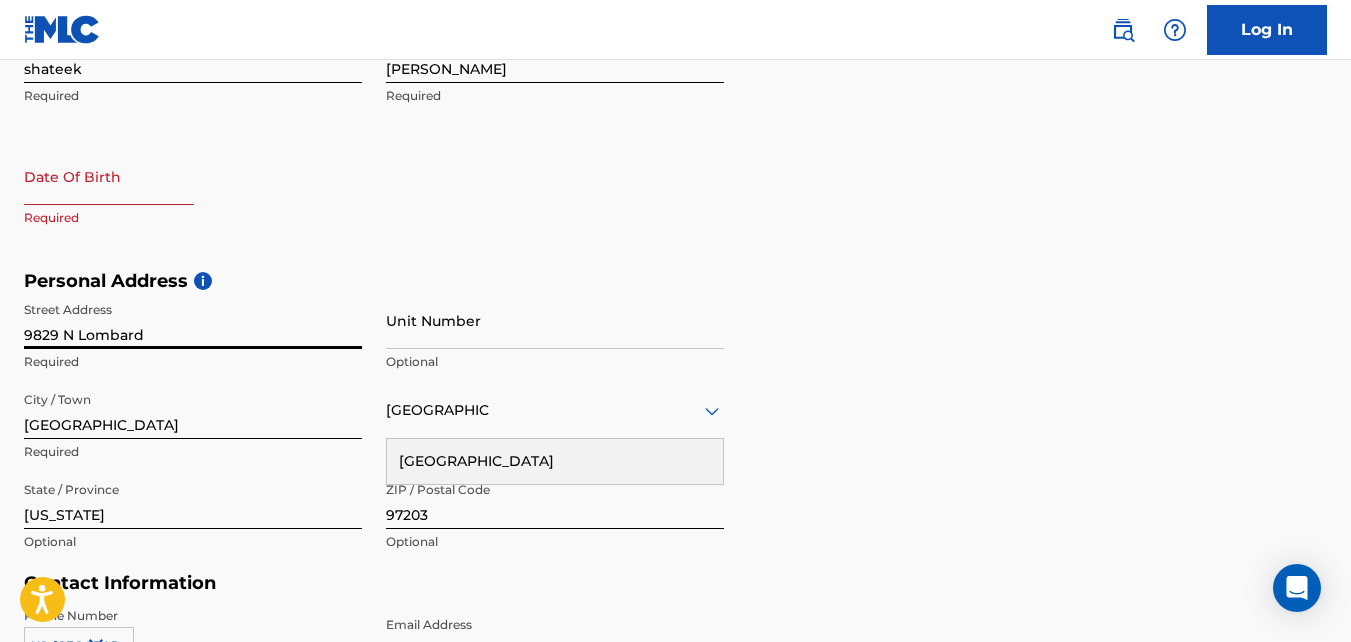 click on "9829 N Lombard" at bounding box center [193, 320] 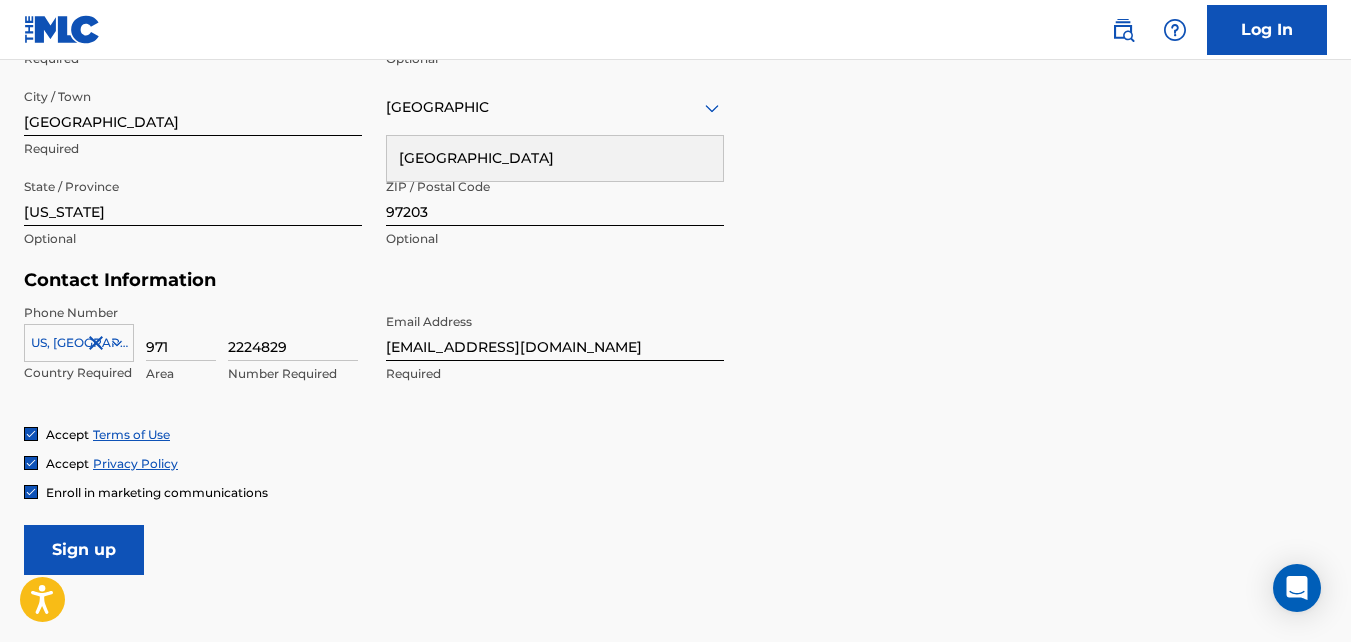 scroll, scrollTop: 784, scrollLeft: 0, axis: vertical 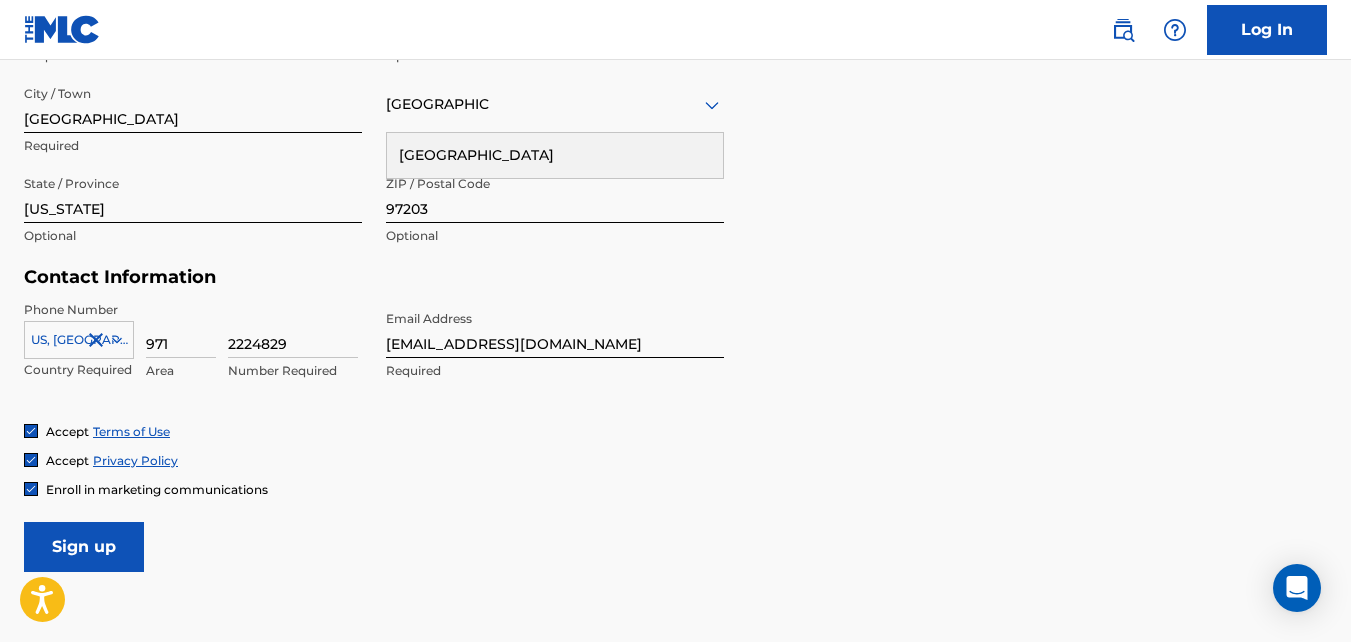 type on "[STREET_ADDRESS]" 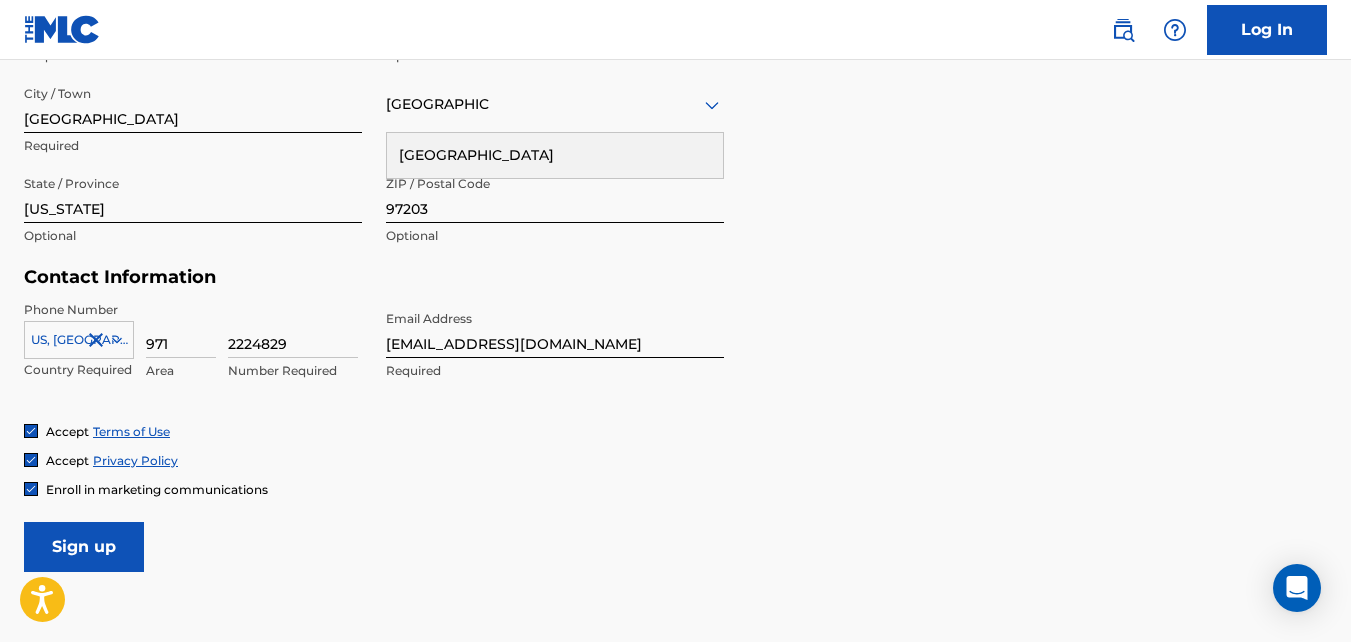 type 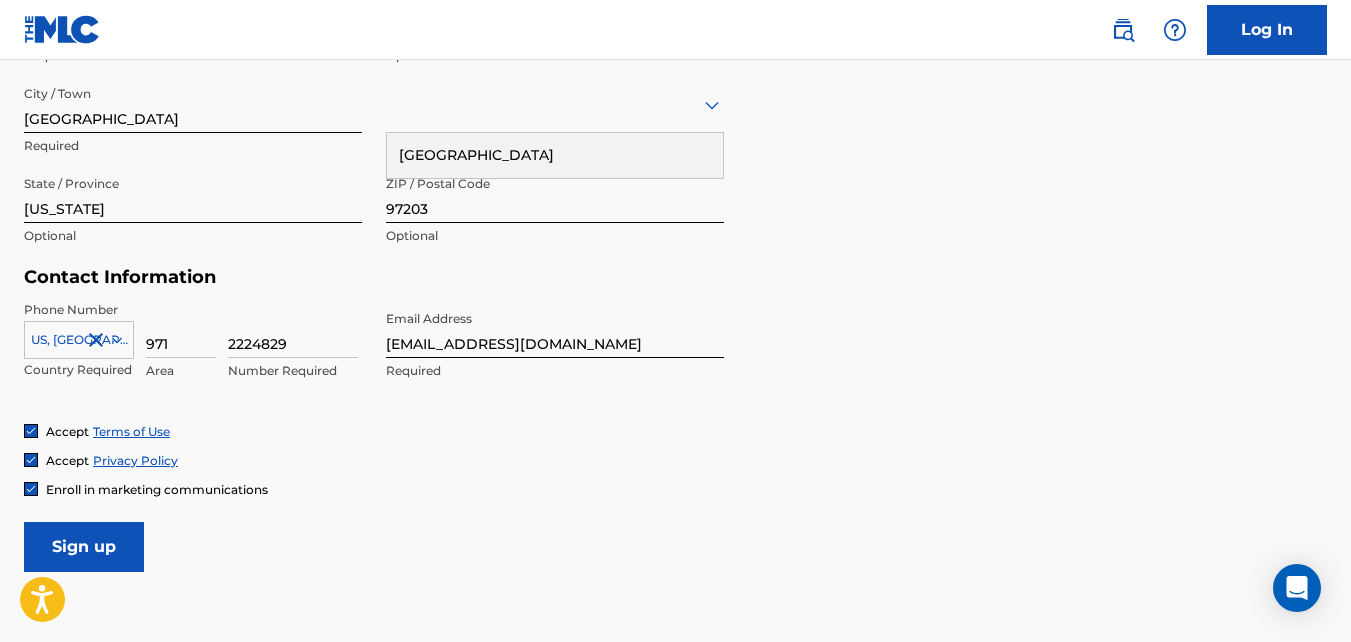 click on "Sign up" at bounding box center (84, 547) 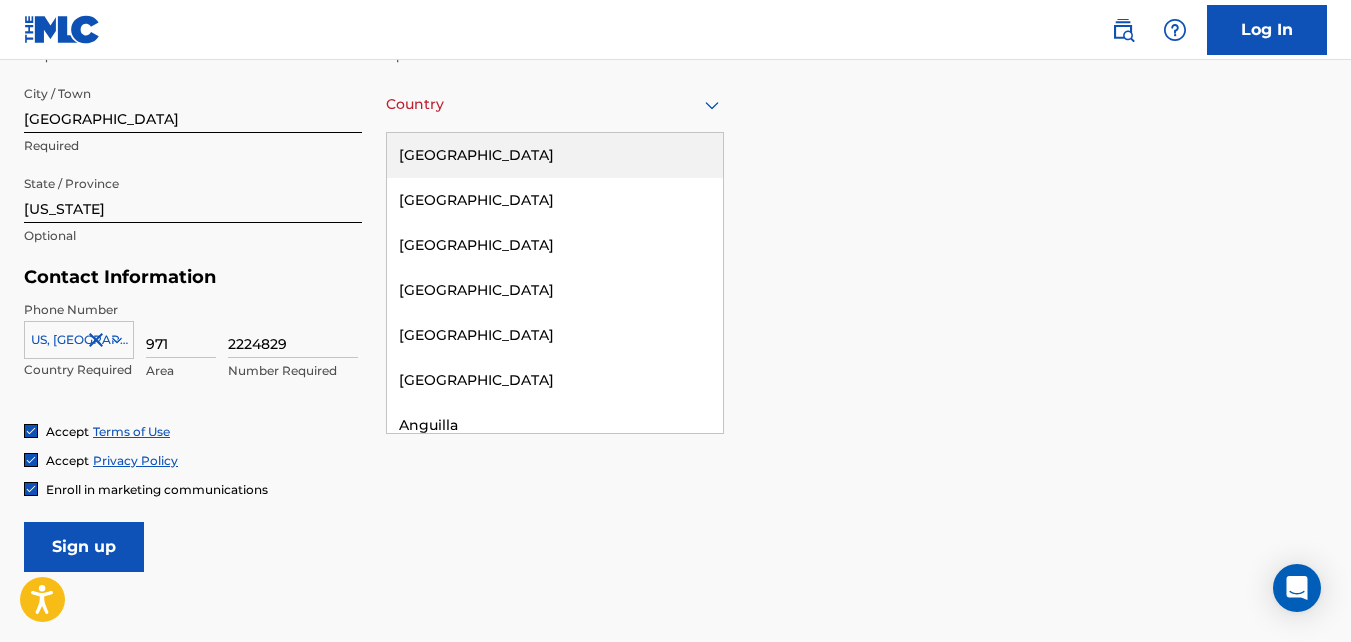 click at bounding box center (555, 104) 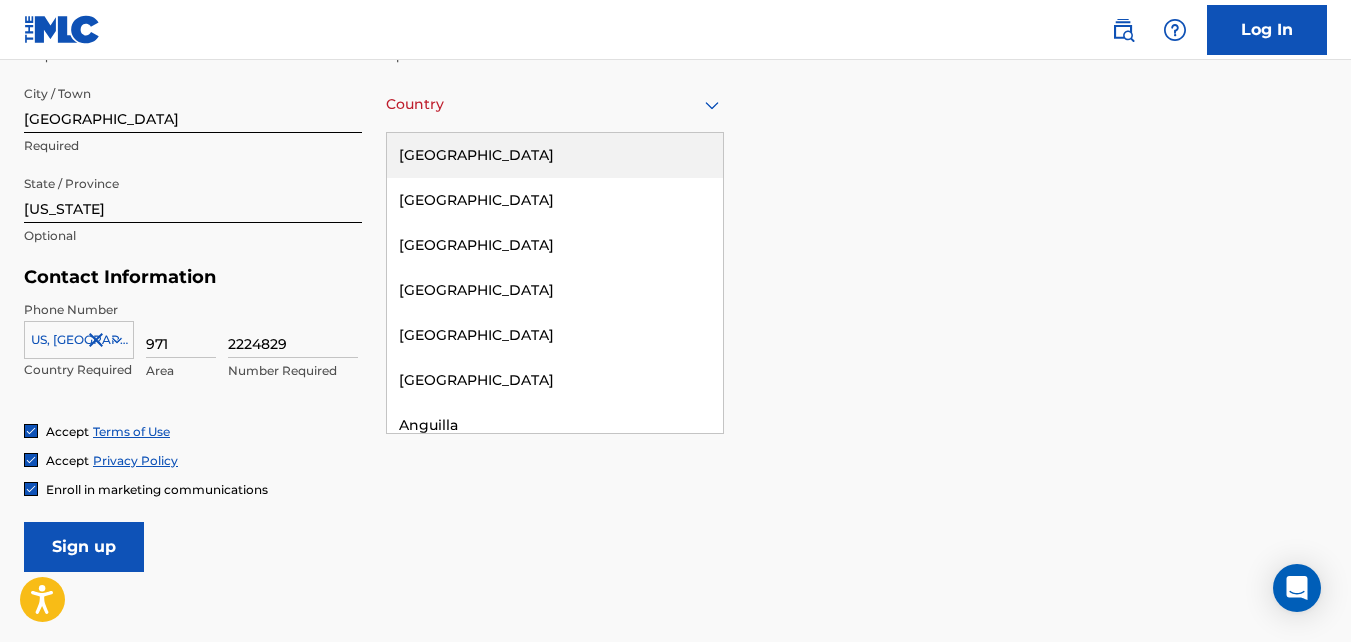 click on "[GEOGRAPHIC_DATA]" at bounding box center (555, 155) 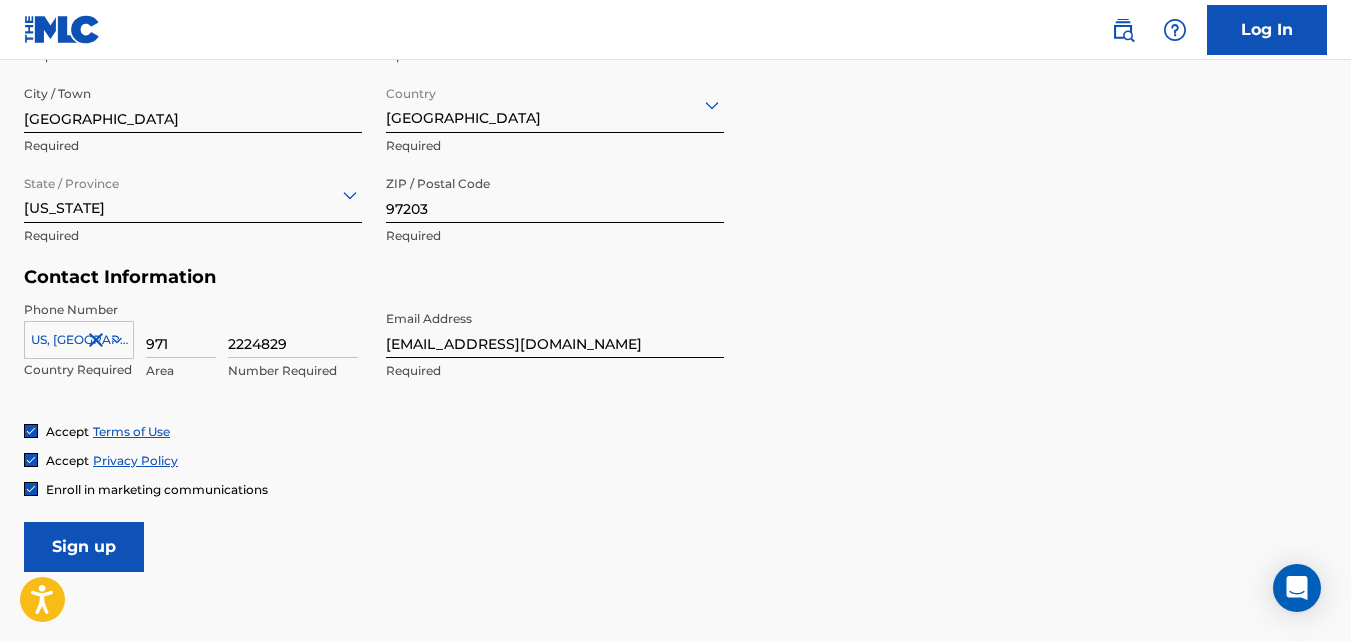 click on "Sign up" at bounding box center [84, 547] 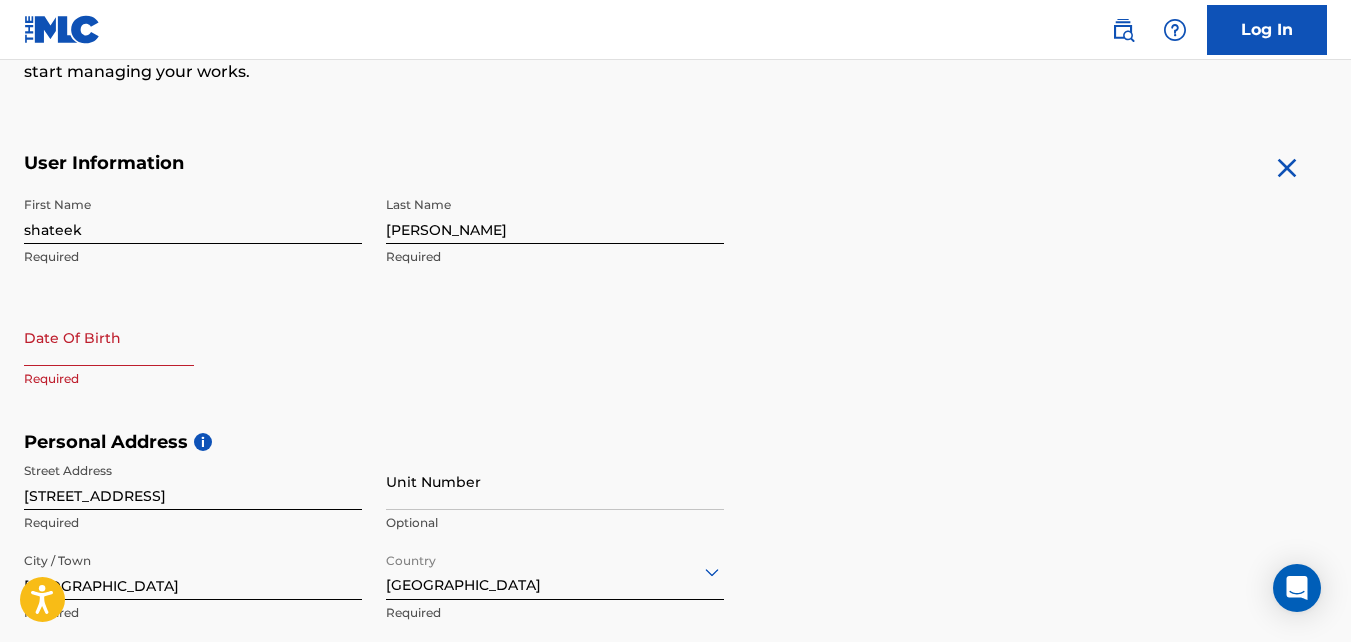 scroll, scrollTop: 319, scrollLeft: 0, axis: vertical 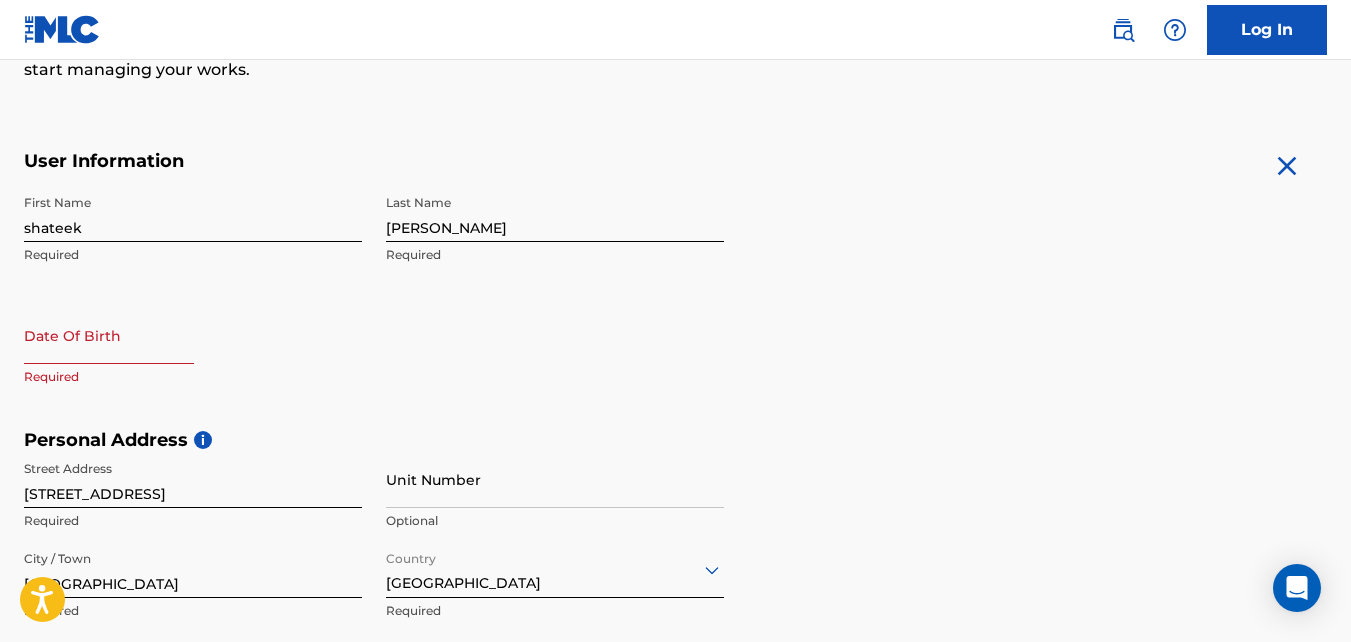 select on "6" 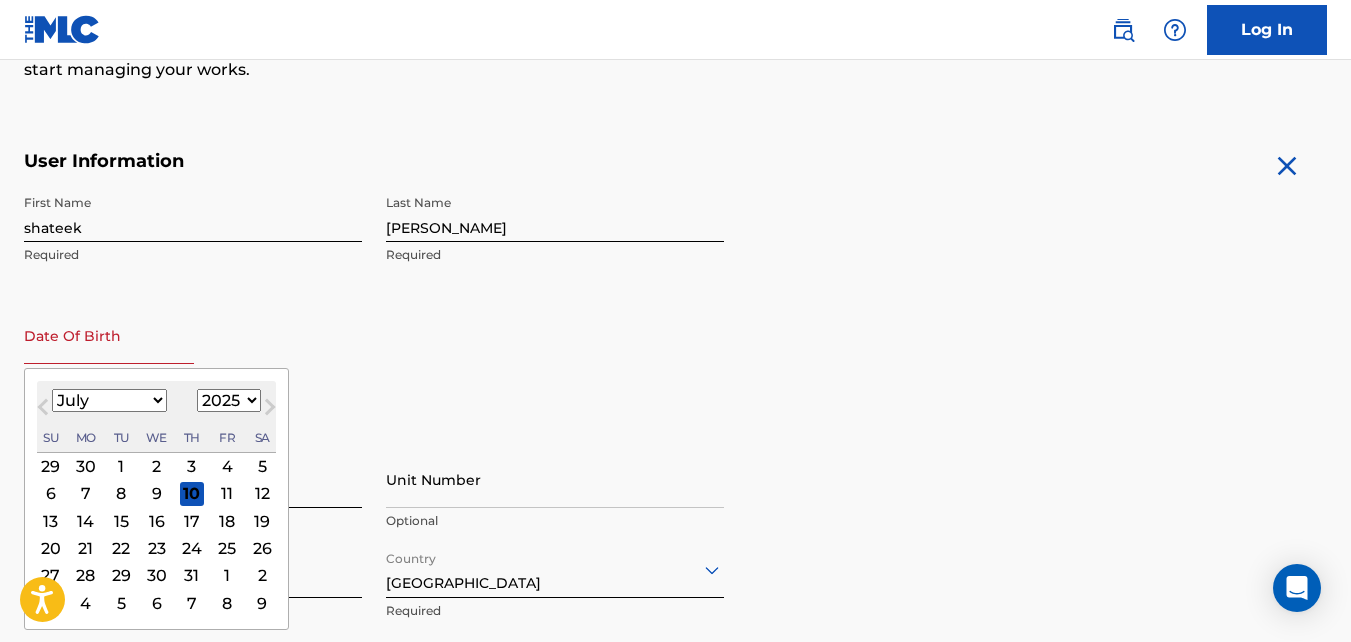 click at bounding box center (109, 335) 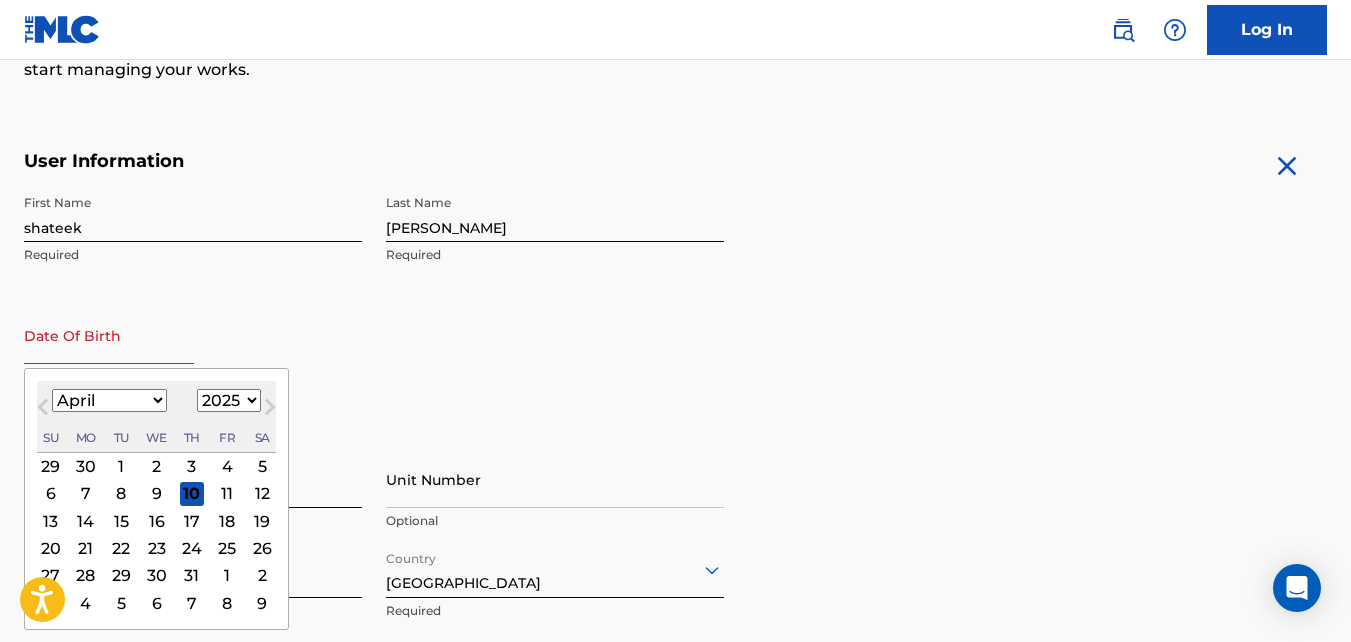 click on "January February March April May June July August September October November December" at bounding box center (109, 400) 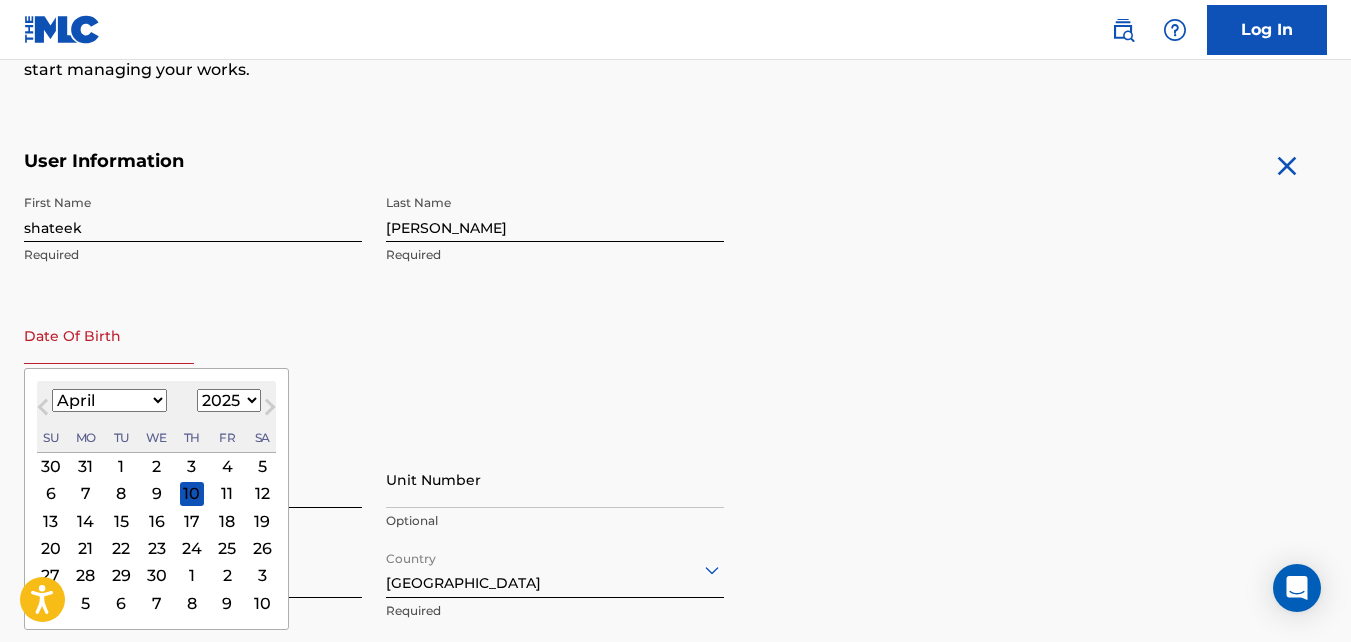 click on "1899 1900 1901 1902 1903 1904 1905 1906 1907 1908 1909 1910 1911 1912 1913 1914 1915 1916 1917 1918 1919 1920 1921 1922 1923 1924 1925 1926 1927 1928 1929 1930 1931 1932 1933 1934 1935 1936 1937 1938 1939 1940 1941 1942 1943 1944 1945 1946 1947 1948 1949 1950 1951 1952 1953 1954 1955 1956 1957 1958 1959 1960 1961 1962 1963 1964 1965 1966 1967 1968 1969 1970 1971 1972 1973 1974 1975 1976 1977 1978 1979 1980 1981 1982 1983 1984 1985 1986 1987 1988 1989 1990 1991 1992 1993 1994 1995 1996 1997 1998 1999 2000 2001 2002 2003 2004 2005 2006 2007 2008 2009 2010 2011 2012 2013 2014 2015 2016 2017 2018 2019 2020 2021 2022 2023 2024 2025 2026 2027 2028 2029 2030 2031 2032 2033 2034 2035 2036 2037 2038 2039 2040 2041 2042 2043 2044 2045 2046 2047 2048 2049 2050 2051 2052 2053 2054 2055 2056 2057 2058 2059 2060 2061 2062 2063 2064 2065 2066 2067 2068 2069 2070 2071 2072 2073 2074 2075 2076 2077 2078 2079 2080 2081 2082 2083 2084 2085 2086 2087 2088 2089 2090 2091 2092 2093 2094 2095 2096 2097 2098 2099 2100" at bounding box center [229, 400] 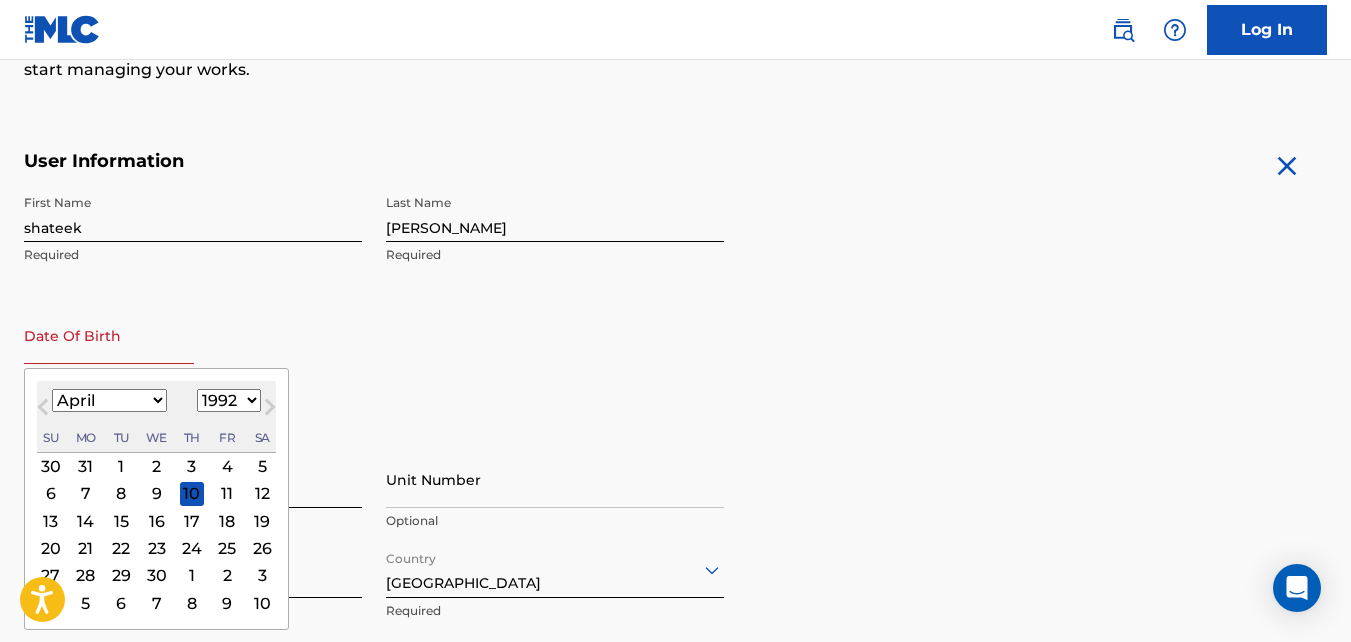 click on "1899 1900 1901 1902 1903 1904 1905 1906 1907 1908 1909 1910 1911 1912 1913 1914 1915 1916 1917 1918 1919 1920 1921 1922 1923 1924 1925 1926 1927 1928 1929 1930 1931 1932 1933 1934 1935 1936 1937 1938 1939 1940 1941 1942 1943 1944 1945 1946 1947 1948 1949 1950 1951 1952 1953 1954 1955 1956 1957 1958 1959 1960 1961 1962 1963 1964 1965 1966 1967 1968 1969 1970 1971 1972 1973 1974 1975 1976 1977 1978 1979 1980 1981 1982 1983 1984 1985 1986 1987 1988 1989 1990 1991 1992 1993 1994 1995 1996 1997 1998 1999 2000 2001 2002 2003 2004 2005 2006 2007 2008 2009 2010 2011 2012 2013 2014 2015 2016 2017 2018 2019 2020 2021 2022 2023 2024 2025 2026 2027 2028 2029 2030 2031 2032 2033 2034 2035 2036 2037 2038 2039 2040 2041 2042 2043 2044 2045 2046 2047 2048 2049 2050 2051 2052 2053 2054 2055 2056 2057 2058 2059 2060 2061 2062 2063 2064 2065 2066 2067 2068 2069 2070 2071 2072 2073 2074 2075 2076 2077 2078 2079 2080 2081 2082 2083 2084 2085 2086 2087 2088 2089 2090 2091 2092 2093 2094 2095 2096 2097 2098 2099 2100" at bounding box center [229, 400] 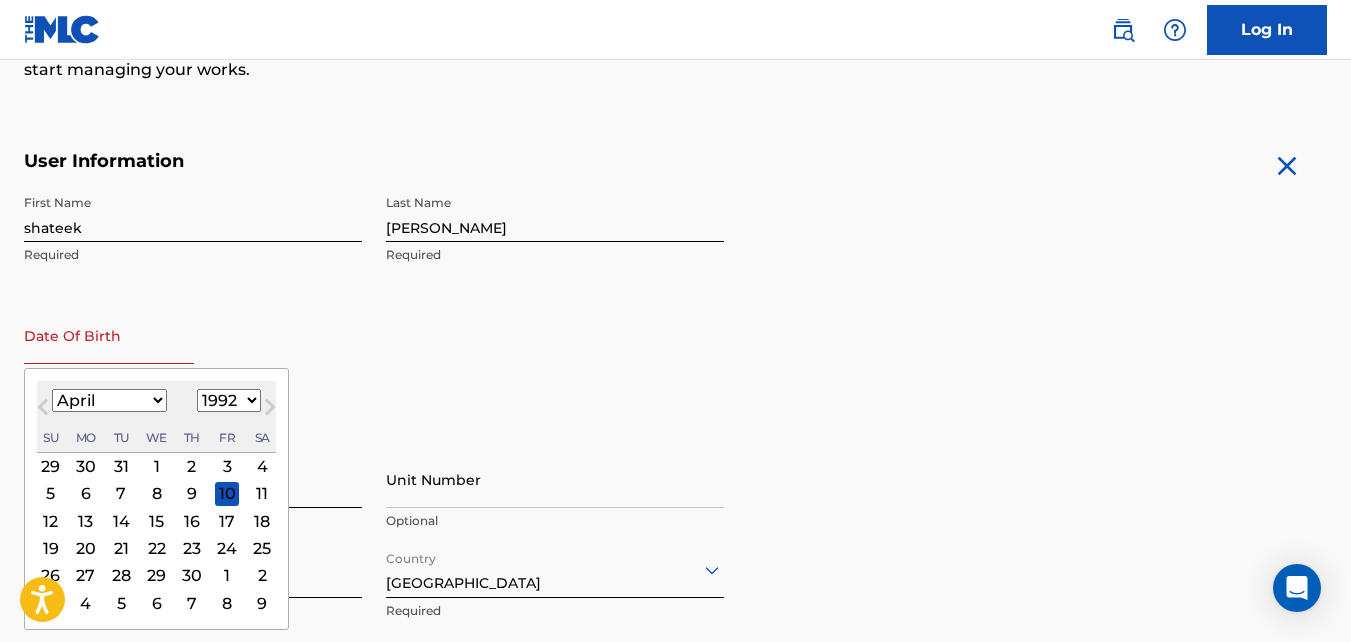 click on "4" at bounding box center [262, 466] 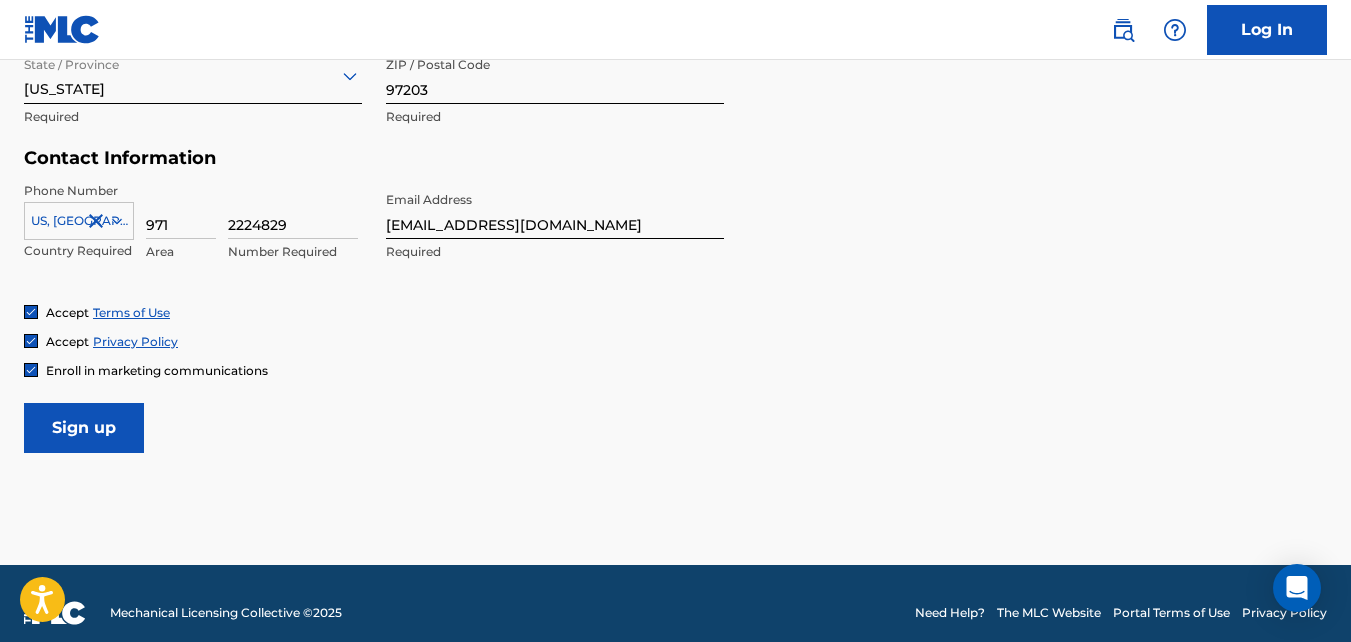 scroll, scrollTop: 922, scrollLeft: 0, axis: vertical 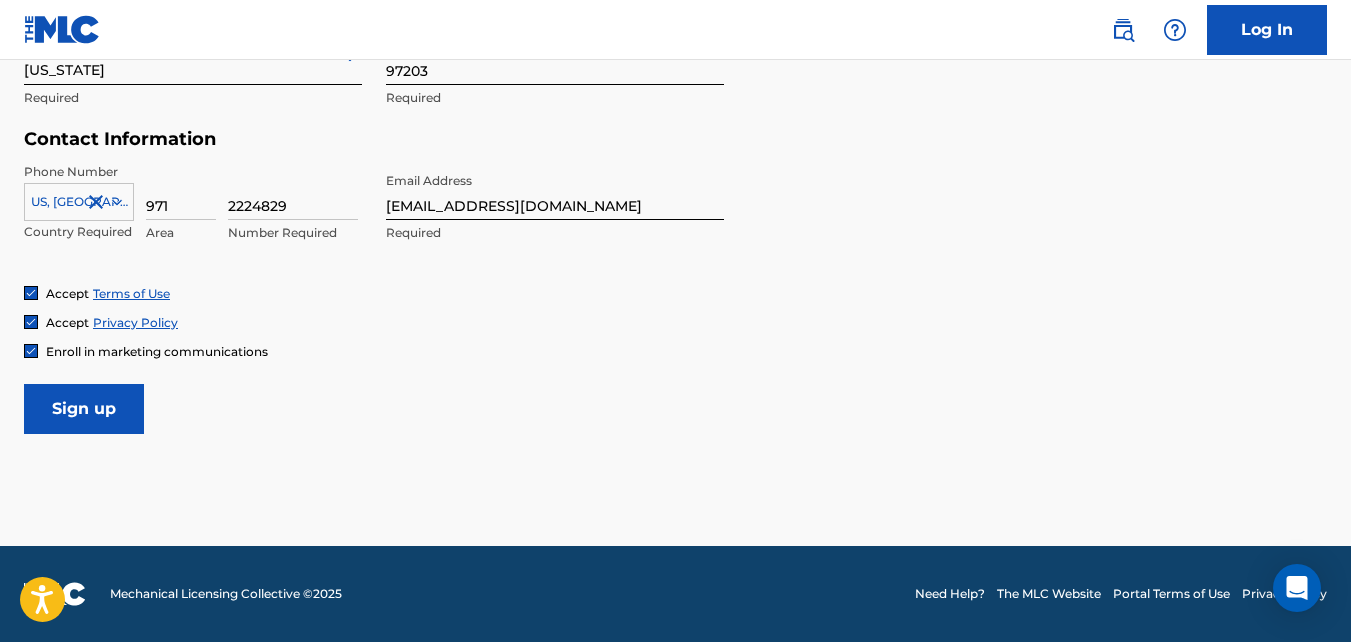 click on "Sign up" at bounding box center (84, 409) 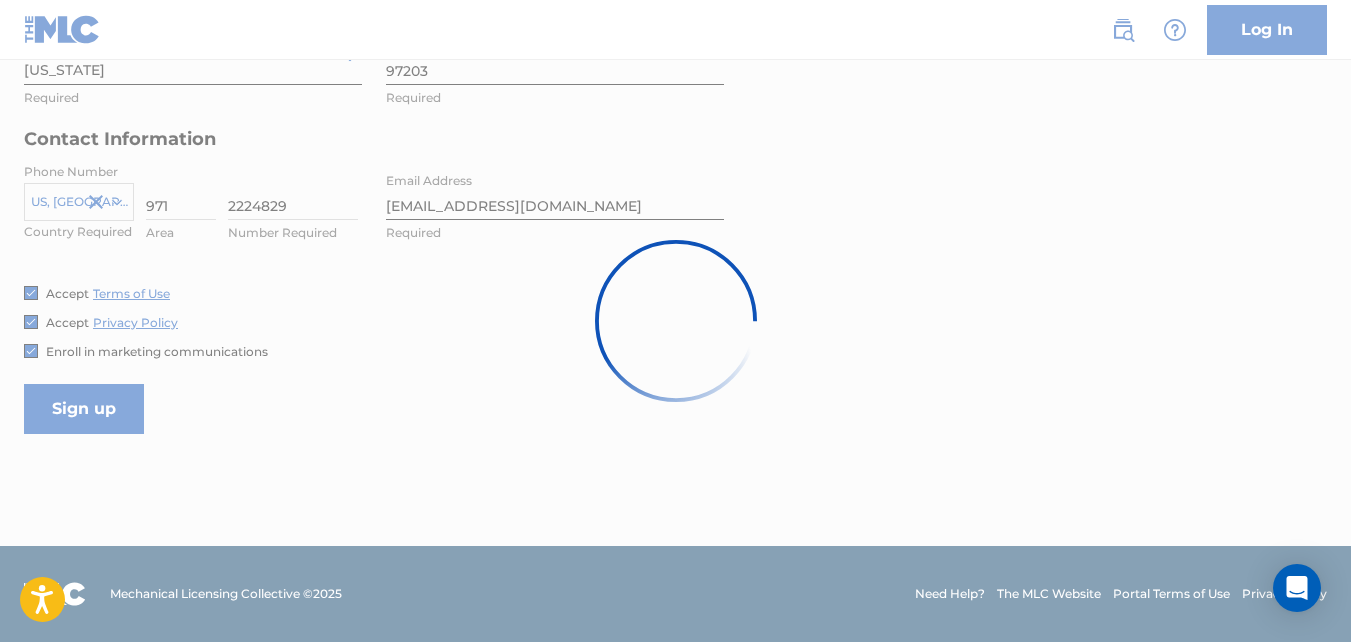 click at bounding box center [675, 321] 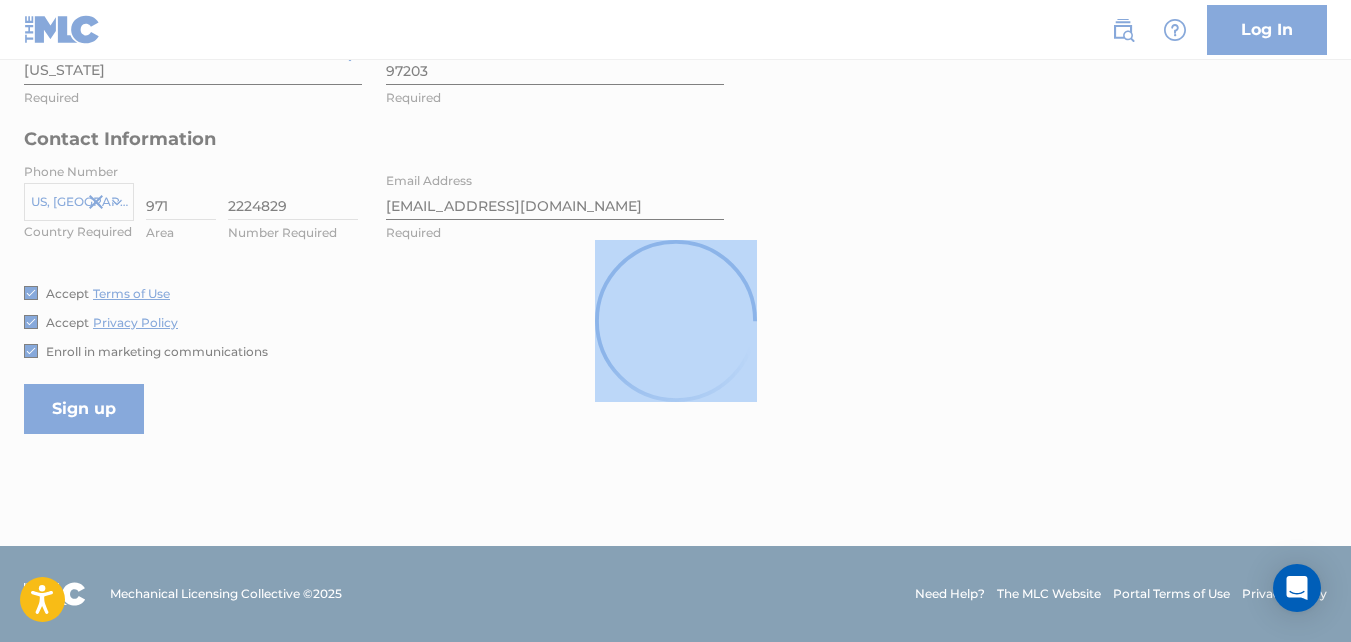 click at bounding box center (675, 321) 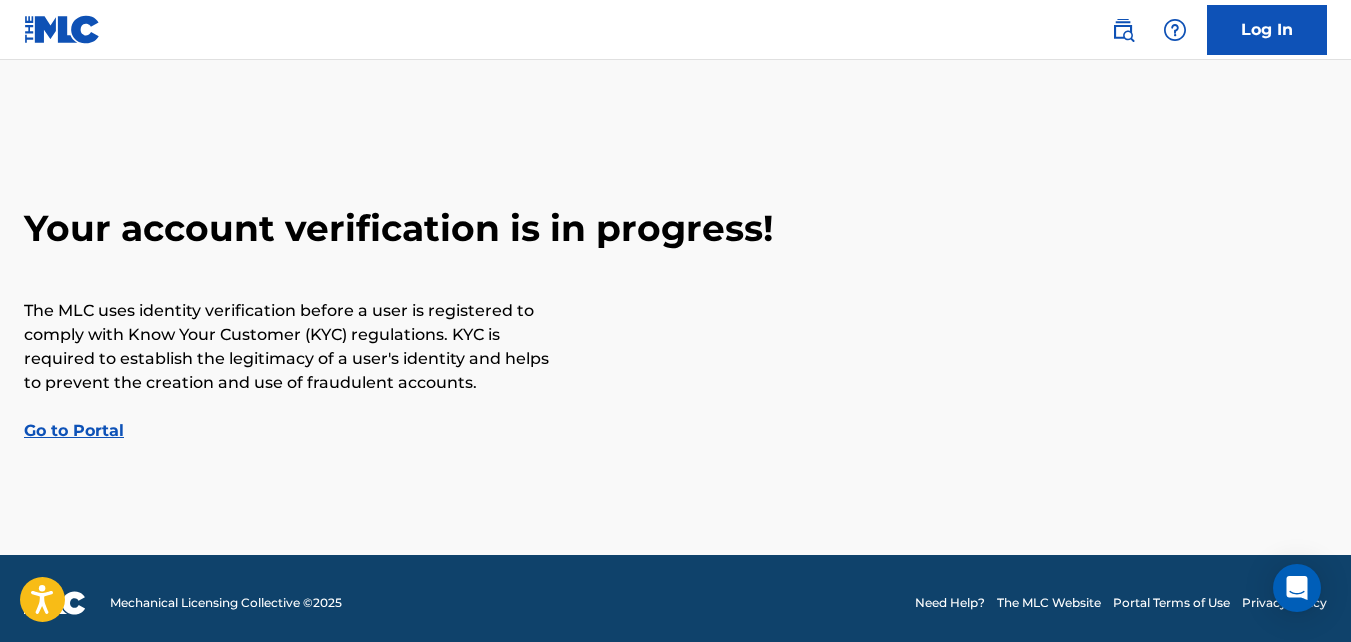 drag, startPoint x: 98, startPoint y: 403, endPoint x: 85, endPoint y: 427, distance: 27.294687 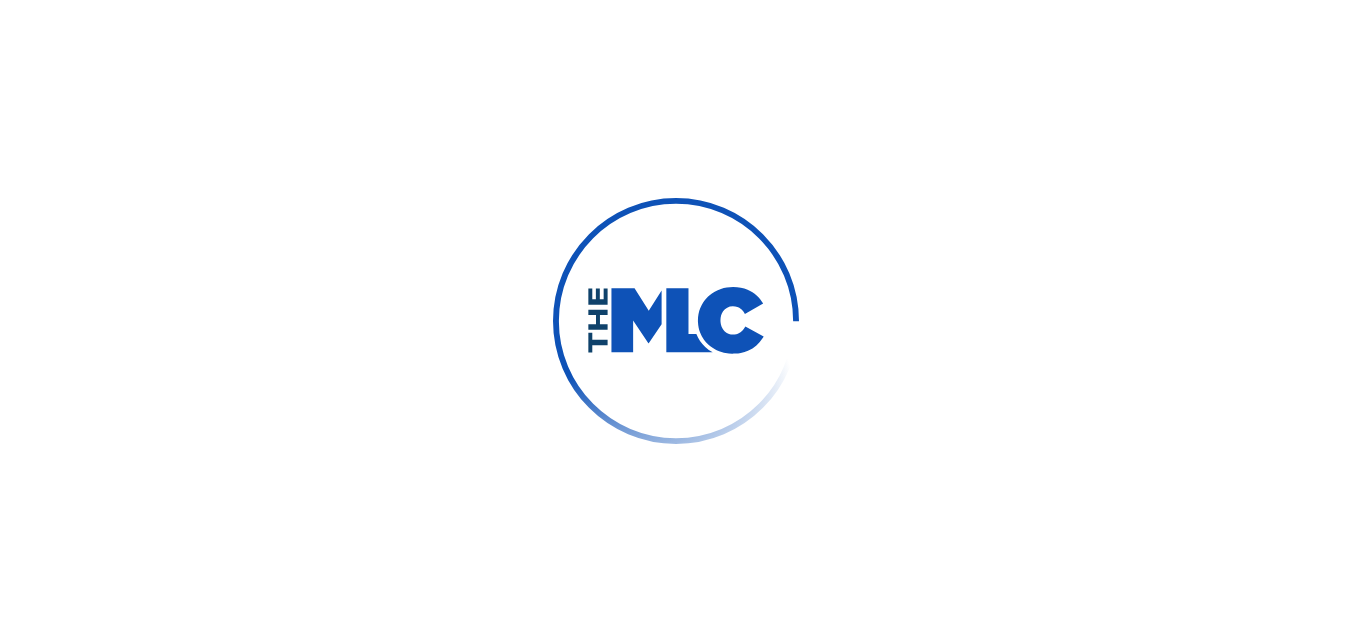 scroll, scrollTop: 0, scrollLeft: 0, axis: both 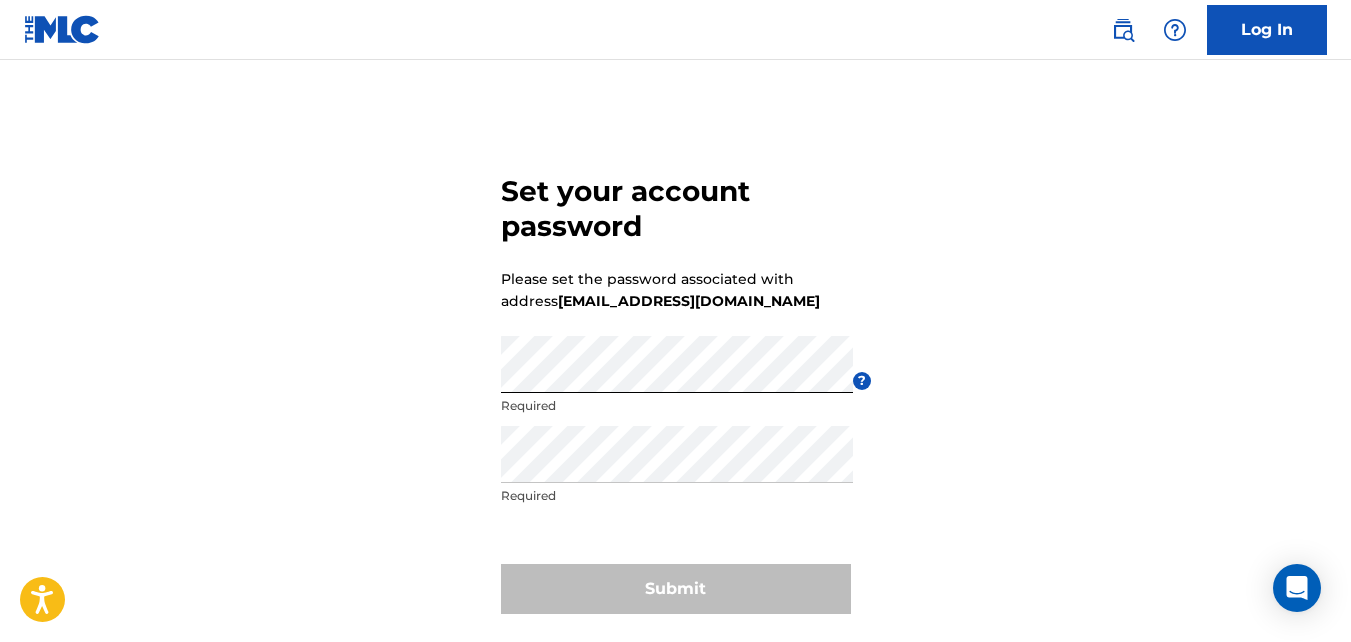 click on "Re enter password   Required" at bounding box center [677, 471] 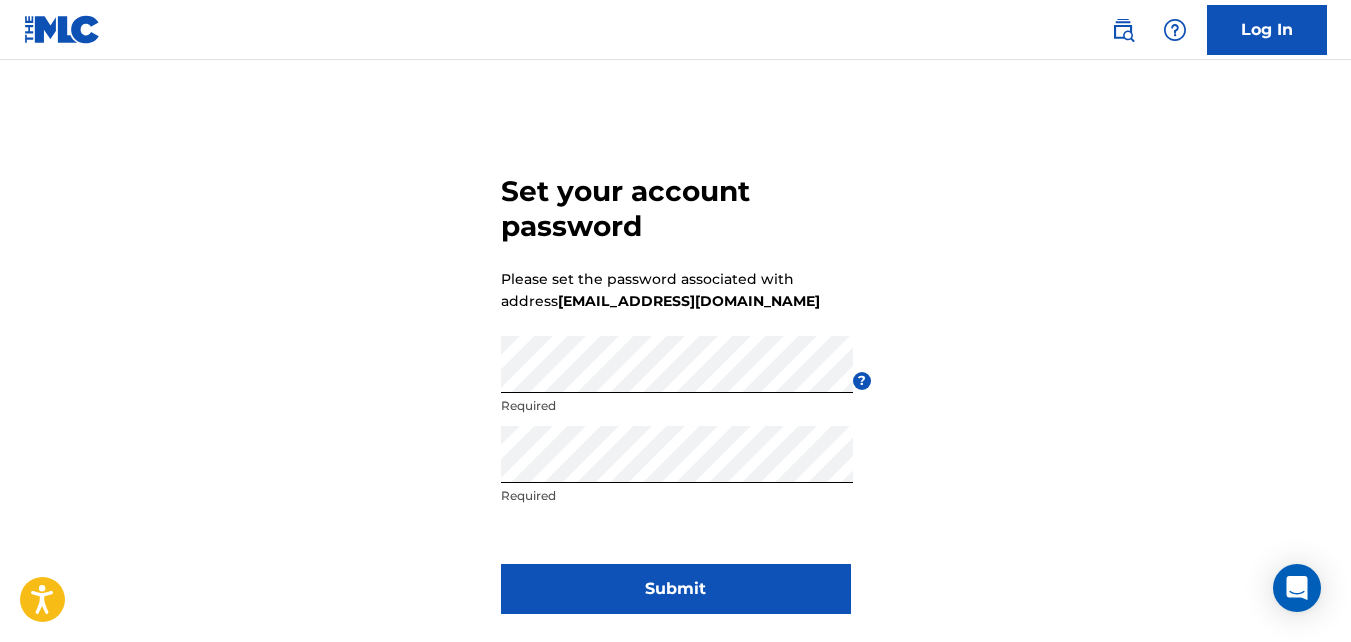 click on "Submit" at bounding box center [676, 589] 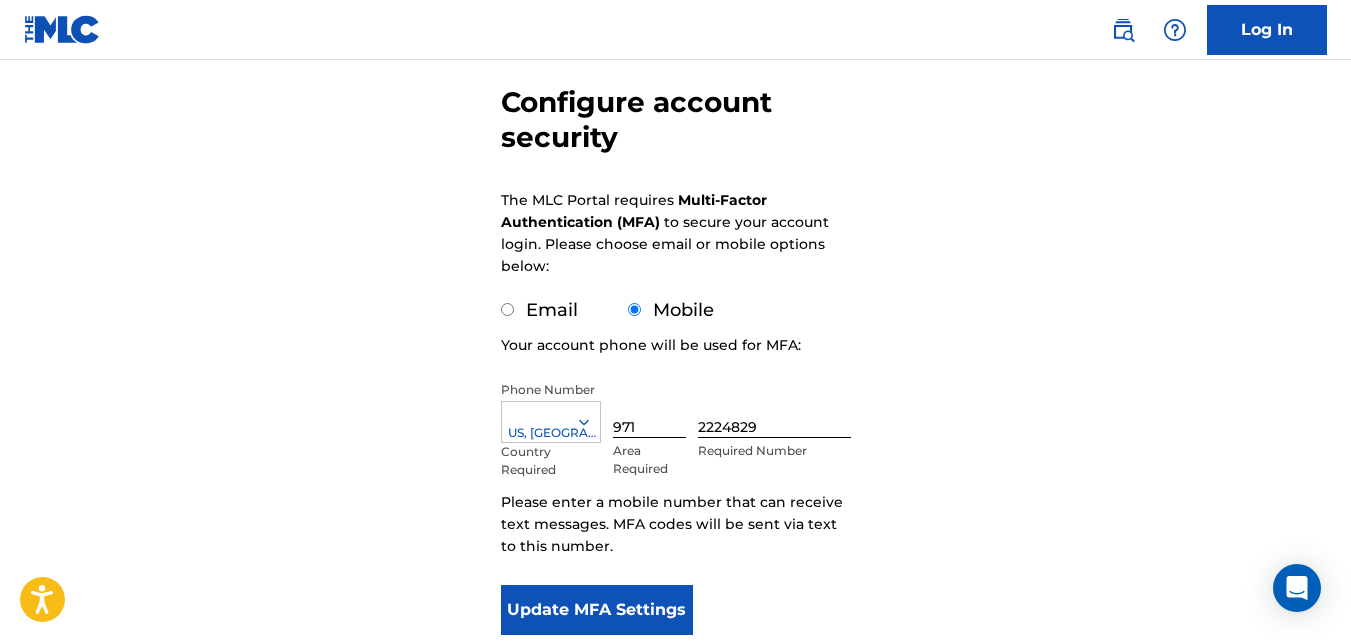 scroll, scrollTop: 184, scrollLeft: 0, axis: vertical 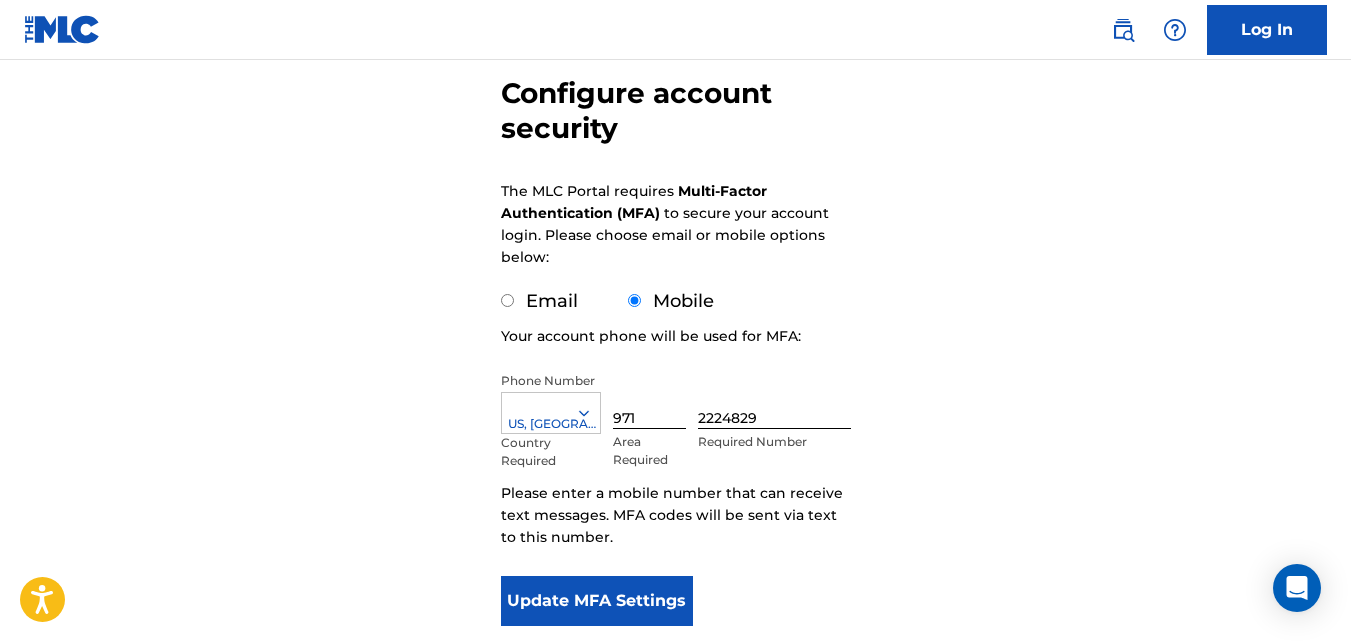 drag, startPoint x: 595, startPoint y: 601, endPoint x: 583, endPoint y: 605, distance: 12.649111 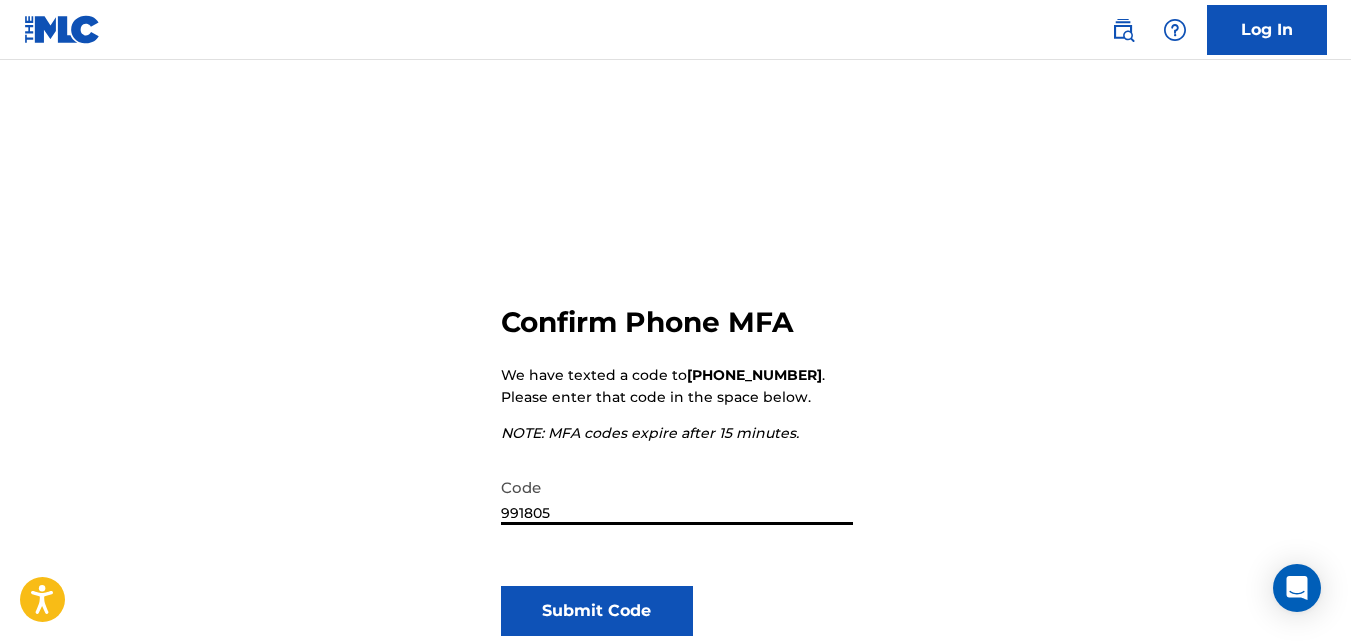 scroll, scrollTop: 53, scrollLeft: 0, axis: vertical 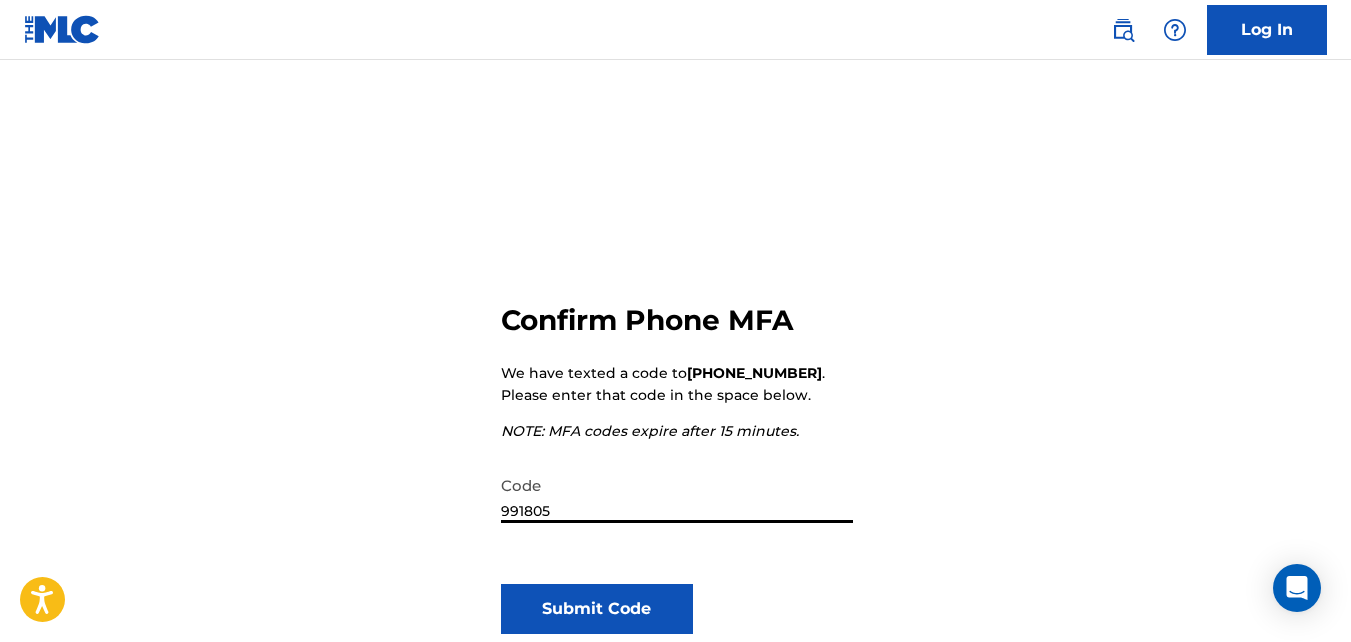 type on "991805" 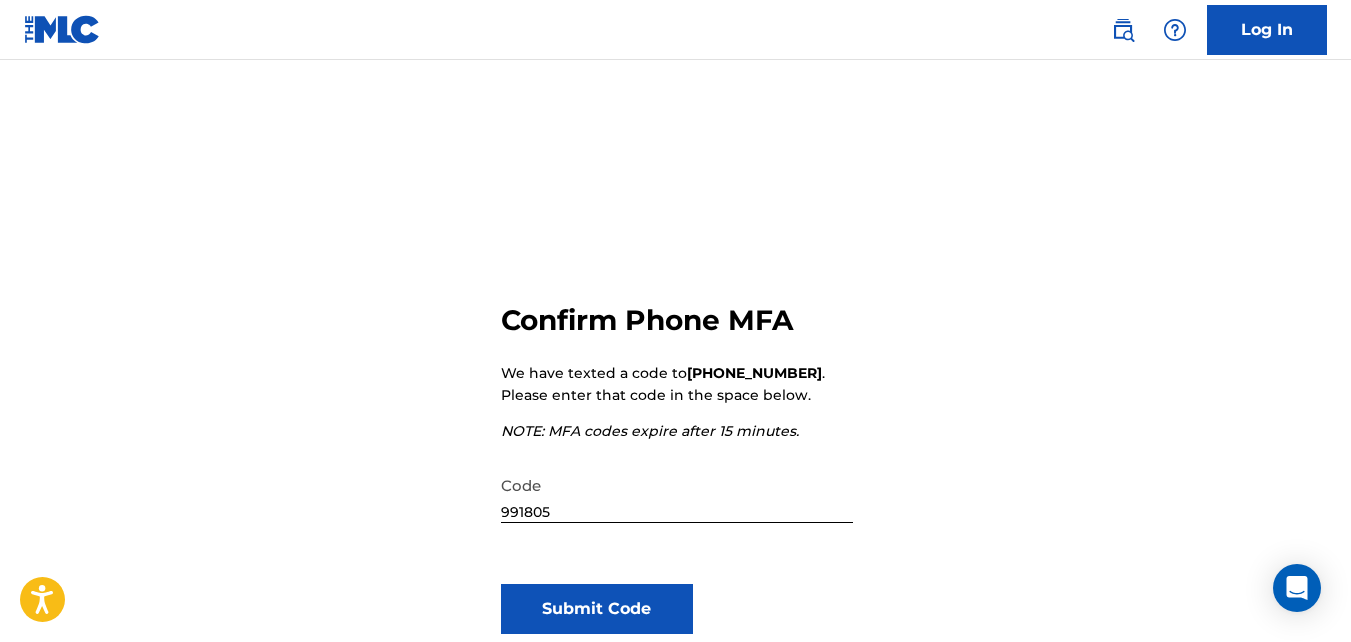click on "Submit Code" at bounding box center (597, 609) 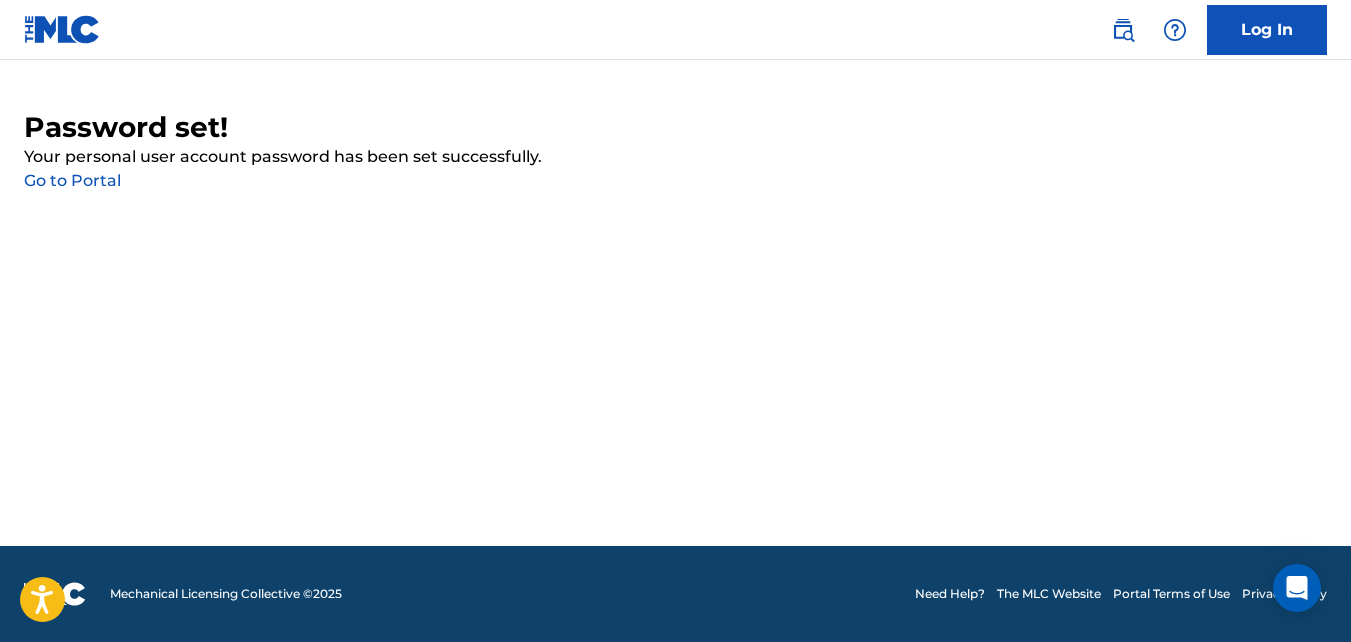 click on "Log In" at bounding box center (1267, 30) 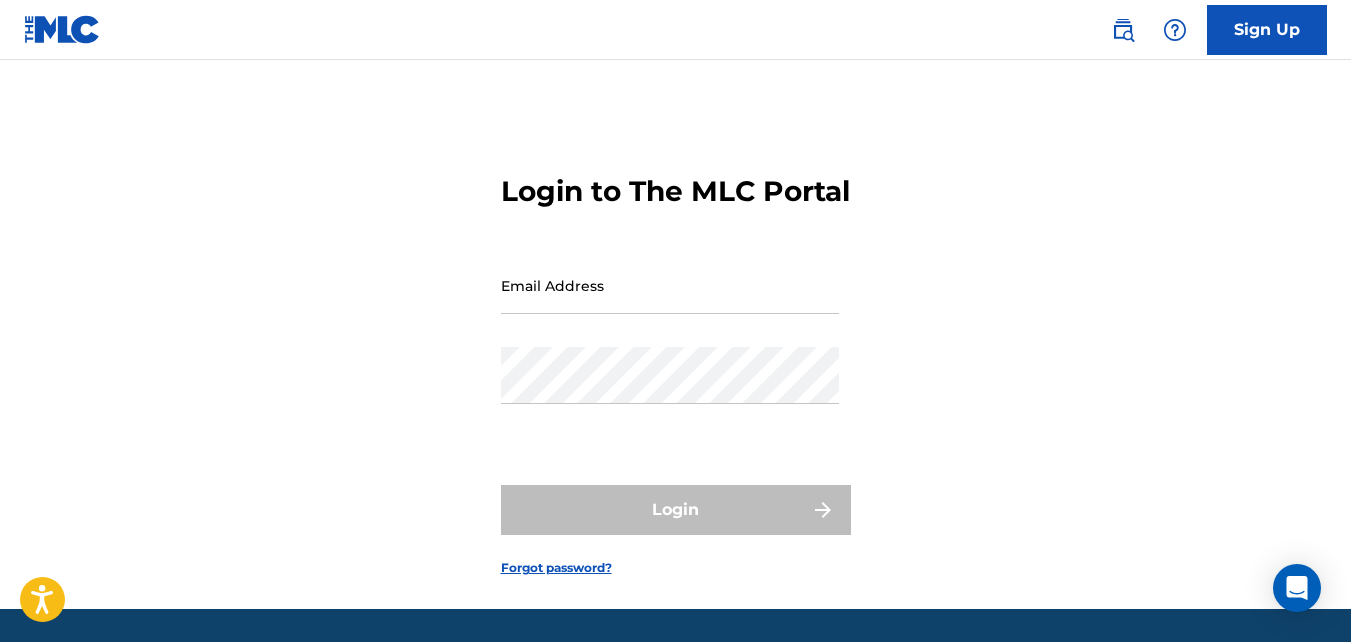 click on "Email Address" at bounding box center [670, 285] 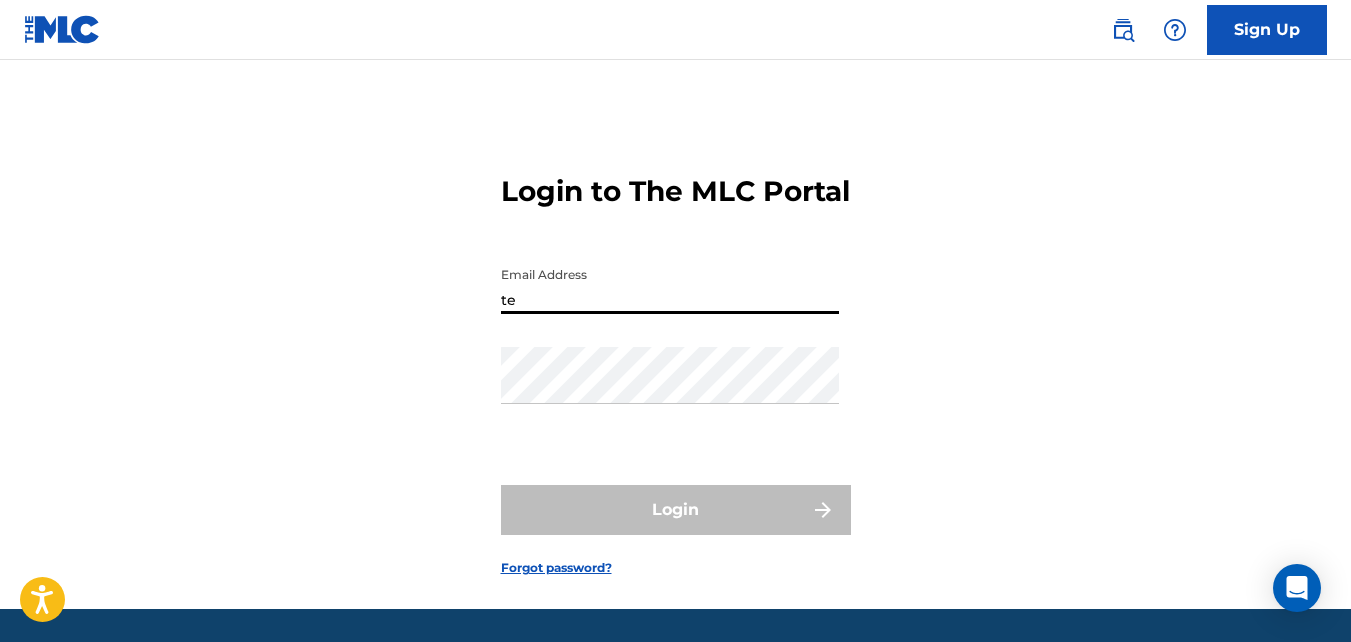 type on "t" 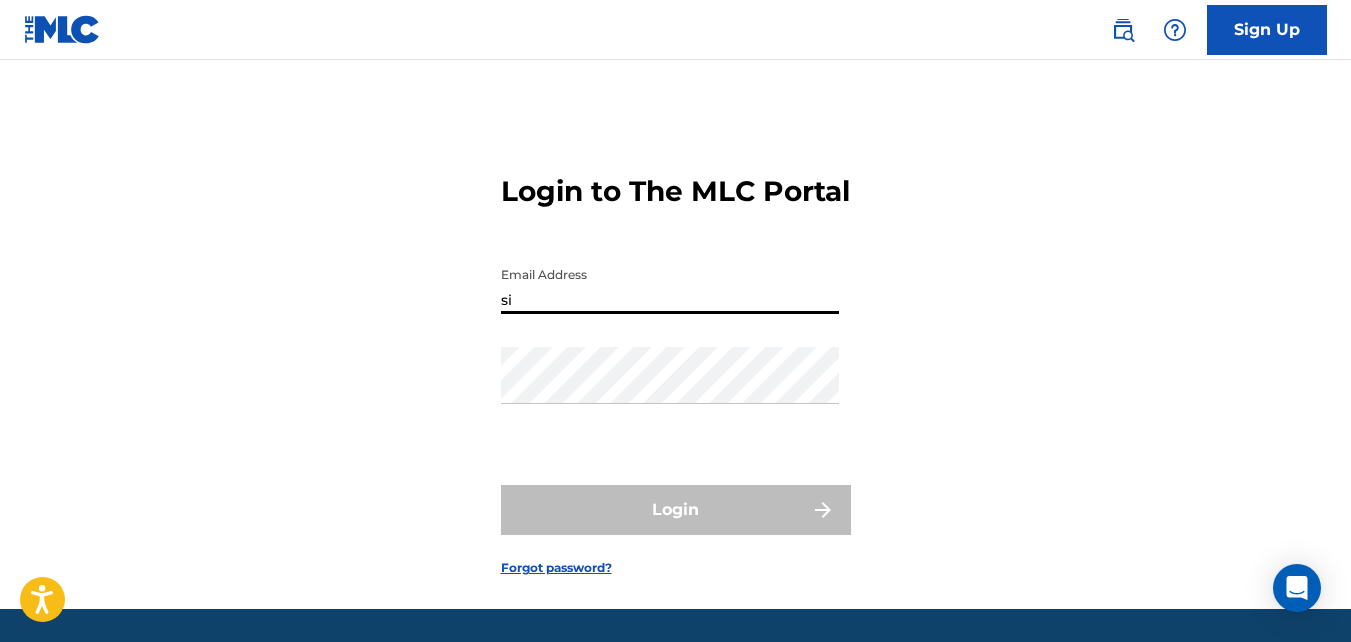 type on "[EMAIL_ADDRESS][DOMAIN_NAME]" 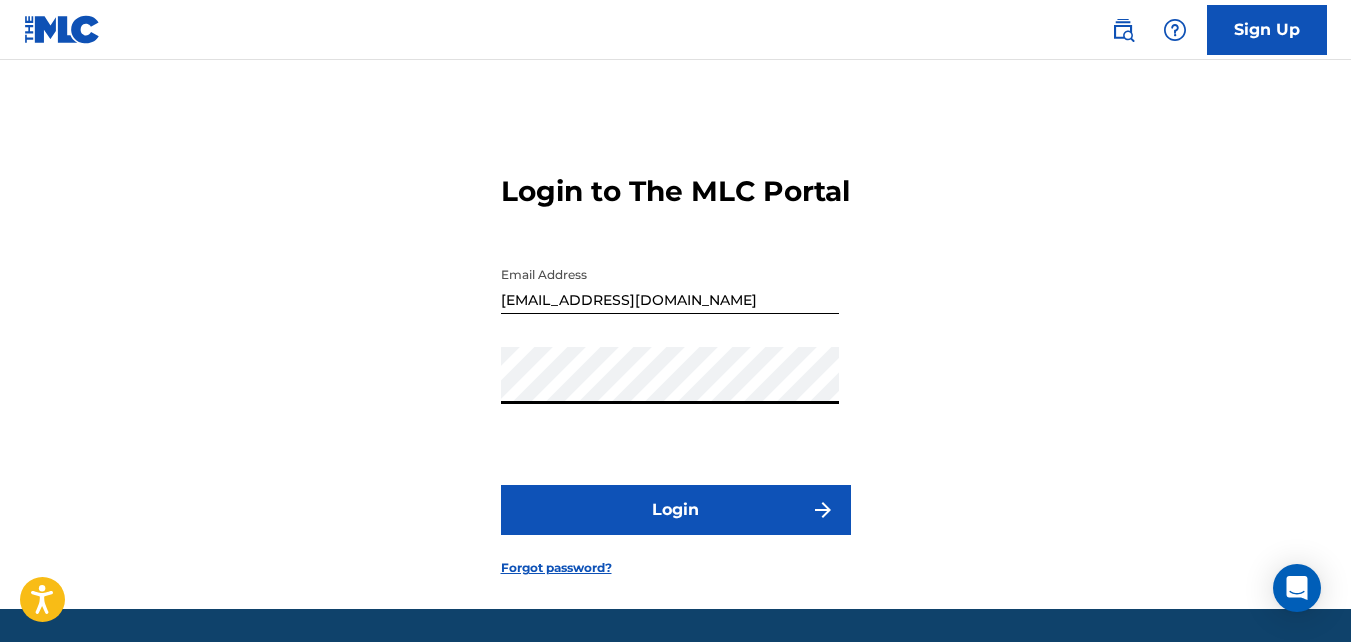 click on "Login" at bounding box center (676, 510) 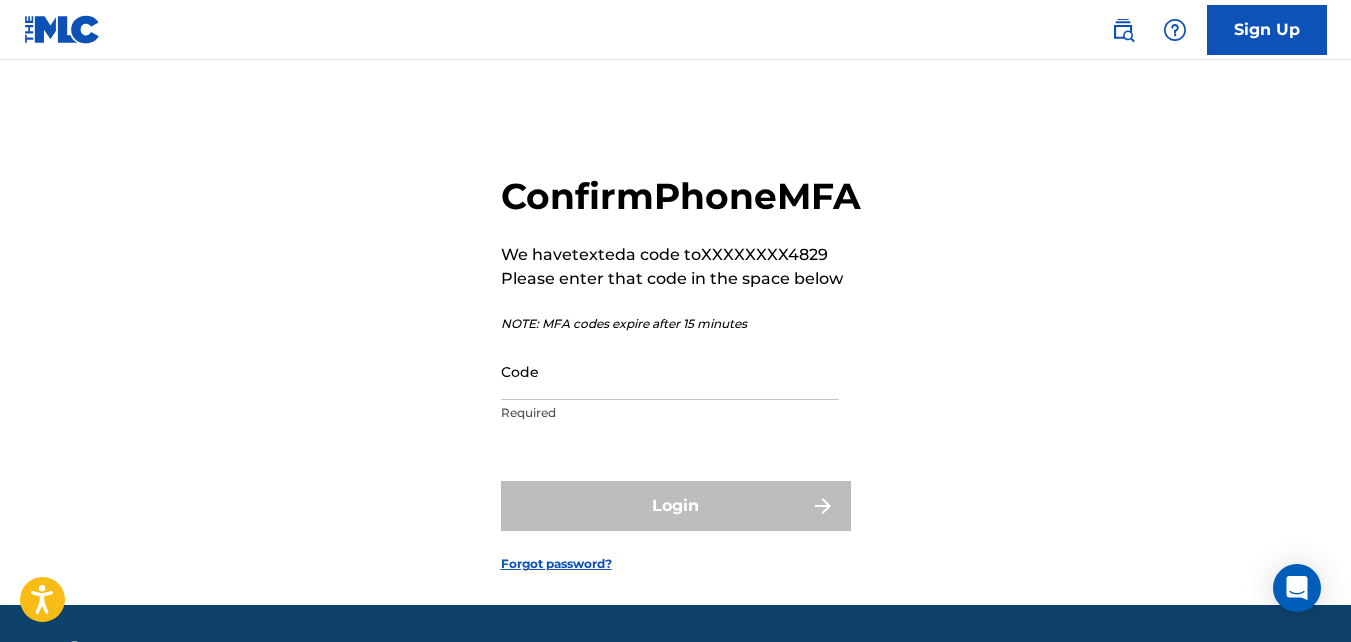 click on "Code" at bounding box center (670, 371) 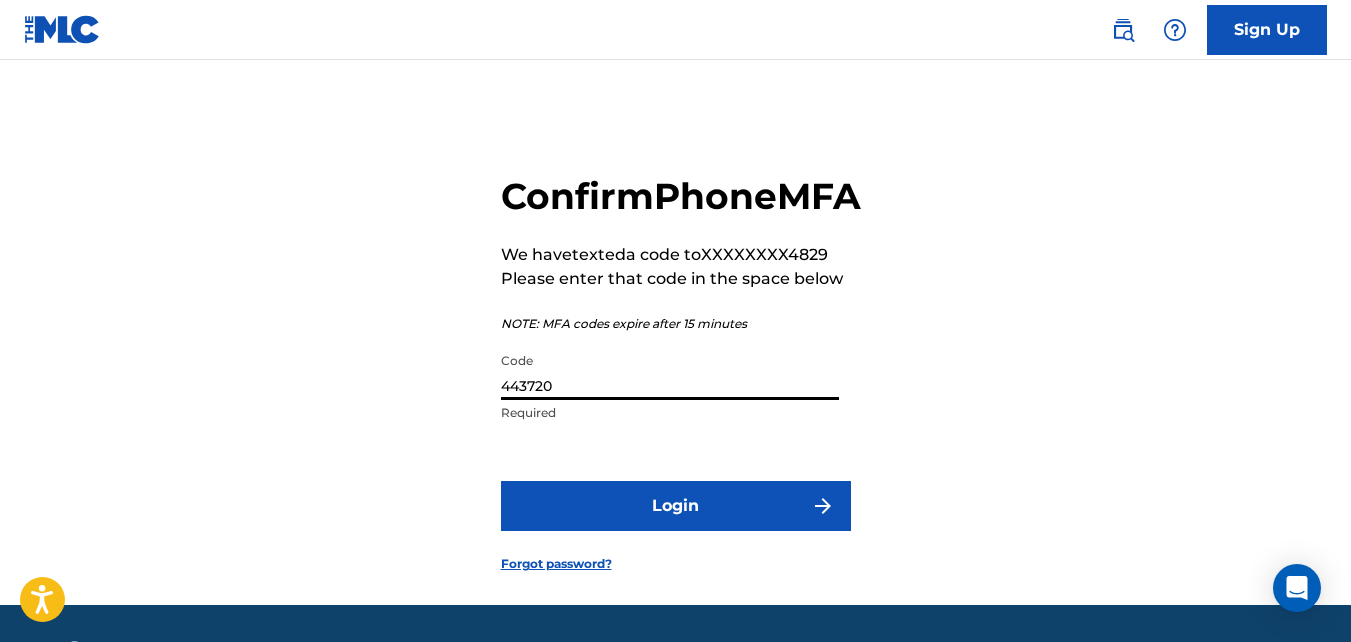 type on "443720" 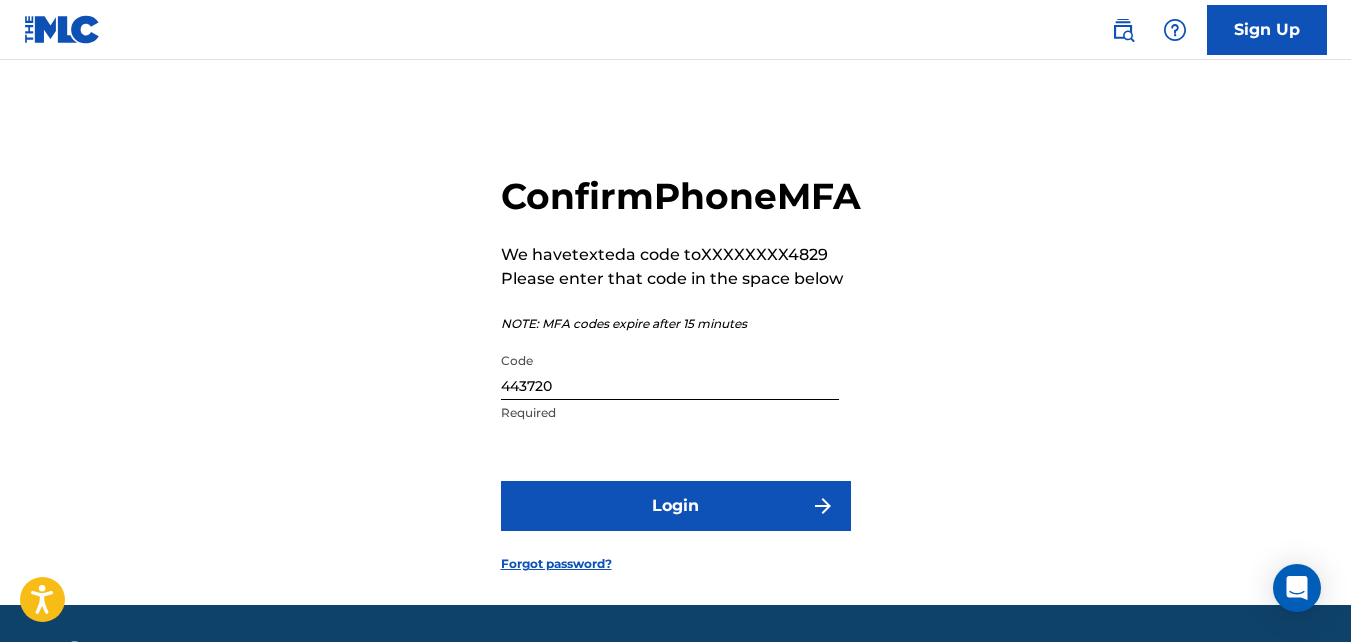 click on "Login" at bounding box center [676, 506] 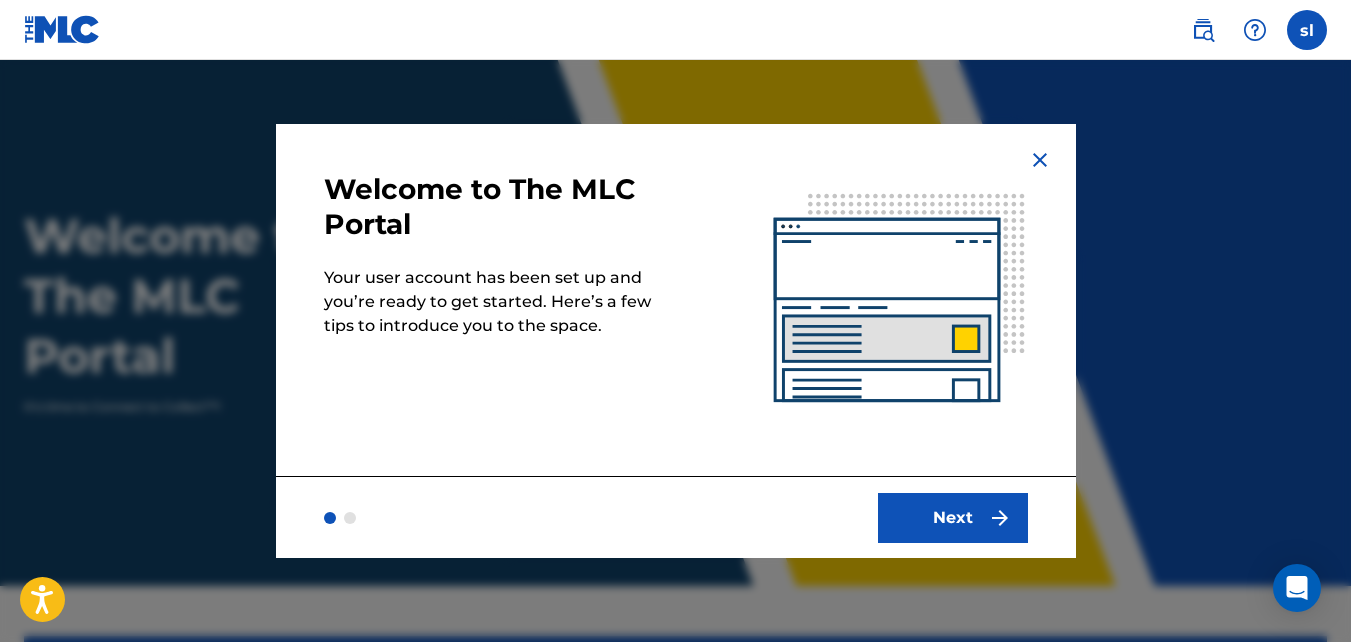scroll, scrollTop: 0, scrollLeft: 0, axis: both 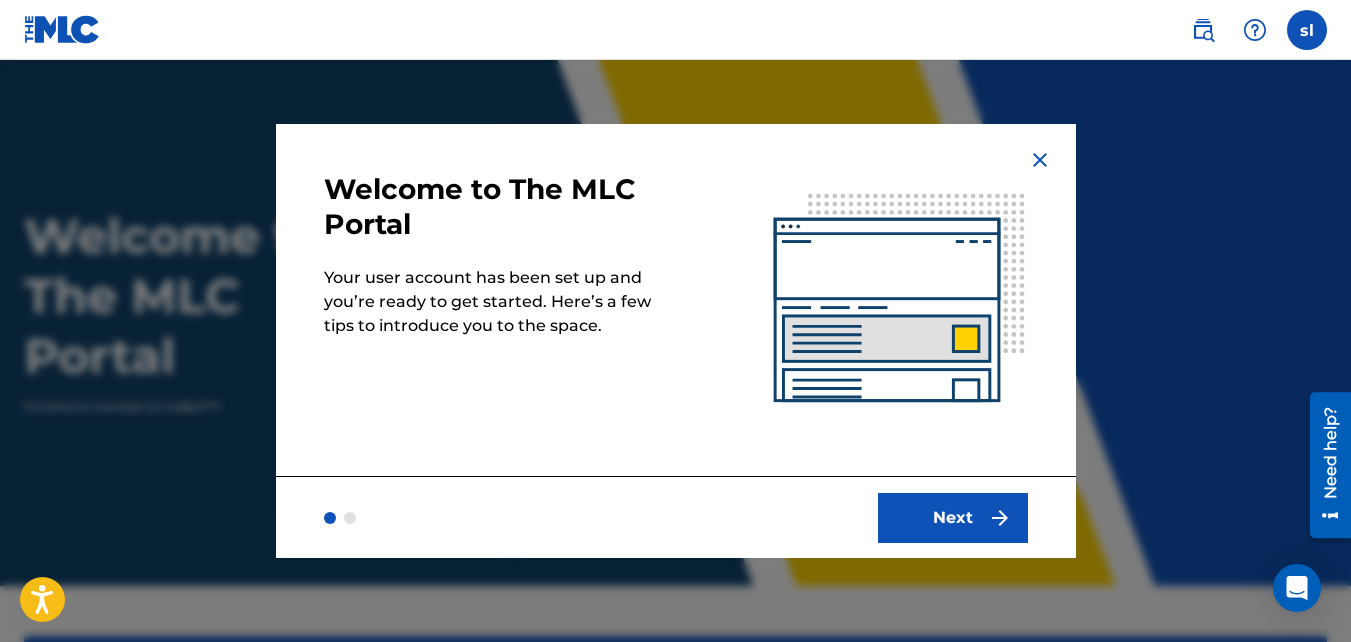 click on "Next" at bounding box center (953, 518) 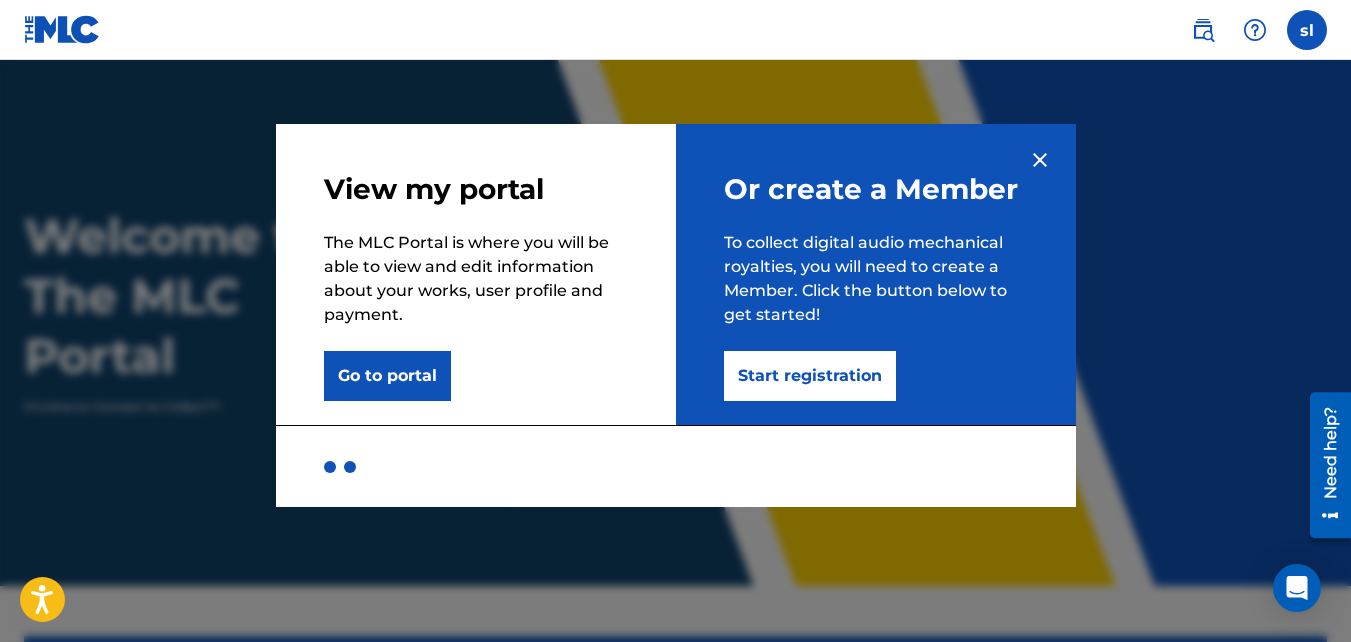 click on "Start registration" at bounding box center (810, 376) 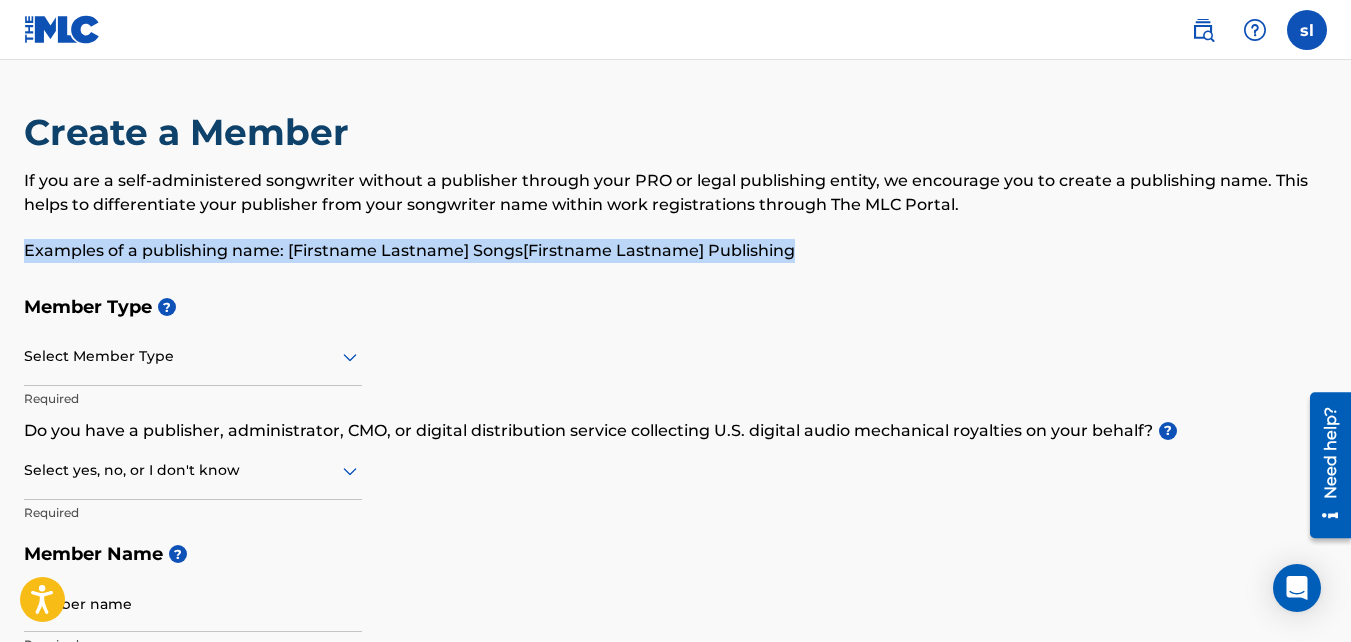 drag, startPoint x: 1003, startPoint y: 197, endPoint x: 880, endPoint y: 265, distance: 140.54536 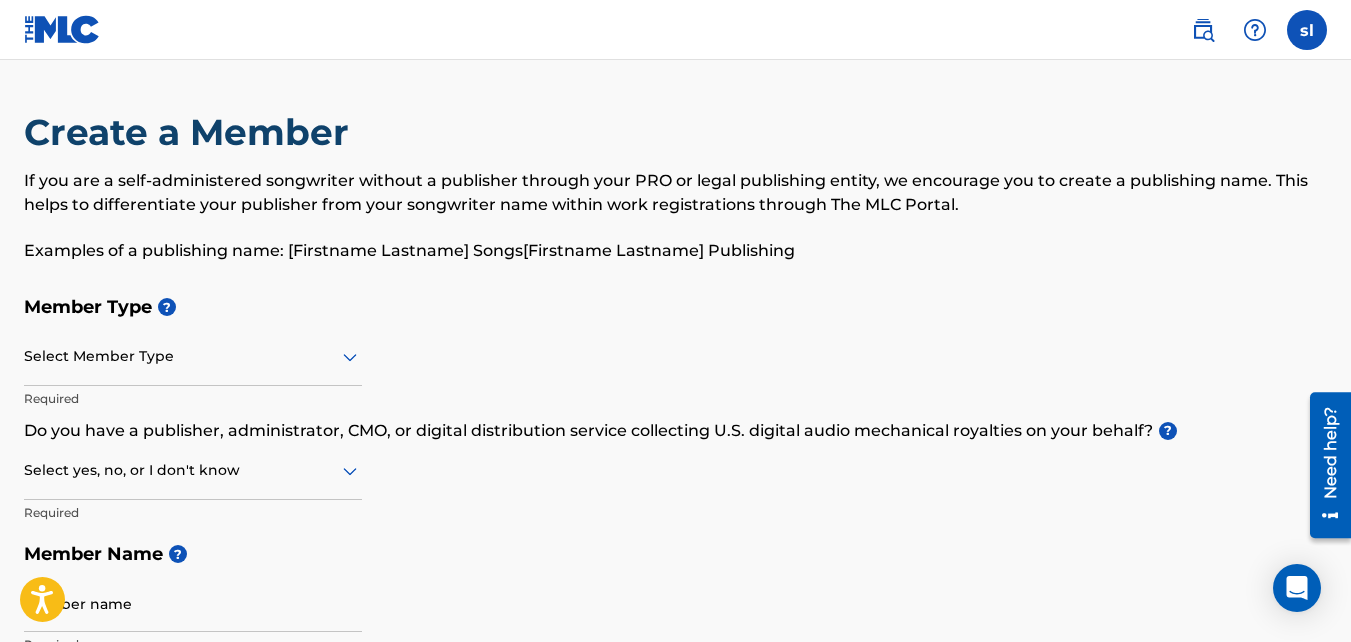 click 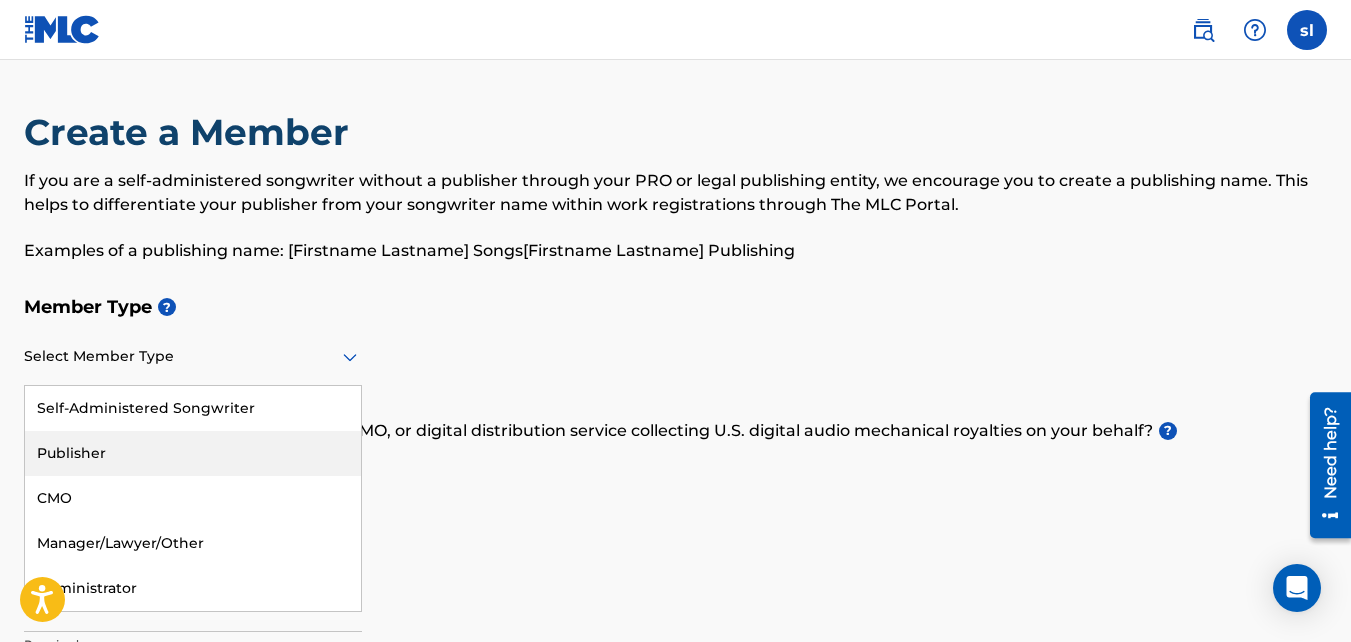 click on "Publisher" at bounding box center [193, 453] 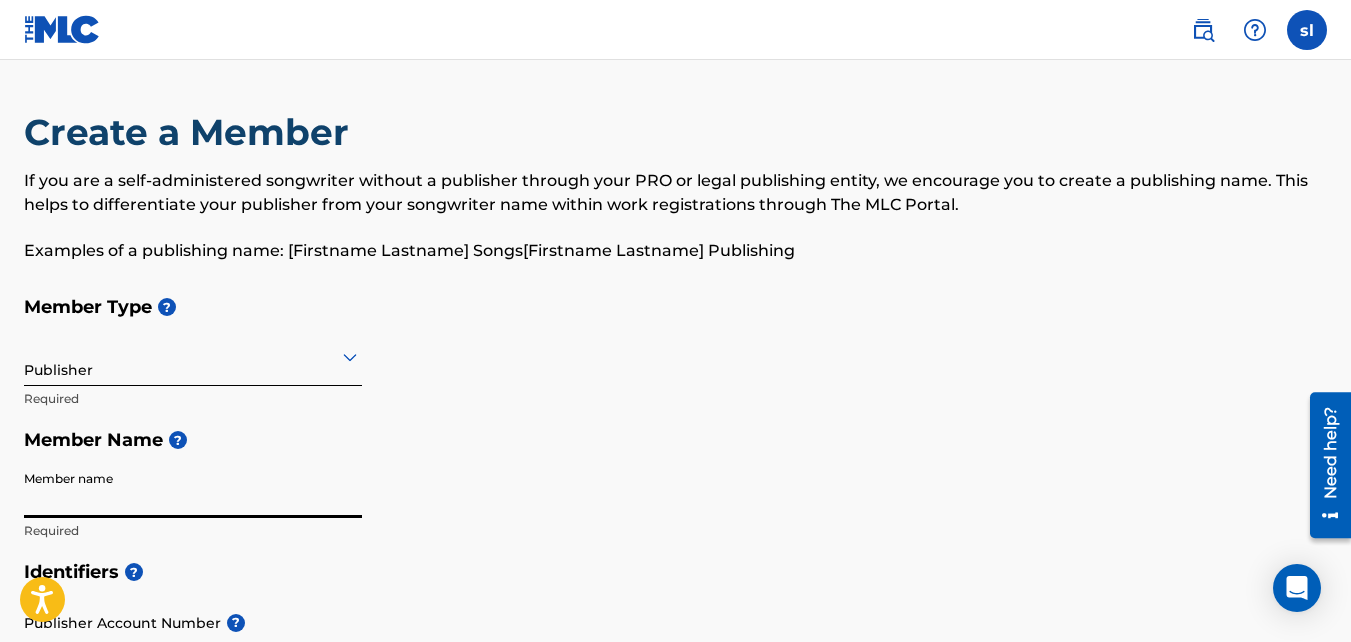 click on "Member name" at bounding box center (193, 489) 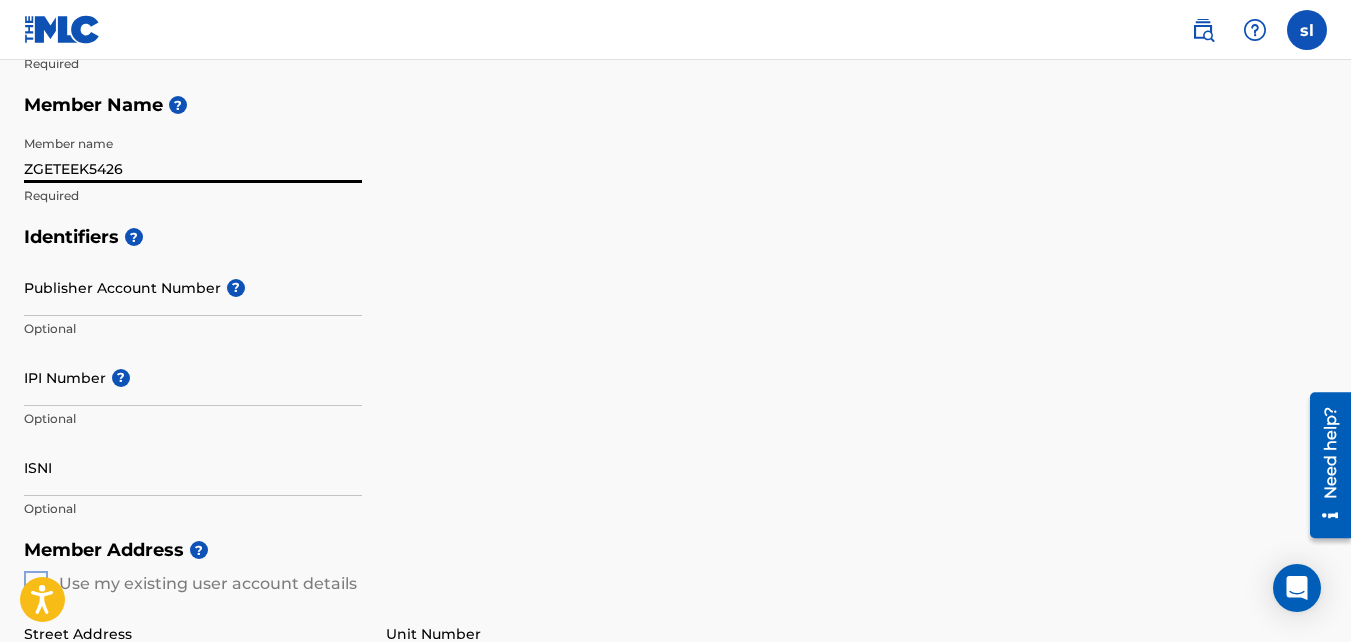 scroll, scrollTop: 340, scrollLeft: 0, axis: vertical 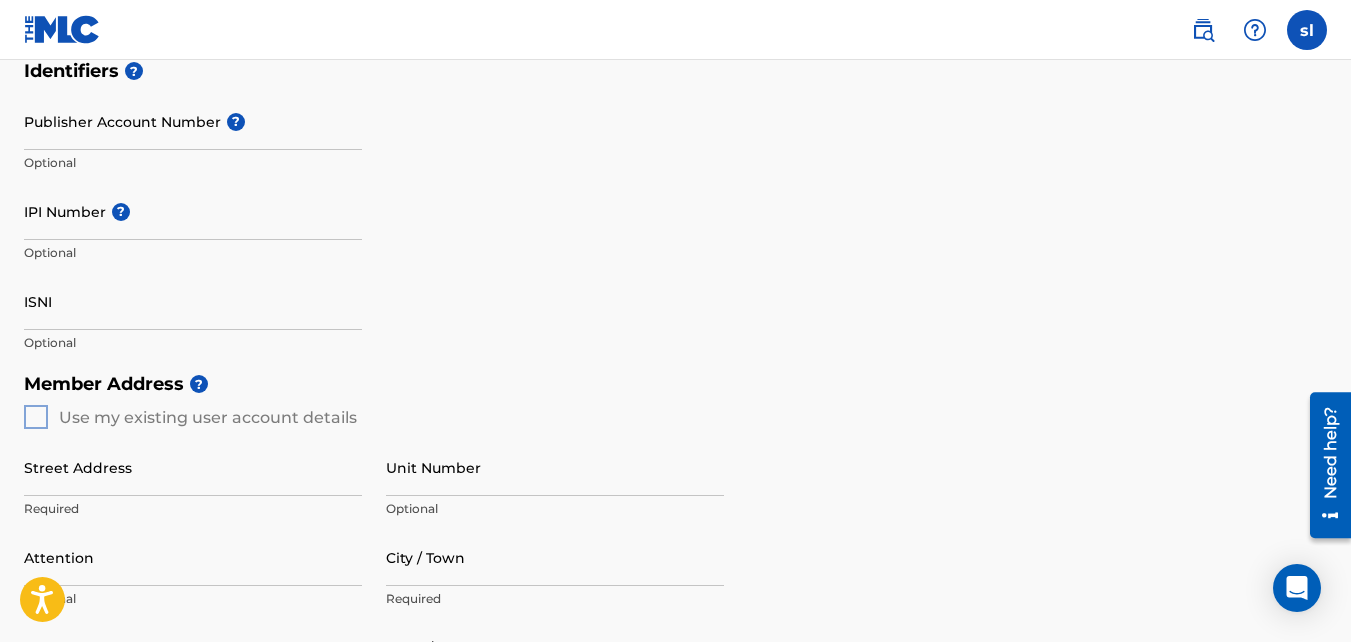 type on "ZGETEEK5426" 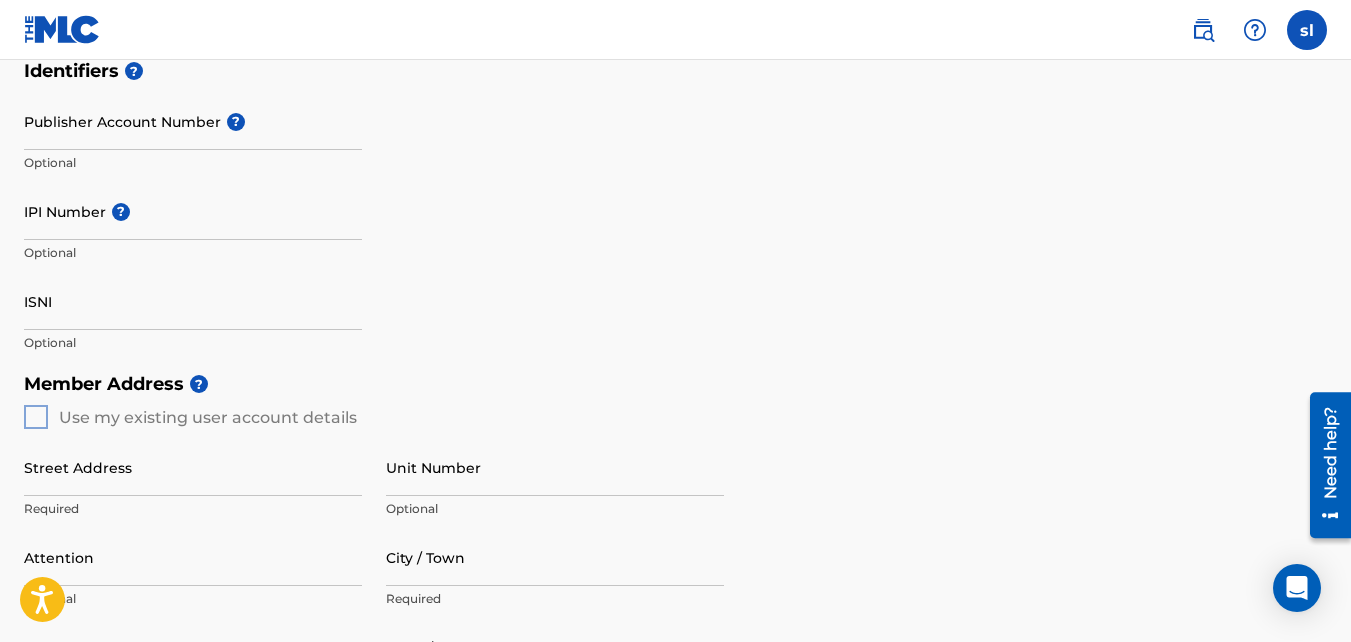 click on "Street Address" at bounding box center (193, 467) 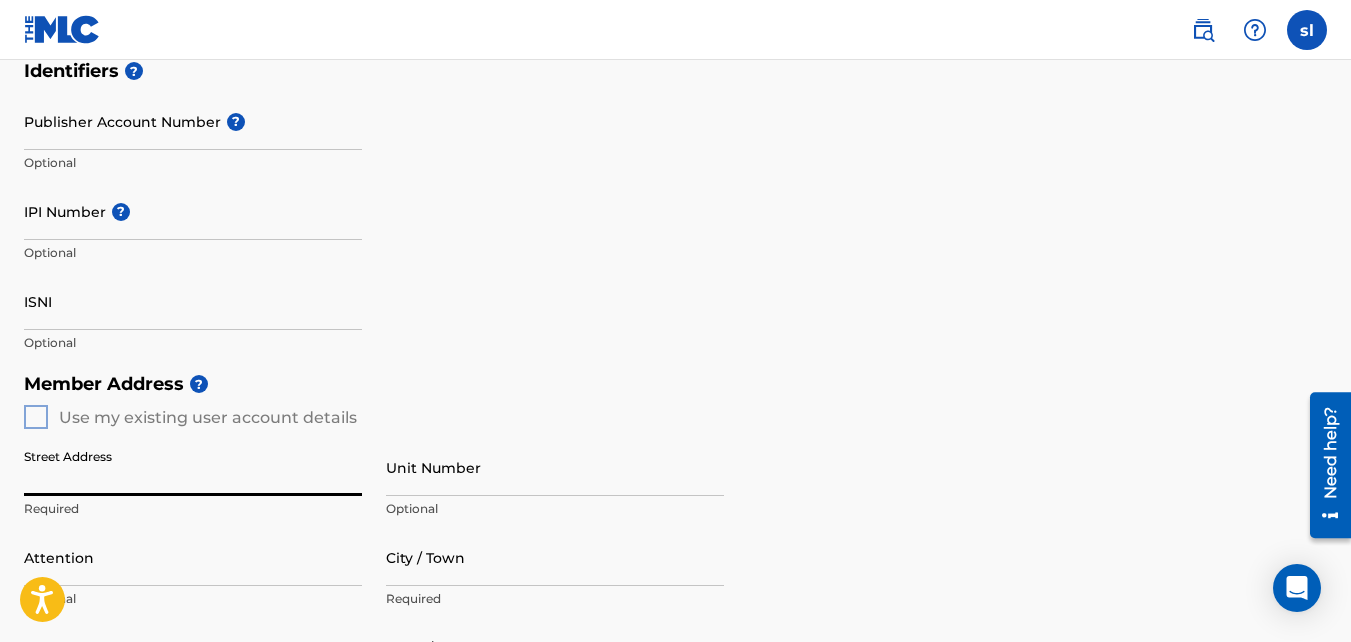 type on "9829 N Lombard" 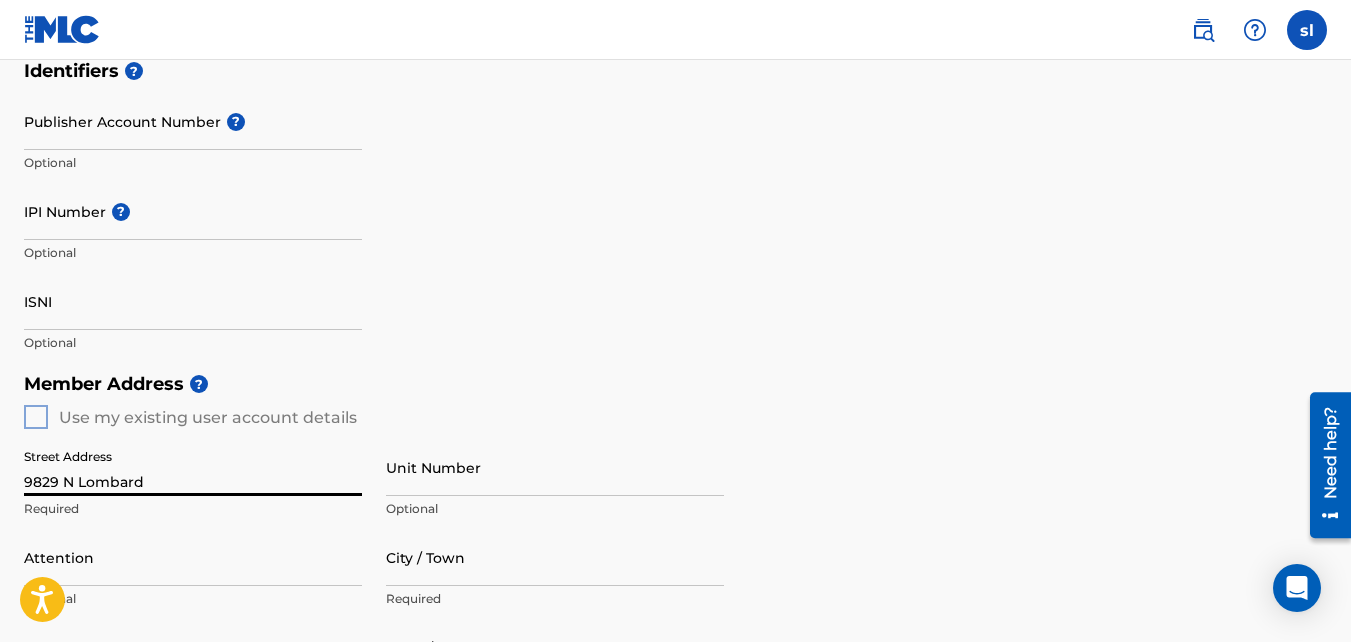 type on "9829 N LOMBARD" 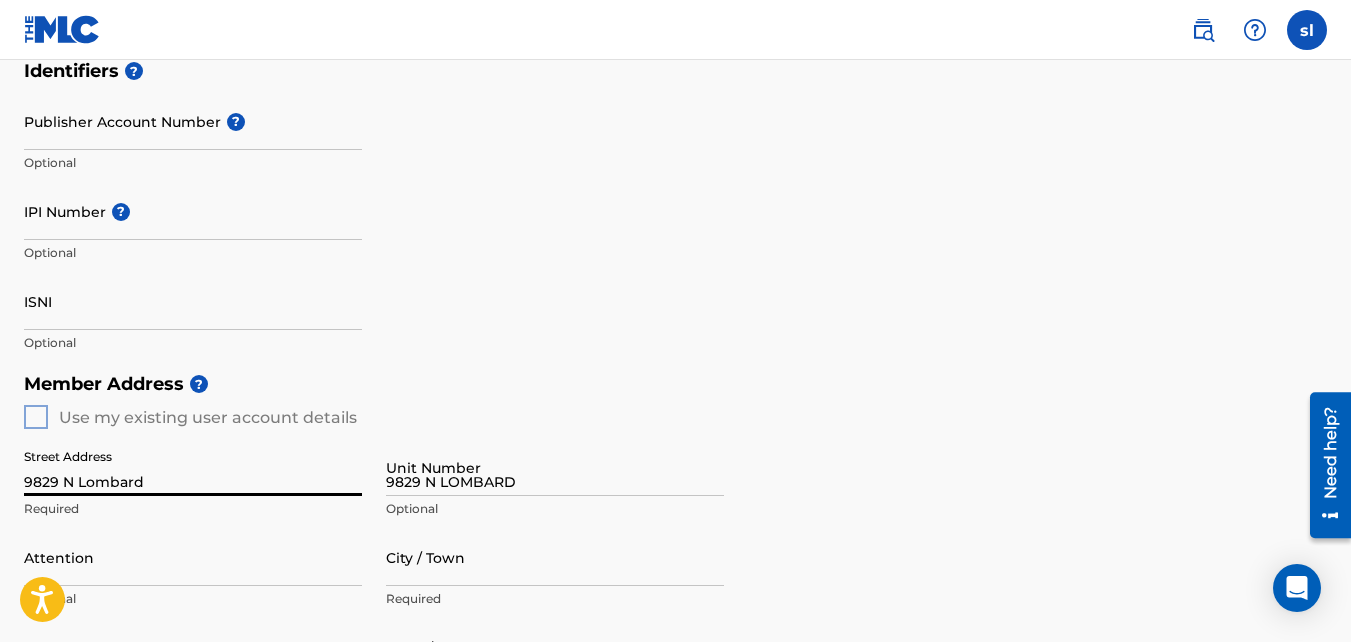 type on "[GEOGRAPHIC_DATA]" 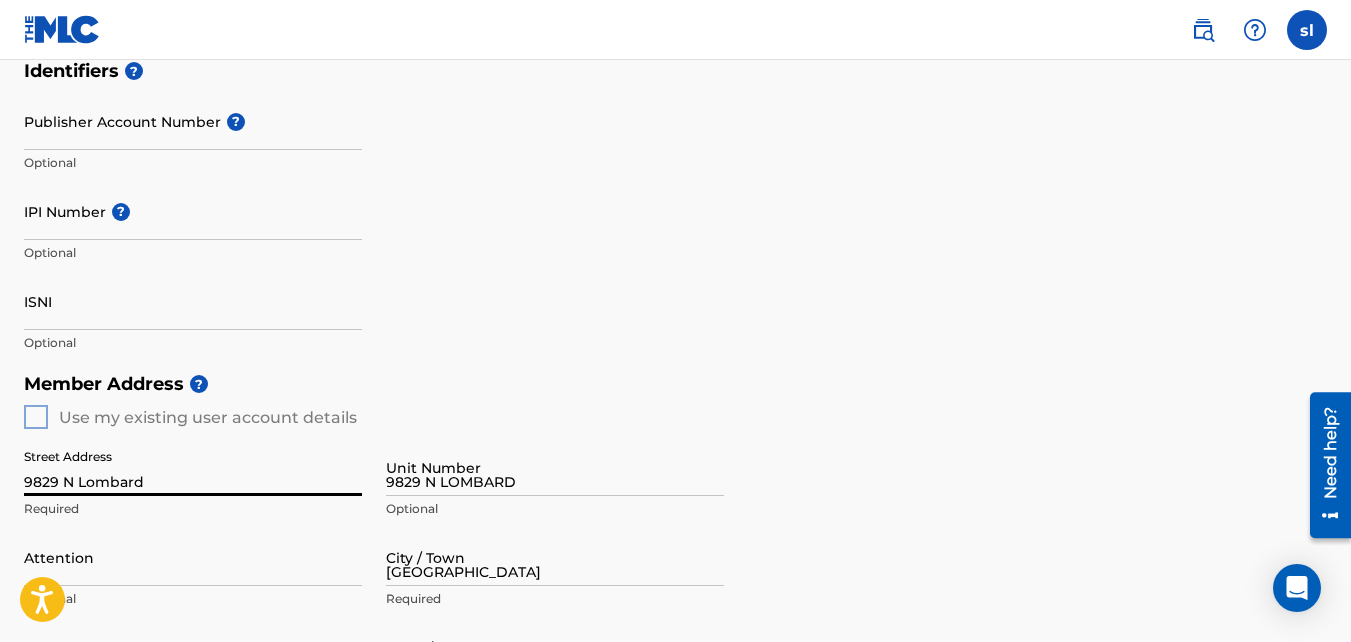 type on "[GEOGRAPHIC_DATA]" 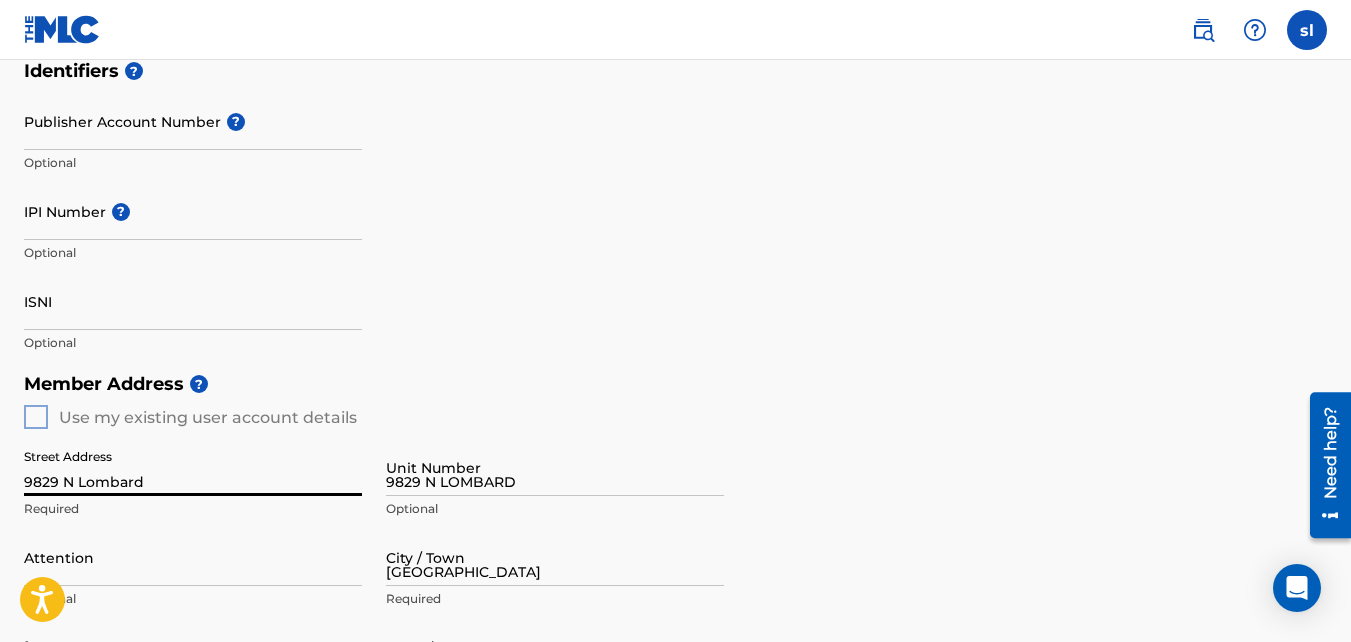 type on "97203" 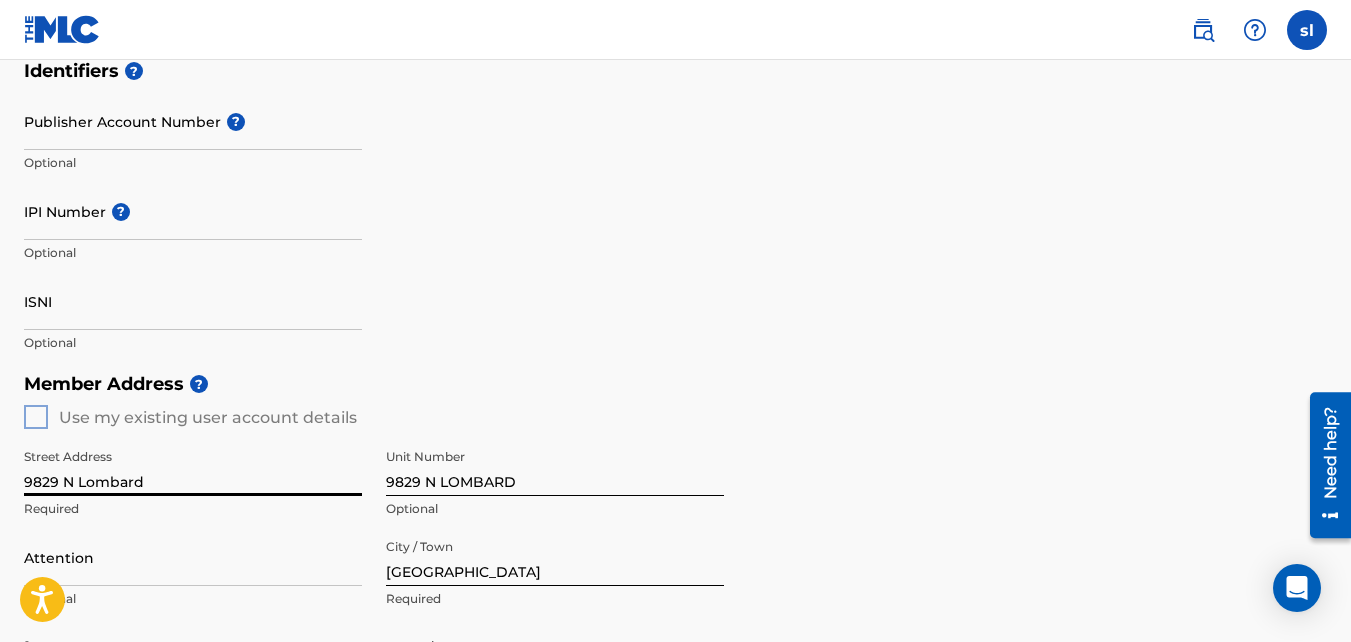 scroll, scrollTop: 1082, scrollLeft: 0, axis: vertical 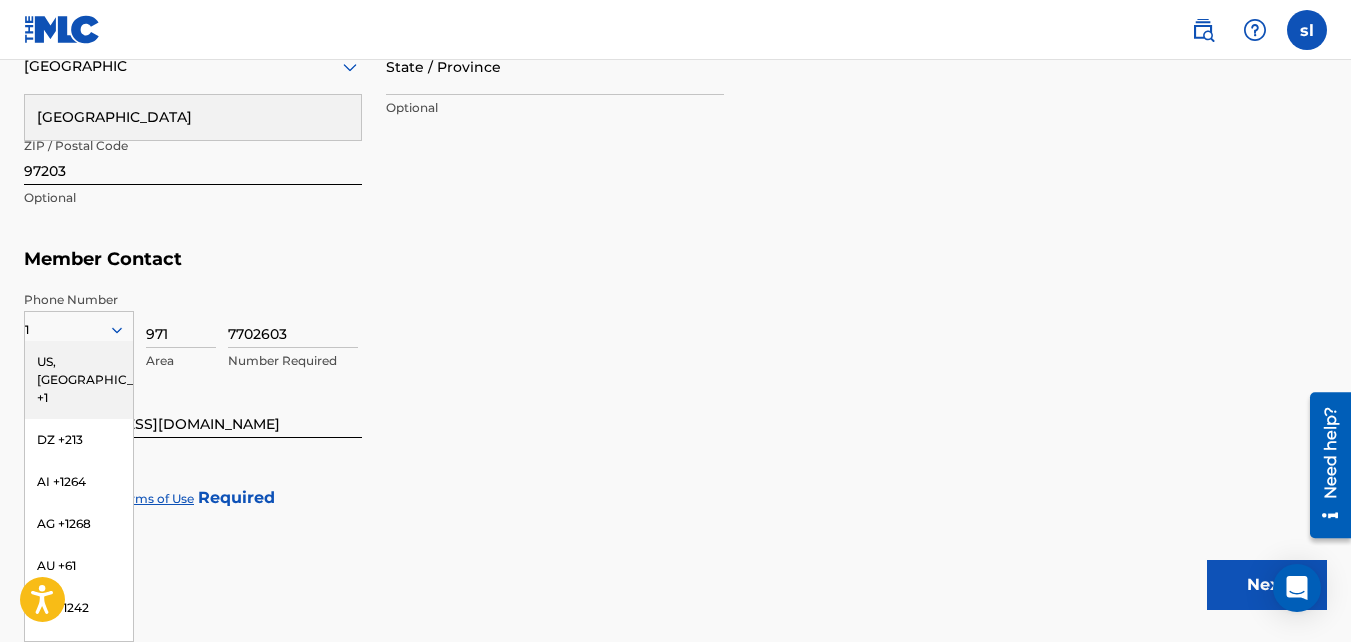 type on "OR" 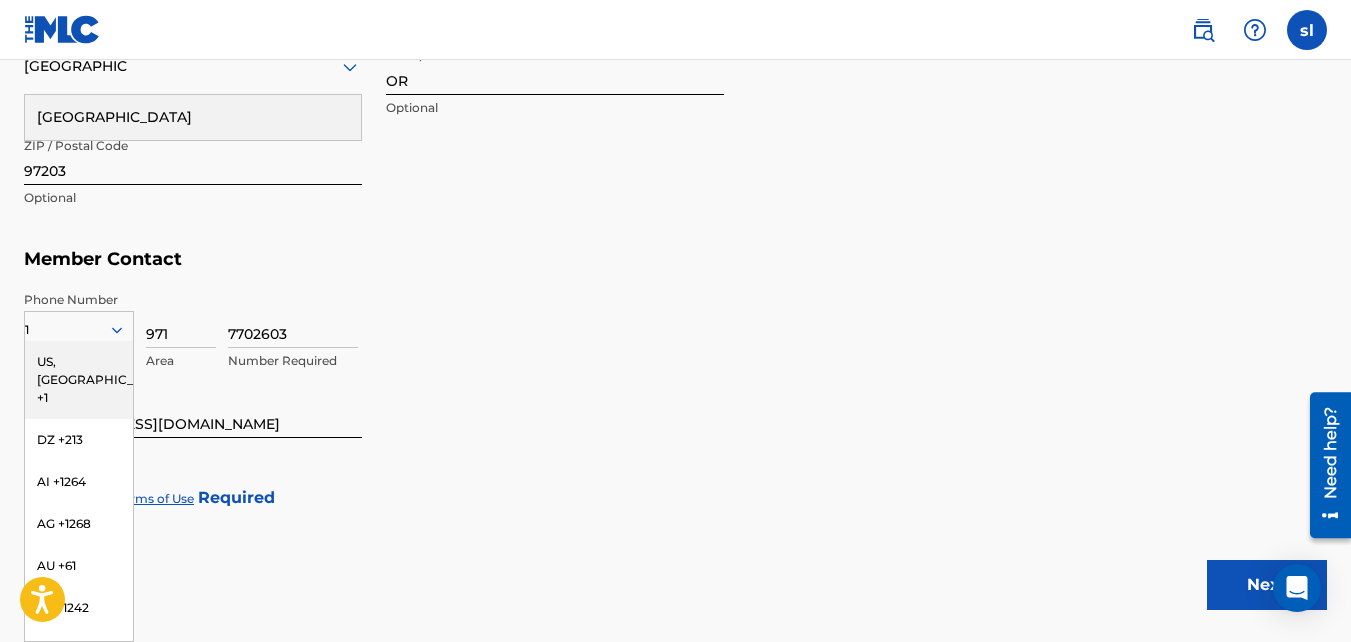 click on "US, [GEOGRAPHIC_DATA] +1" at bounding box center (79, 380) 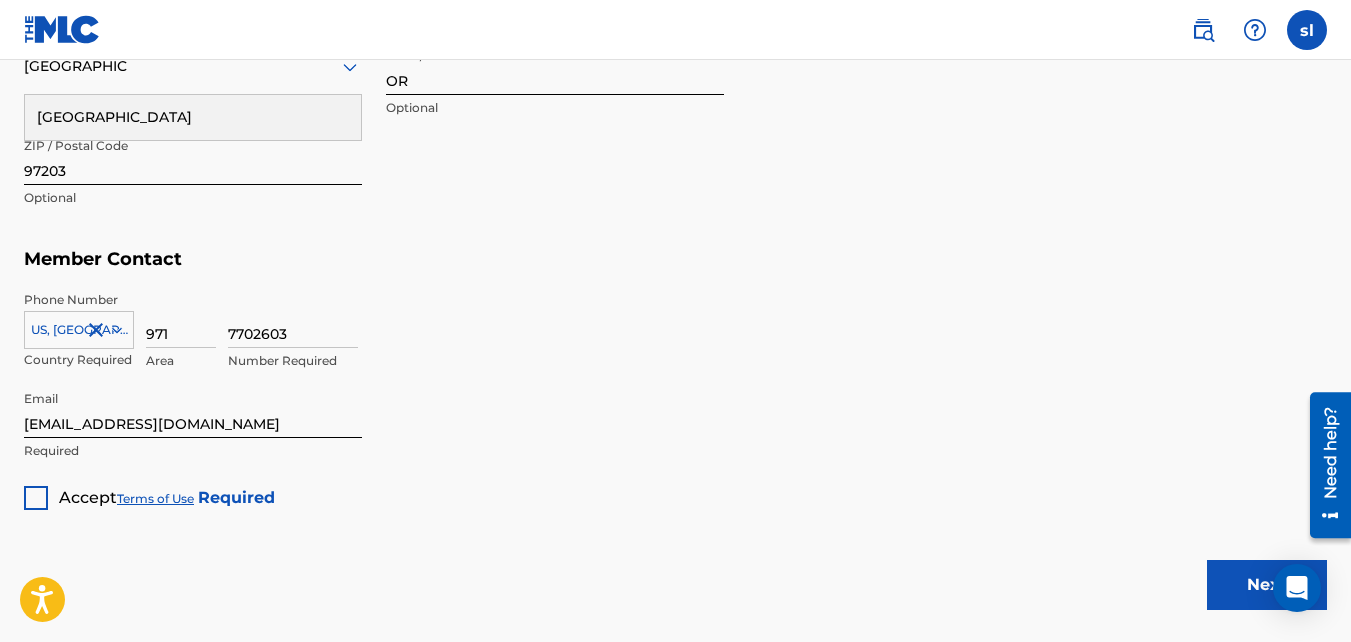 click on "7702603" at bounding box center (293, 319) 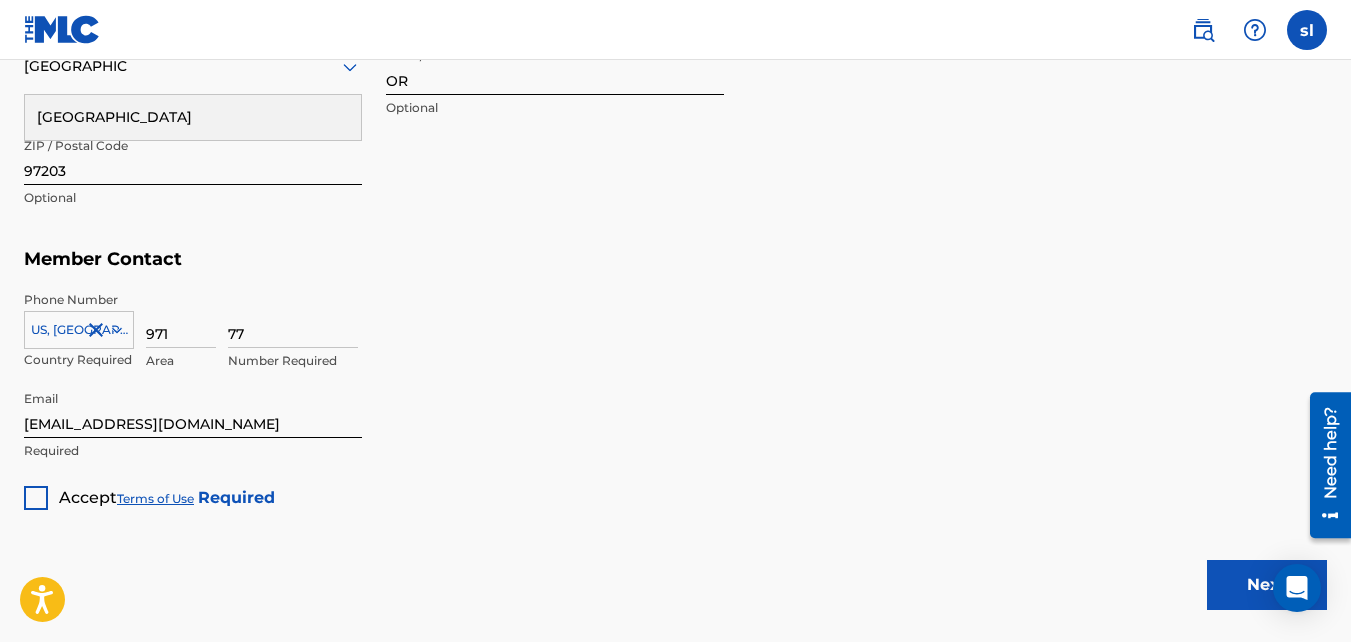 type on "7" 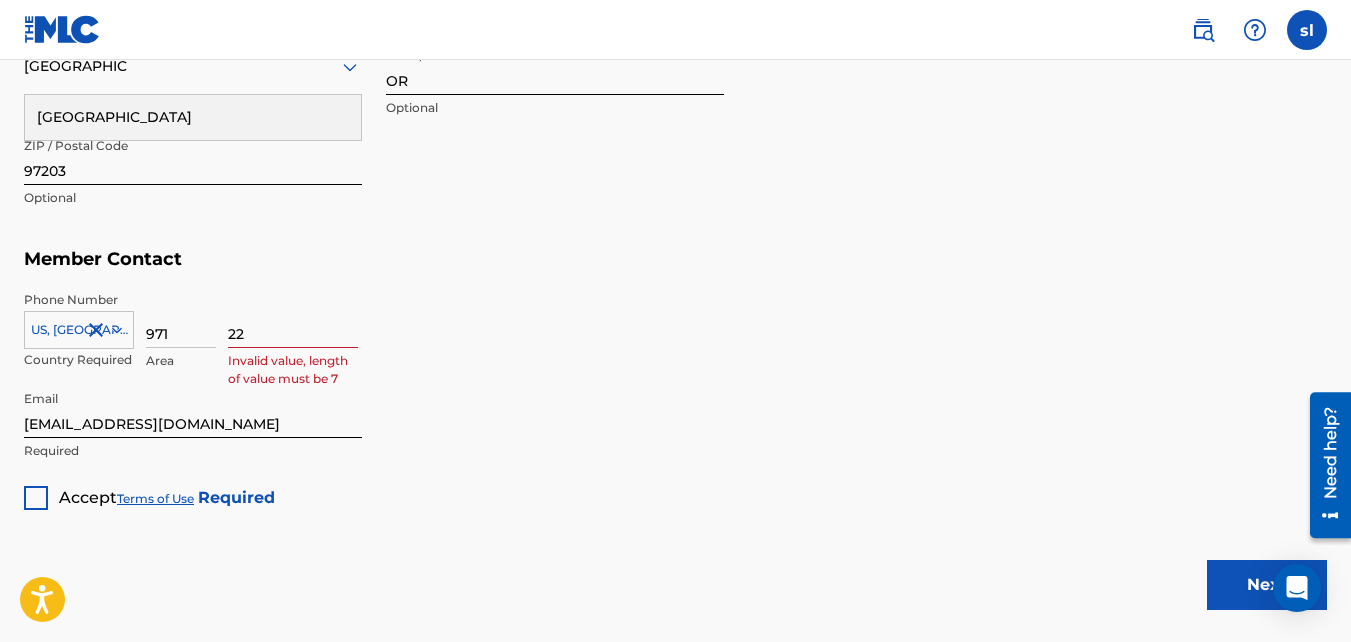type on "2224829" 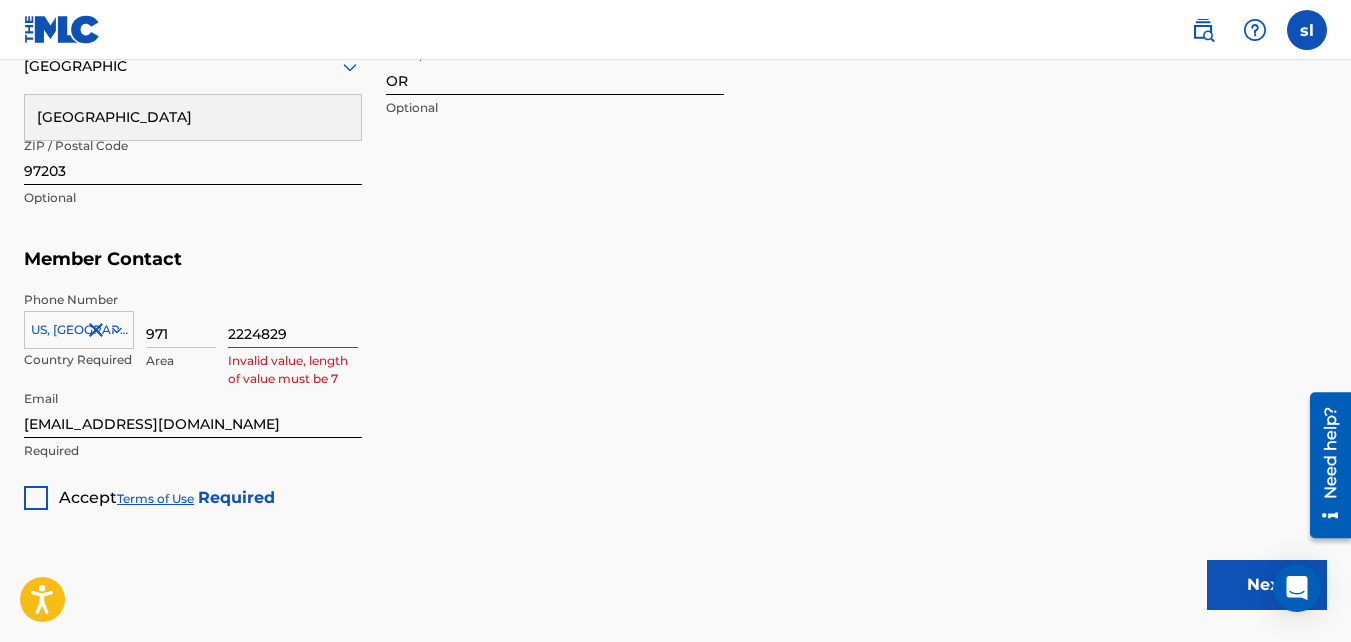 type on "1" 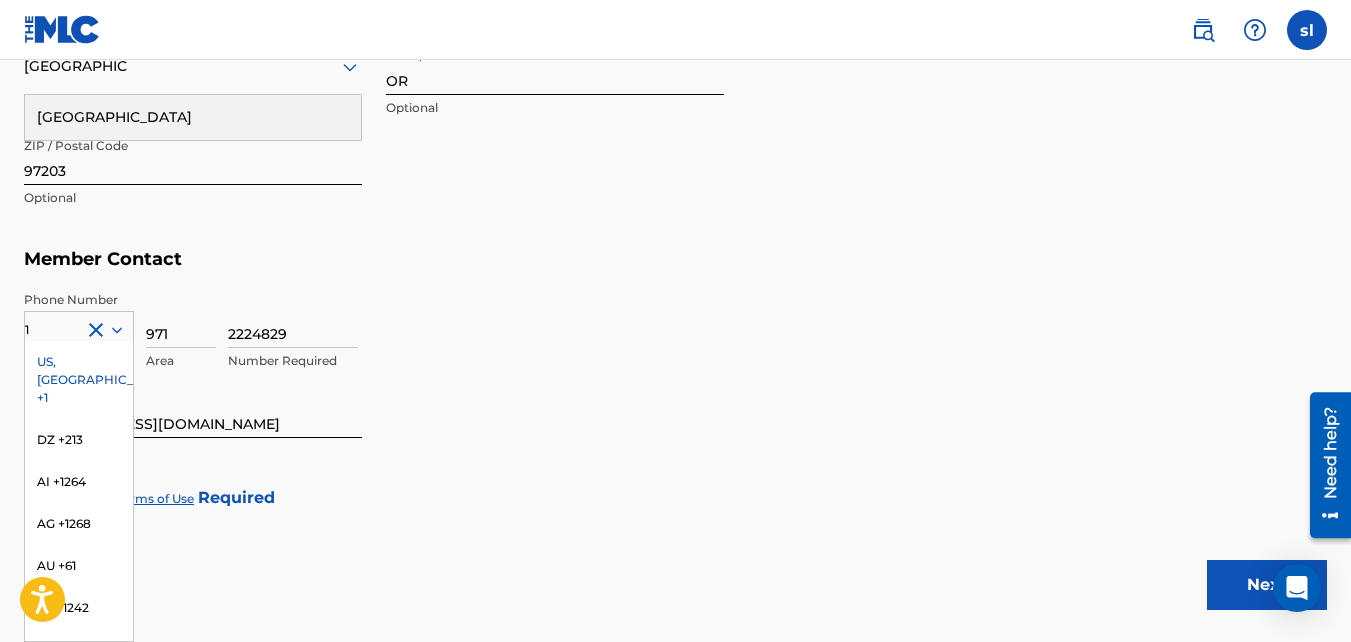 type on "7702603" 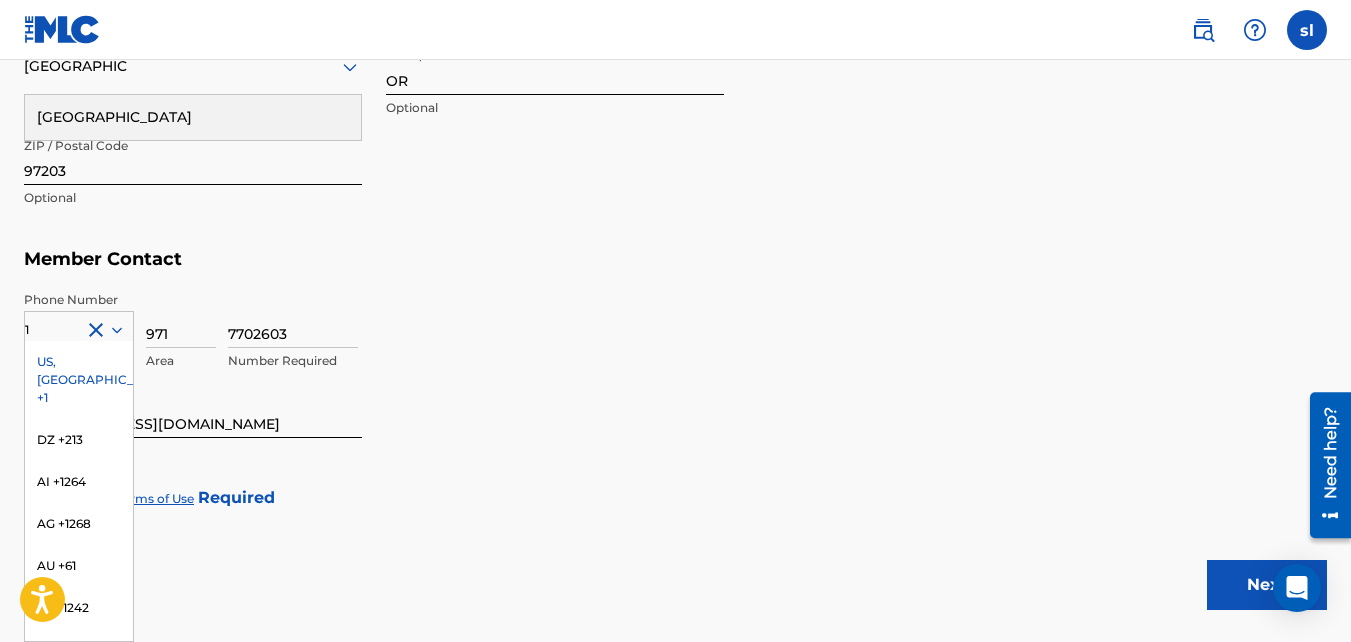 click on "US, [GEOGRAPHIC_DATA] +1" at bounding box center [79, 380] 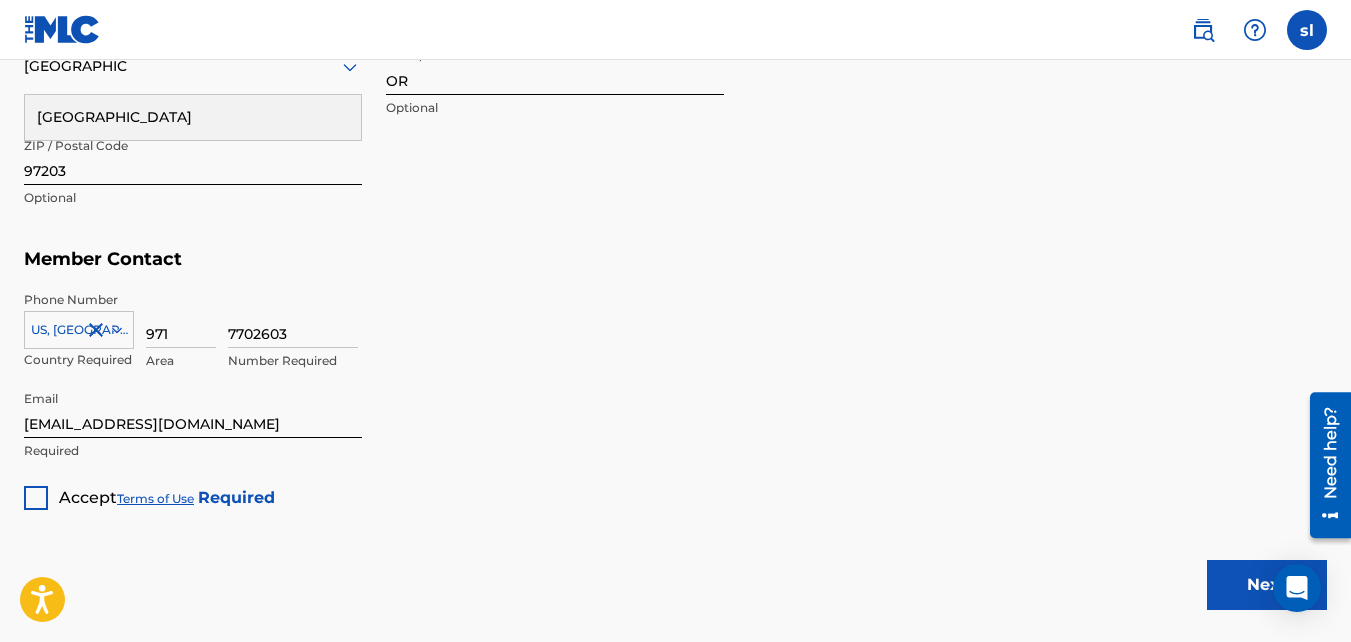 click at bounding box center (36, 498) 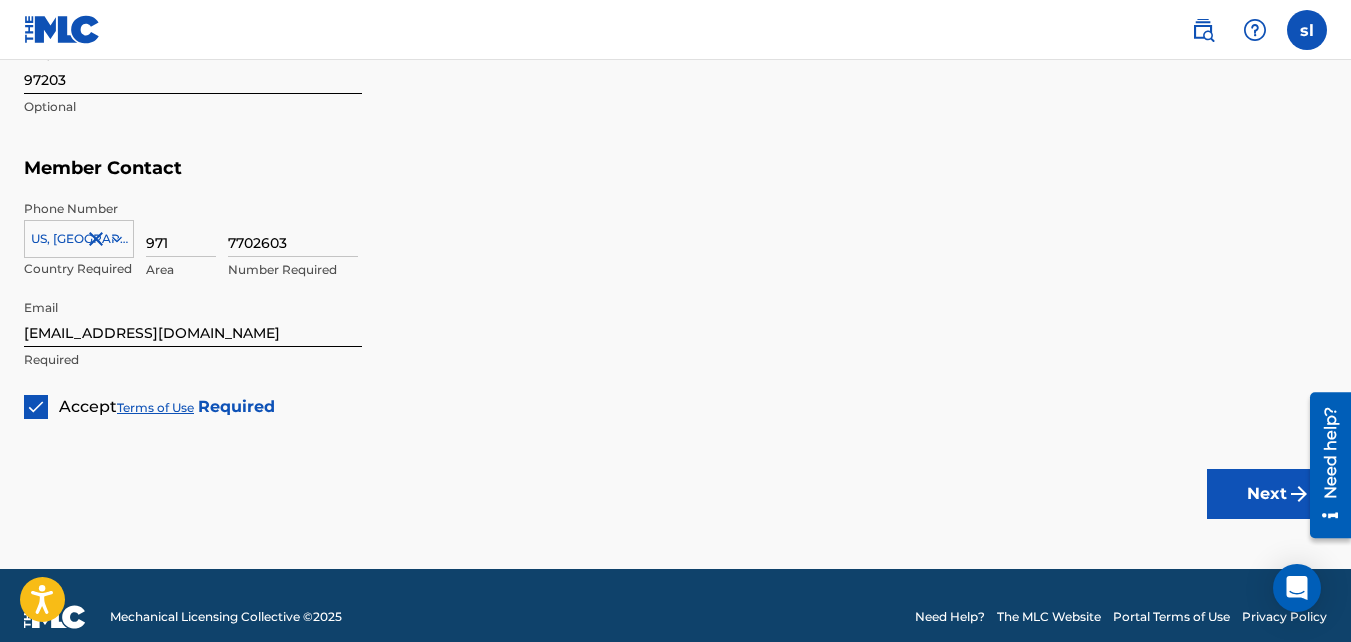 scroll, scrollTop: 1175, scrollLeft: 0, axis: vertical 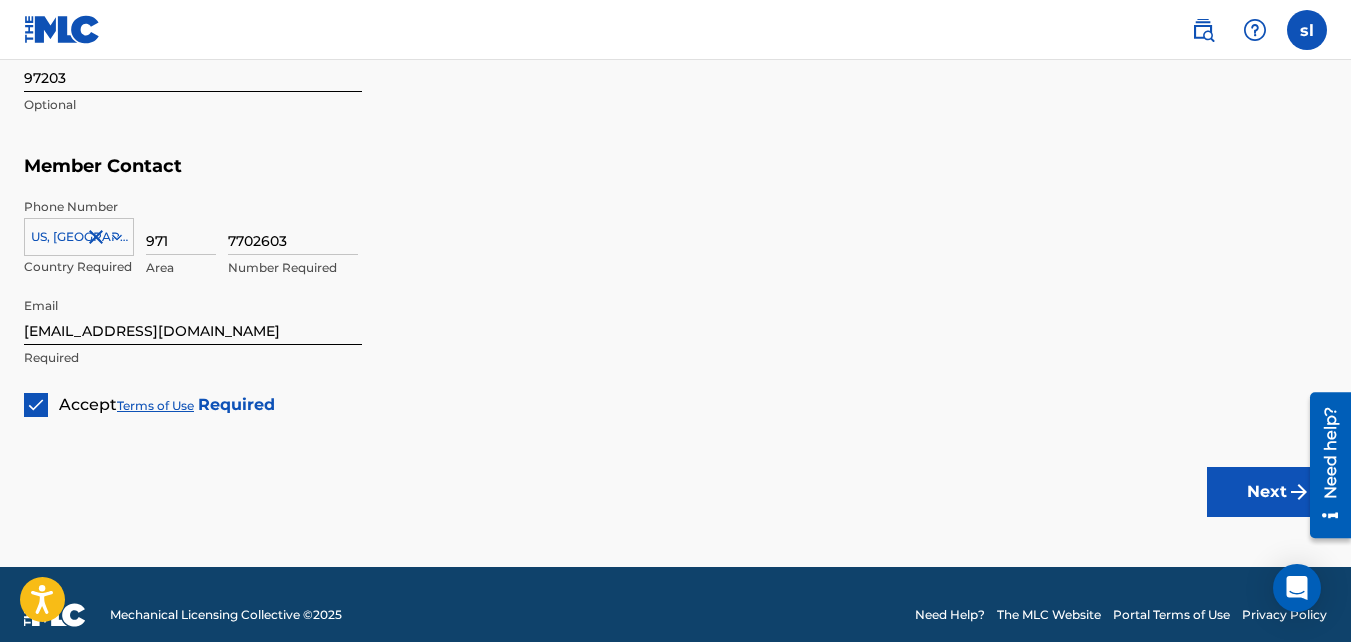 click on "Next" at bounding box center (1267, 492) 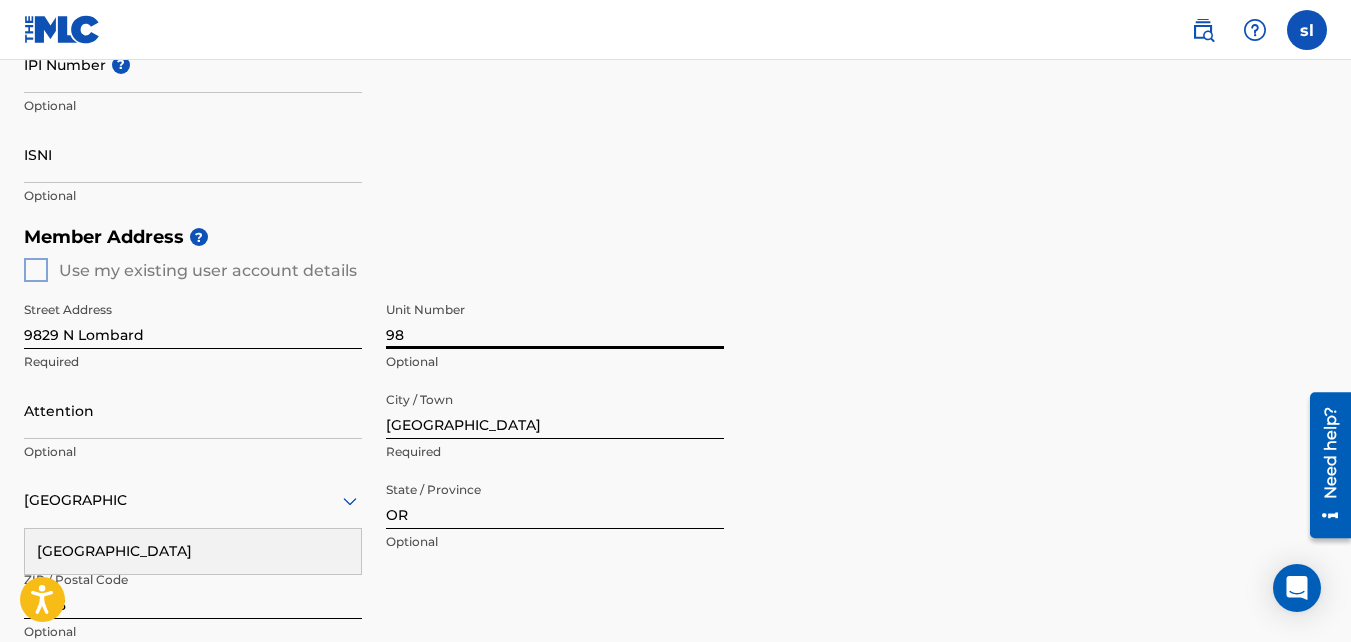 type on "9" 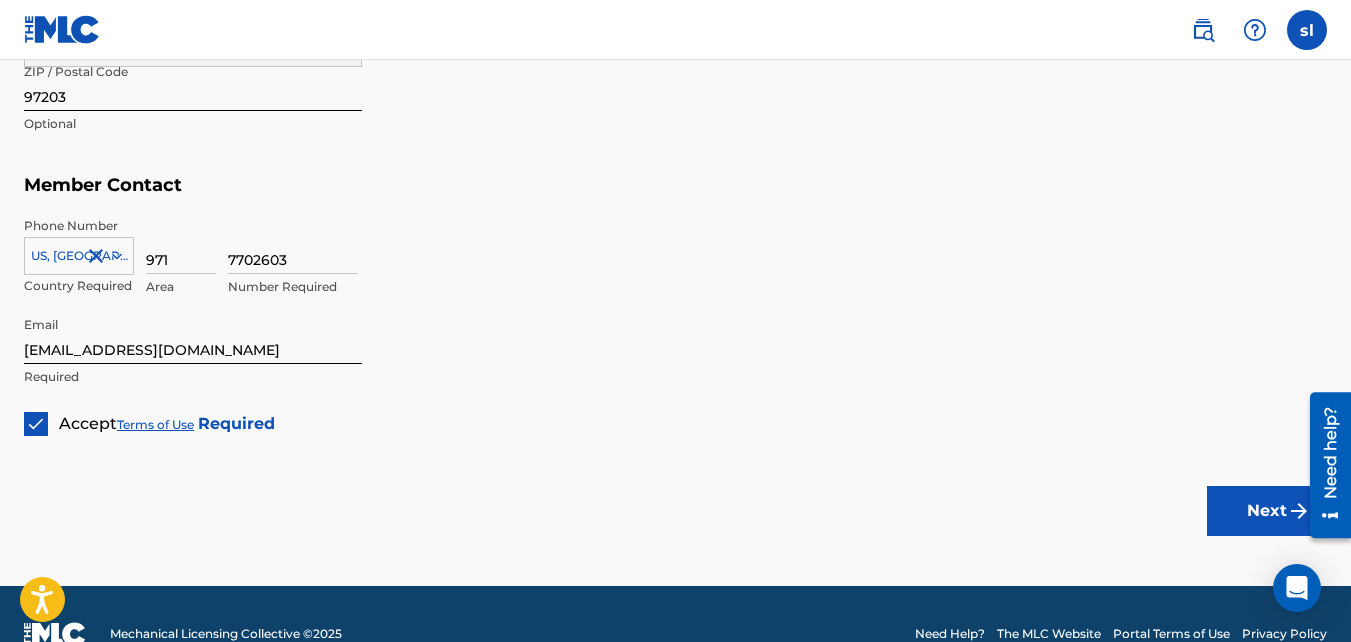 scroll, scrollTop: 1196, scrollLeft: 0, axis: vertical 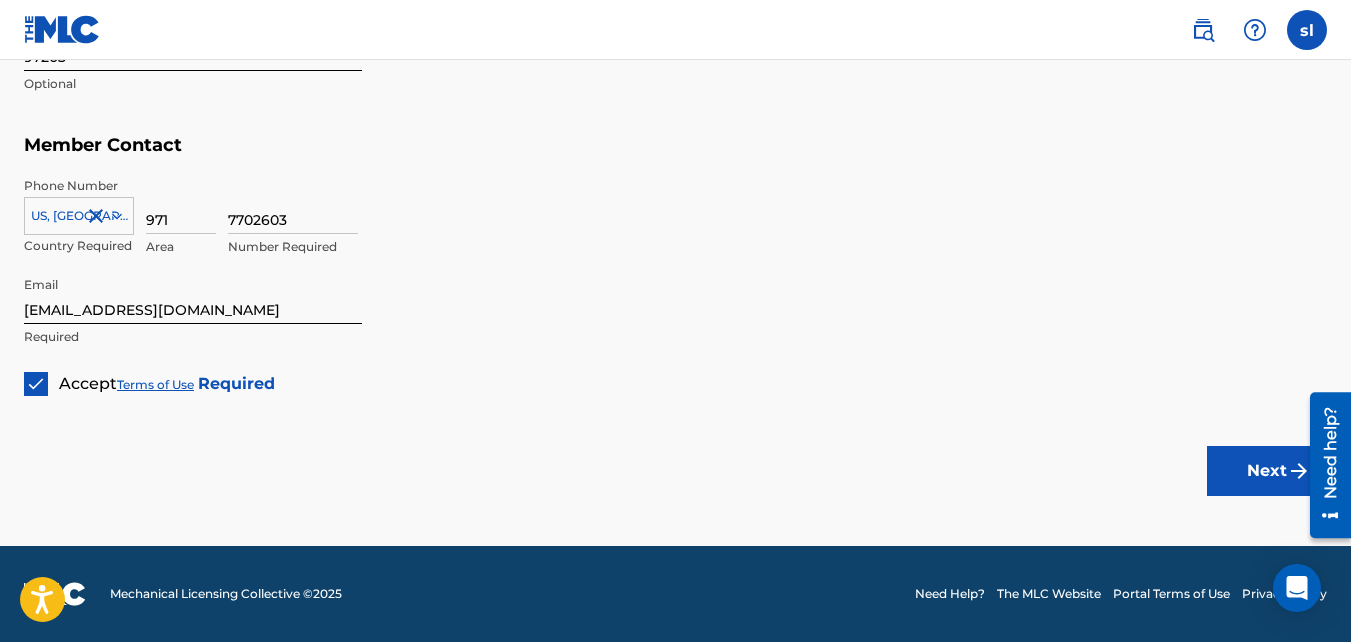 type 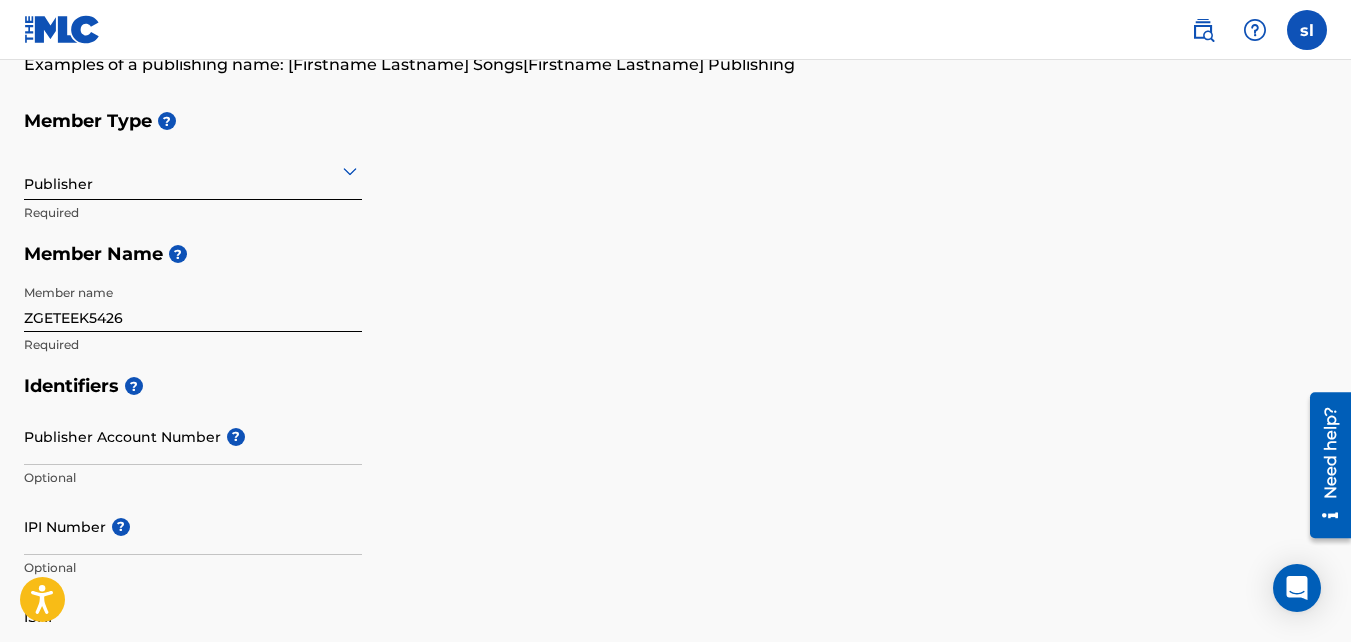 scroll, scrollTop: 187, scrollLeft: 0, axis: vertical 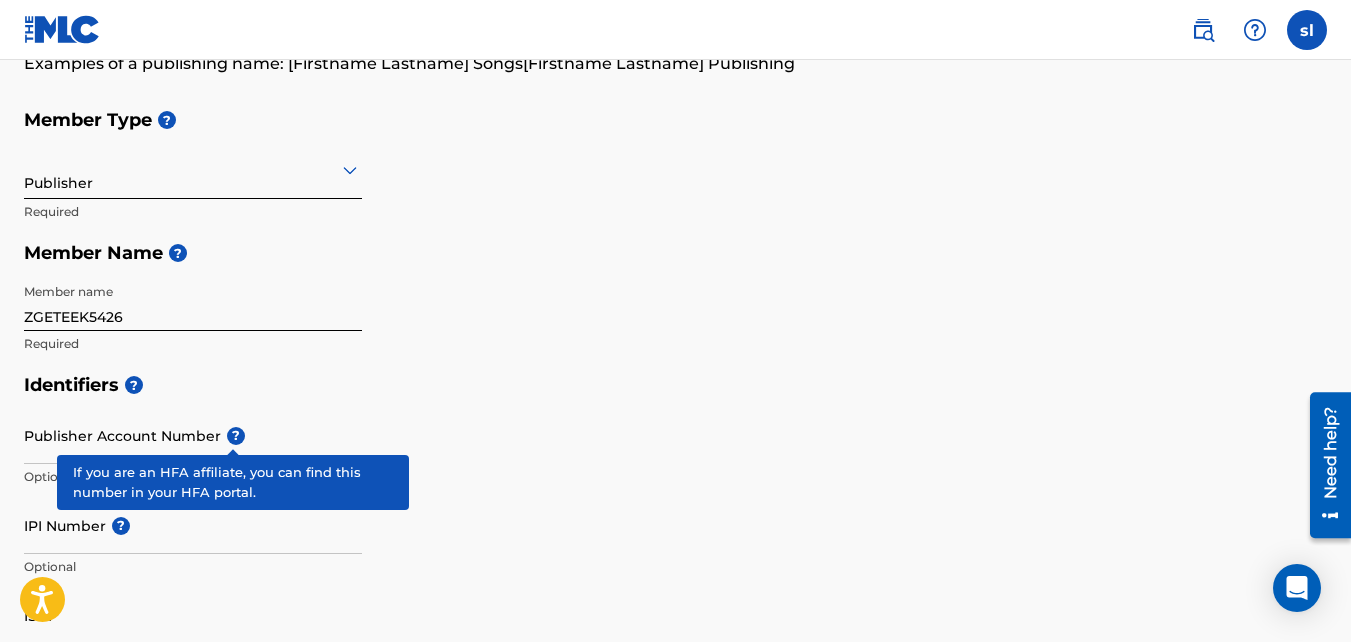 type 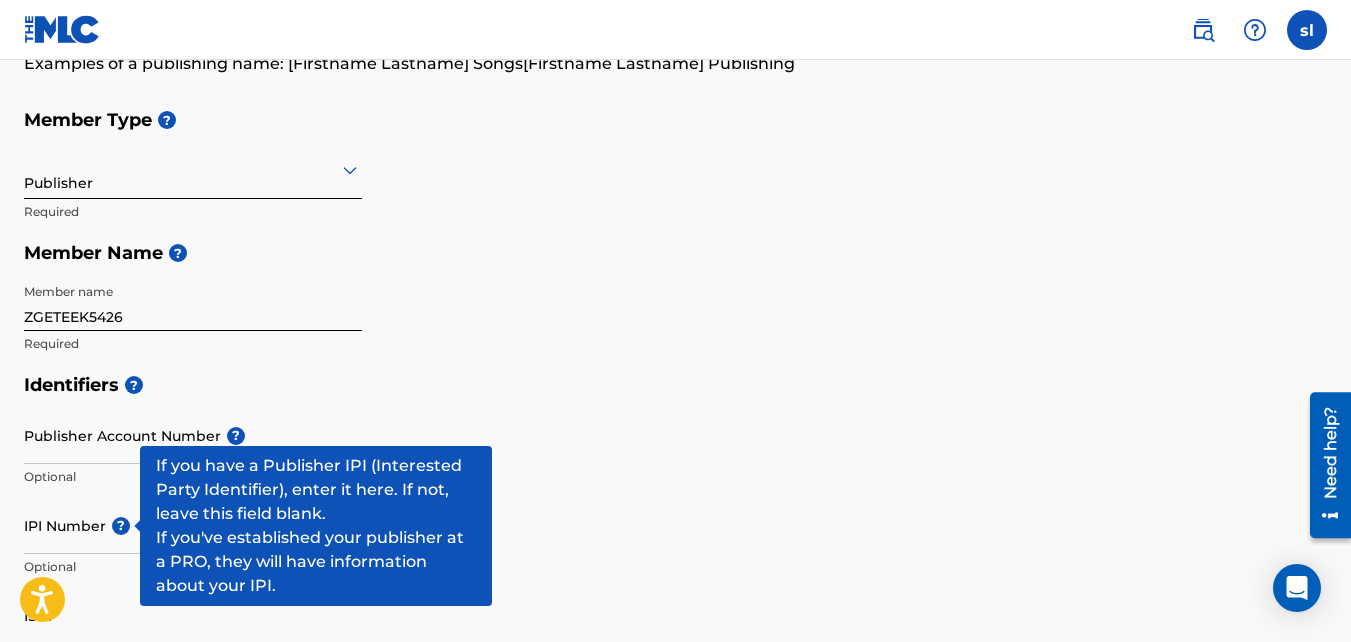 click on "?" at bounding box center (121, 526) 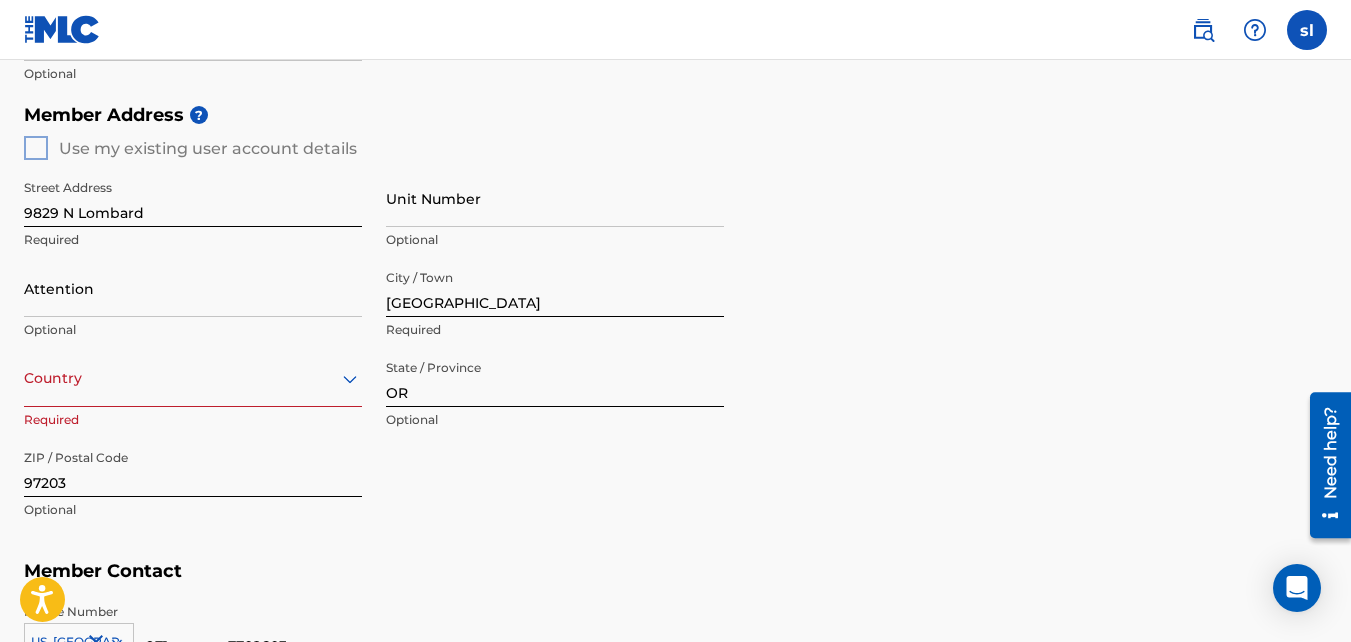 scroll, scrollTop: 772, scrollLeft: 0, axis: vertical 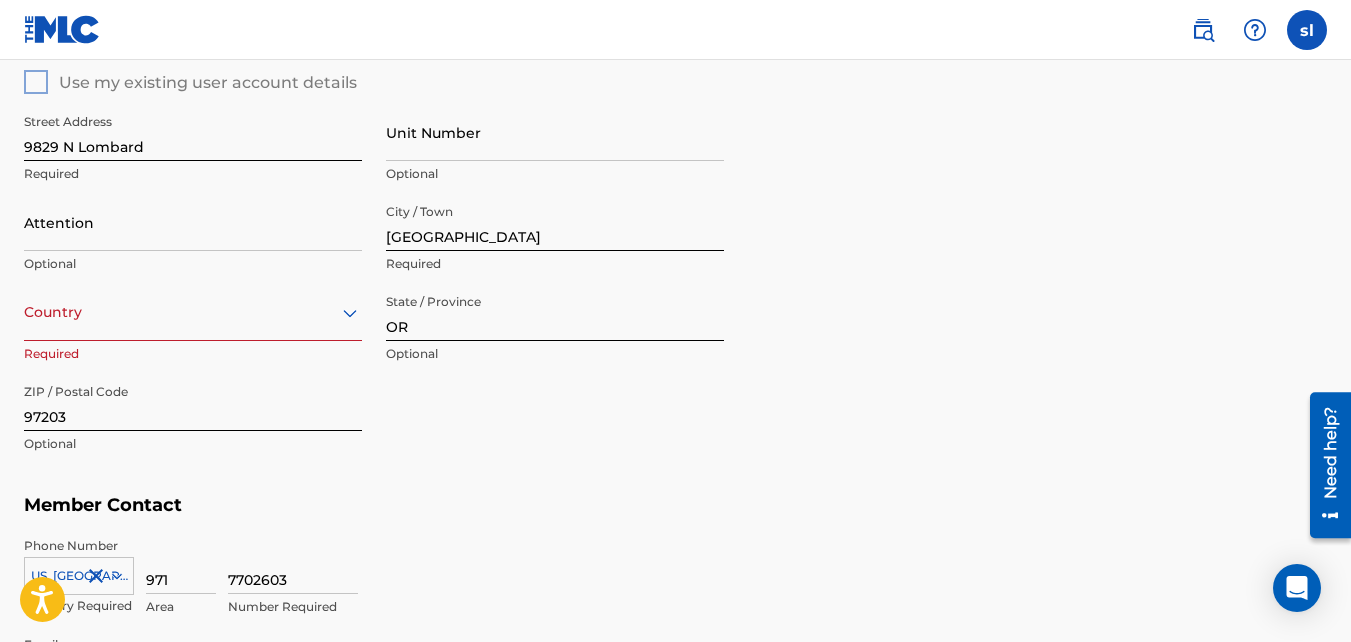 click on "Country" at bounding box center [193, 312] 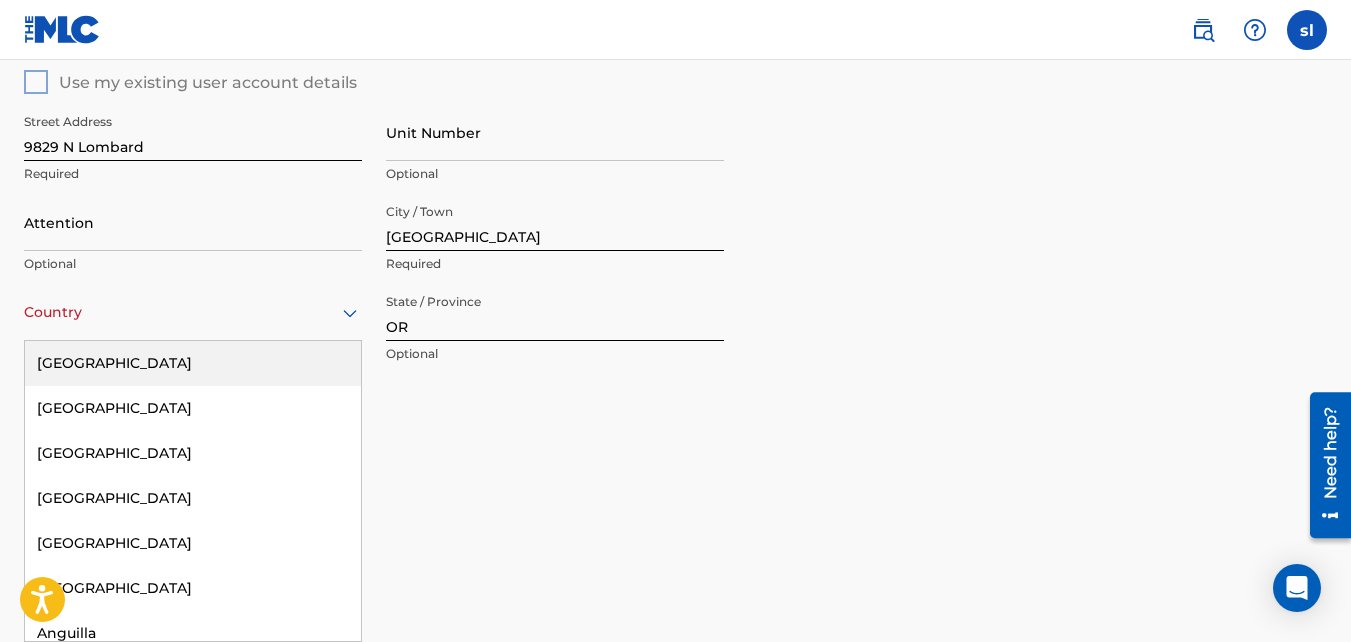 click on "[GEOGRAPHIC_DATA]" at bounding box center (193, 363) 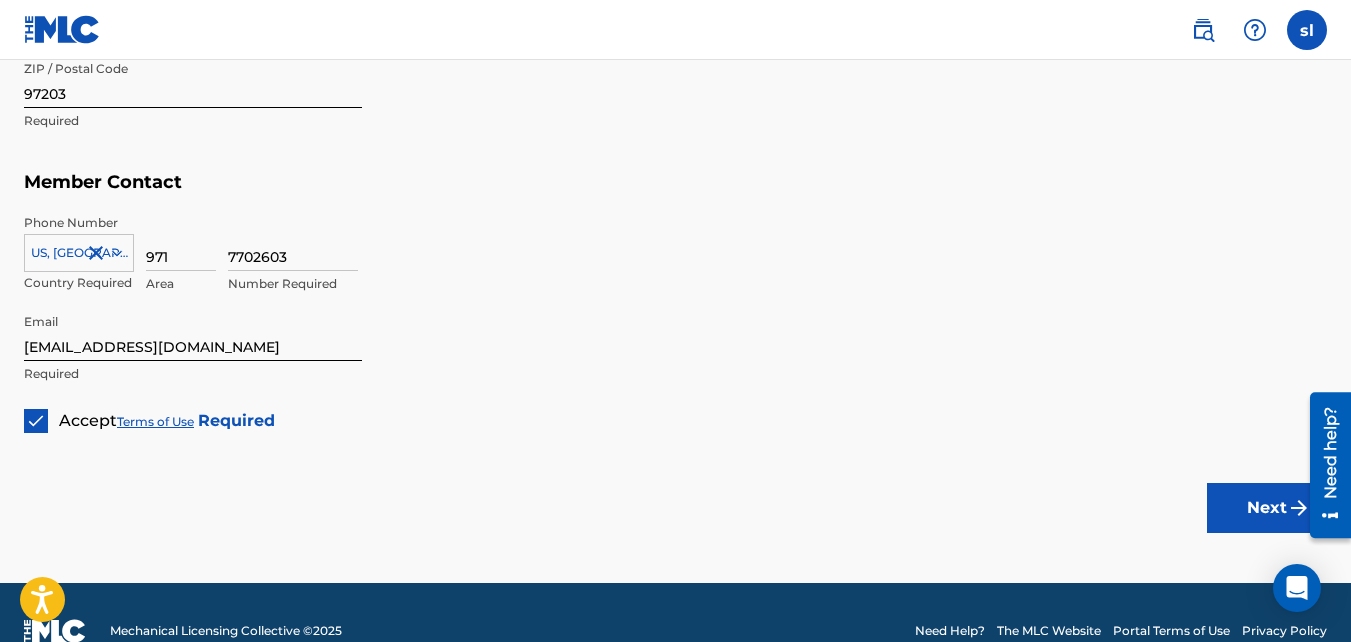 scroll, scrollTop: 1179, scrollLeft: 0, axis: vertical 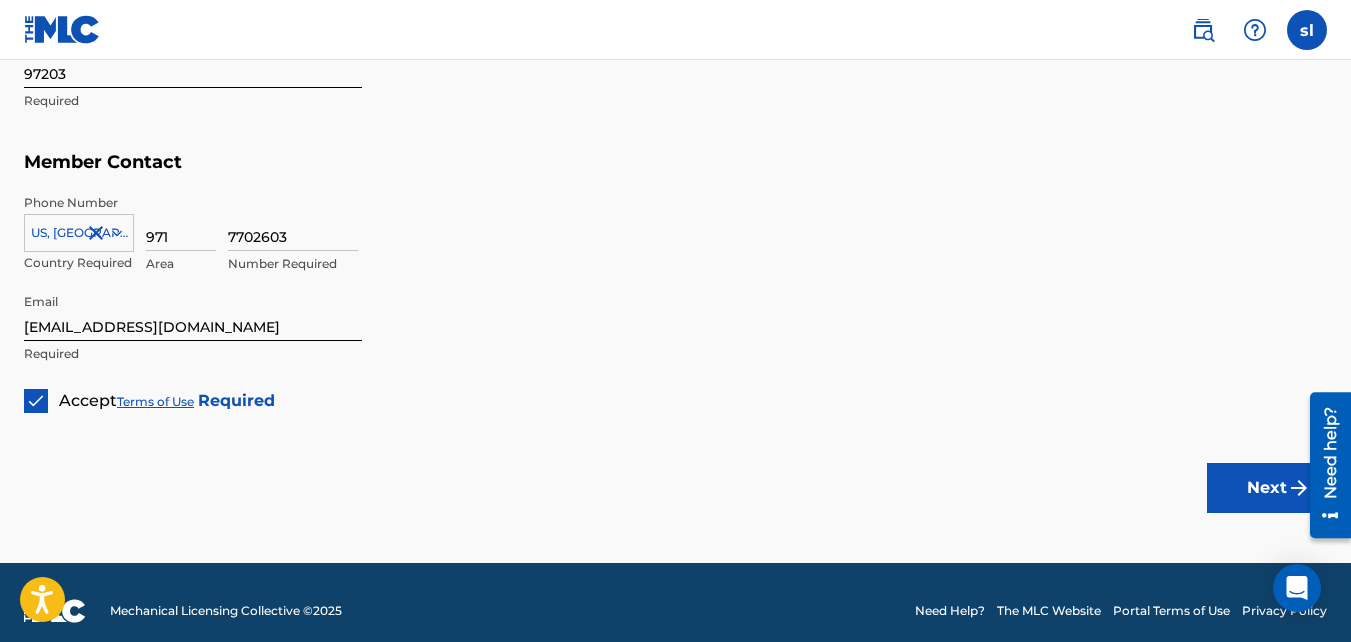 click on "Next" at bounding box center [1267, 488] 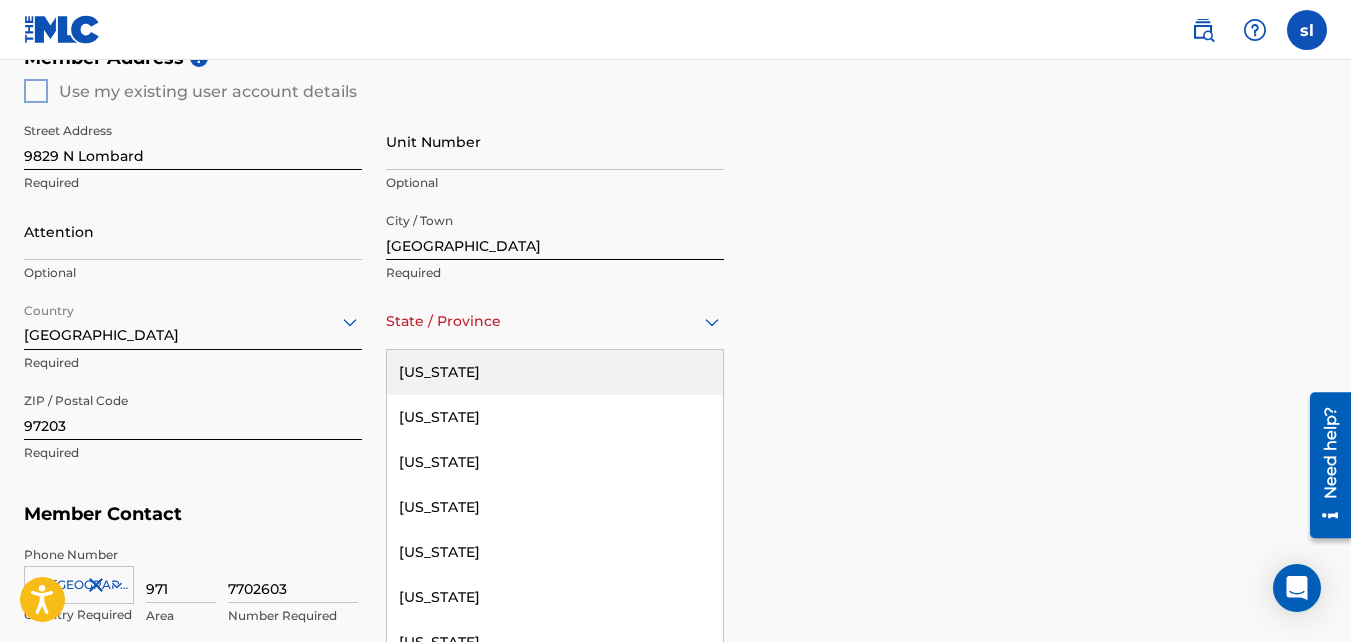 scroll, scrollTop: 836, scrollLeft: 0, axis: vertical 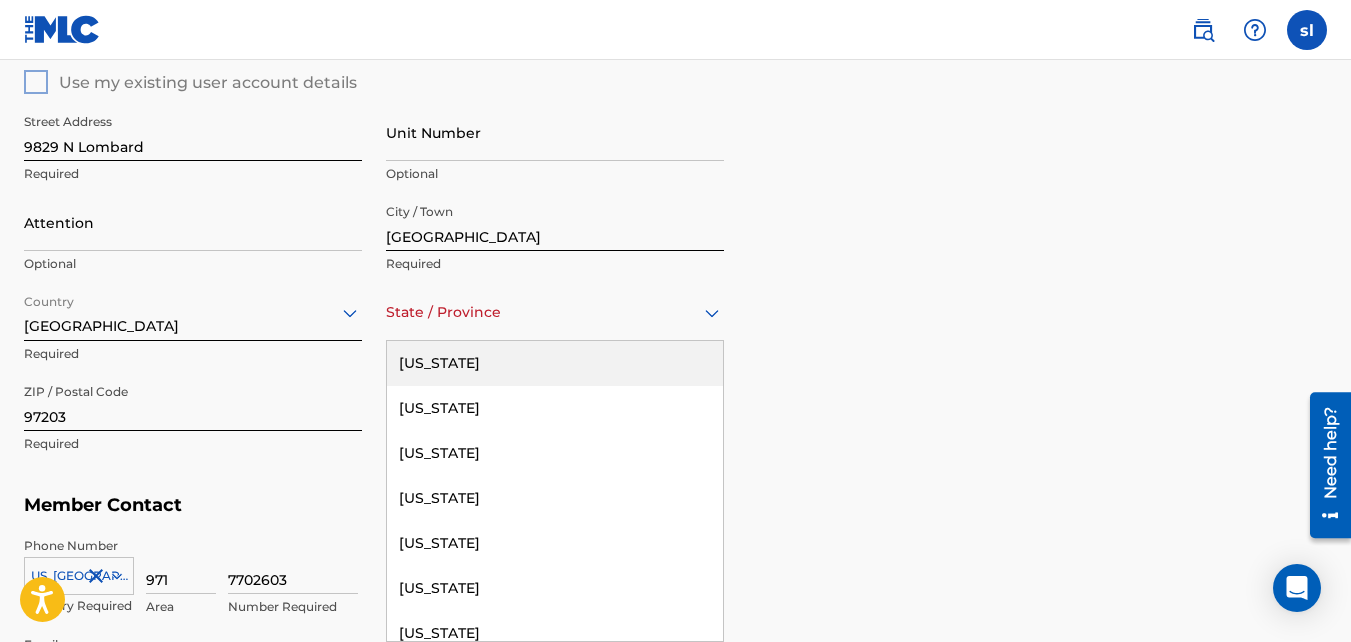 click on "State / Province" at bounding box center [555, 312] 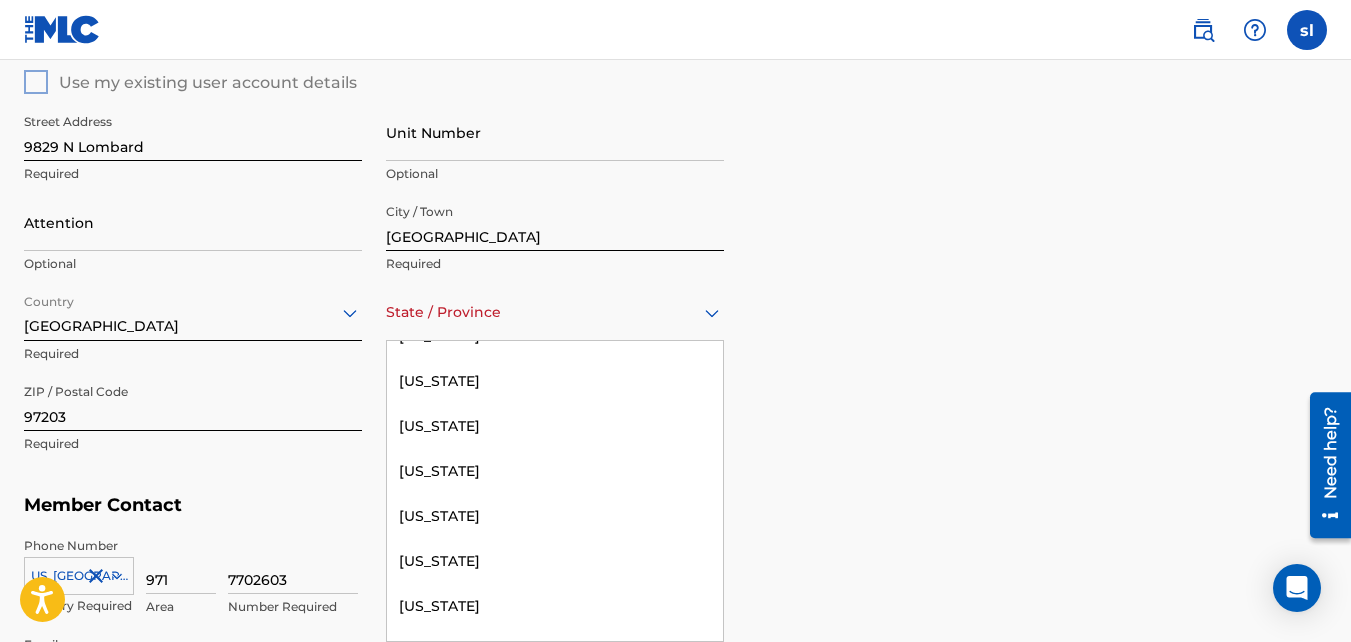 scroll, scrollTop: 1577, scrollLeft: 0, axis: vertical 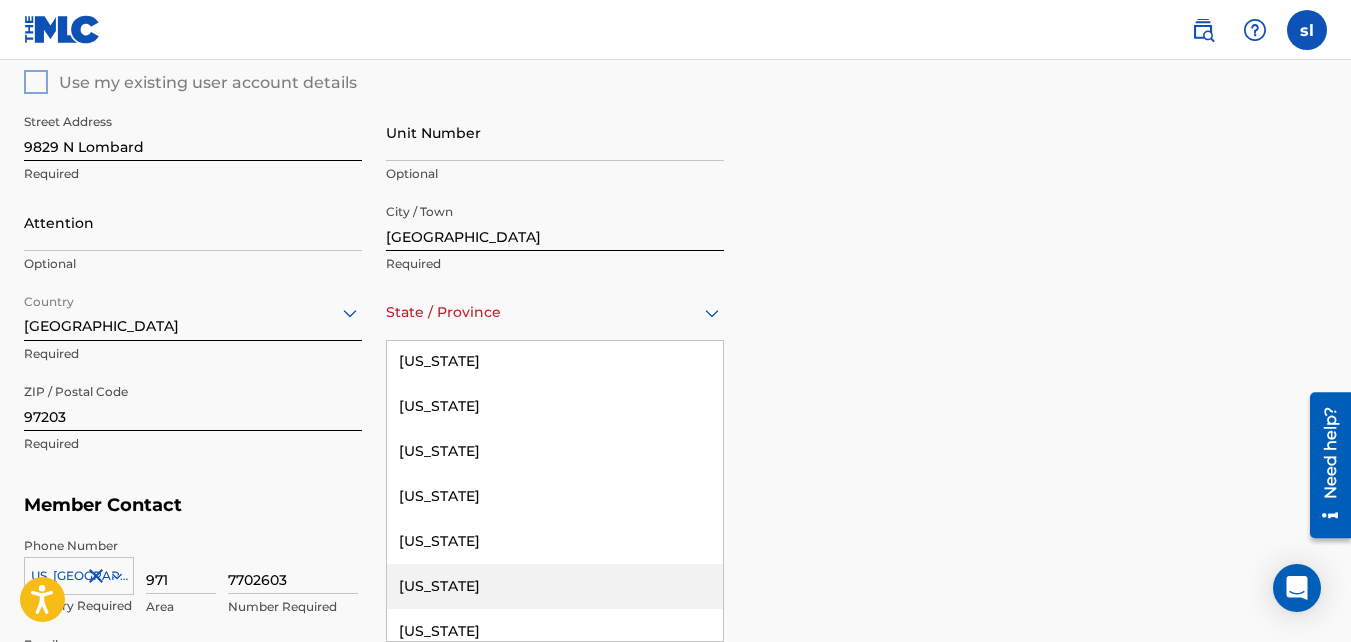 click on "[US_STATE]" at bounding box center [555, 586] 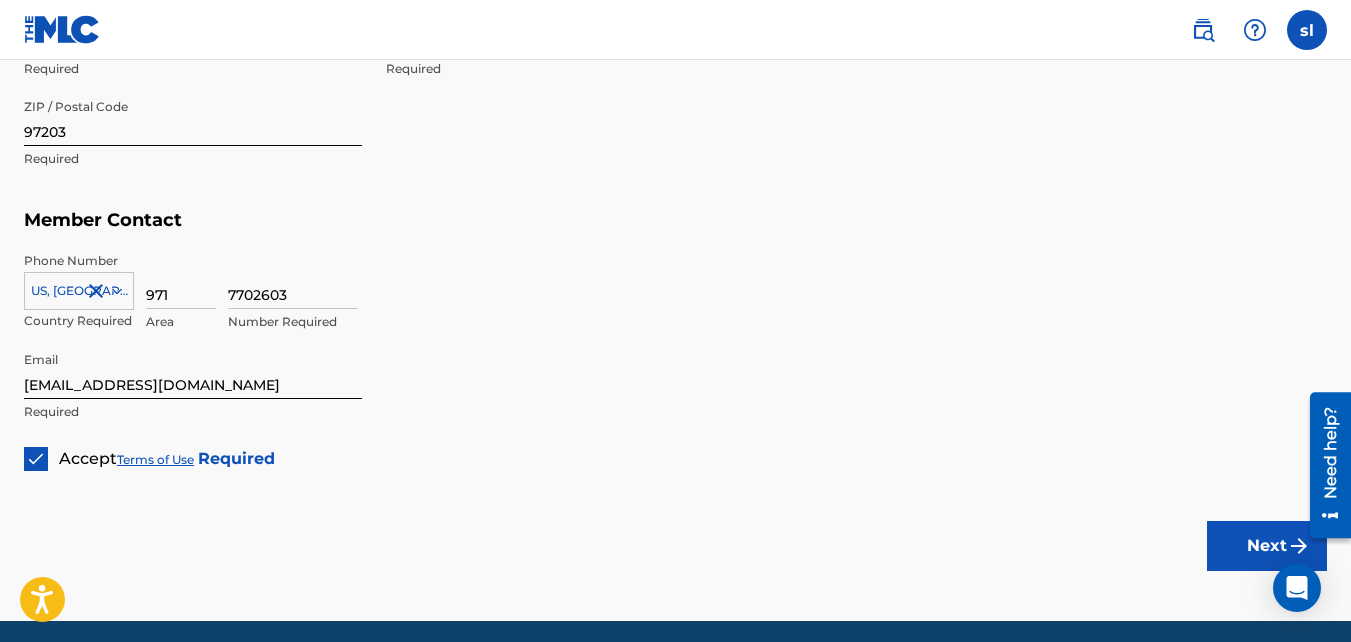 scroll, scrollTop: 1122, scrollLeft: 0, axis: vertical 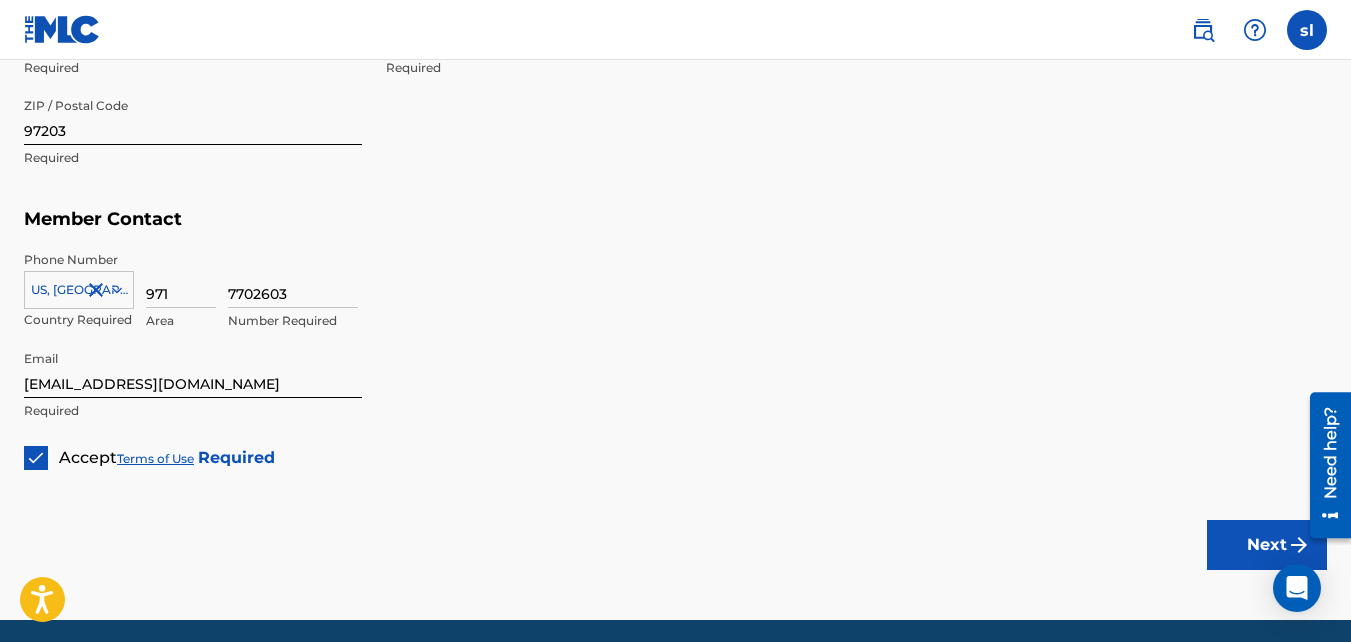 click on "Next" at bounding box center (1267, 545) 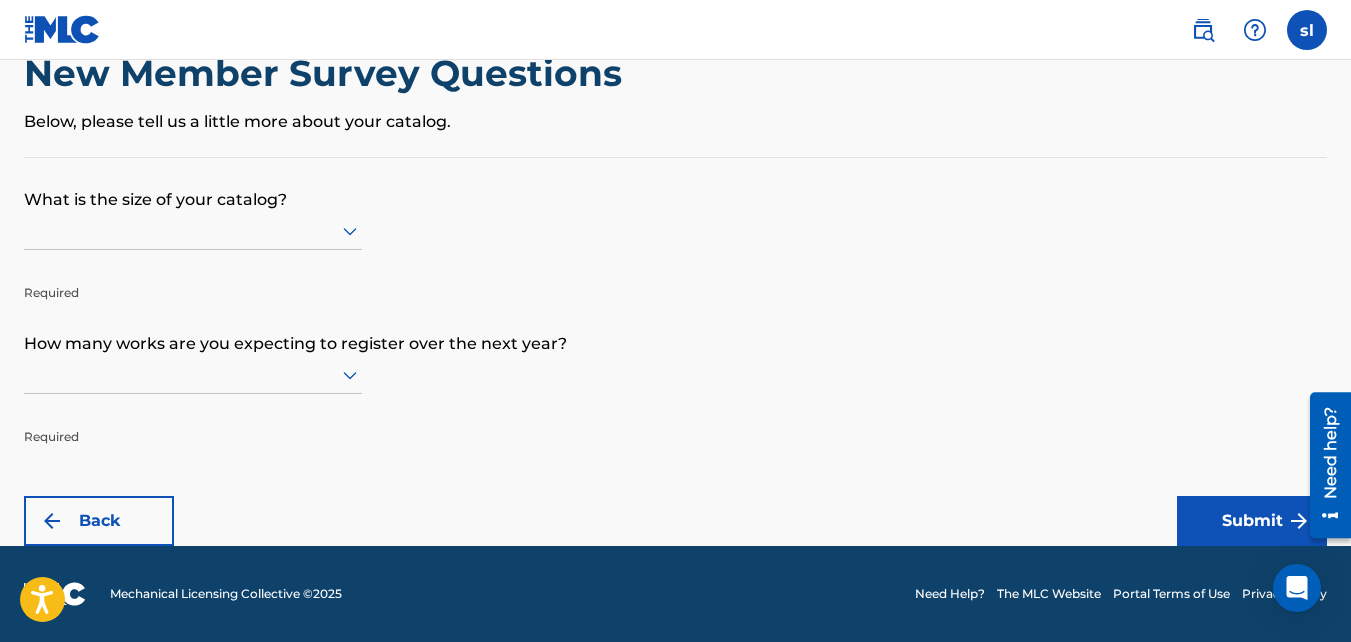 scroll, scrollTop: 0, scrollLeft: 0, axis: both 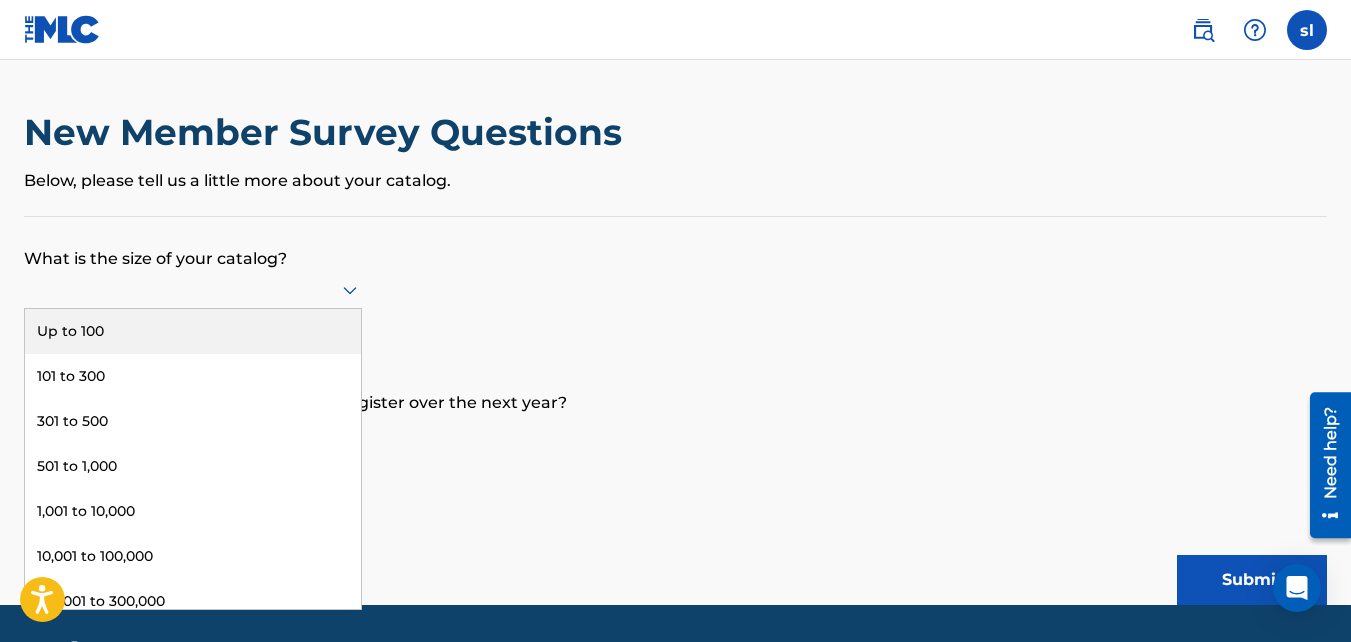 click at bounding box center [193, 290] 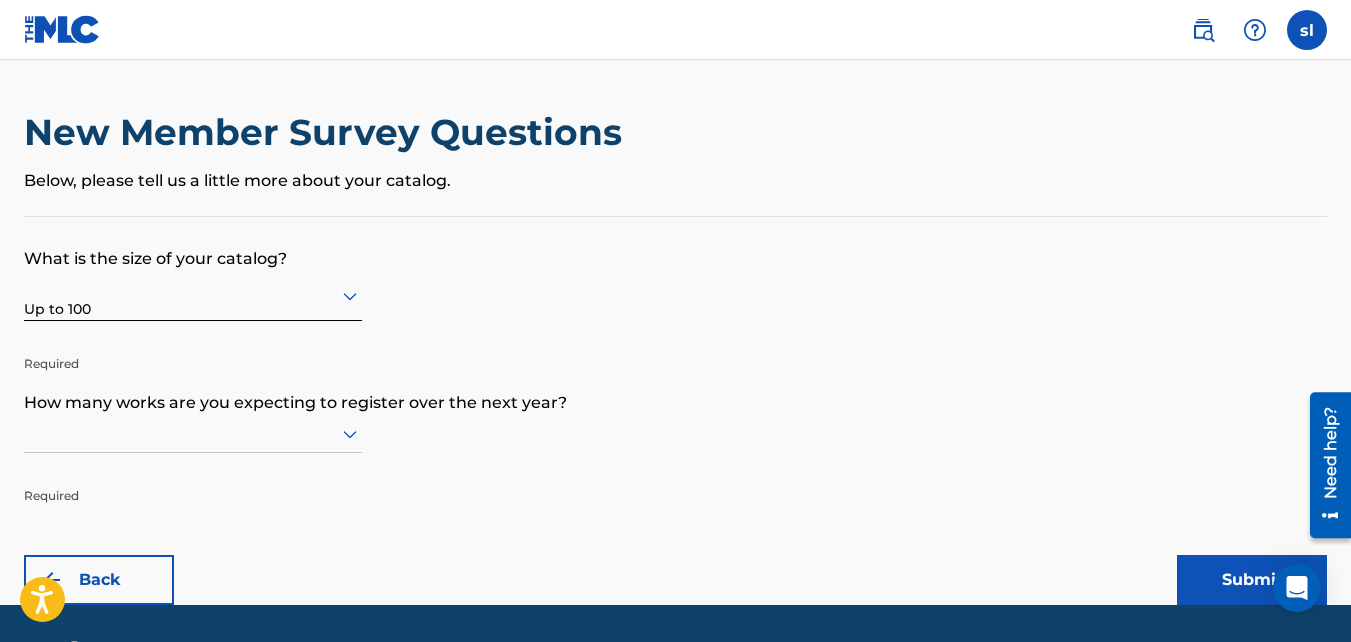 scroll, scrollTop: 59, scrollLeft: 0, axis: vertical 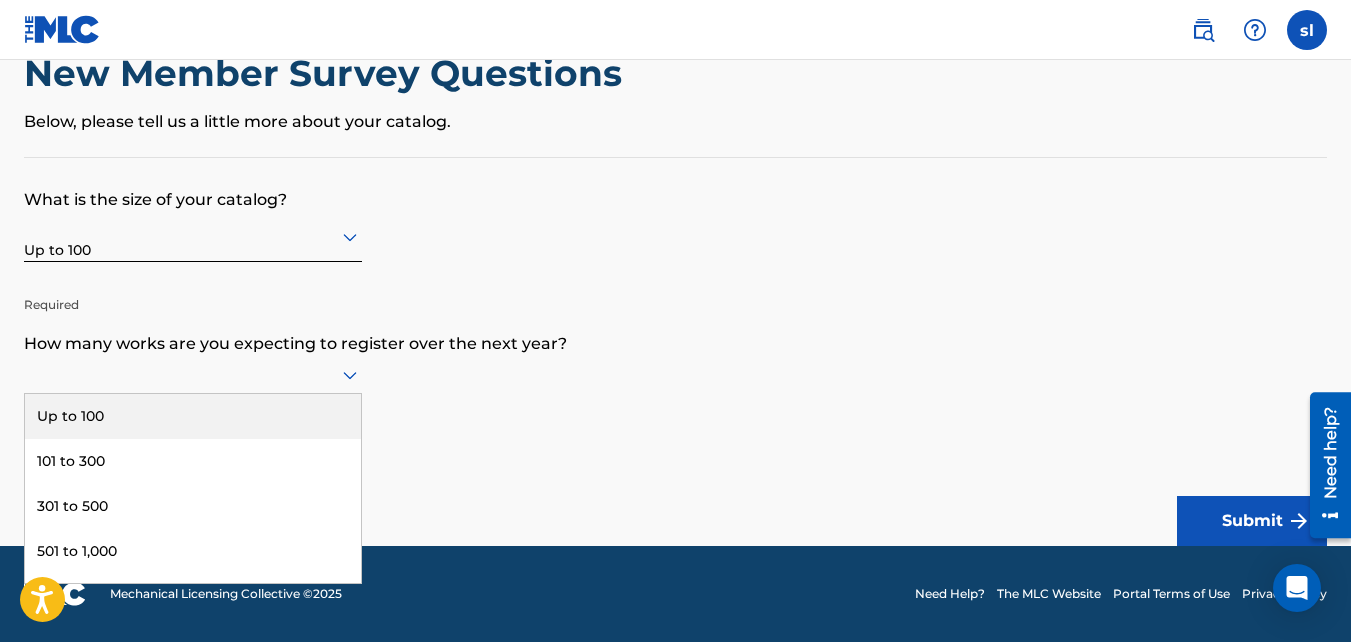 click on "9 results available. Use Up and Down to choose options, press Enter to select the currently focused option, press Escape to exit the menu, press Tab to select the option and exit the menu. Up to 100 101 to 300 301 to 500 501 to 1,000 1,001 to 10,000 10,001 to 100,000 100,001 to 300,000 301,000 to 500,000 Over 500,000" at bounding box center (193, 375) 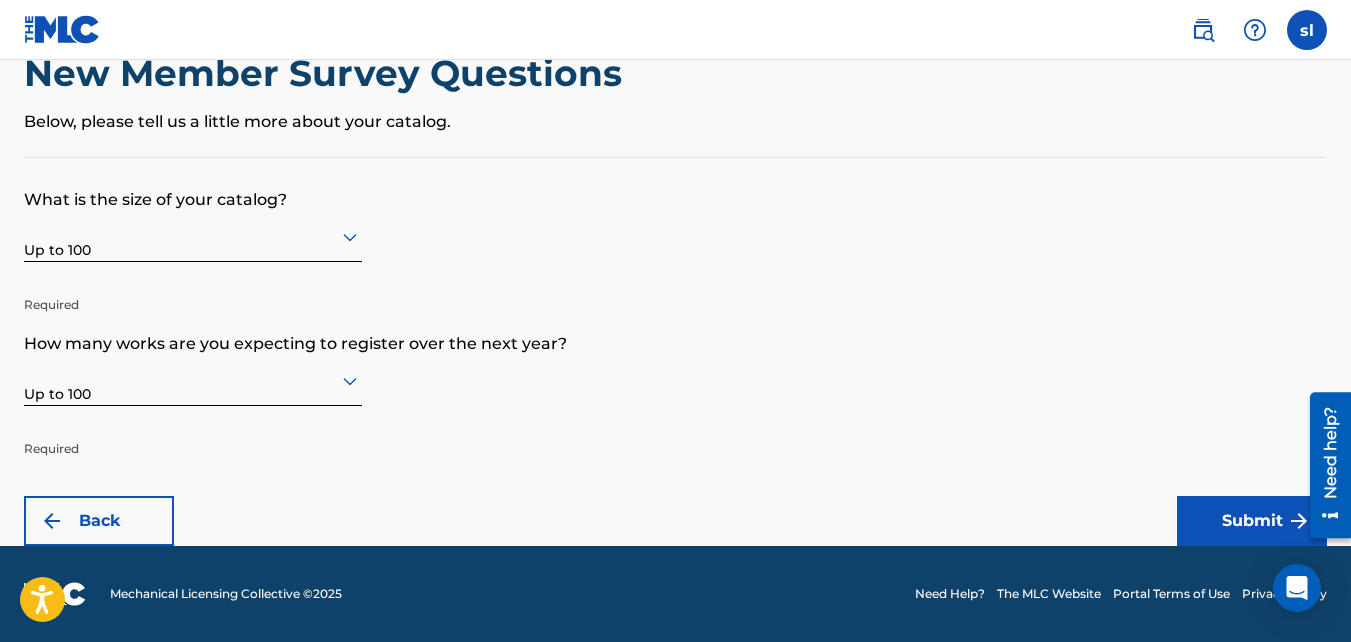 click on "Submit" at bounding box center [1252, 521] 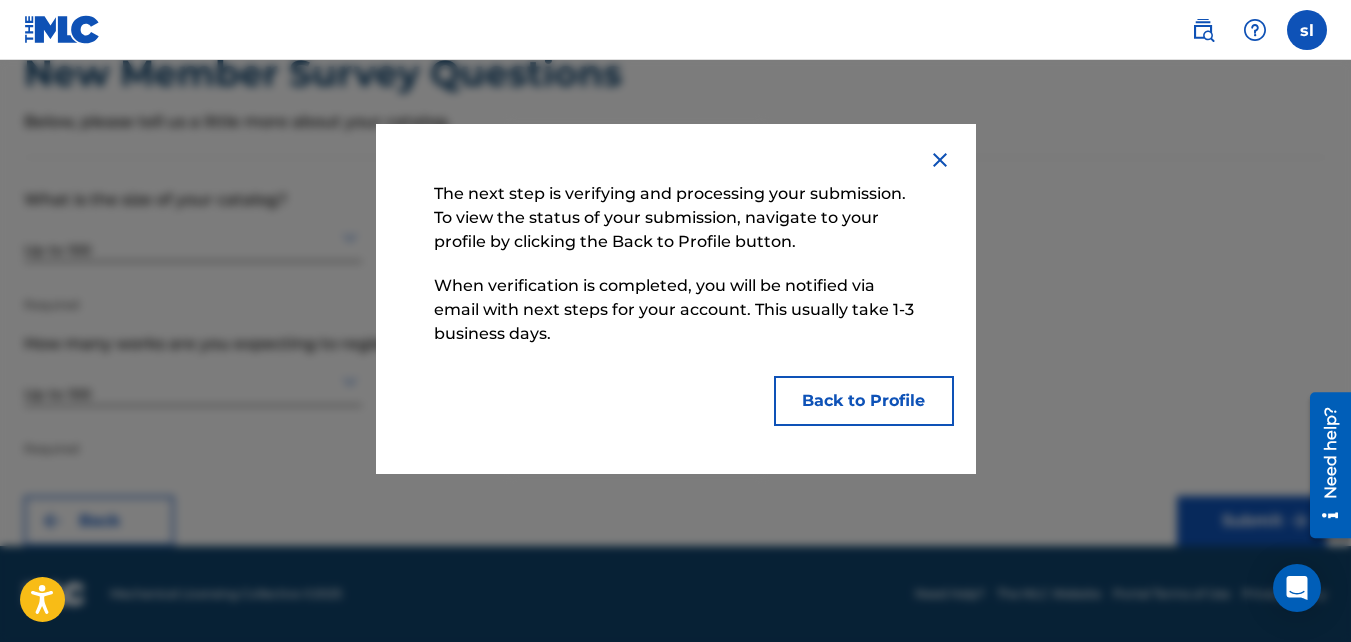 click on "Back to Profile" at bounding box center (864, 401) 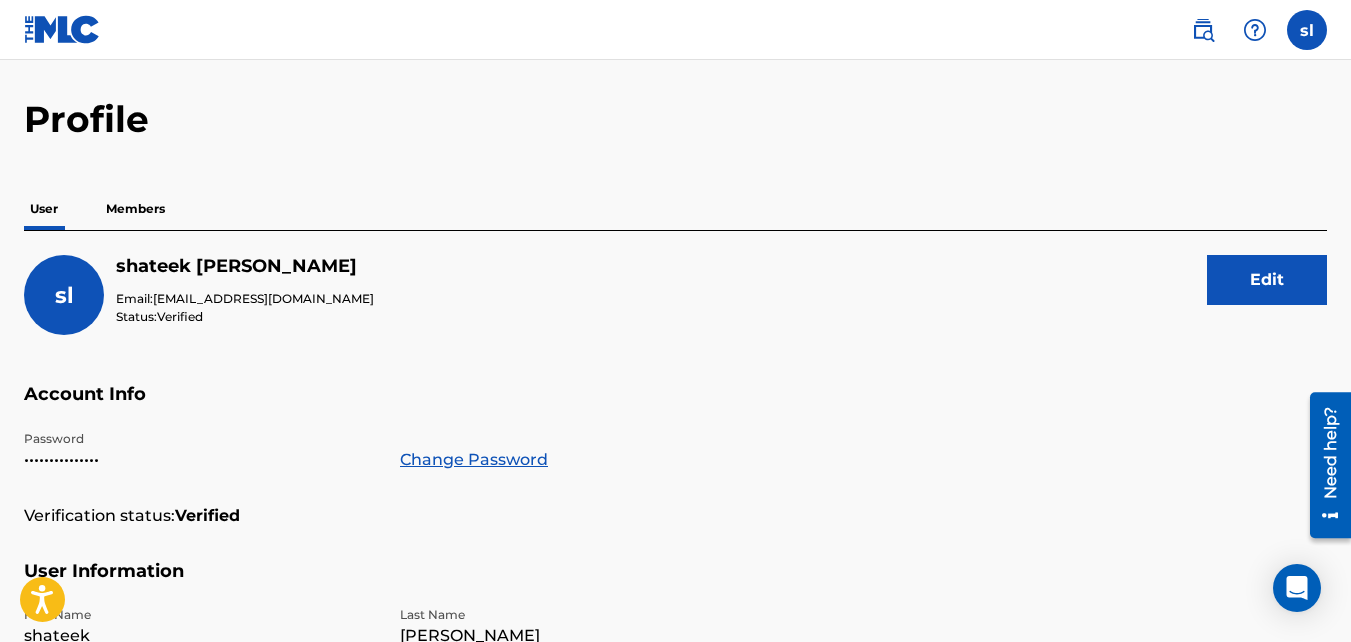 scroll, scrollTop: 0, scrollLeft: 0, axis: both 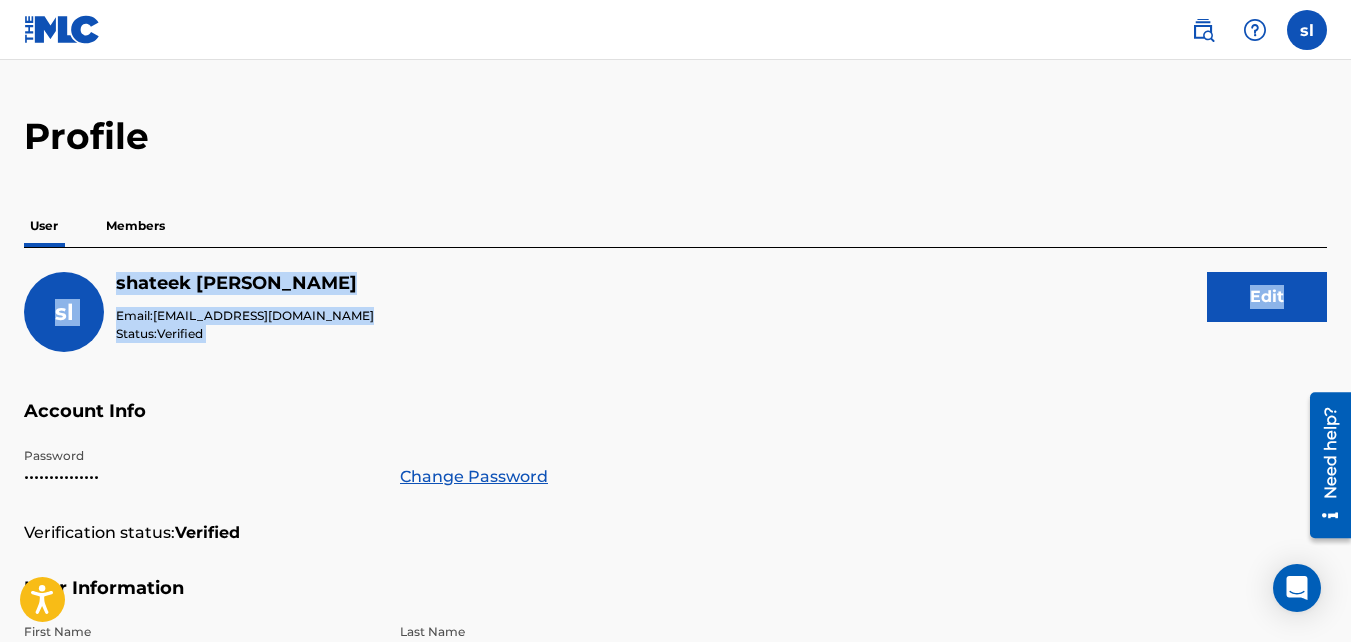 drag, startPoint x: 1336, startPoint y: 298, endPoint x: 923, endPoint y: 235, distance: 417.77747 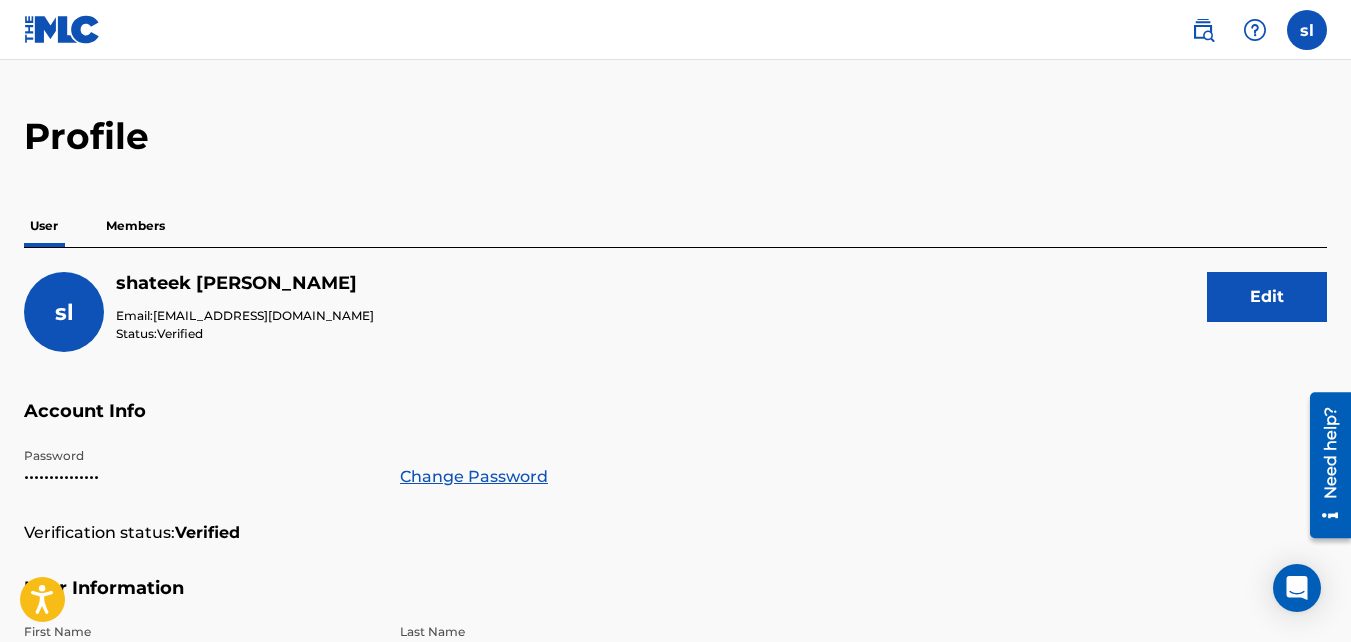 click on "Members" at bounding box center [135, 226] 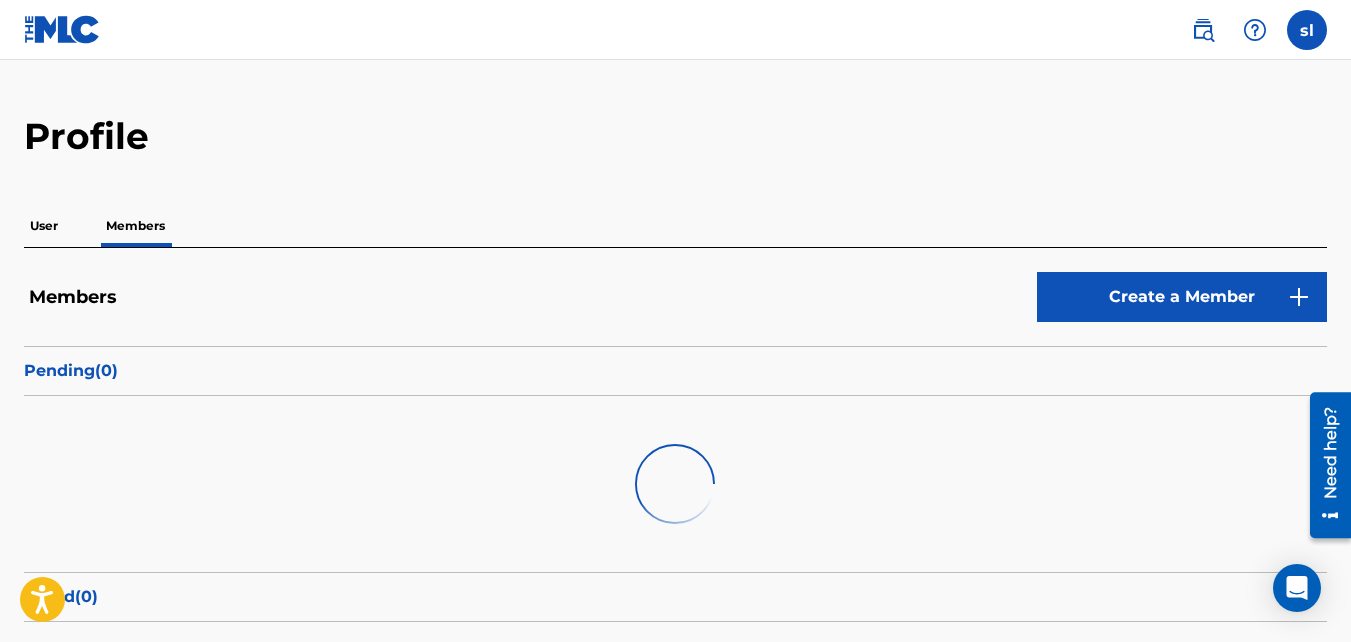 scroll, scrollTop: 0, scrollLeft: 0, axis: both 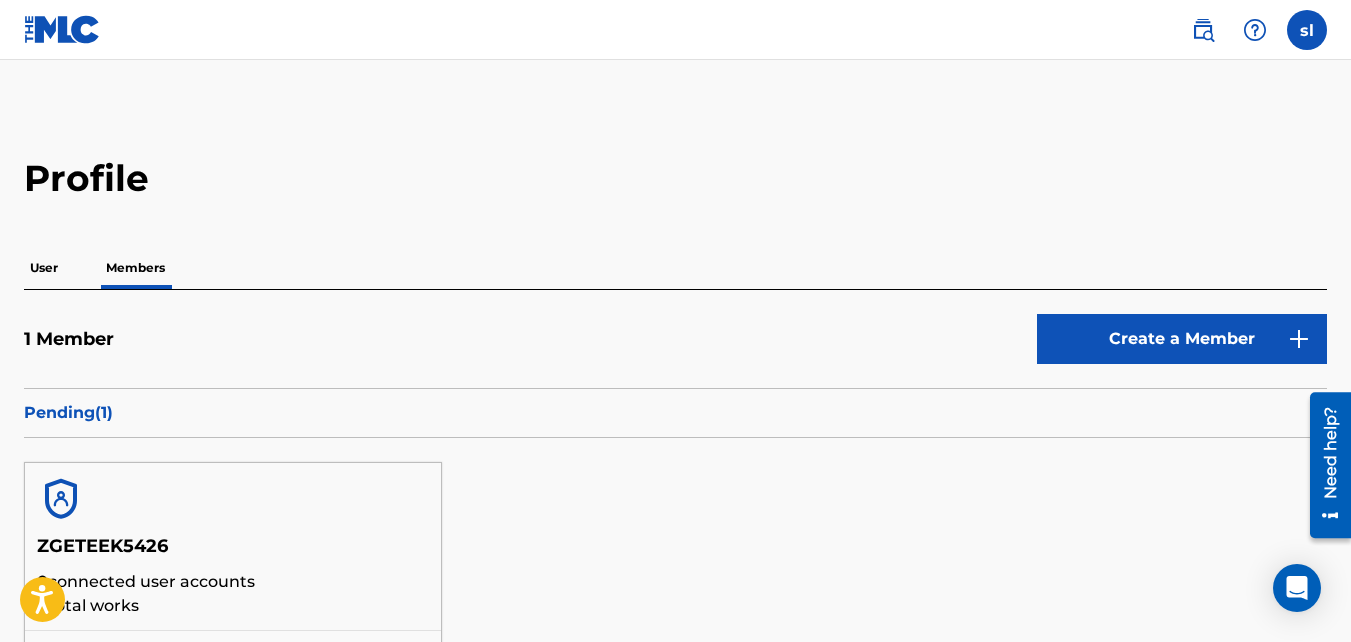 click on "Create a Member" at bounding box center (1182, 339) 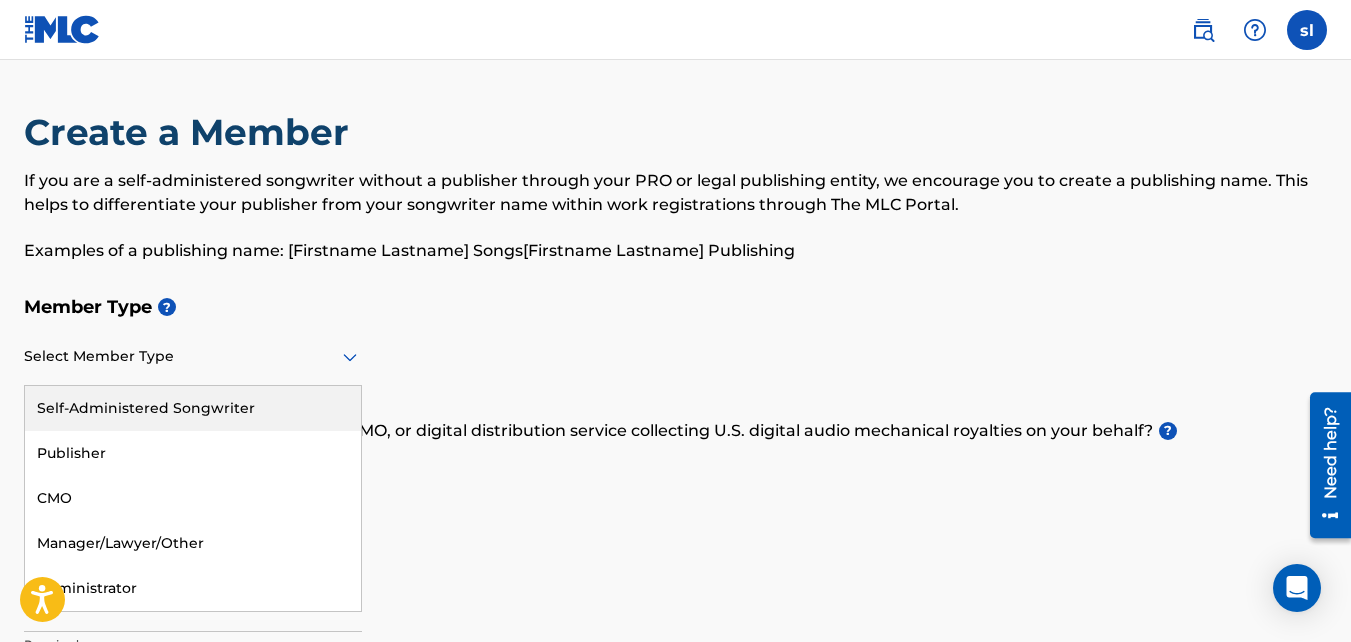 click at bounding box center (193, 356) 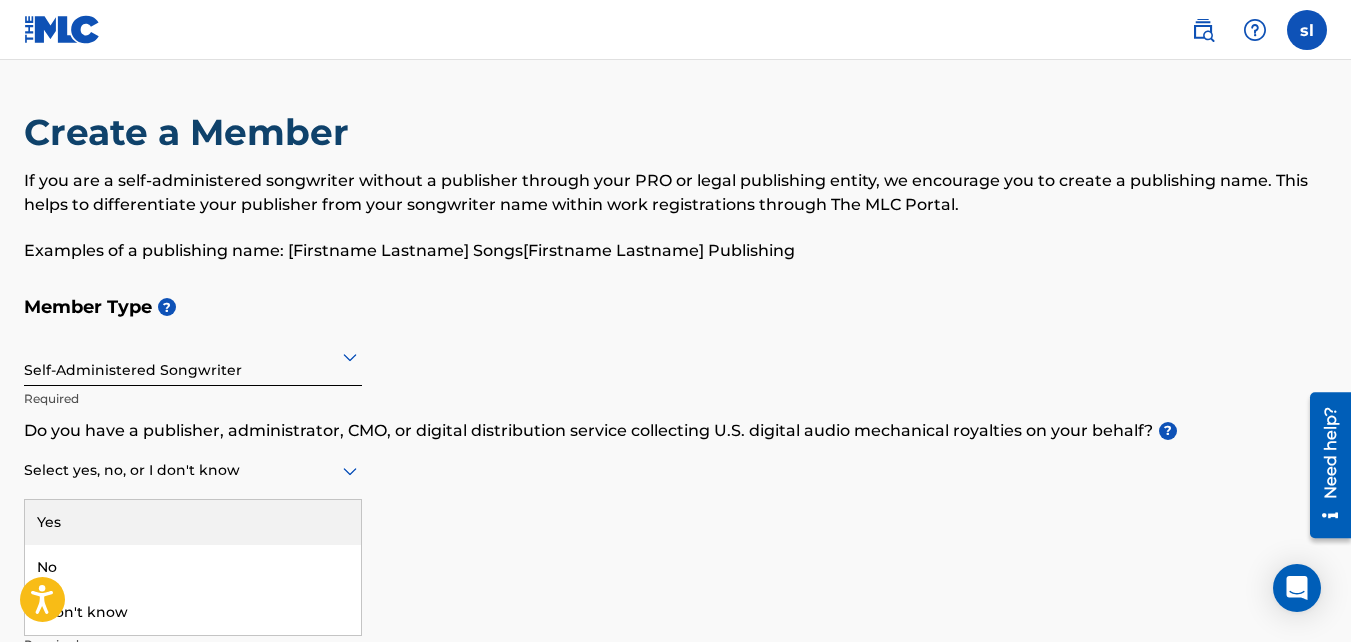 drag, startPoint x: 255, startPoint y: 492, endPoint x: 211, endPoint y: 522, distance: 53.25411 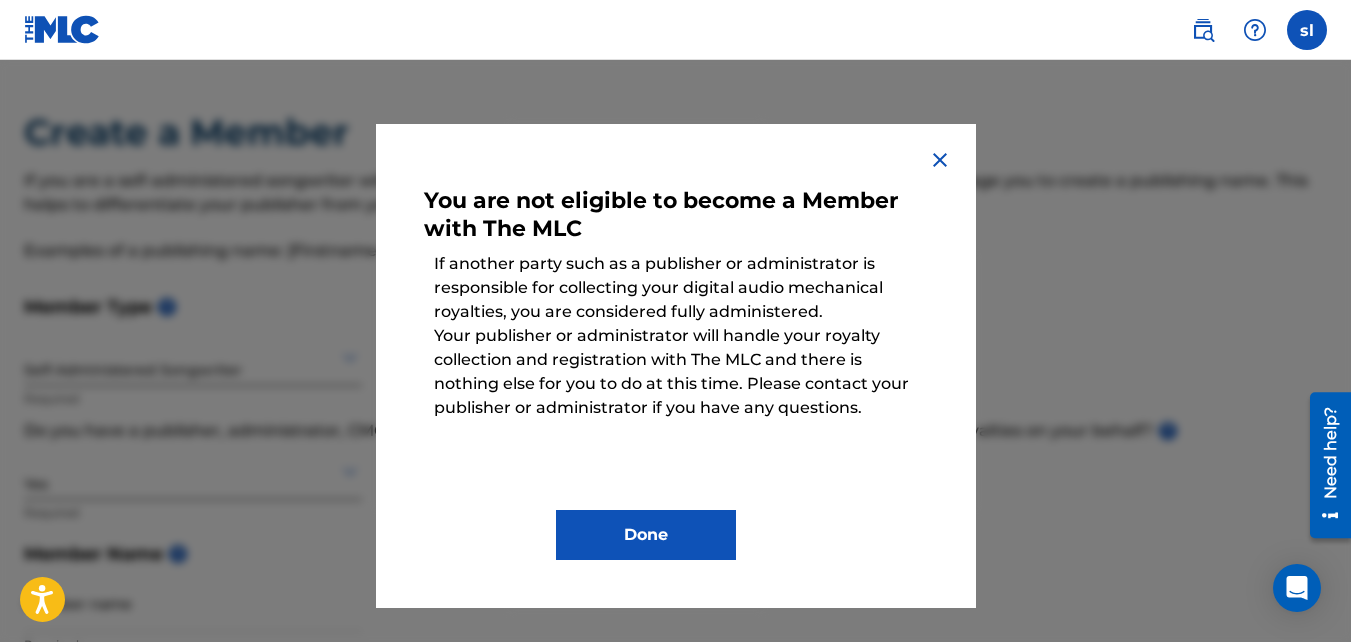 click on "Done" at bounding box center (646, 535) 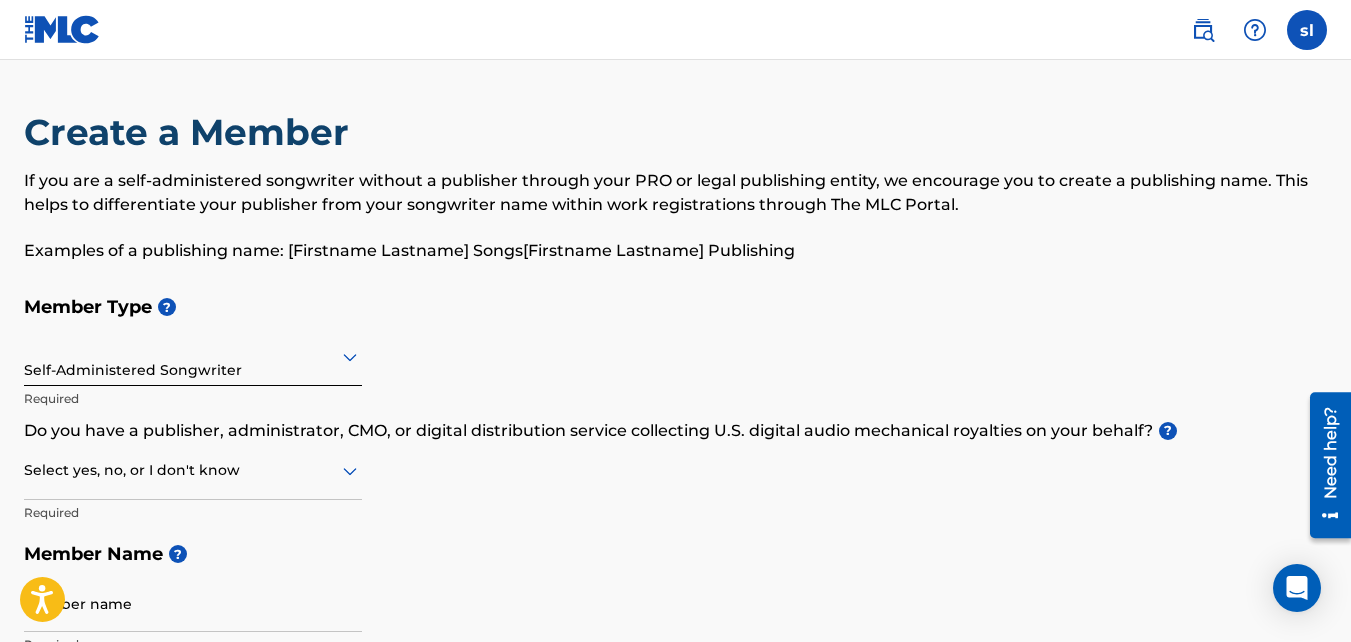 click 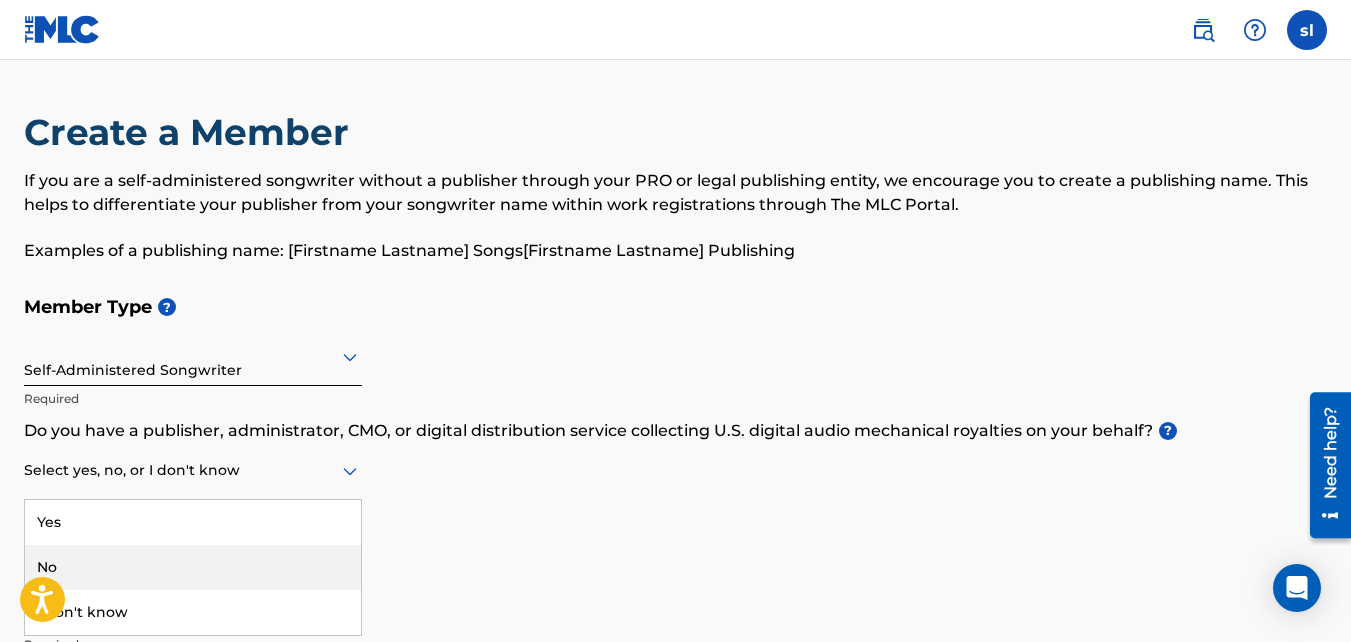 click on "No" at bounding box center [193, 567] 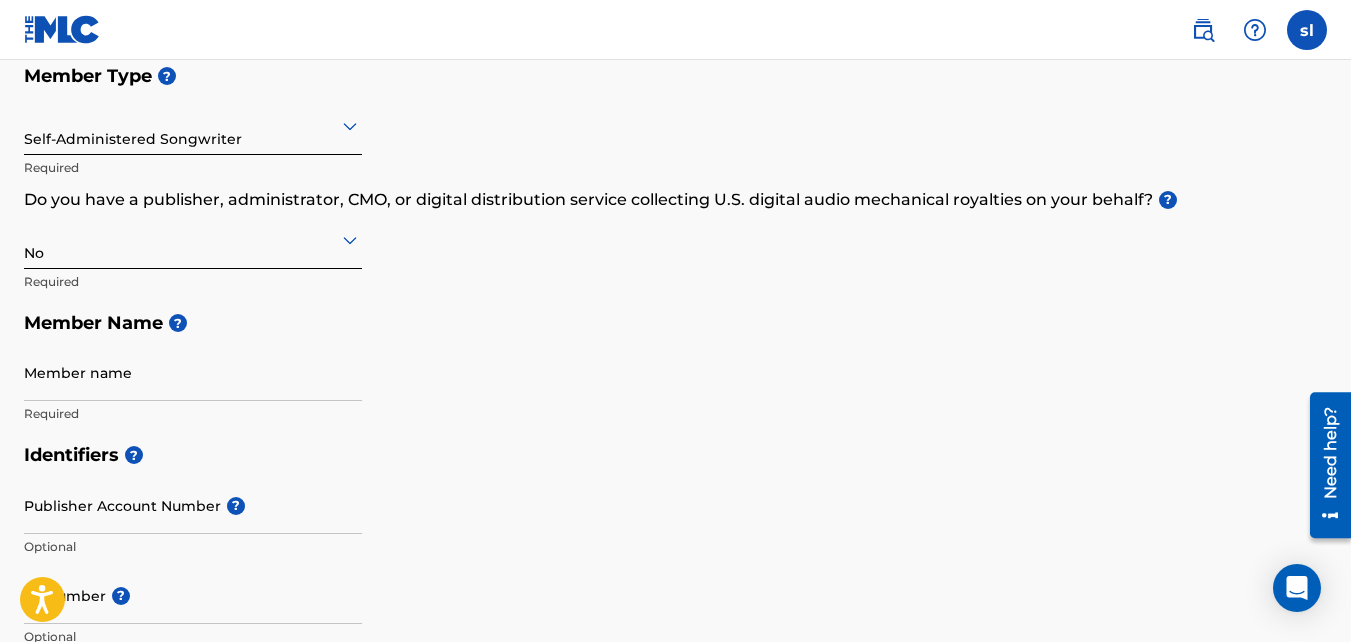scroll, scrollTop: 247, scrollLeft: 0, axis: vertical 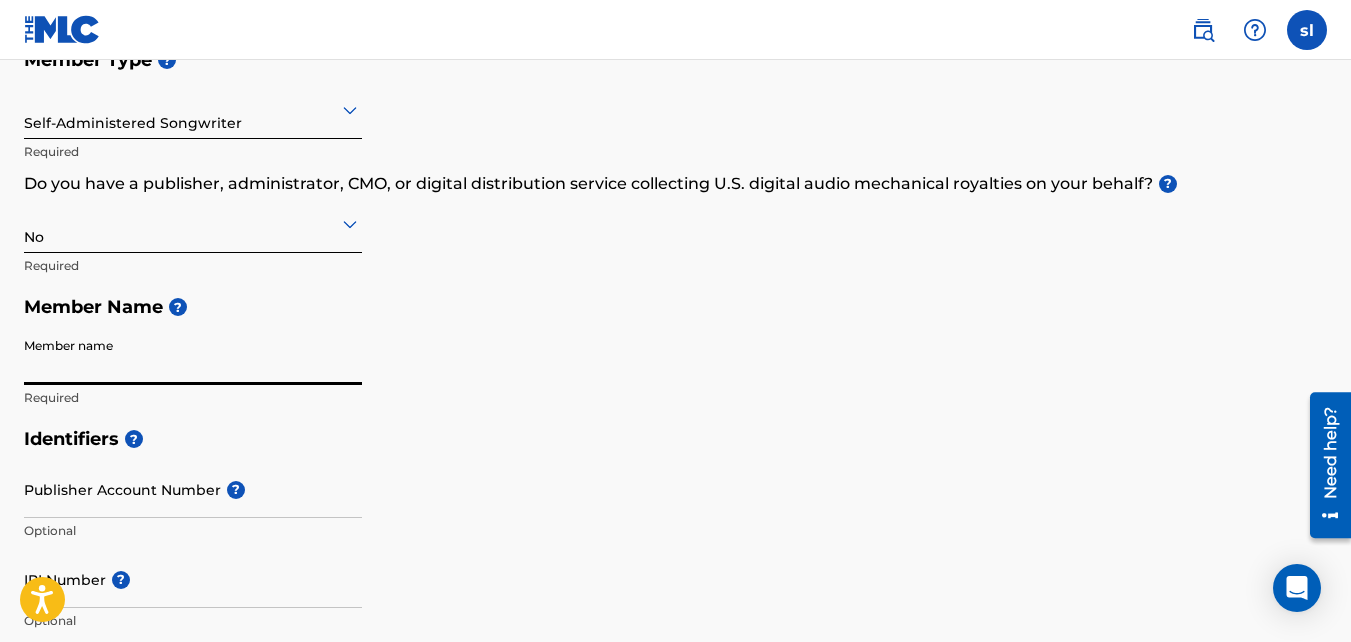 click on "Member name" at bounding box center (193, 356) 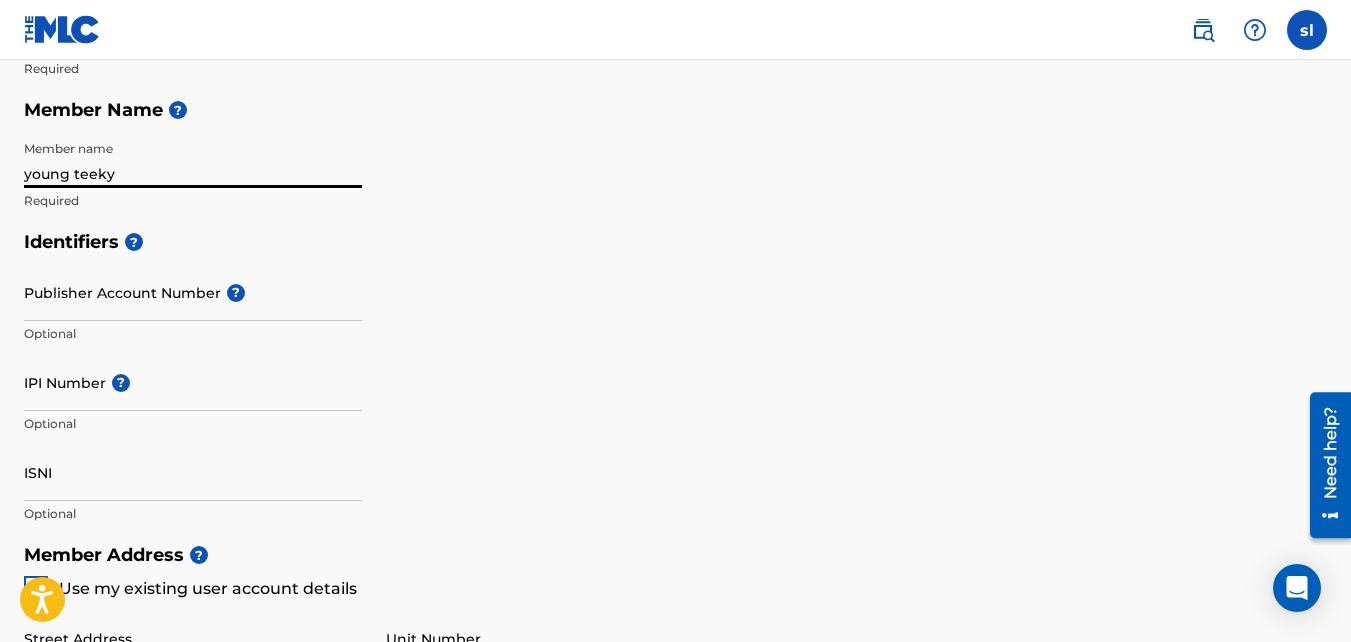 scroll, scrollTop: 459, scrollLeft: 0, axis: vertical 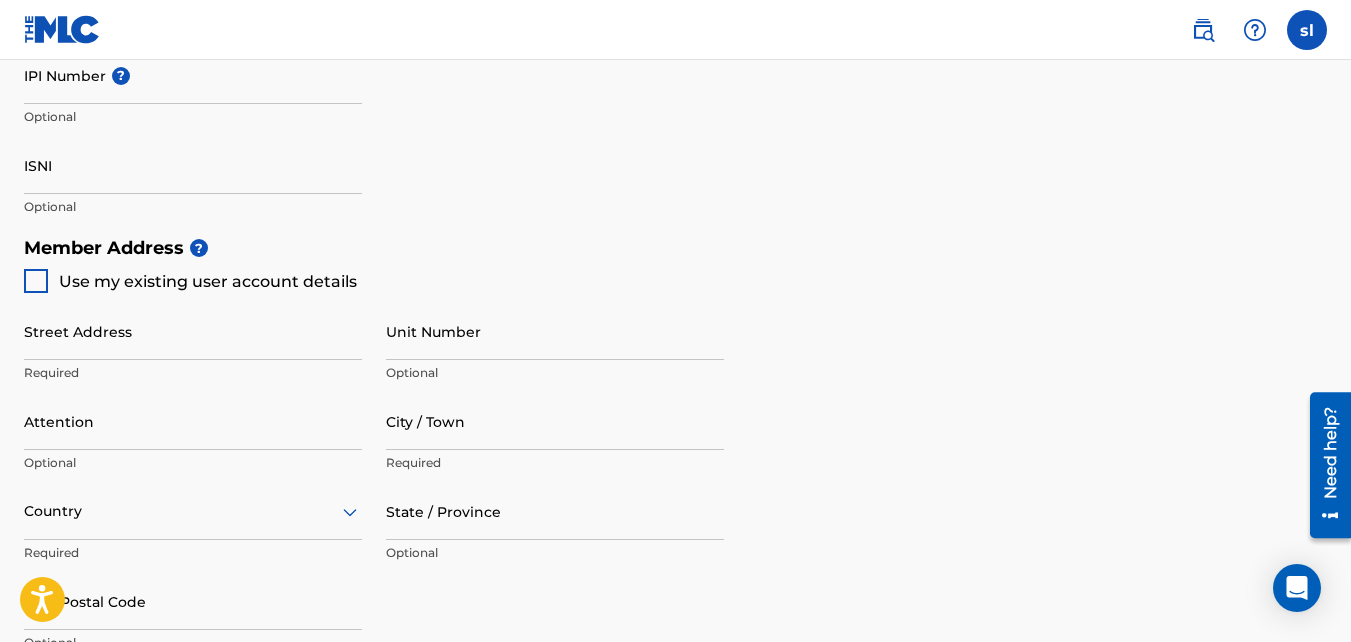 type on "young teeky" 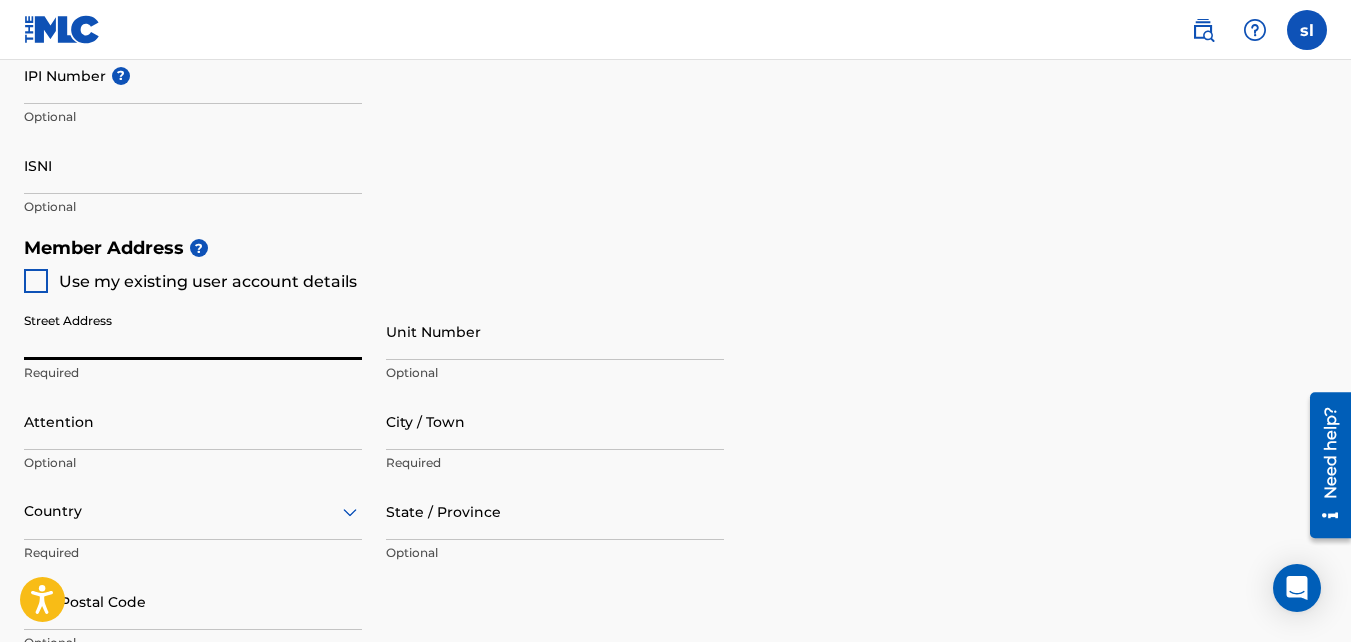 click on "Street Address" at bounding box center (193, 331) 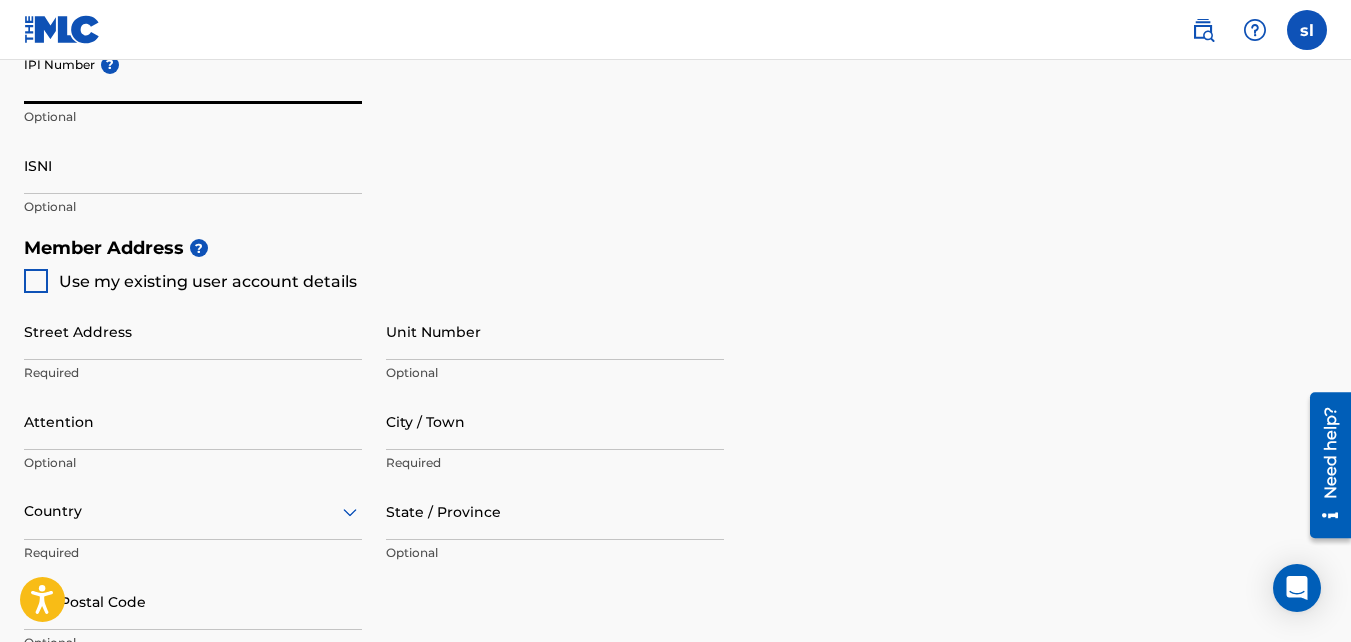 paste on "1118214790" 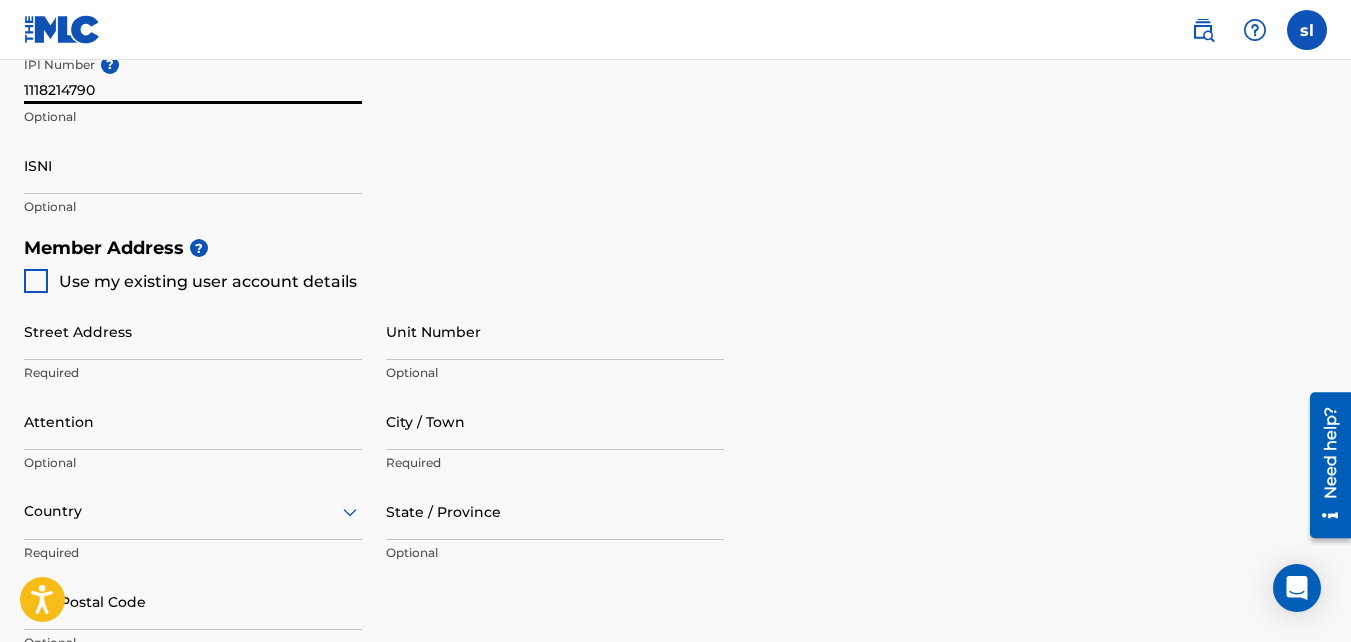 type on "1118214790" 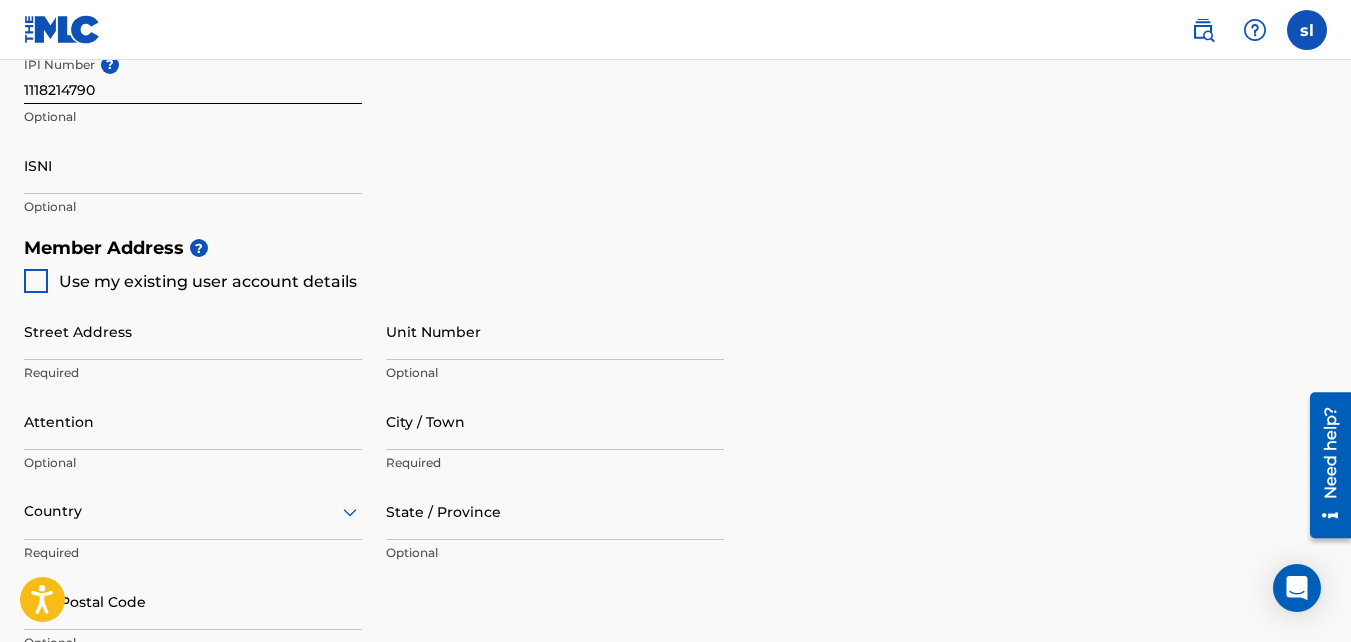 click on "Identifiers ? Publisher Account Number ? Optional IPI Number ? 1118214790 Optional ISNI Optional" at bounding box center [675, 70] 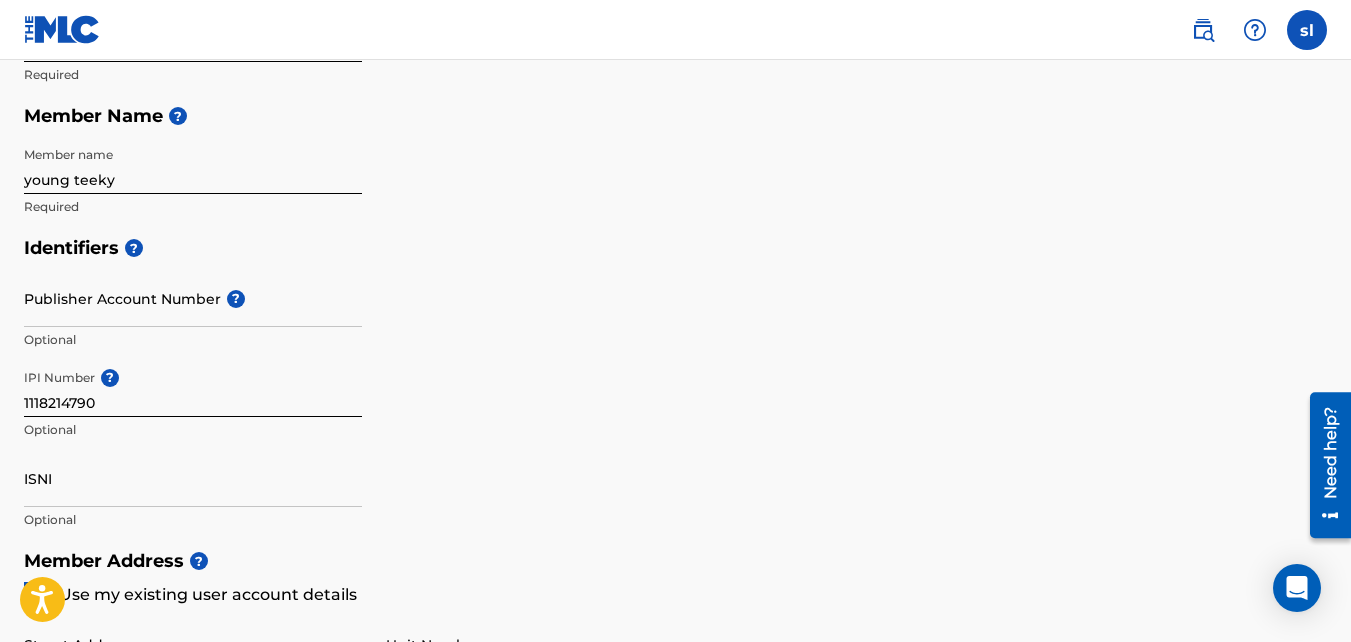scroll, scrollTop: 431, scrollLeft: 0, axis: vertical 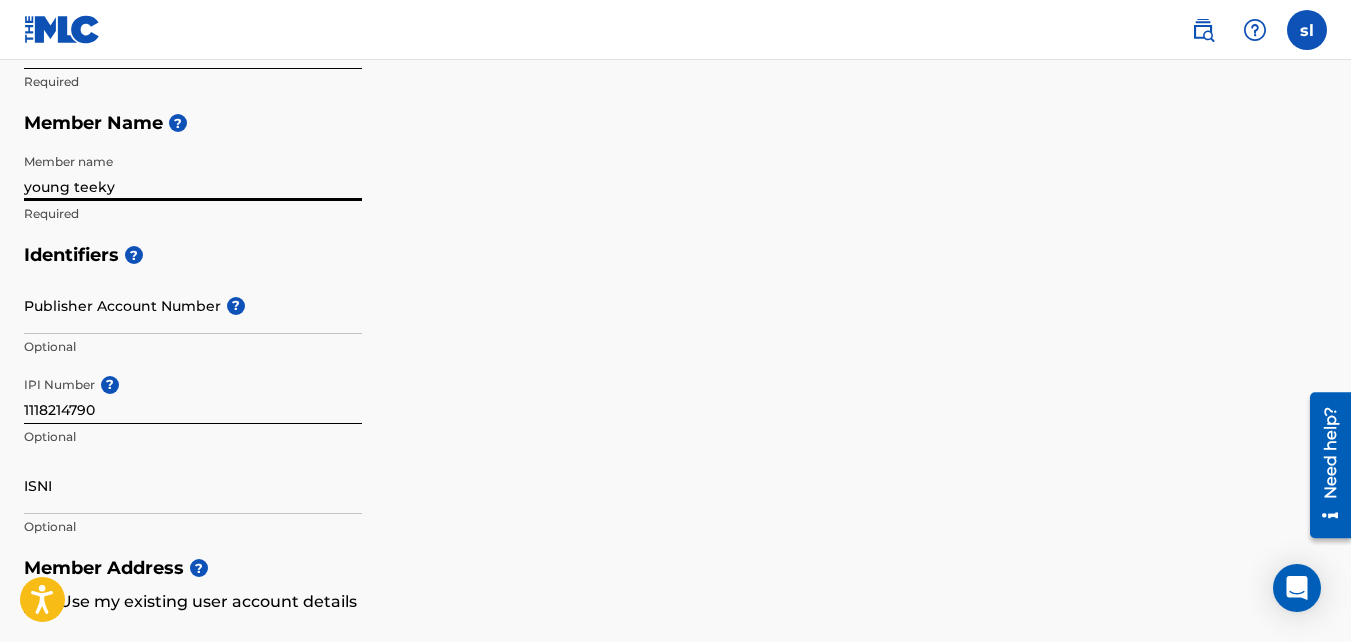 click on "young teeky" at bounding box center [193, 172] 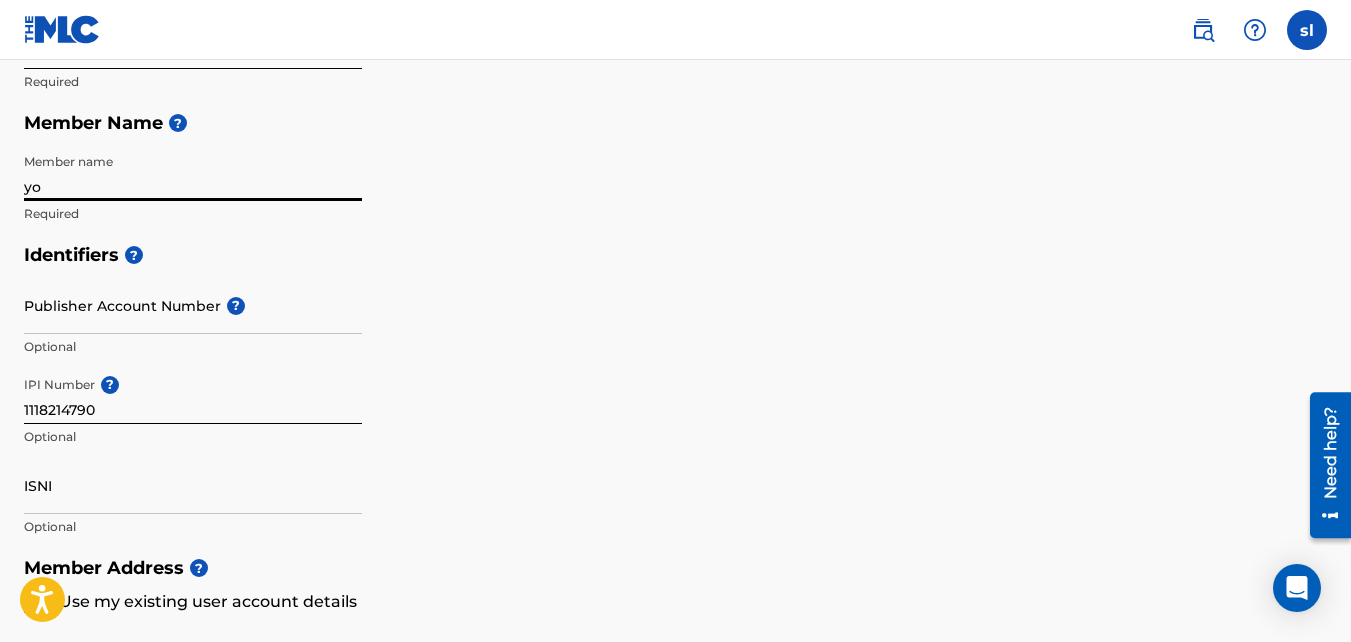type on "y" 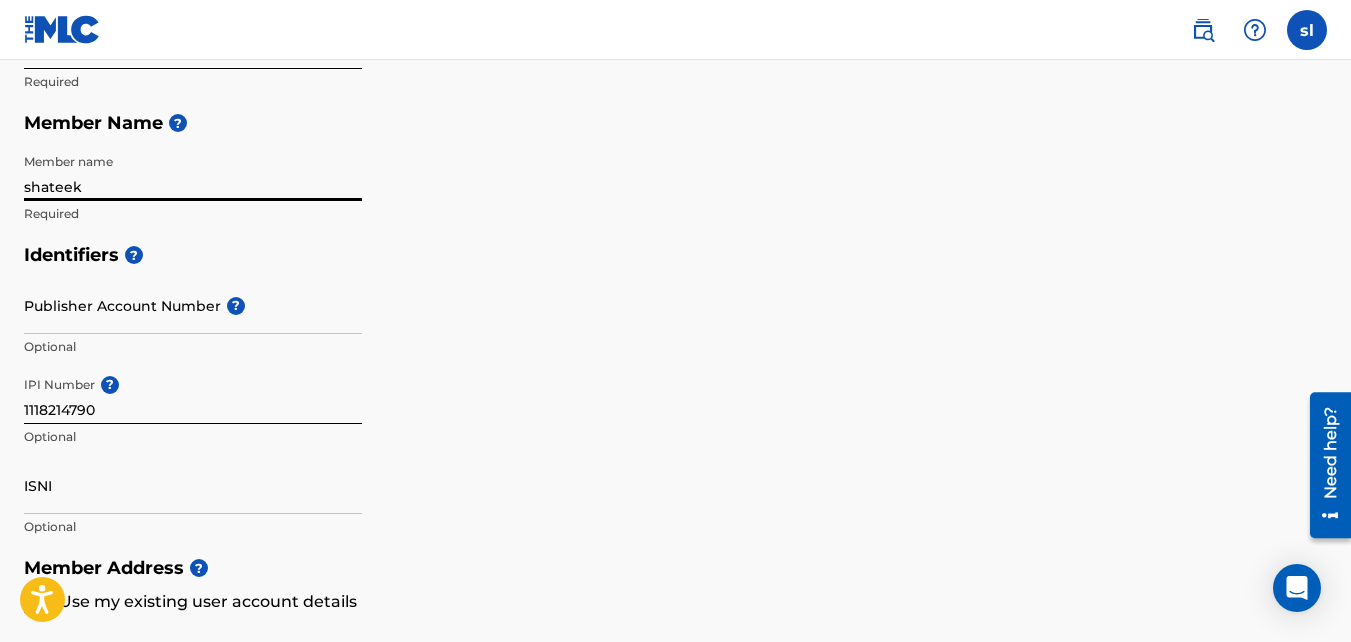 type on "[PERSON_NAME]" 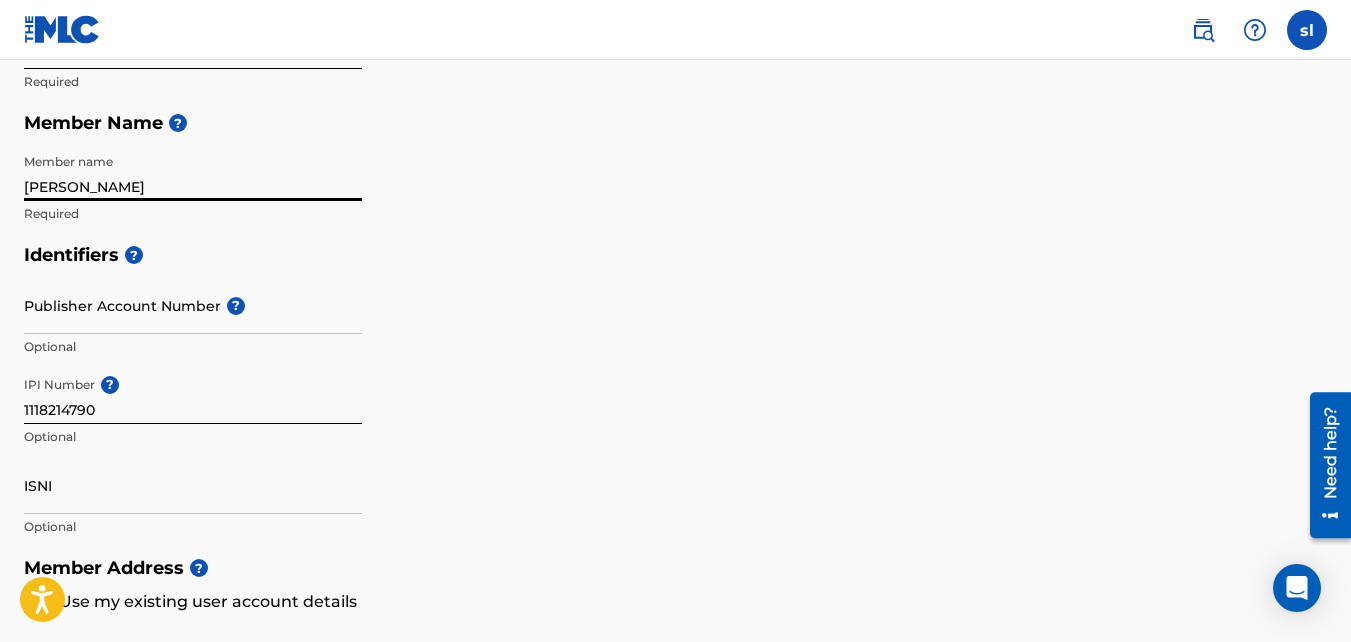 type on "9829 N Lombard" 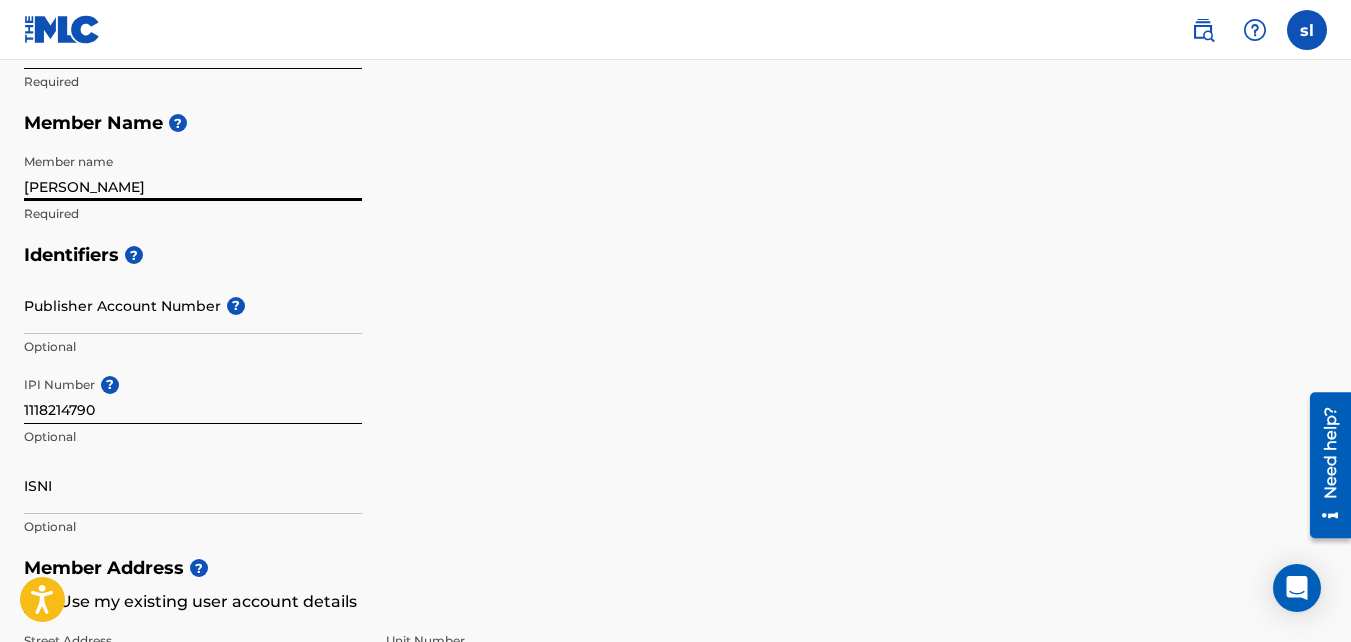 scroll, scrollTop: 1196, scrollLeft: 0, axis: vertical 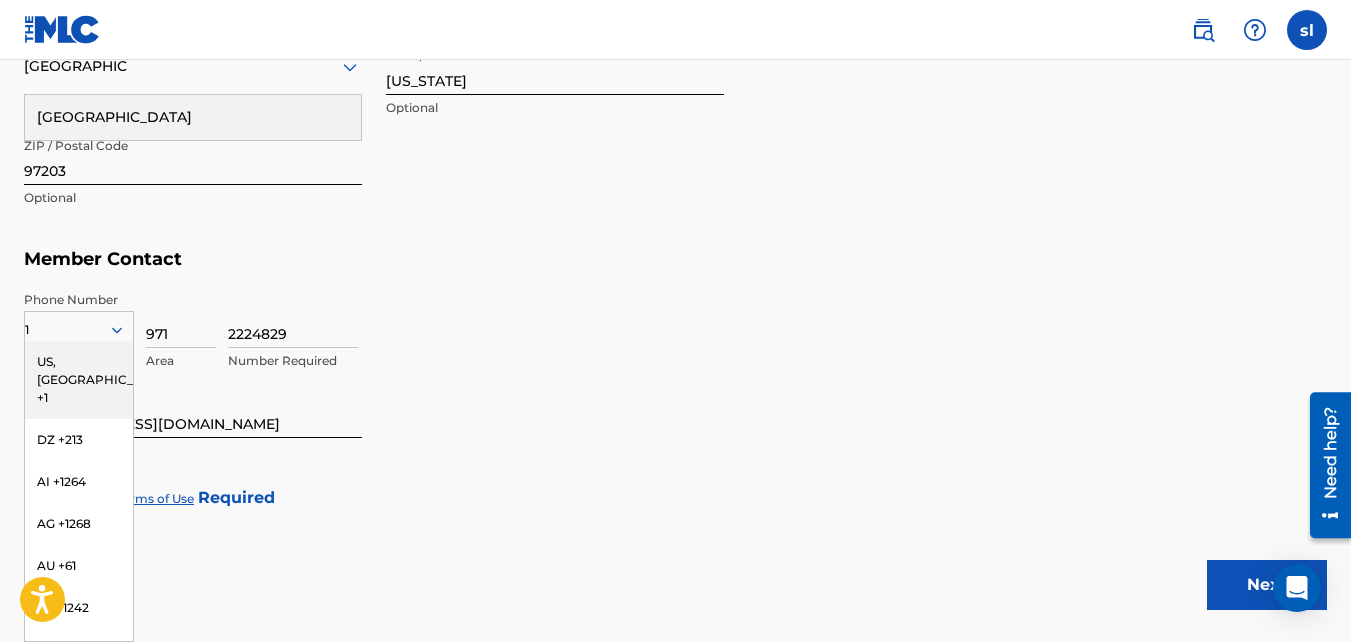 click on "US, [GEOGRAPHIC_DATA] +1" at bounding box center (79, 380) 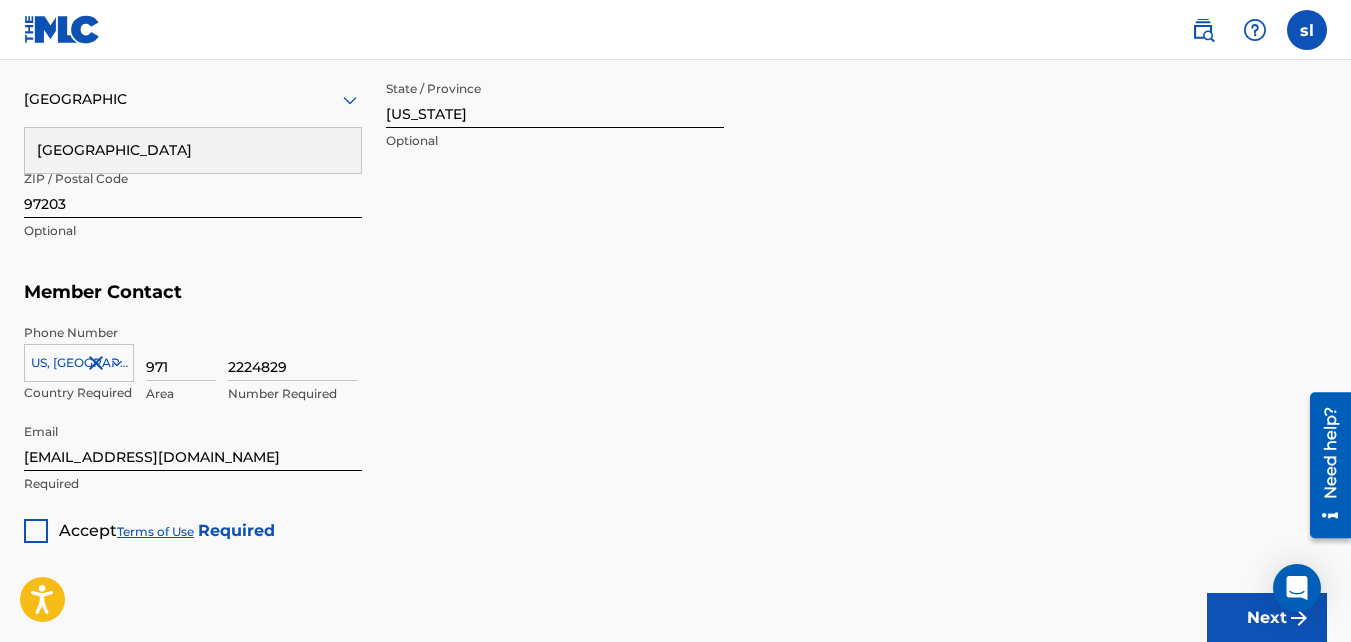scroll, scrollTop: 1165, scrollLeft: 0, axis: vertical 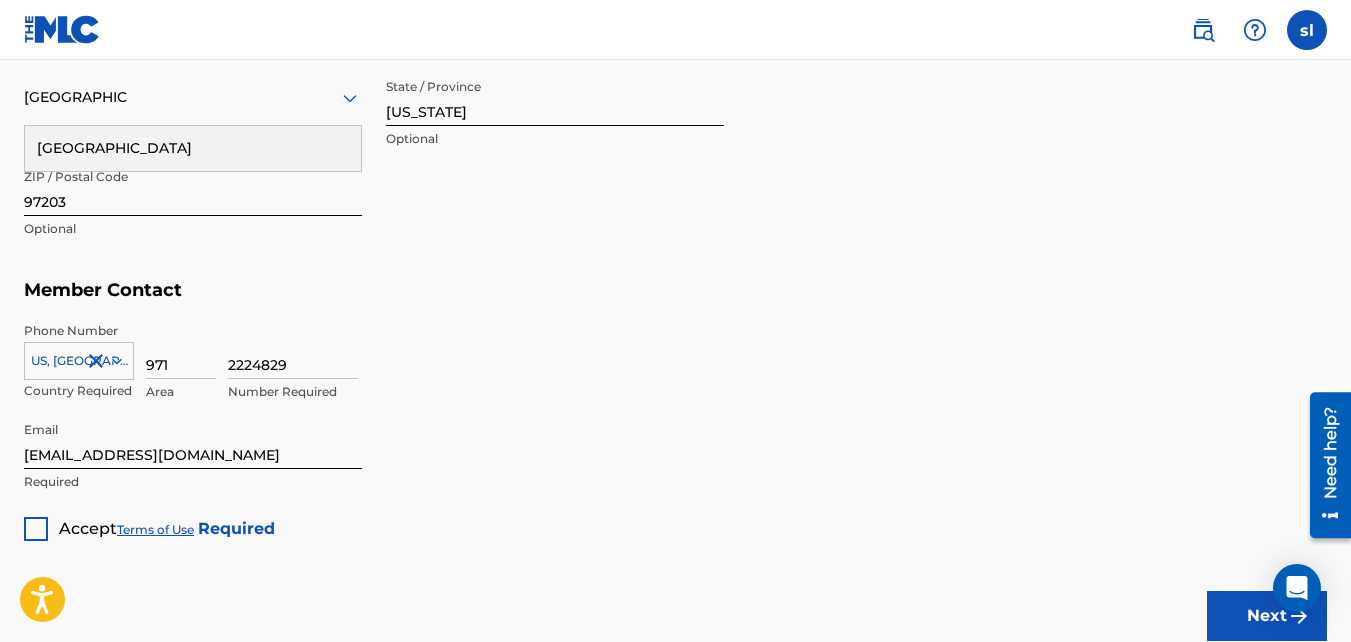 click on "Next" at bounding box center (1267, 616) 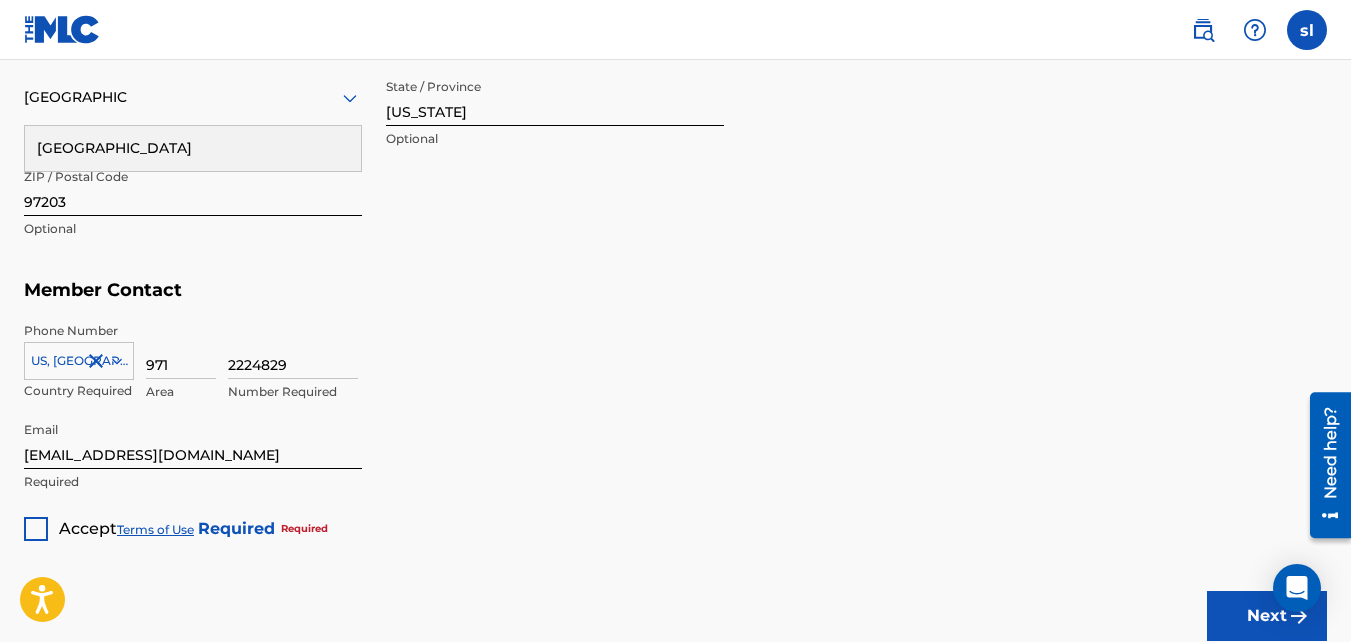 scroll, scrollTop: 762, scrollLeft: 0, axis: vertical 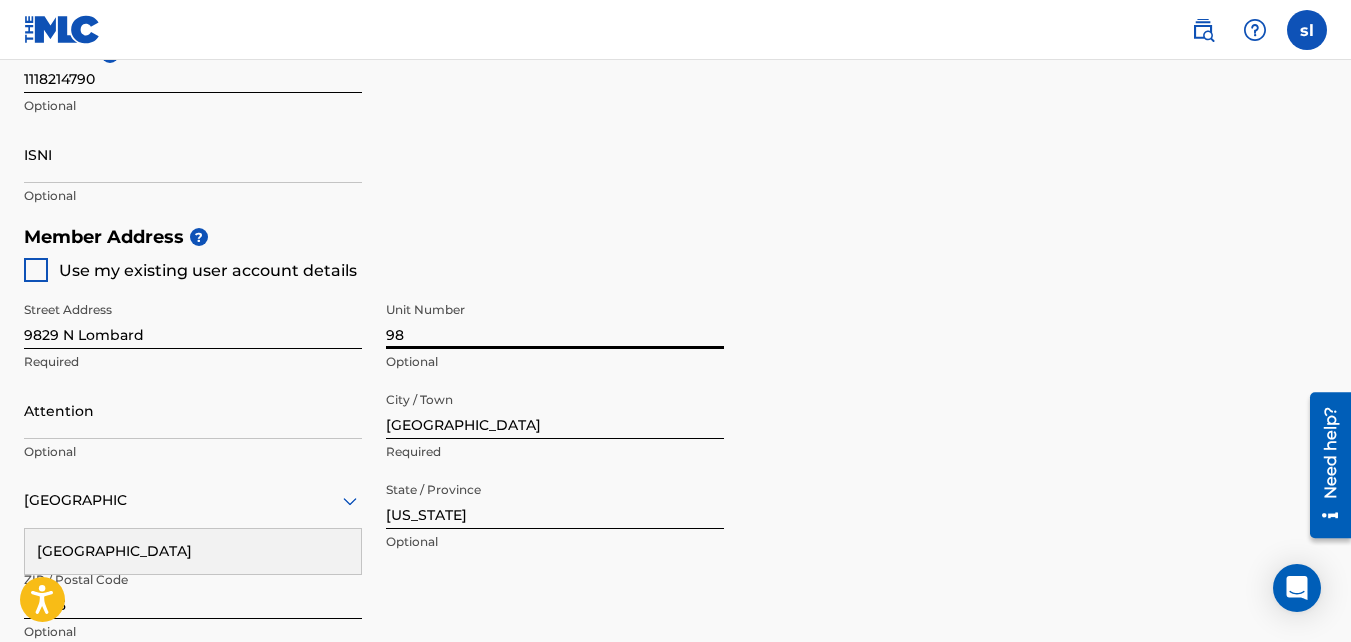 type on "9" 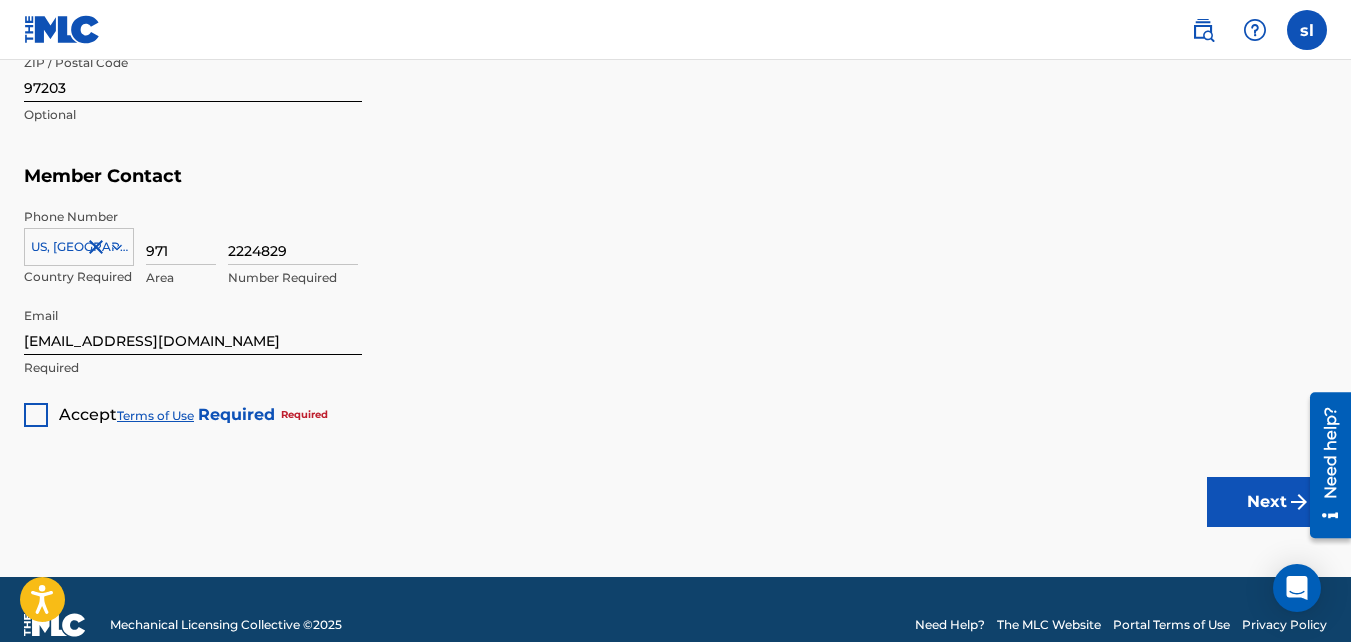 scroll, scrollTop: 1304, scrollLeft: 0, axis: vertical 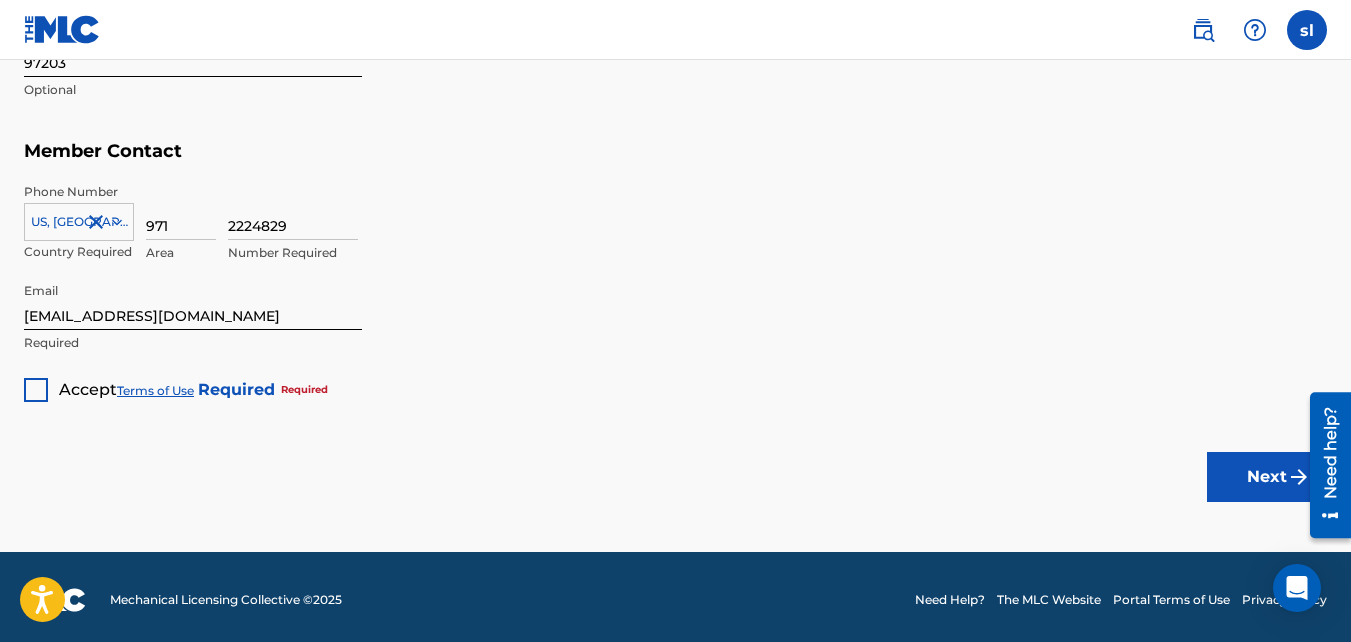 type 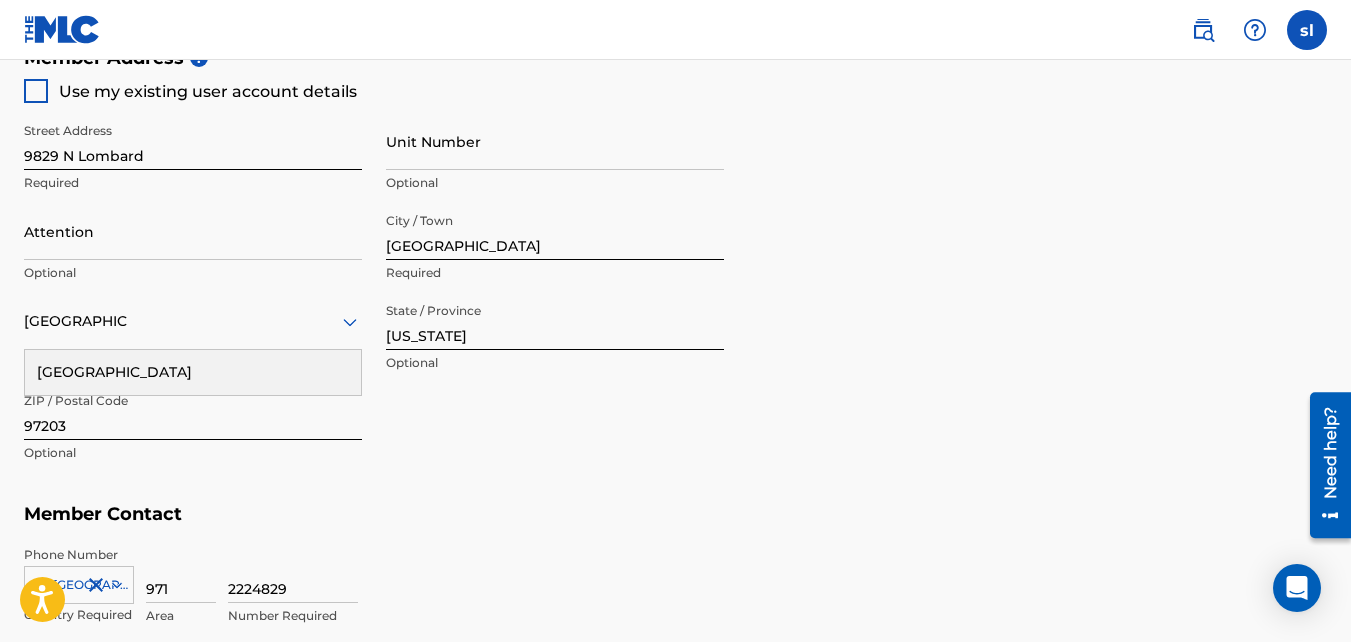 type 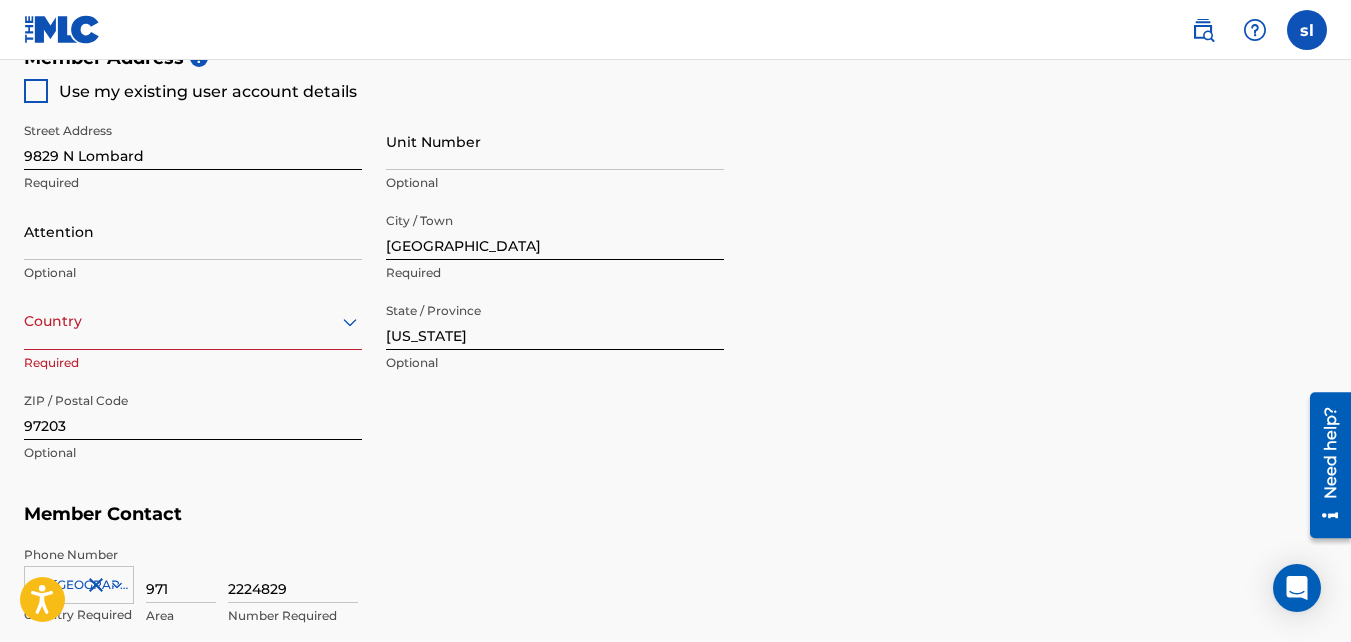 click on "Accessibility Screen-Reader Guide, Feedback, and Issue Reporting | New window sl sl shateek   lewis sixfourtwentysix@gmail.com Profile Log out Create a Member If you are a self-administered songwriter without a publisher through your PRO or legal publishing entity, we encourage you to create a publishing name. This helps to differentiate your publisher from your songwriter name within work registrations through The MLC Portal. Examples of a publishing name: [Firstname Lastname] Songs[Firstname Lastname] Publishing Member Type ? Self-Administered Songwriter Required Do you have a publisher, administrator, CMO, or digital distribution service collecting U.S. digital audio mechanical royalties on your behalf? ? No Required Member Name ? Member name shateek lewis Required Identifiers ? Publisher Account Number ? Optional IPI Number ? 1118214790 Optional ISNI Optional Member Address ? Use my existing user account details Street Address 9829 N Lombard Required Unit Number Optional Attention Optional City / Town 971" at bounding box center (675, -620) 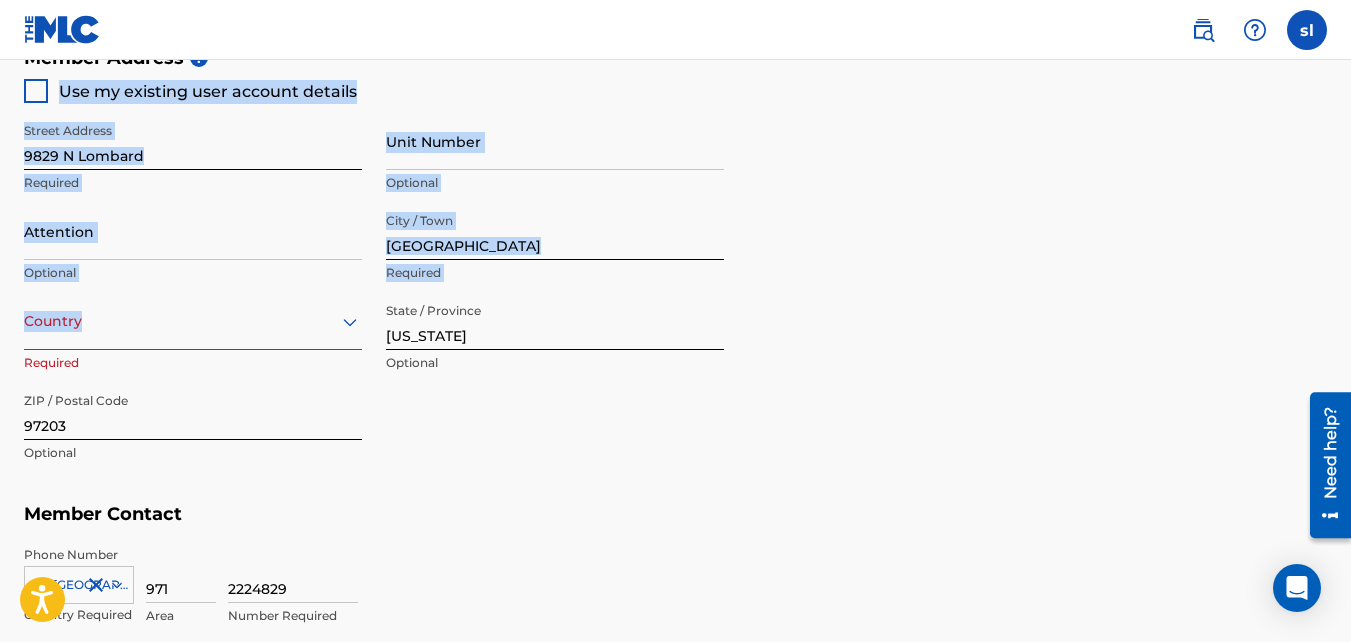 drag, startPoint x: 0, startPoint y: 295, endPoint x: 34, endPoint y: 97, distance: 200.89798 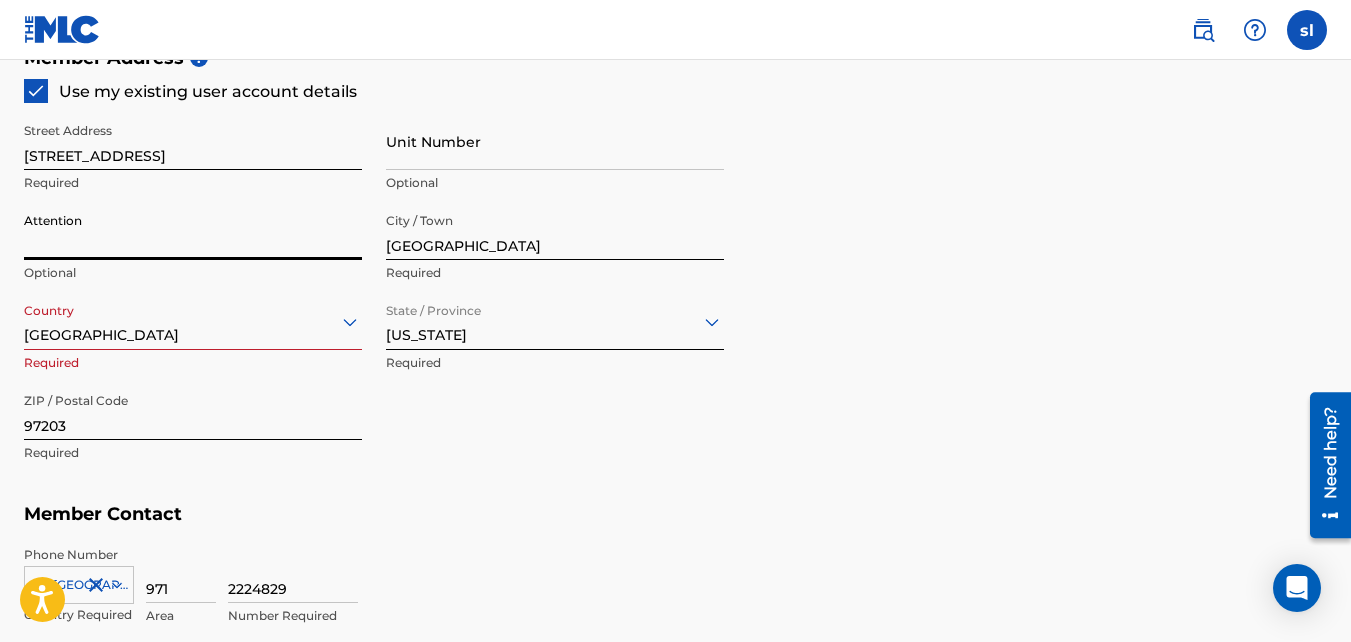 click on "Attention" at bounding box center [193, 231] 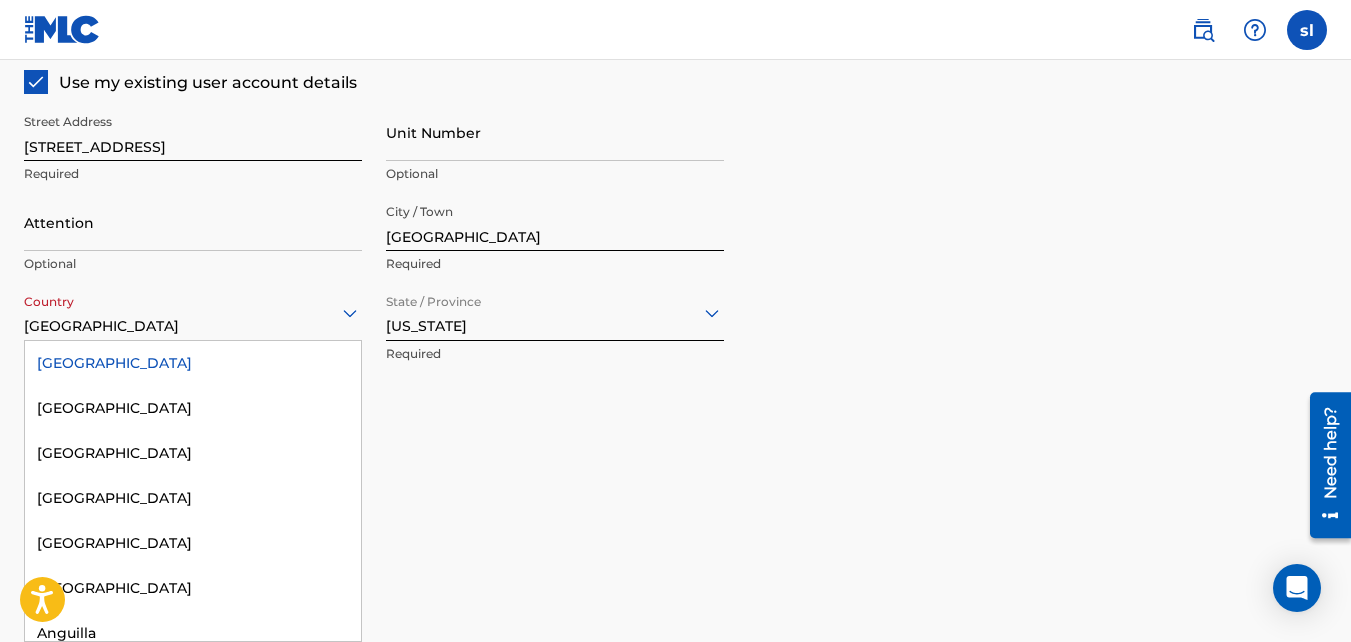 click on "[GEOGRAPHIC_DATA]" at bounding box center [193, 312] 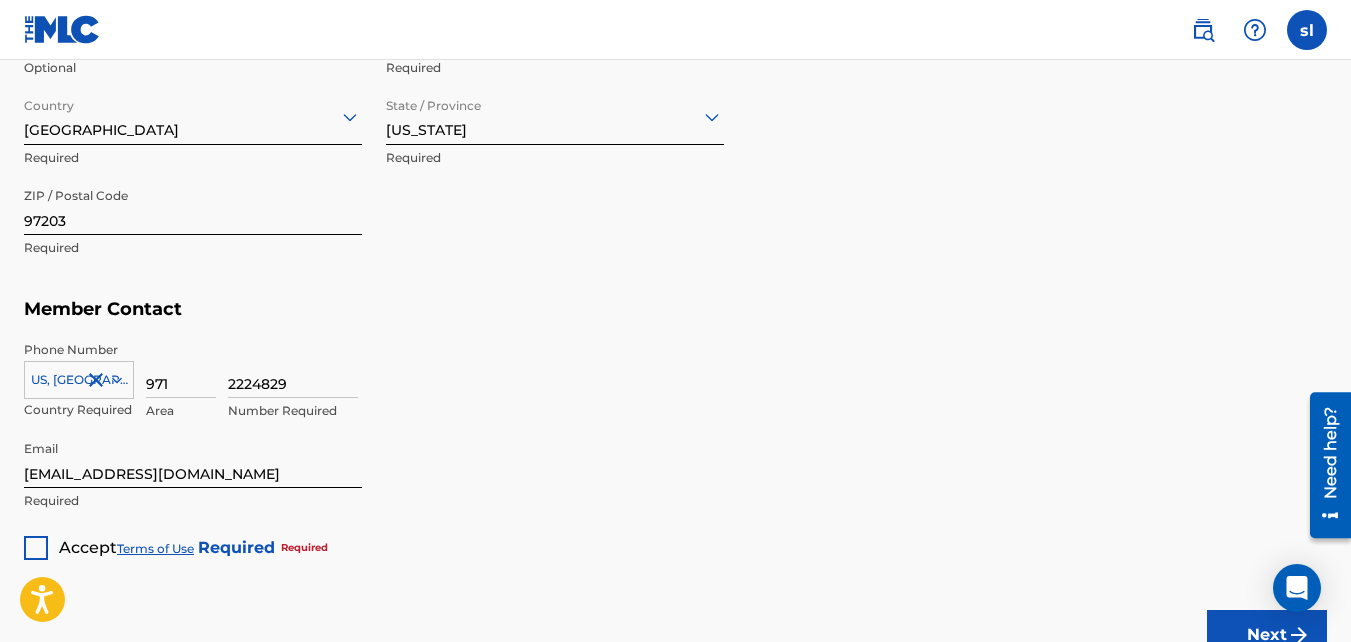 scroll, scrollTop: 1147, scrollLeft: 0, axis: vertical 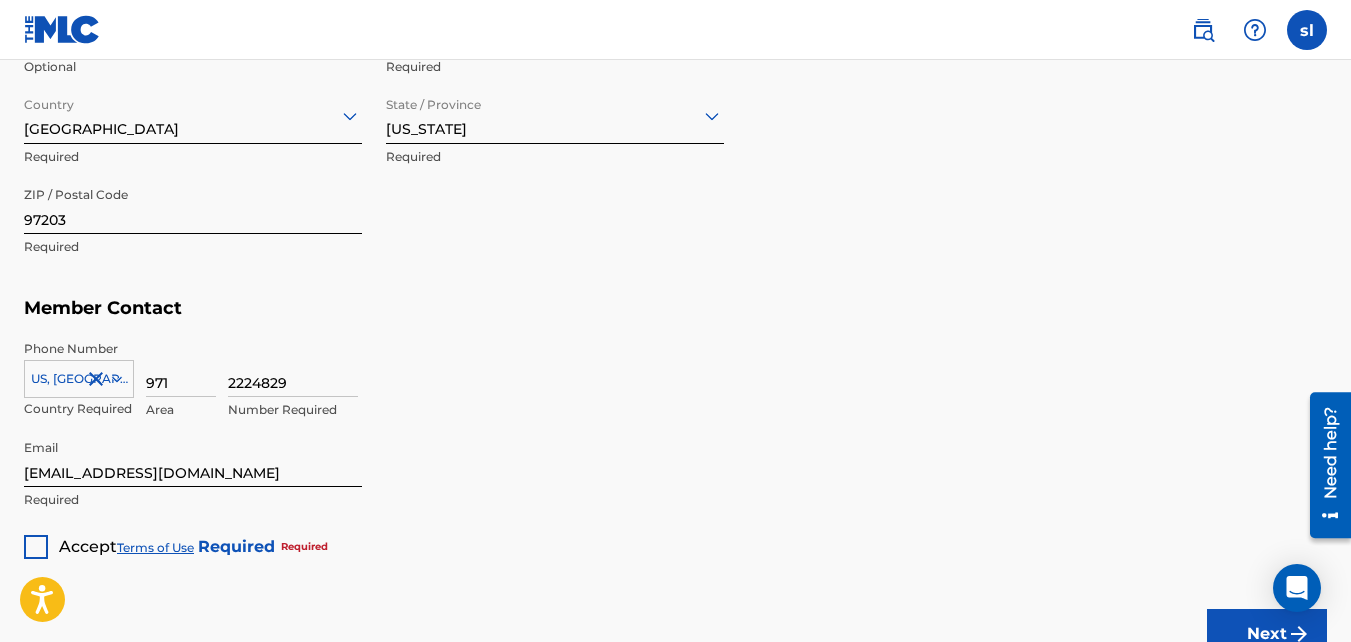 click on "Create a Member If you are a self-administered songwriter without a publisher through your PRO or legal publishing entity, we encourage you to create a publishing name. This helps to differentiate your publisher from your songwriter name within work registrations through The MLC Portal. Examples of a publishing name: [Firstname Lastname] Songs[Firstname Lastname] Publishing Member Type ? Self-Administered Songwriter Required Do you have a publisher, administrator, CMO, or digital distribution service collecting U.S. digital audio mechanical royalties on your behalf? ? No Required Member Name ? Member name shateek lewis Required Identifiers ? Publisher Account Number ? Optional IPI Number ? 1118214790 Optional ISNI Optional Member Address ? Use my existing user account details Street Address 9829 N Lombard st Required Unit Number Optional Attention Optional City / Town portland Required Country United States Required State / Province Oregon Required ZIP / Postal Code 97203 Required Member Contact Phone Number" at bounding box center [675, -239] 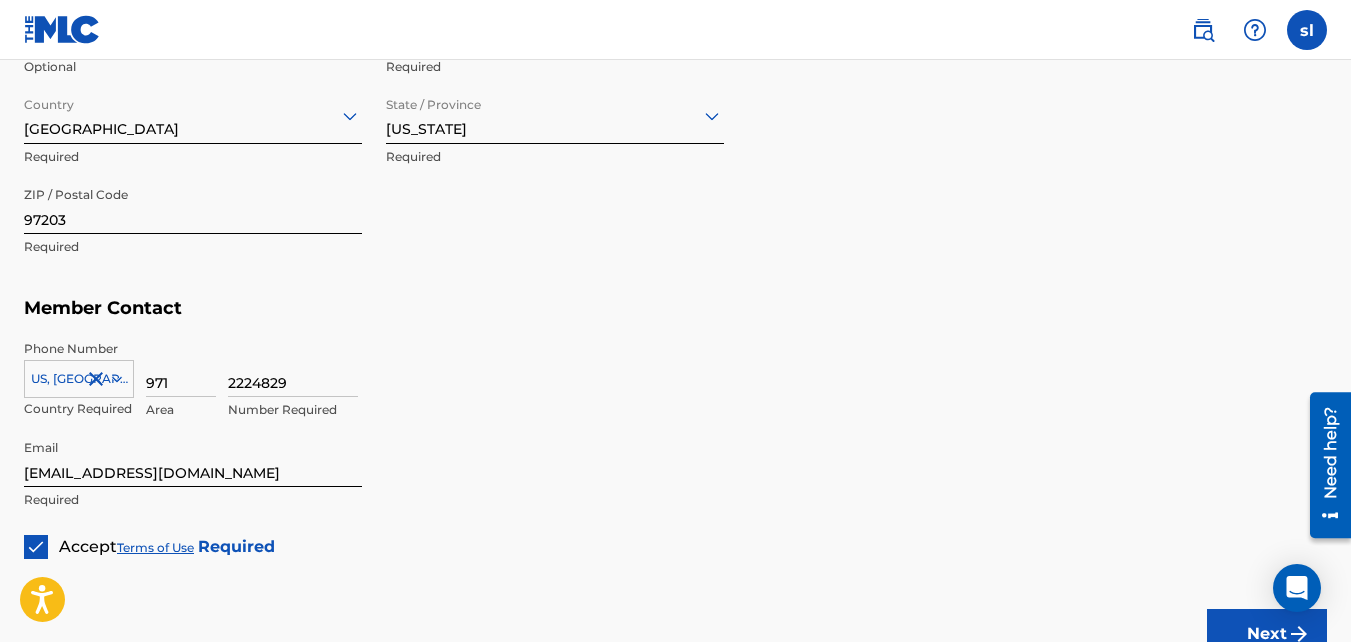 click on "Next" at bounding box center (1267, 634) 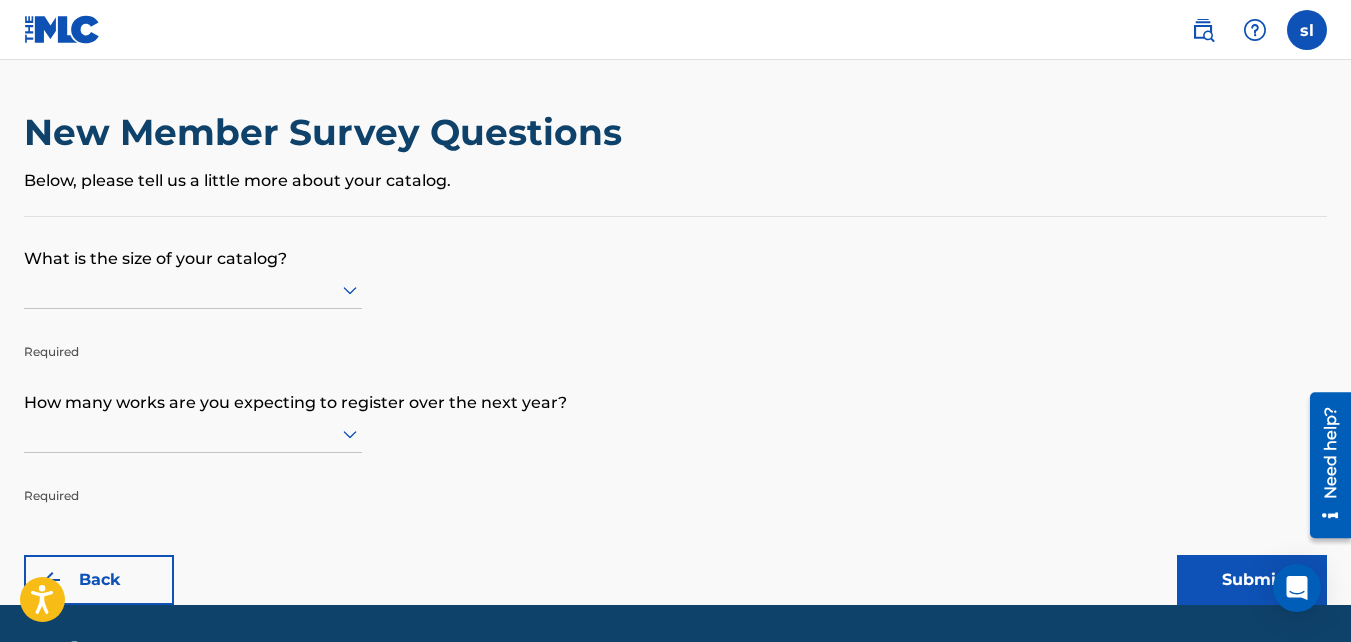 click at bounding box center [1307, 30] 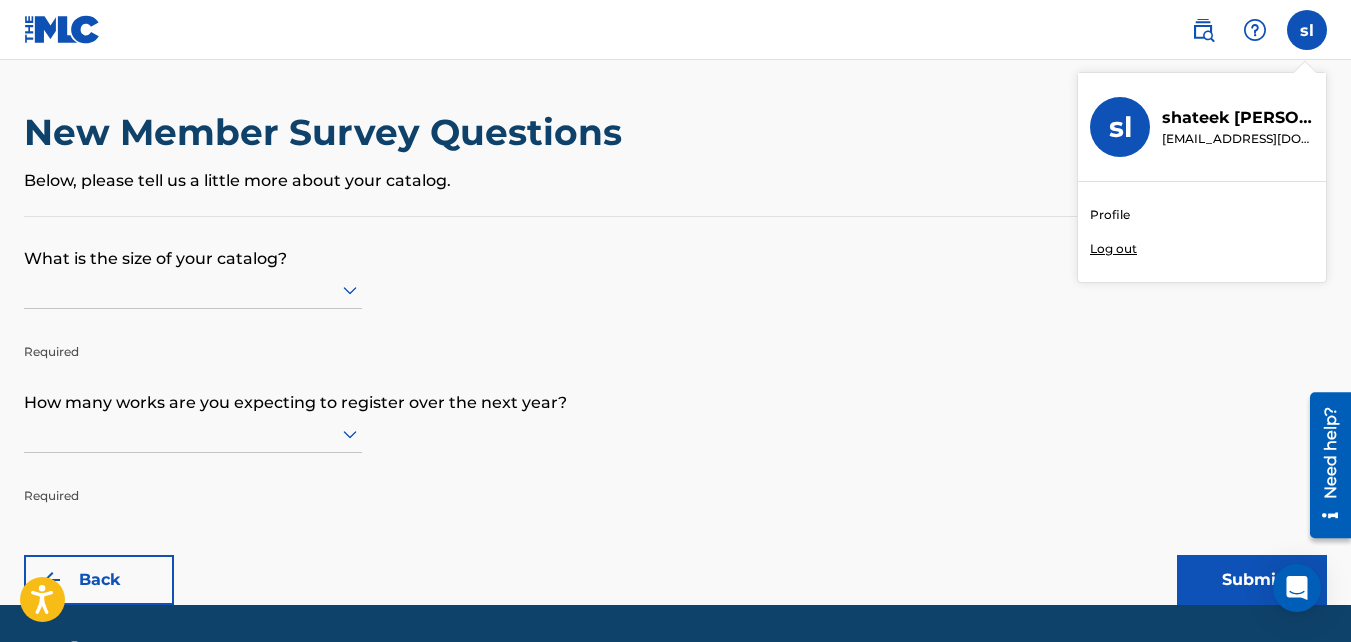 click on "Profile" at bounding box center [1110, 215] 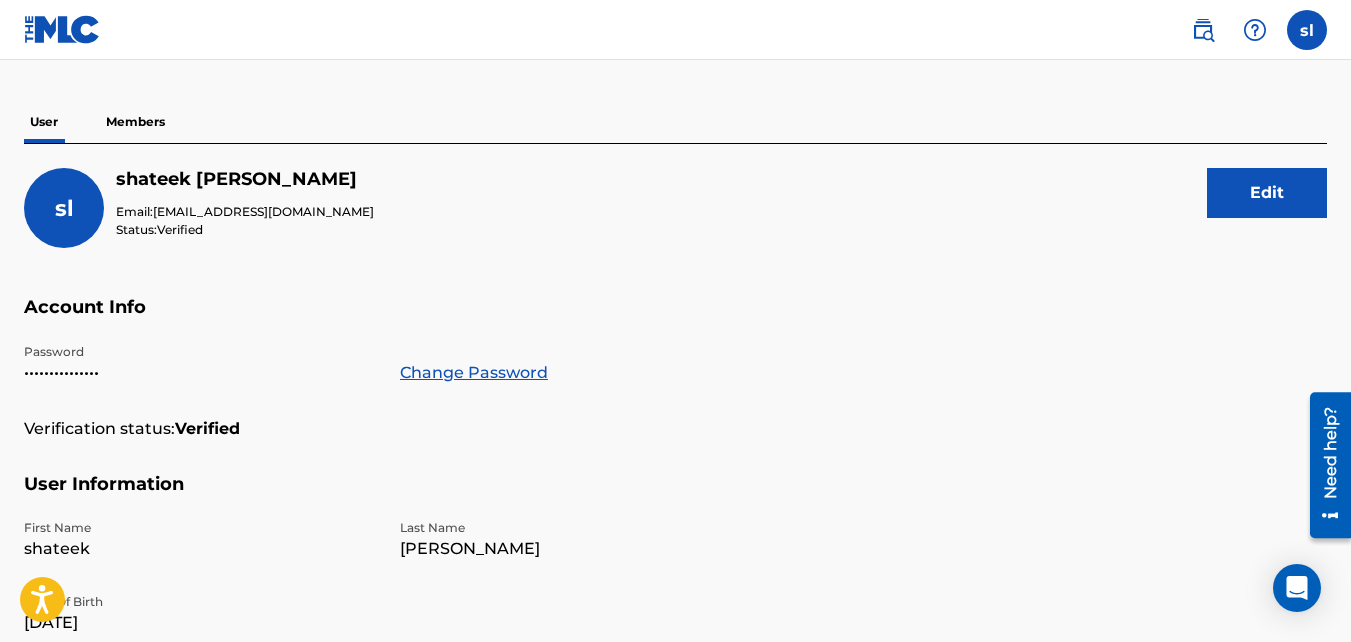 scroll, scrollTop: 144, scrollLeft: 0, axis: vertical 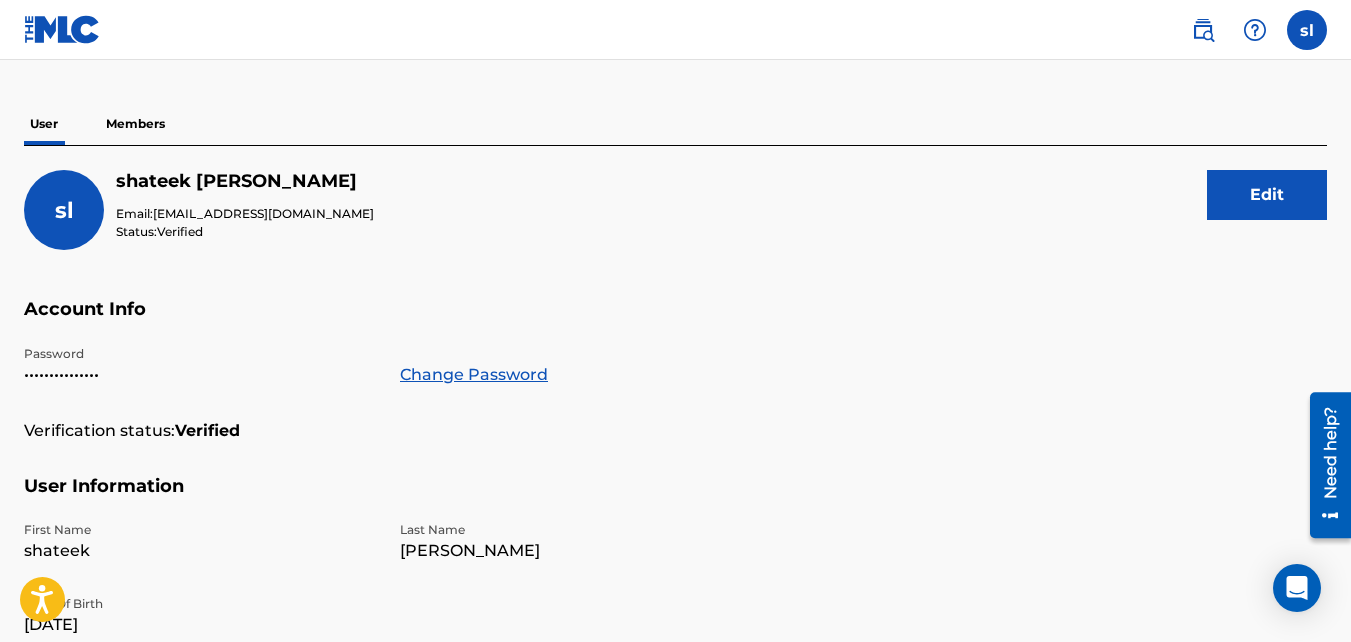 click on "Members" at bounding box center [135, 124] 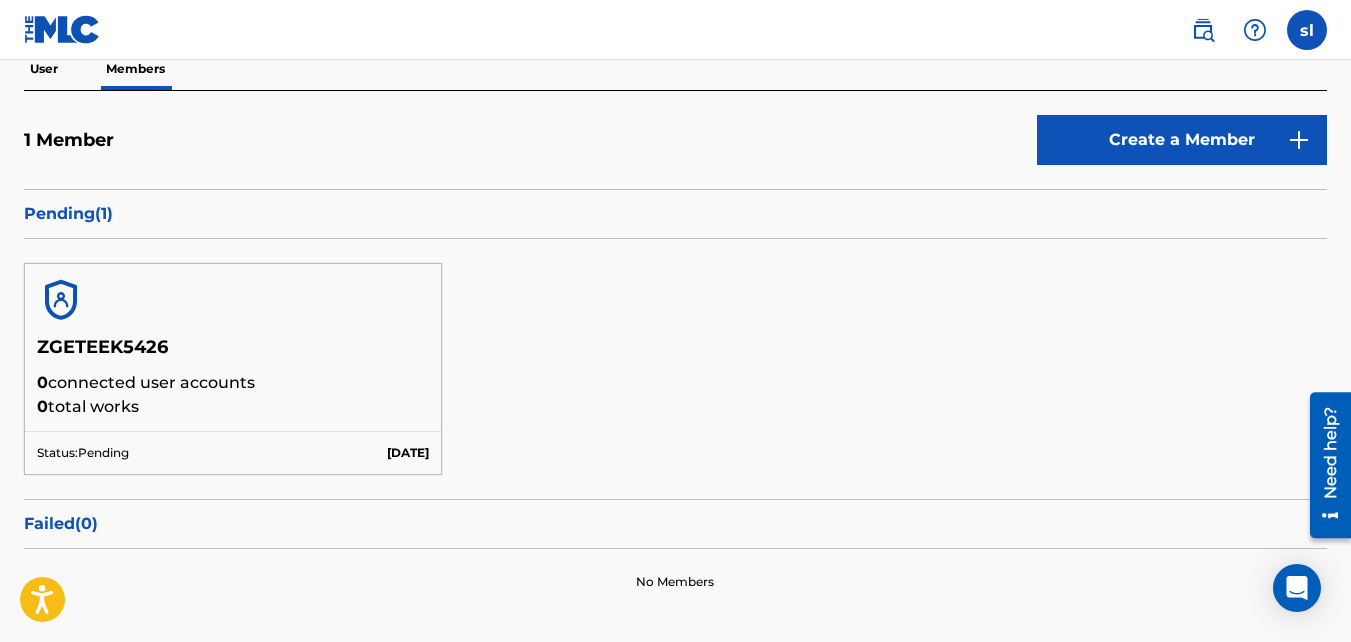 scroll, scrollTop: 177, scrollLeft: 0, axis: vertical 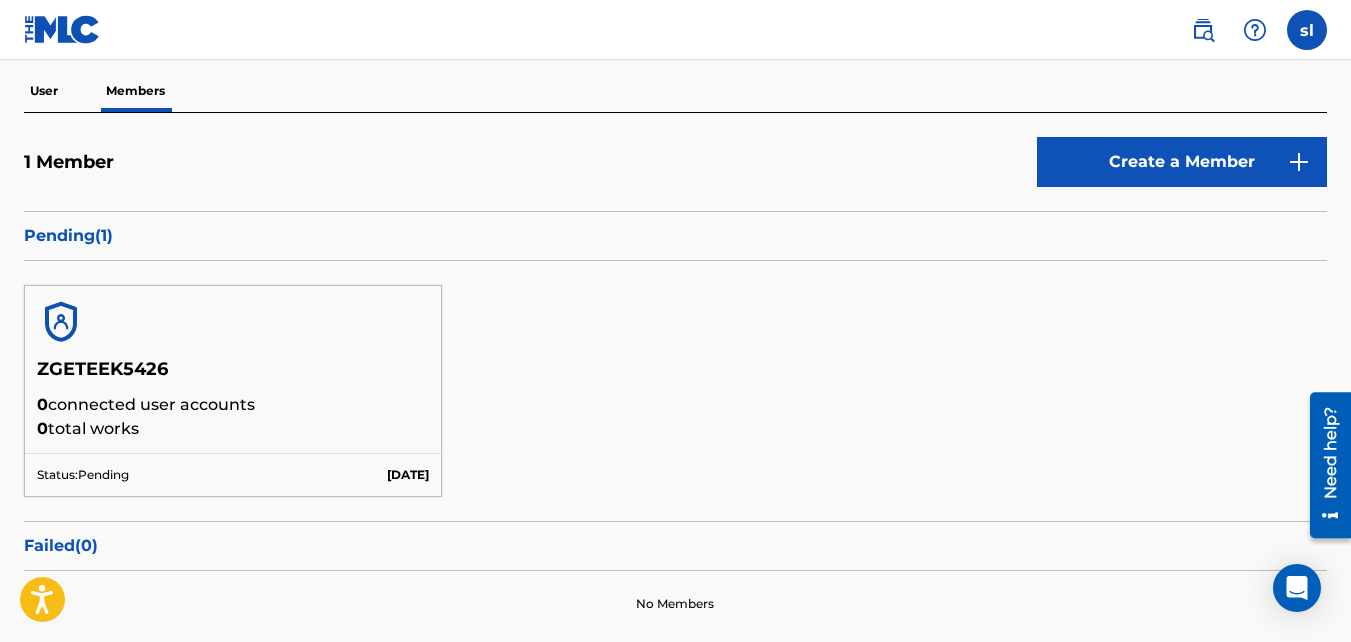 click on "ZGETEEK5426" at bounding box center [233, 375] 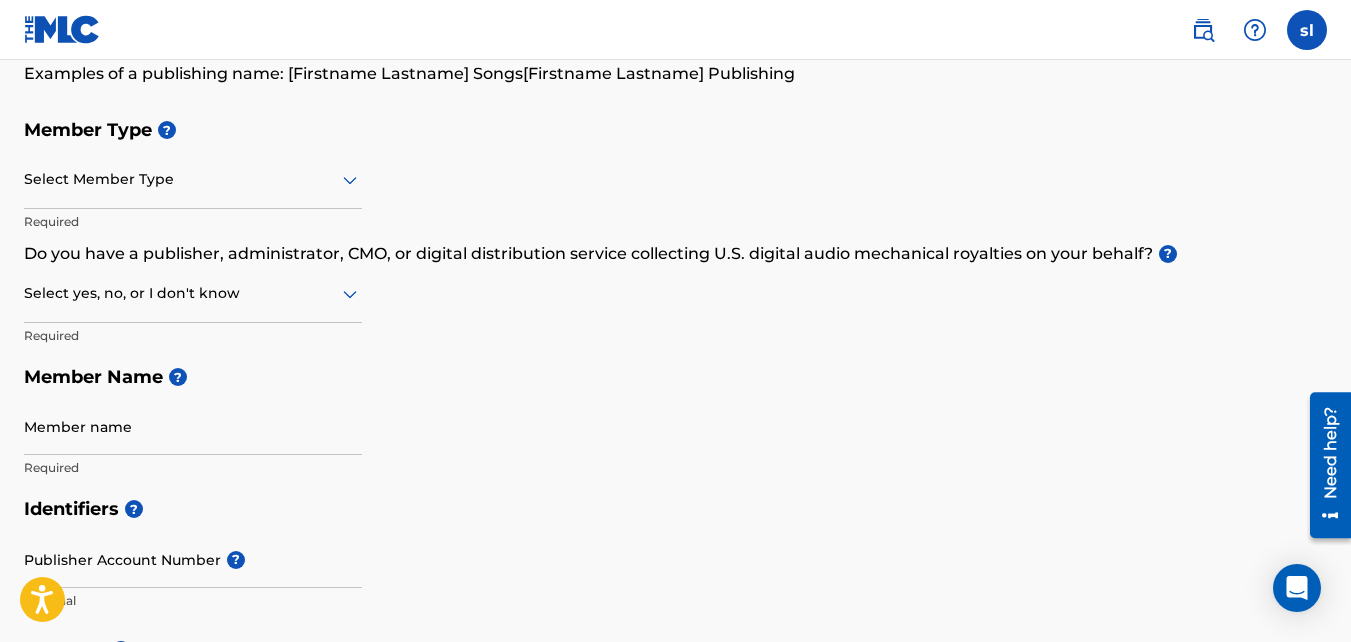scroll, scrollTop: 0, scrollLeft: 0, axis: both 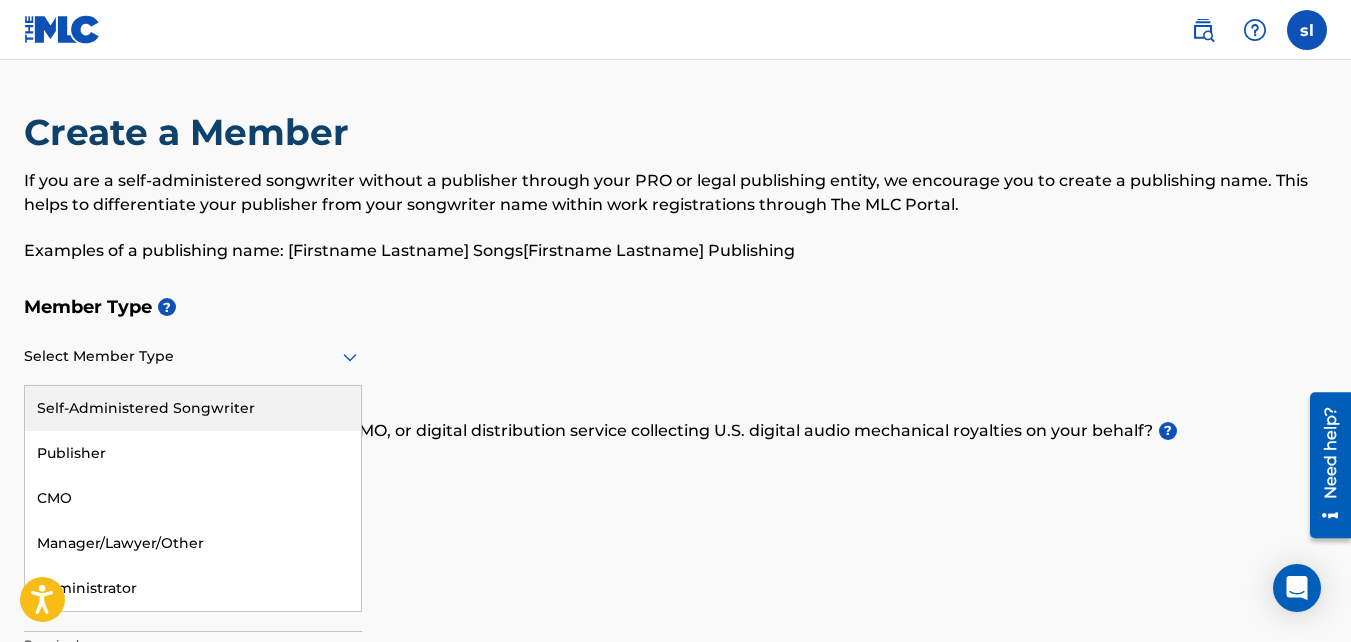 click at bounding box center [193, 356] 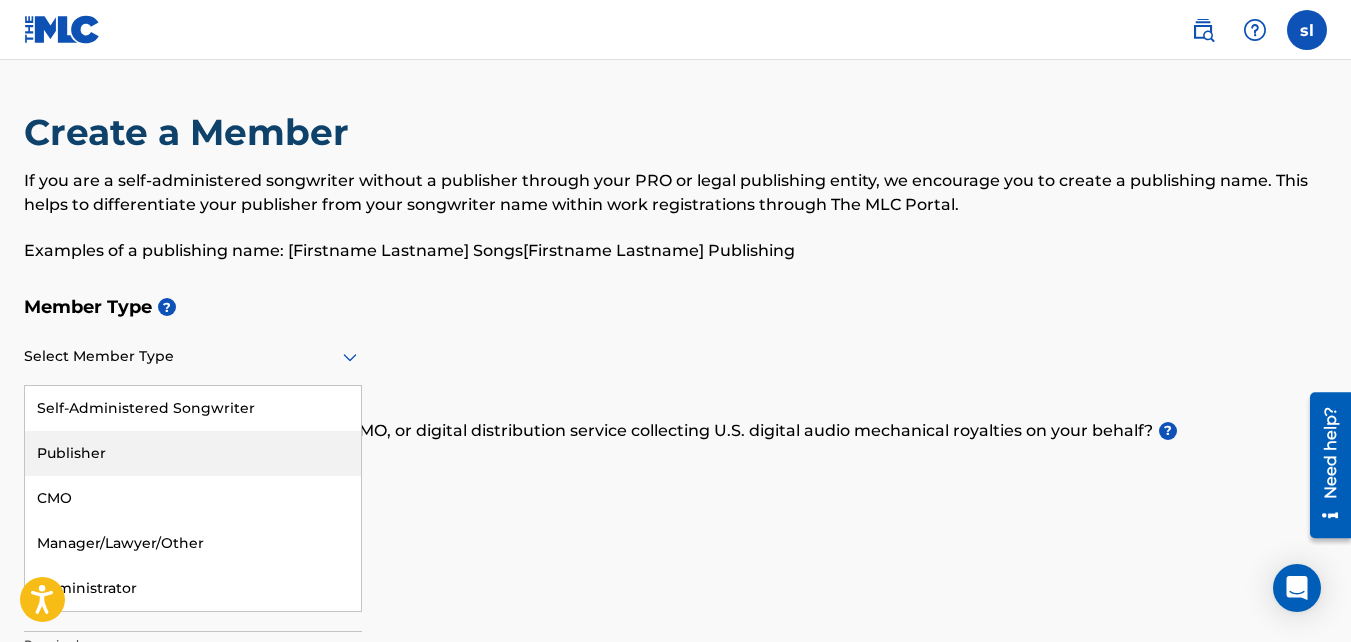 click on "Publisher" at bounding box center (193, 453) 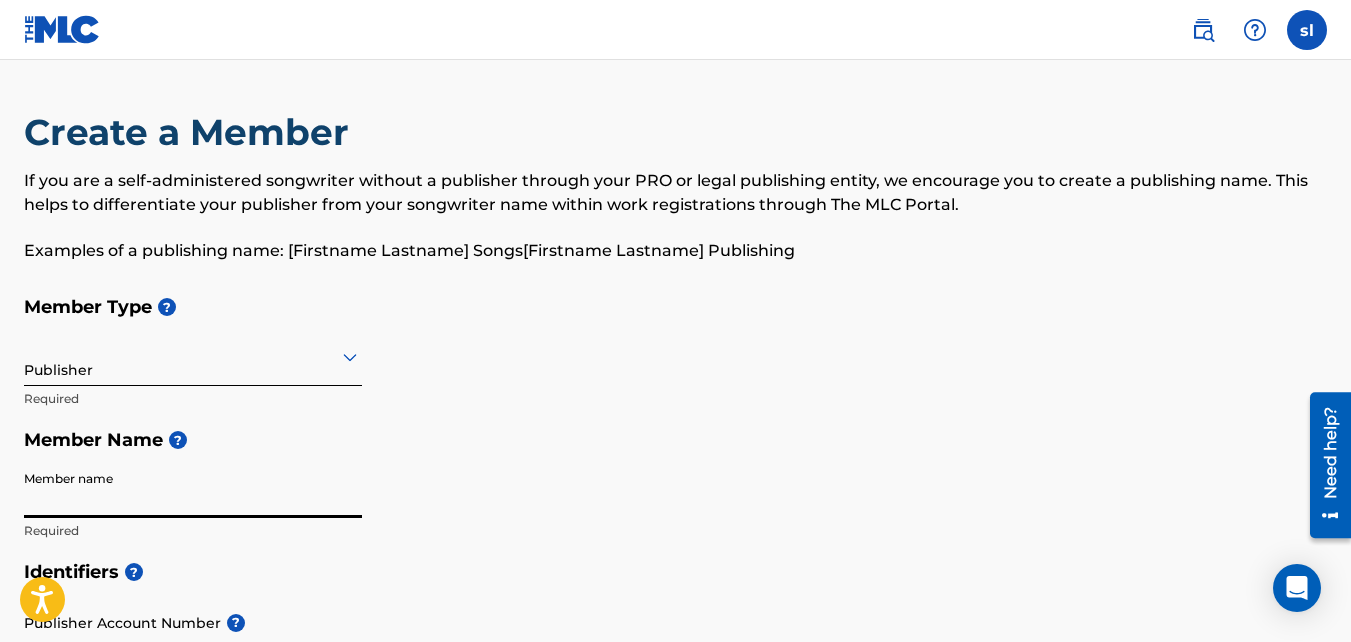 click on "Member name" at bounding box center (193, 489) 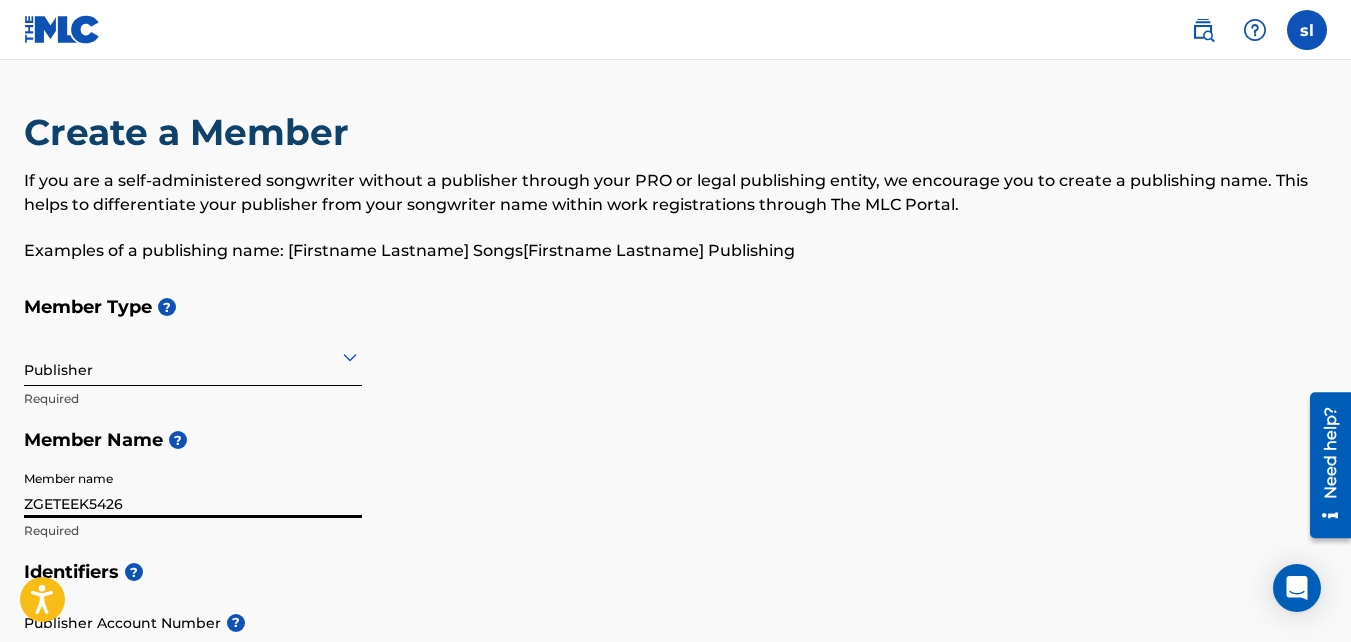 type on "9829 N Lombard" 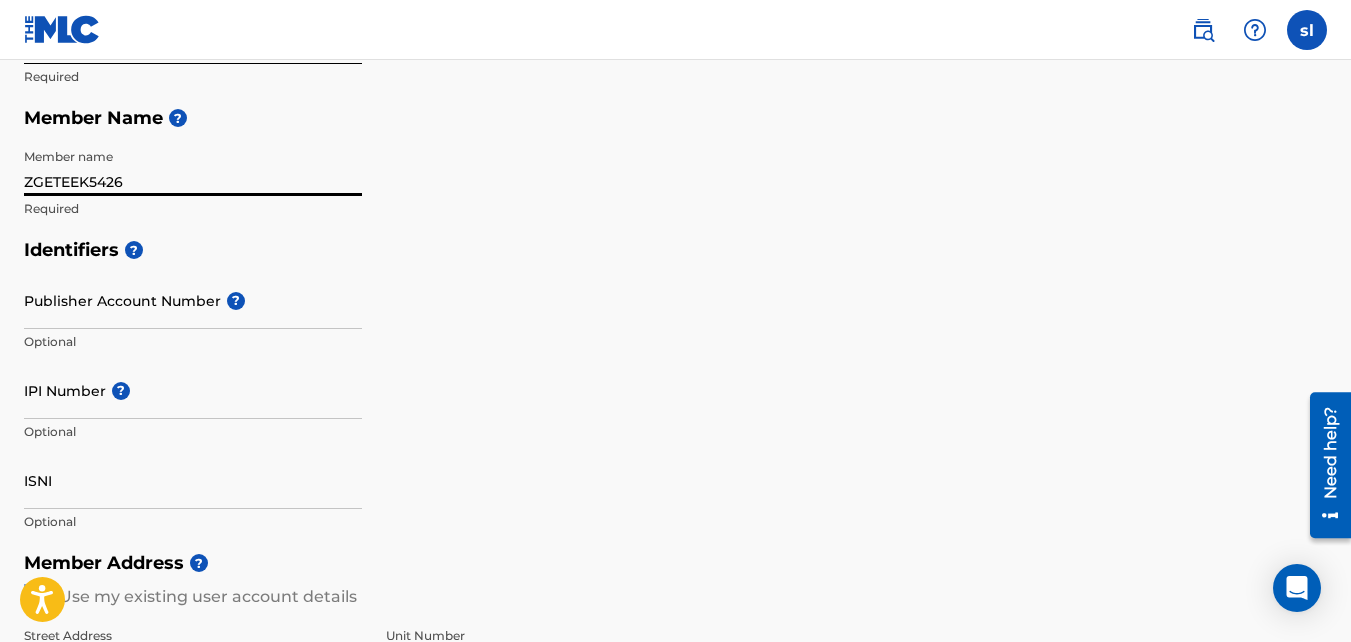 scroll, scrollTop: 321, scrollLeft: 0, axis: vertical 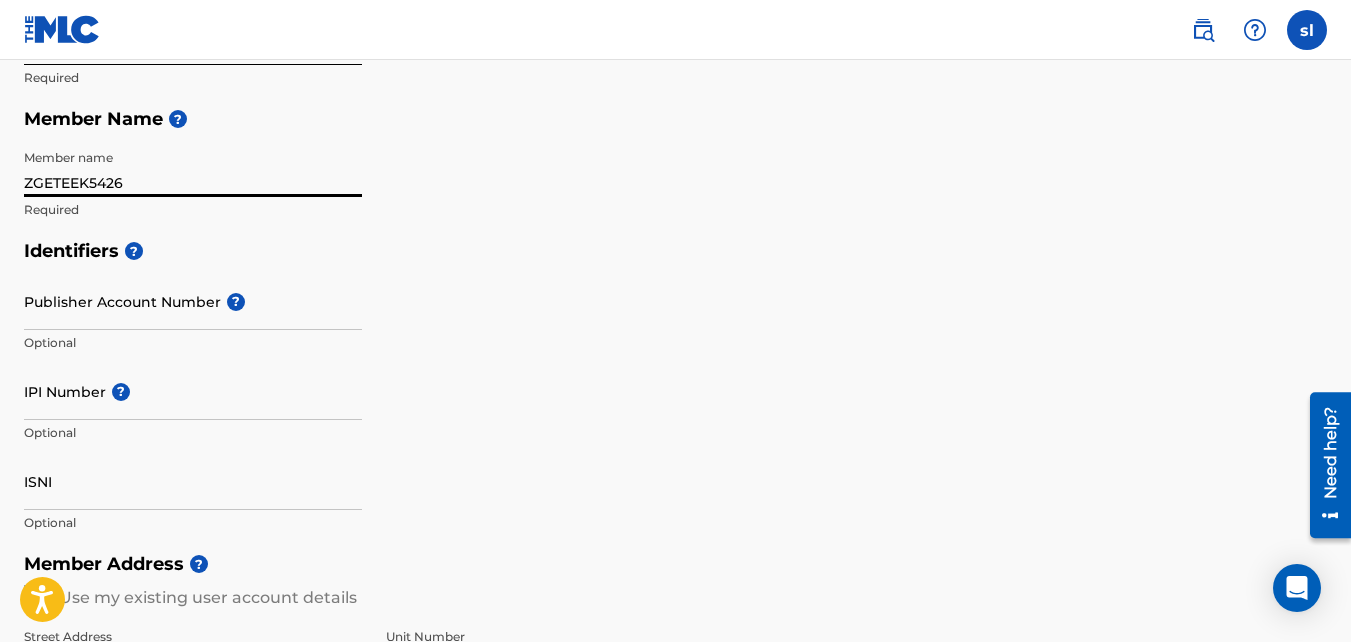click on "ZGETEEK5426" at bounding box center [193, 168] 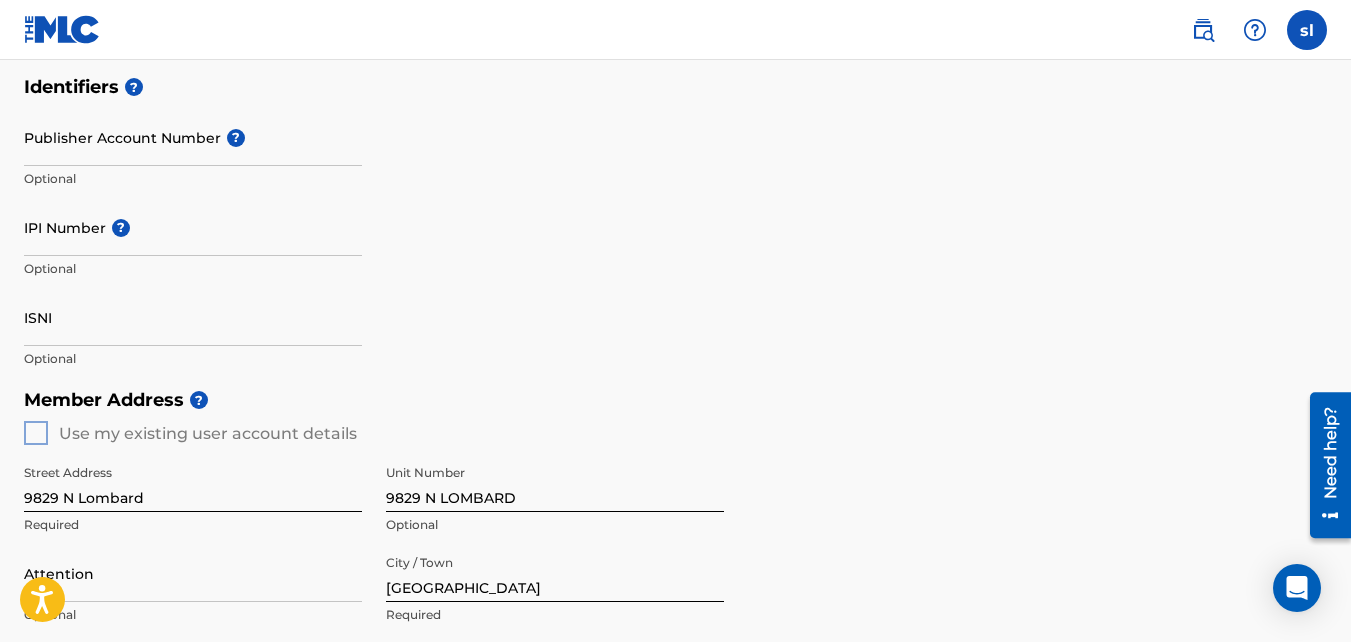 scroll, scrollTop: 487, scrollLeft: 0, axis: vertical 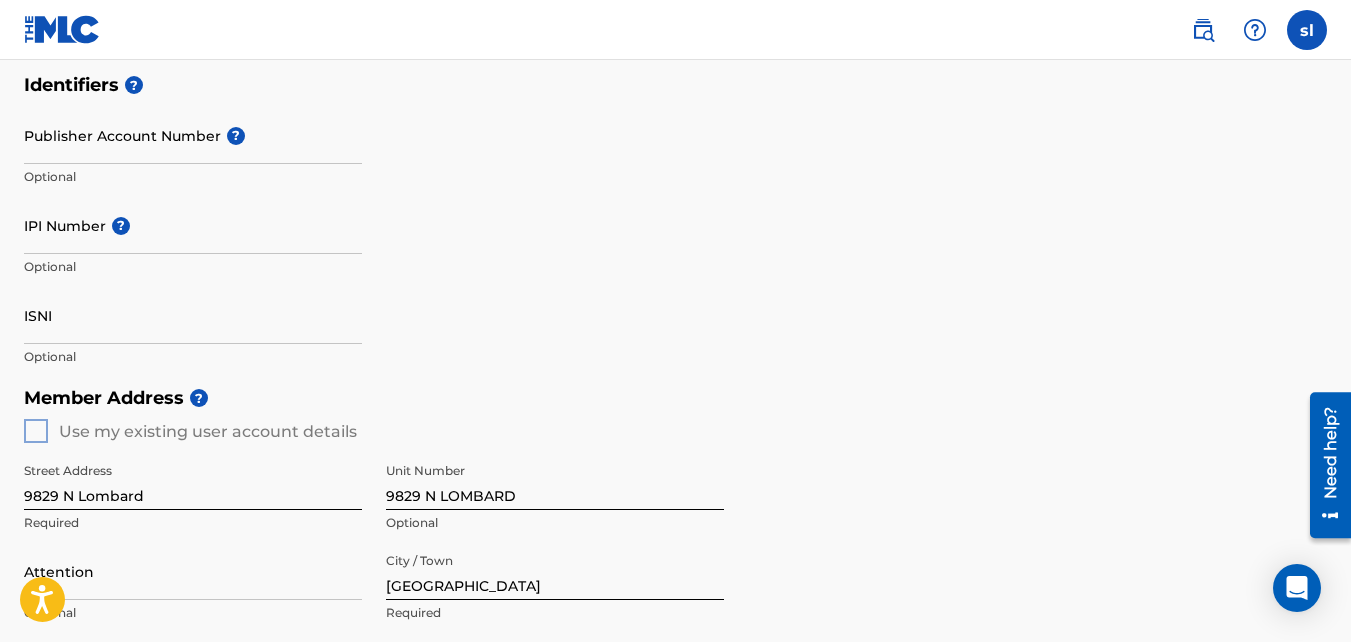 type on "ZGETEEK6426" 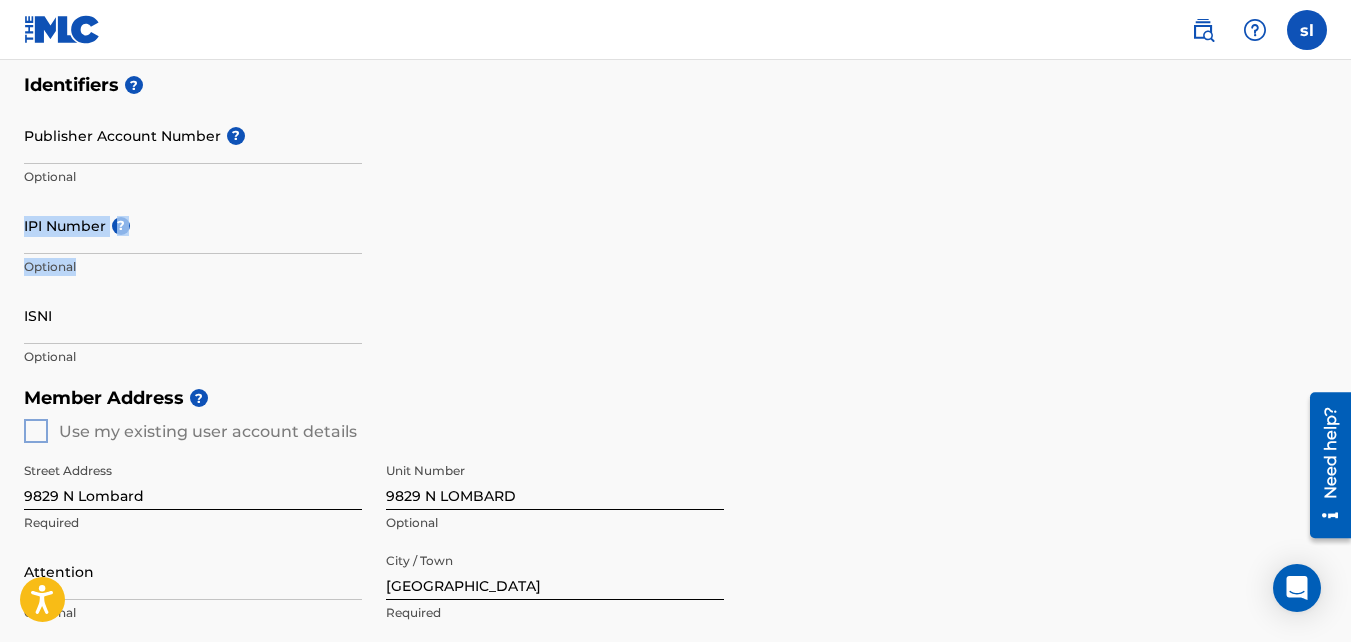 drag, startPoint x: 99, startPoint y: 181, endPoint x: 185, endPoint y: 263, distance: 118.82761 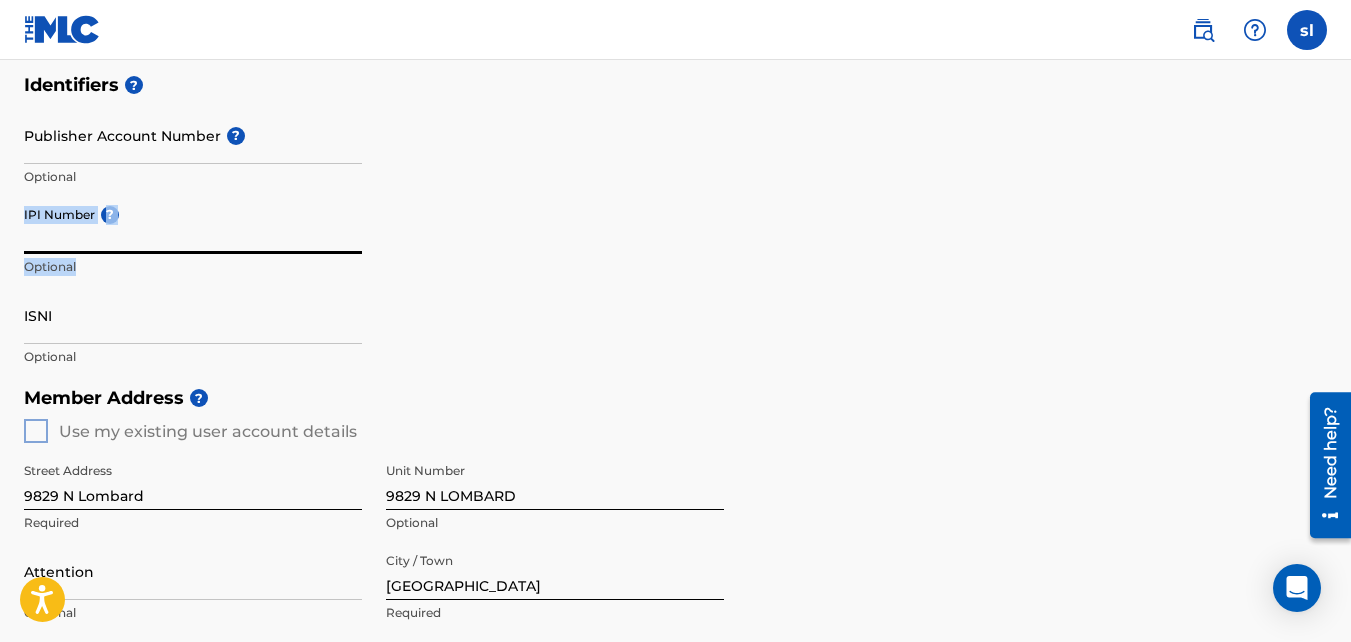 drag, startPoint x: 185, startPoint y: 263, endPoint x: 151, endPoint y: 242, distance: 39.962482 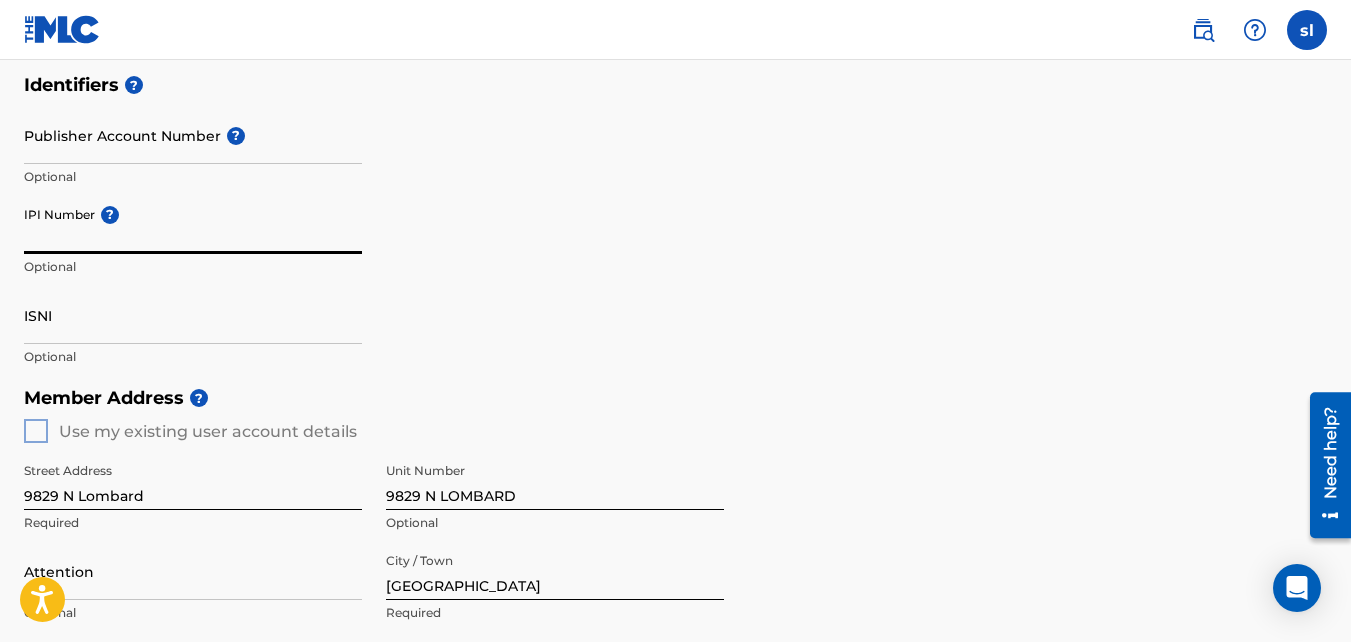 paste on "1118214398" 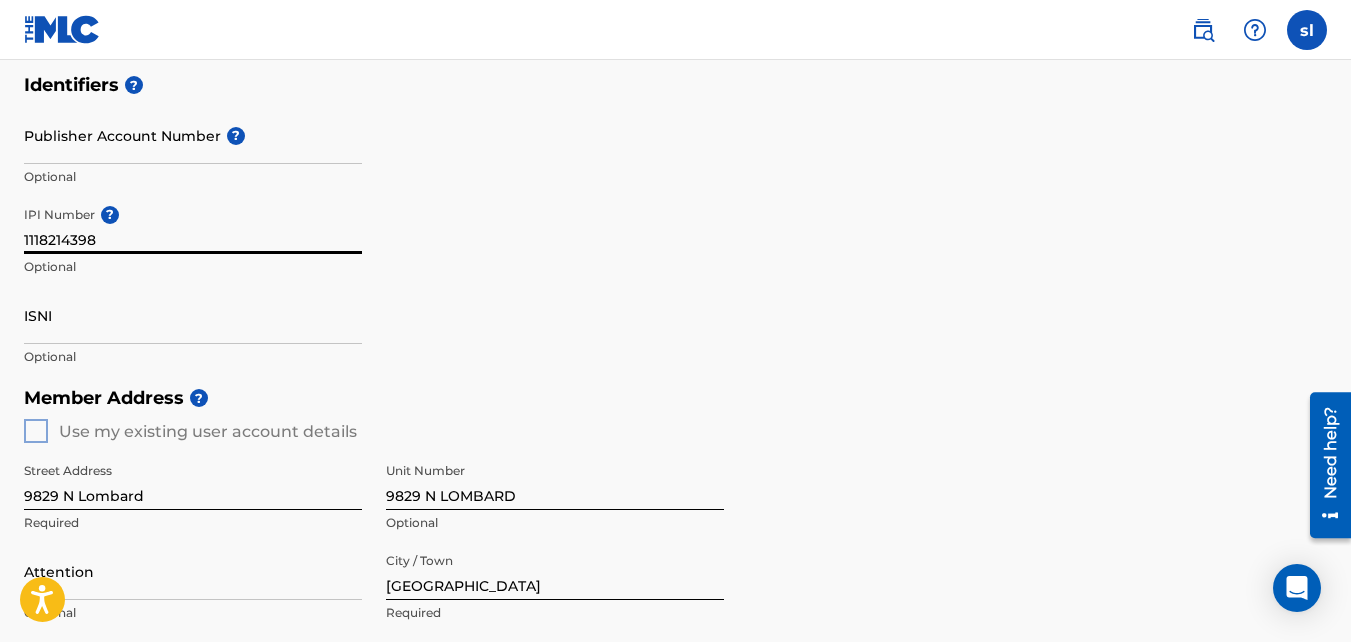 type on "1118214398" 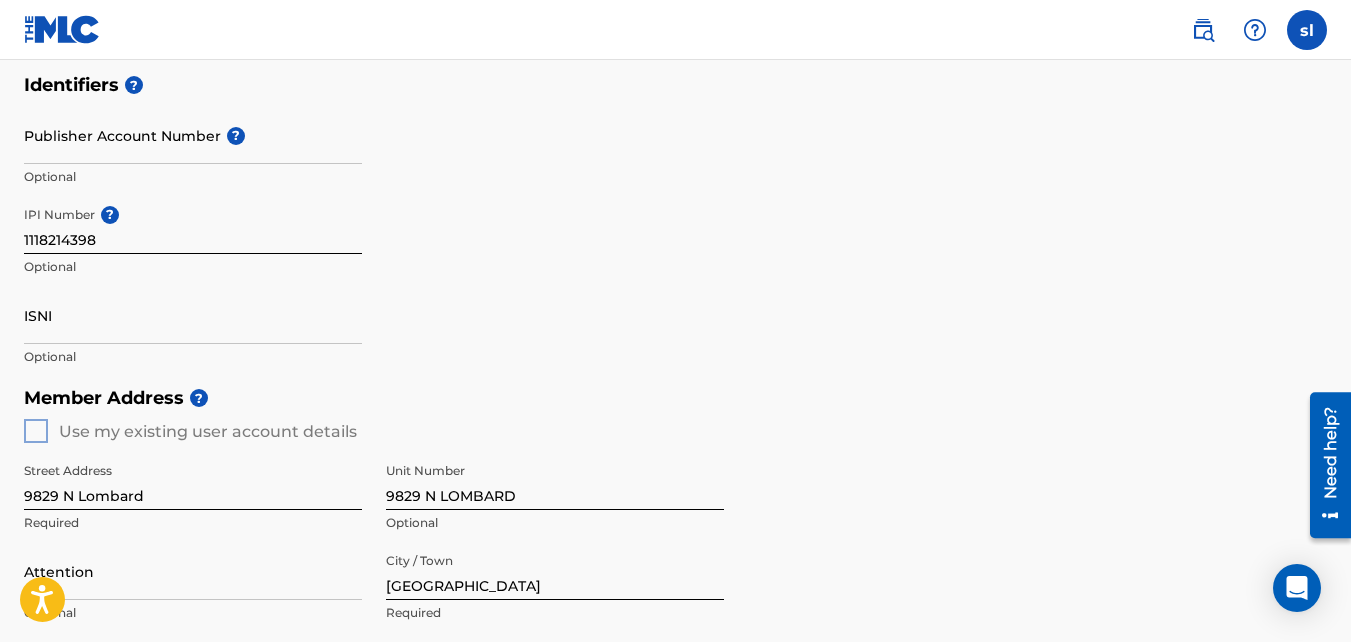 click on "Member Address ? Use my existing user account details Street Address 9829 N Lombard Required Unit Number 9829 N LOMBARD Optional Attention Optional City / Town portland Required United States United States Required State / Province OR Optional ZIP / Postal Code 97203 Optional" at bounding box center [675, 605] 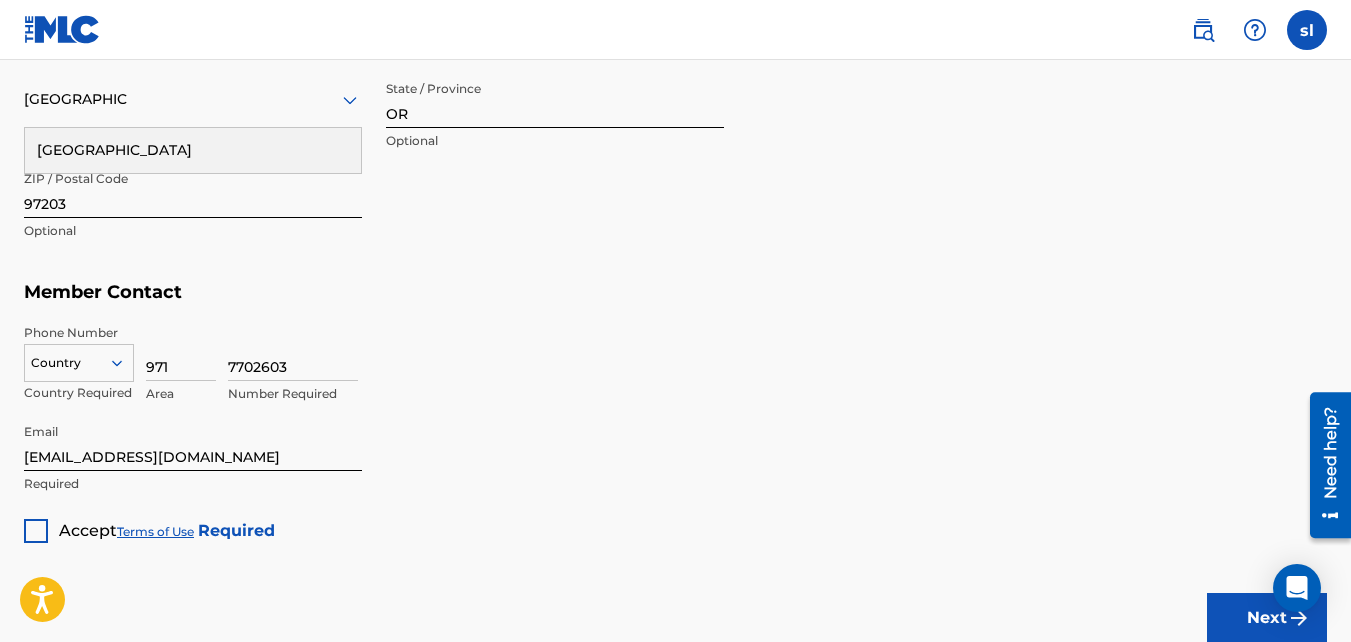 click on "7702603" at bounding box center (293, 352) 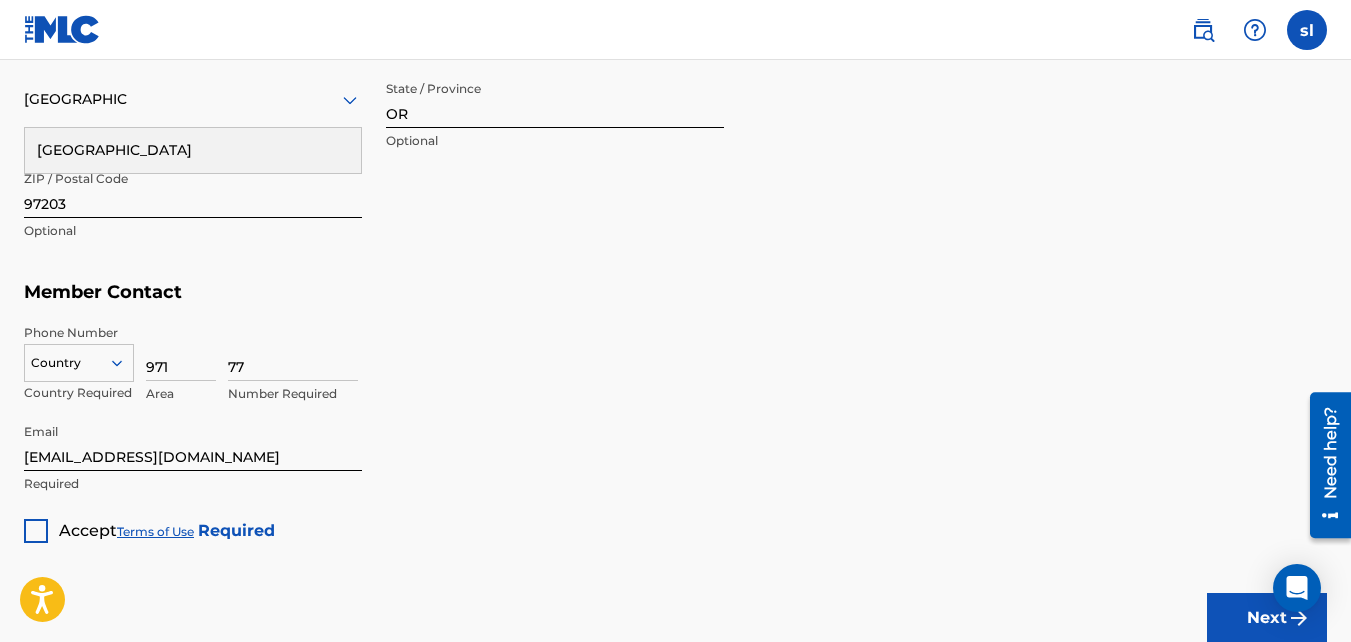 type on "7" 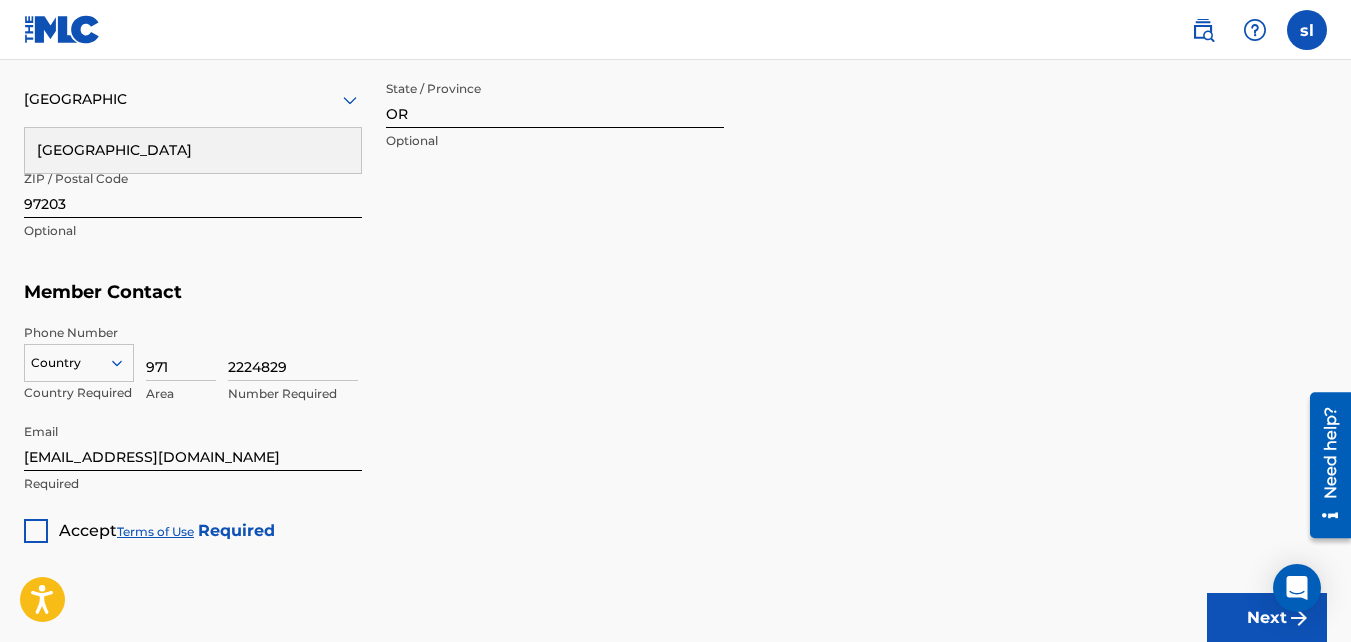 type on "2224829" 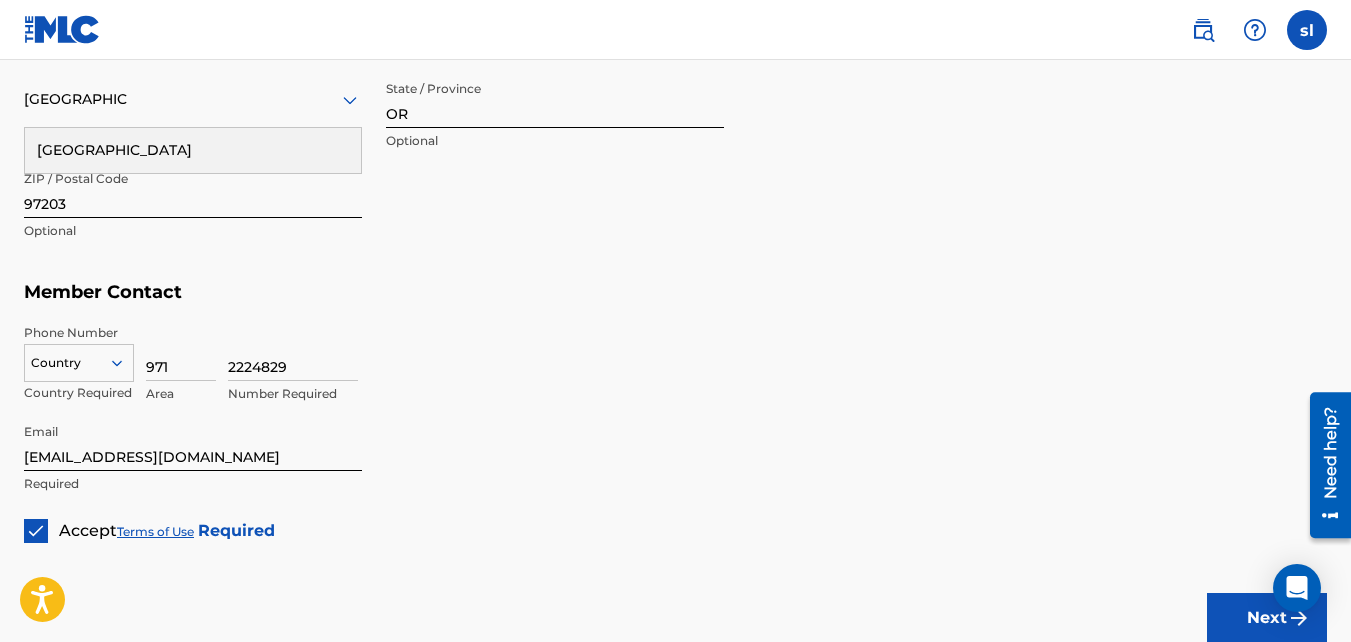 click on "Next" at bounding box center [1267, 618] 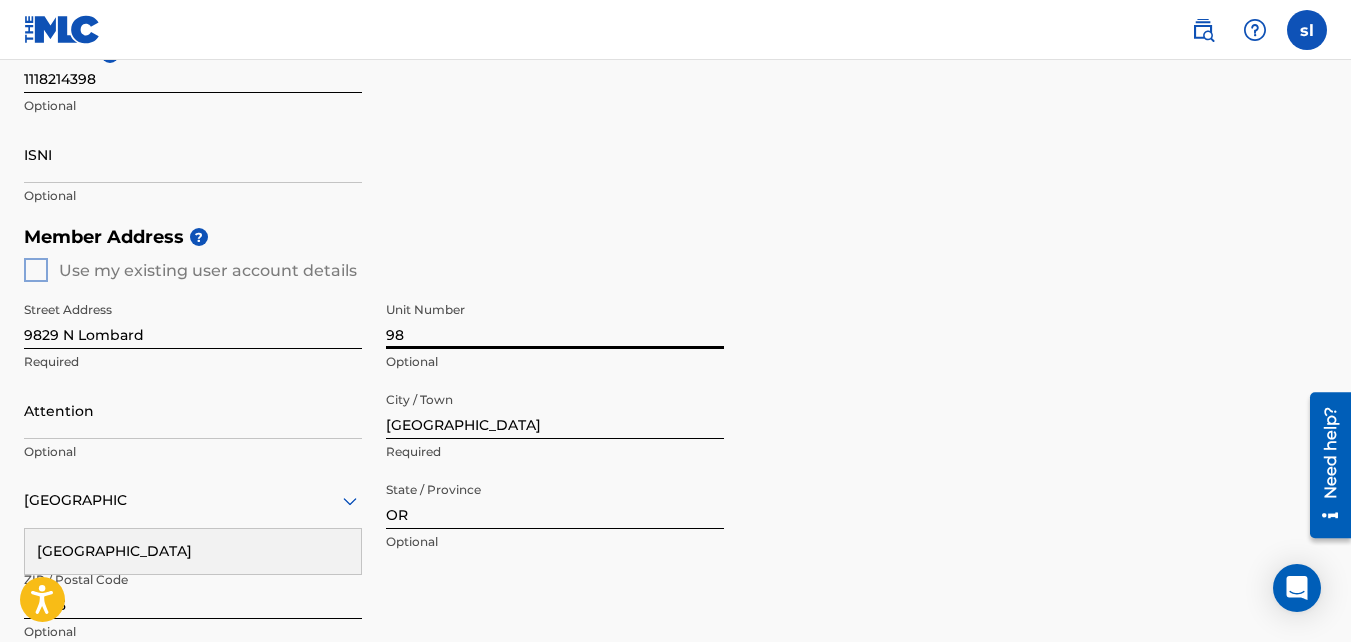 type on "9" 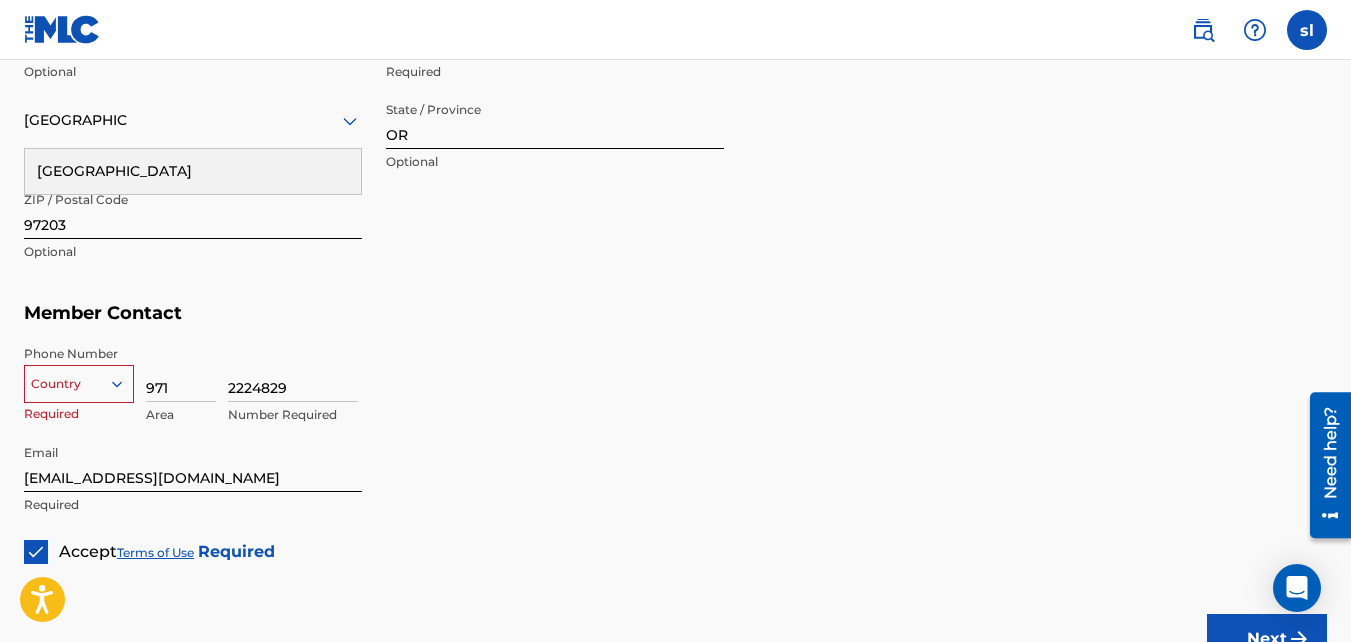 scroll, scrollTop: 1029, scrollLeft: 0, axis: vertical 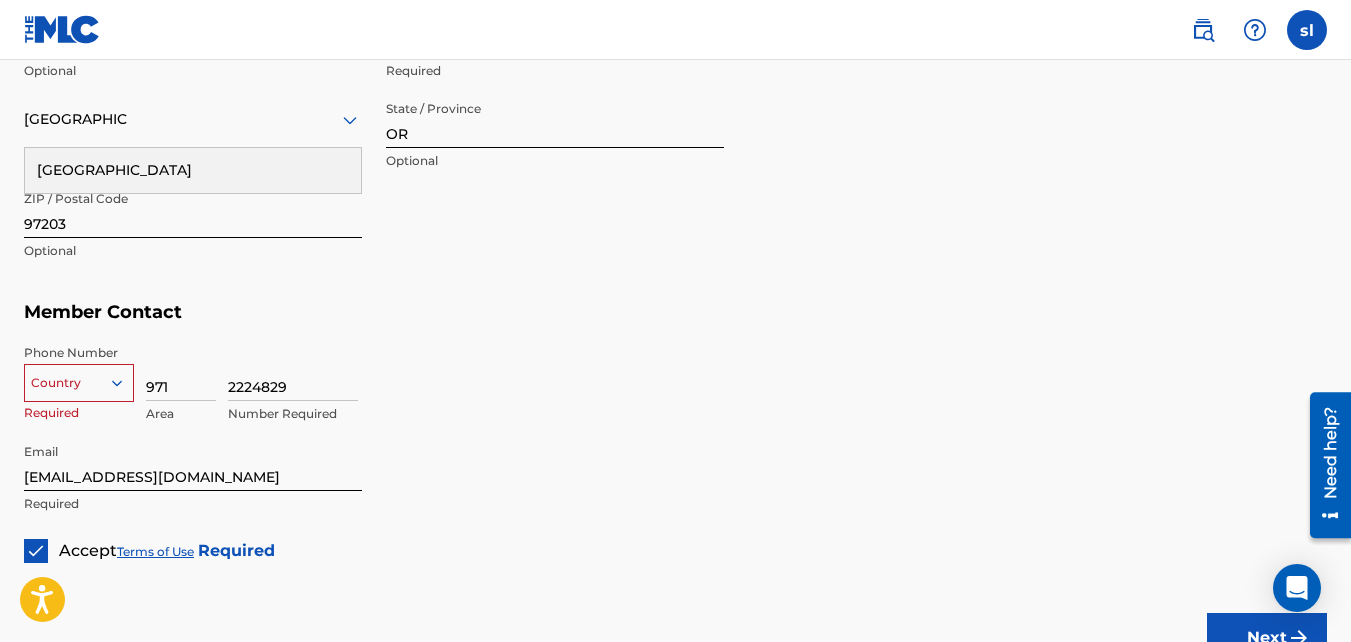 type 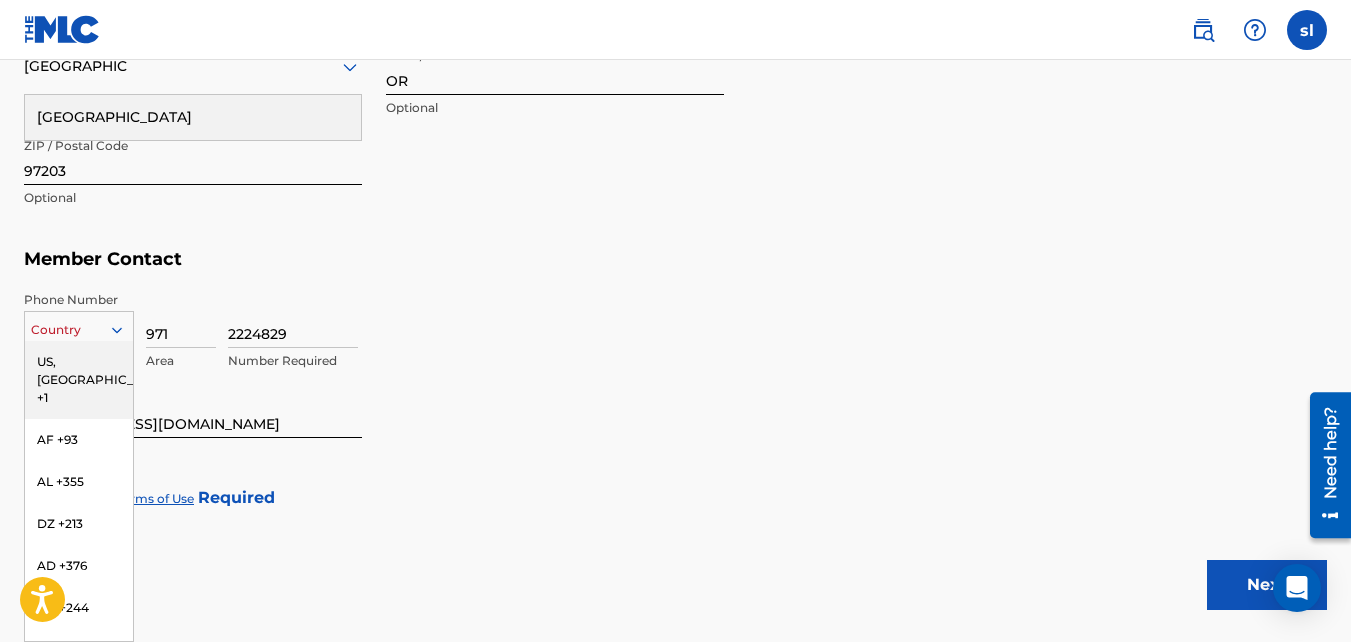 click on "216 results available. Use Up and Down to choose options, press Enter to select the currently focused option, press Escape to exit the menu, press Tab to select the option and exit the menu. Country US, CA +1 AF +93 AL +355 DZ +213 AD +376 AO +244 AI +1264 AG +1268 AR +54 AM +374 AW +297 AU +61 AT +43 AZ +994 BS +1242 BH +973 BD +880 BB +1246 BY +375 BE +32 BZ +501 BJ +229 BM +1441 BT +975 BO +591 BA +387 BW +267 BR +55 BN +673 BG +359 BF +226 BI +257 KH +855 CM +237 CV +238 KY +1345 CF +236 TD +235 CL +56 CN +86 CO +57 KM +269 CG, CD +242 CK +682 CR +506 CI +225 HR +385 CU +53 CY +357 CZ +420 DK +45 DJ +253 DM +1767 DO +1809 EC +593 EG +20 SV +503 GQ +240 ER +291 EE +372 ET +251 FK +500 FO +298 FJ +679 FI +358 FR +33 GF +594 PF +689 GA +241 GM +220 GE +995 DE +49 GH +233 GI +350 GR +30 GL +299 GD +1473 GP +590 GT +502 GN +224 GW +245 GY +592 HT +509 VA, IT +39 HN +504 HK +852 HU +36 IS +354 IN +91 ID +62 IR +98 IQ +964 IE +353 IL +972 JM +1876 JP +81 JO +962 KZ +7 KE +254 KI +686 KP +850 KR +82 KW +965" at bounding box center [79, 326] 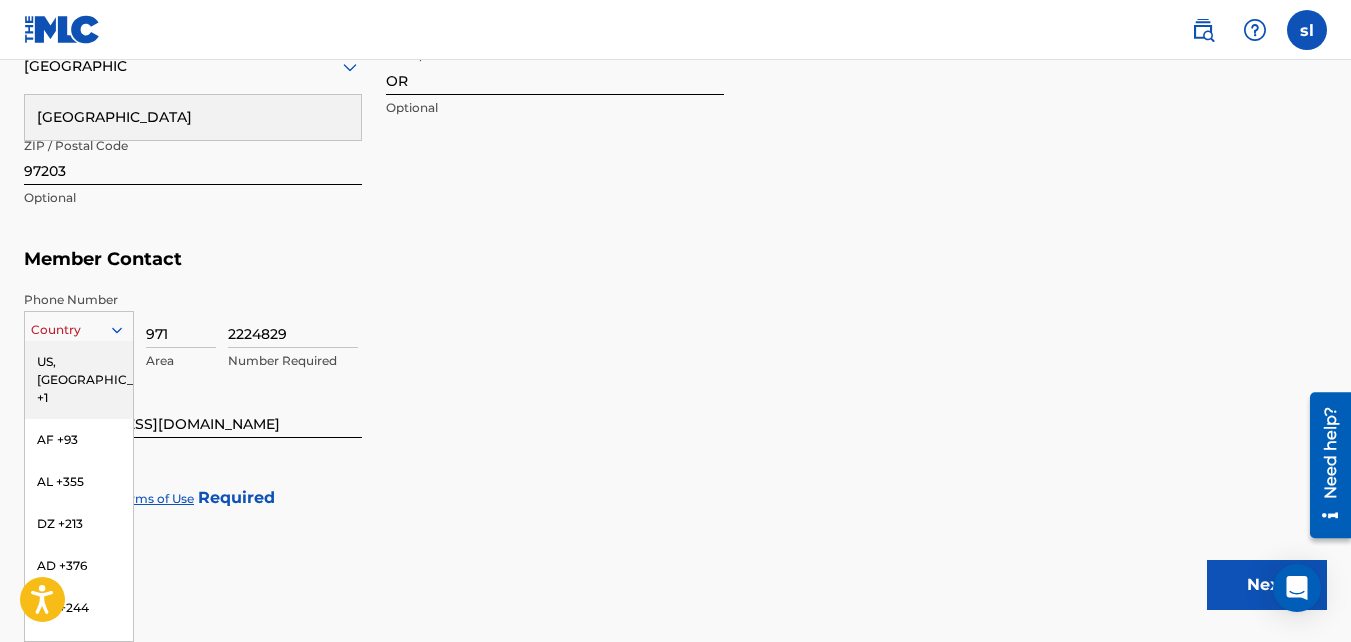 click on "US, [GEOGRAPHIC_DATA] +1" at bounding box center (79, 380) 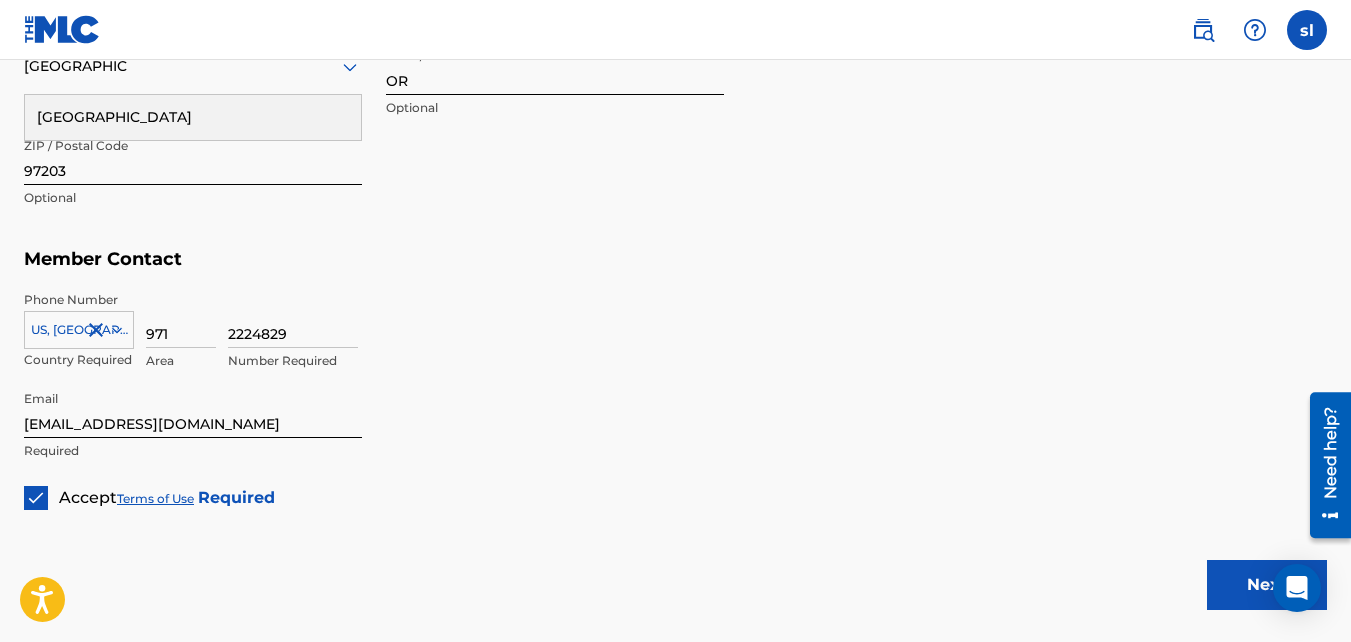 click on "Next" at bounding box center [1267, 585] 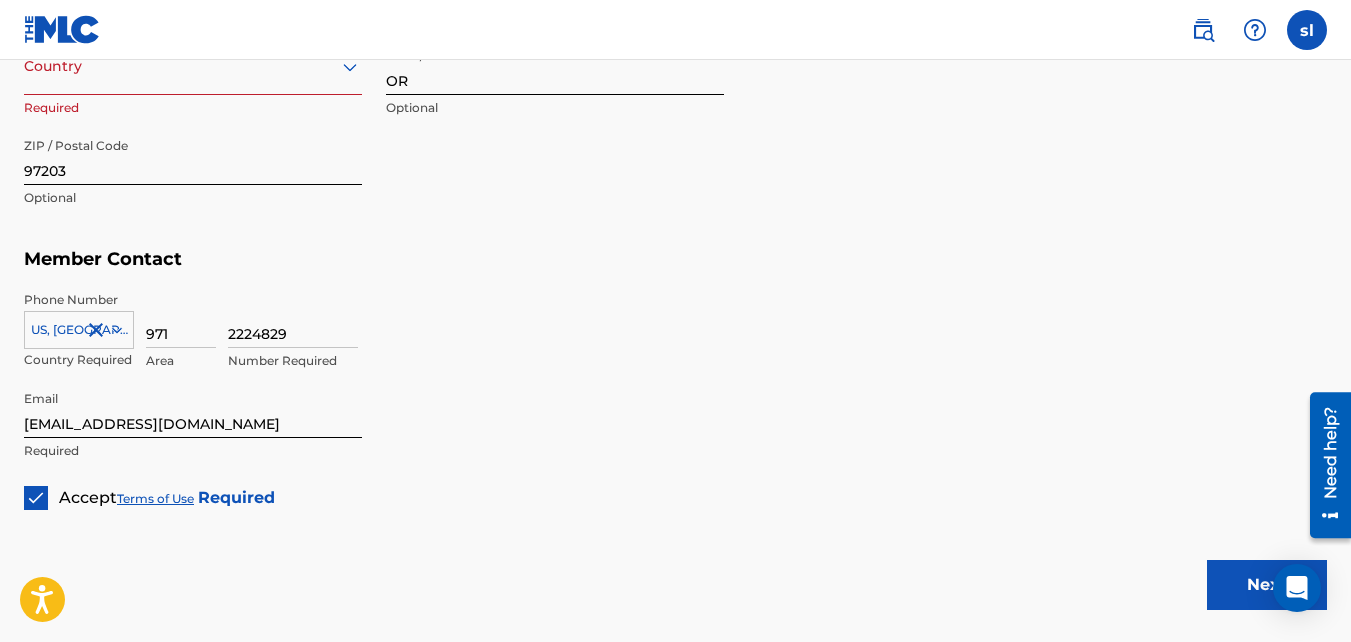 click on "Next" at bounding box center (1267, 585) 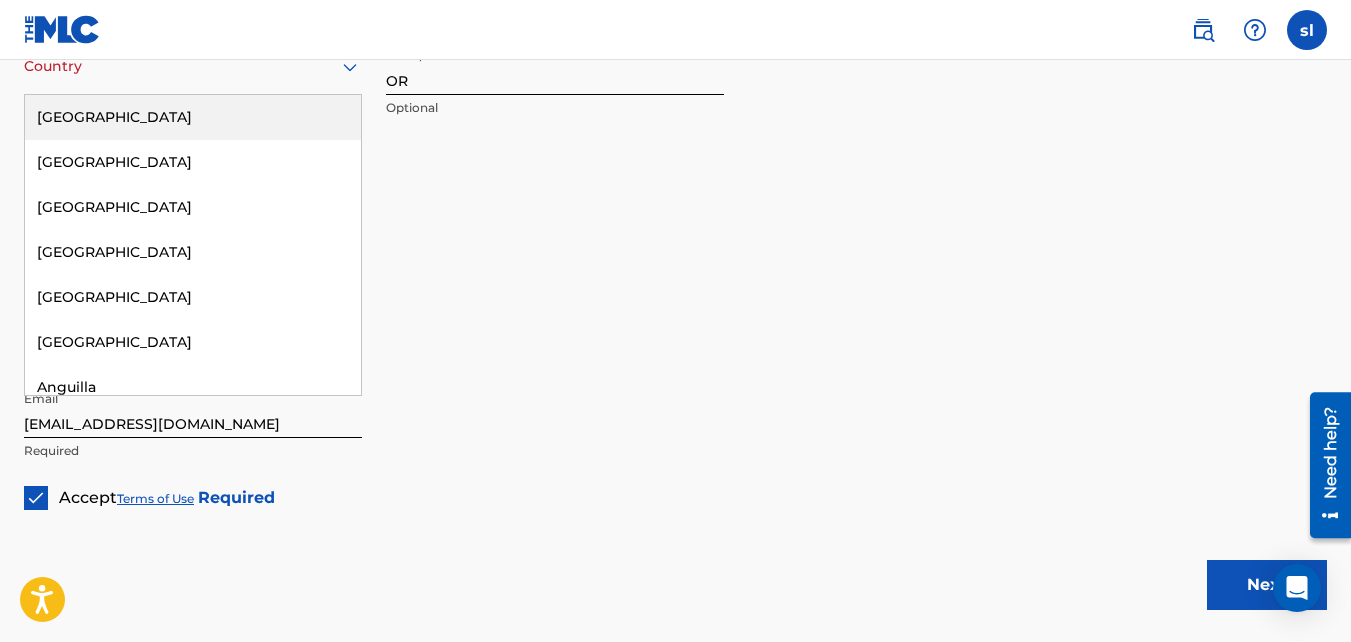 click at bounding box center (193, 66) 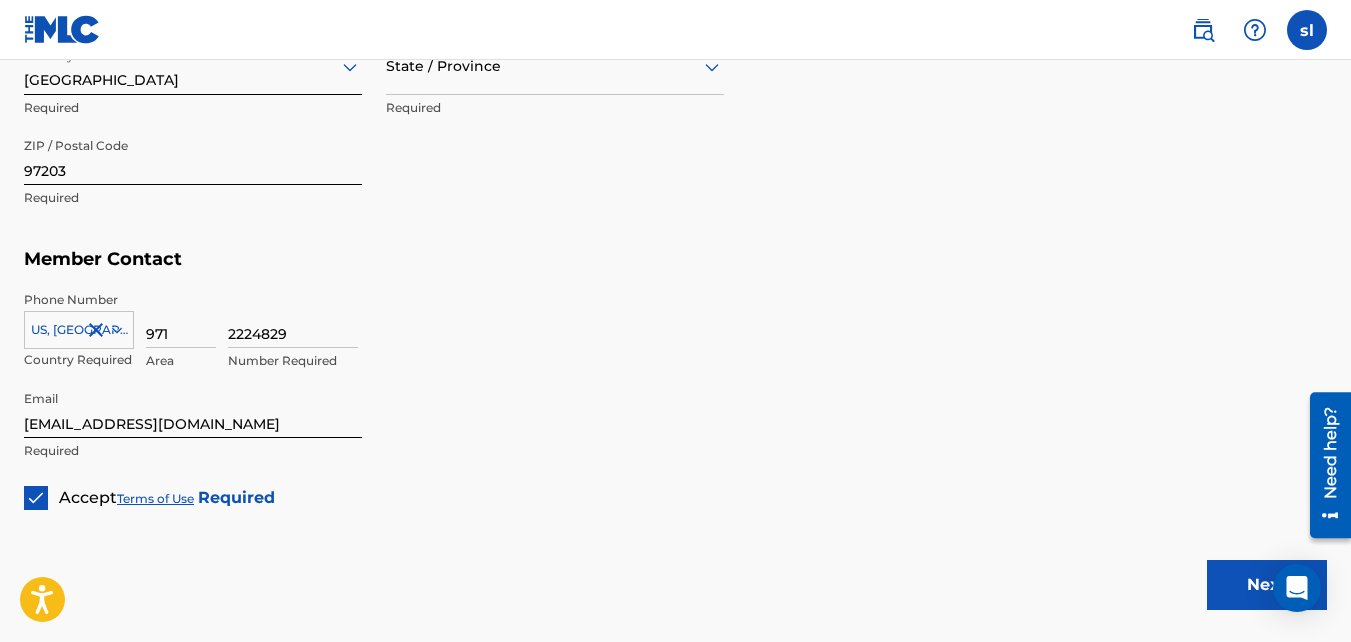 click on "Next" at bounding box center (1267, 585) 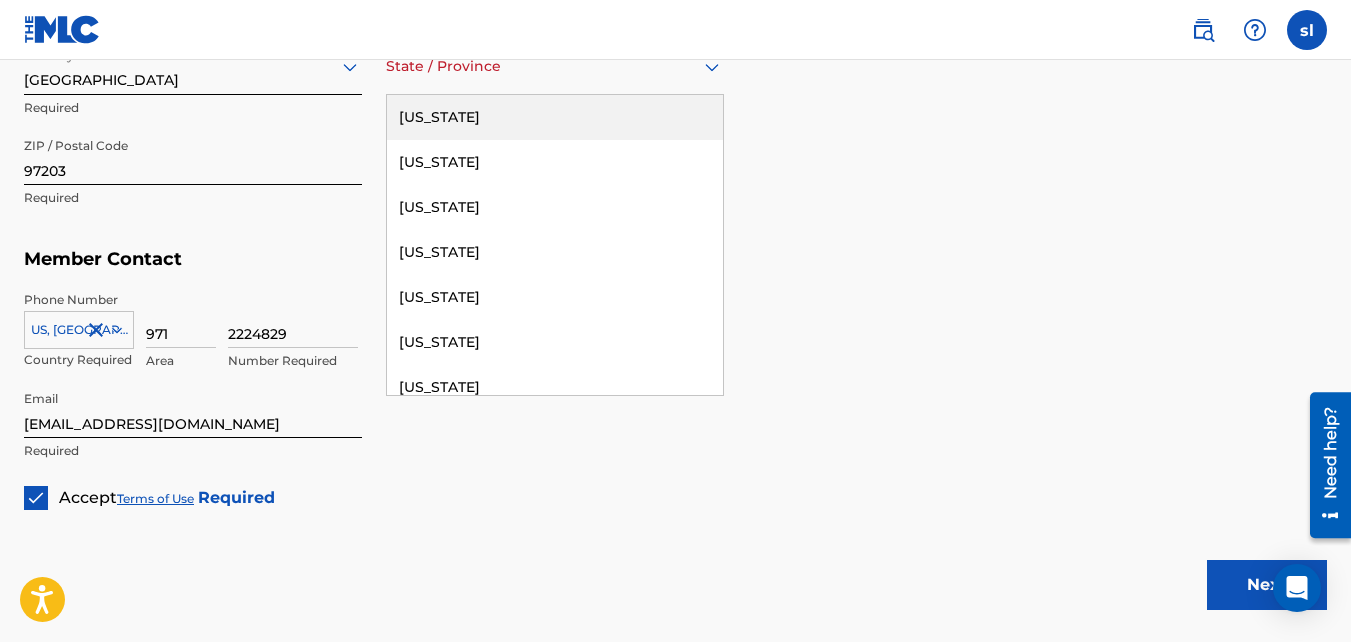 click on "State / Province" at bounding box center [555, 66] 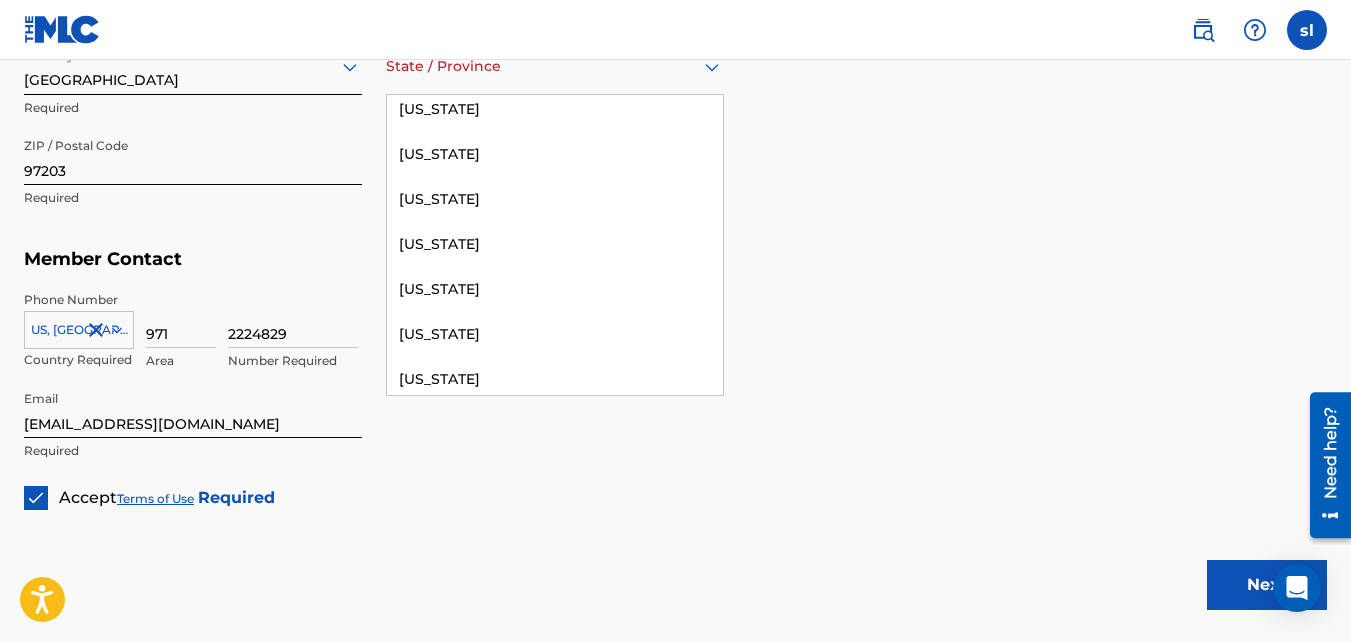 scroll, scrollTop: 1584, scrollLeft: 0, axis: vertical 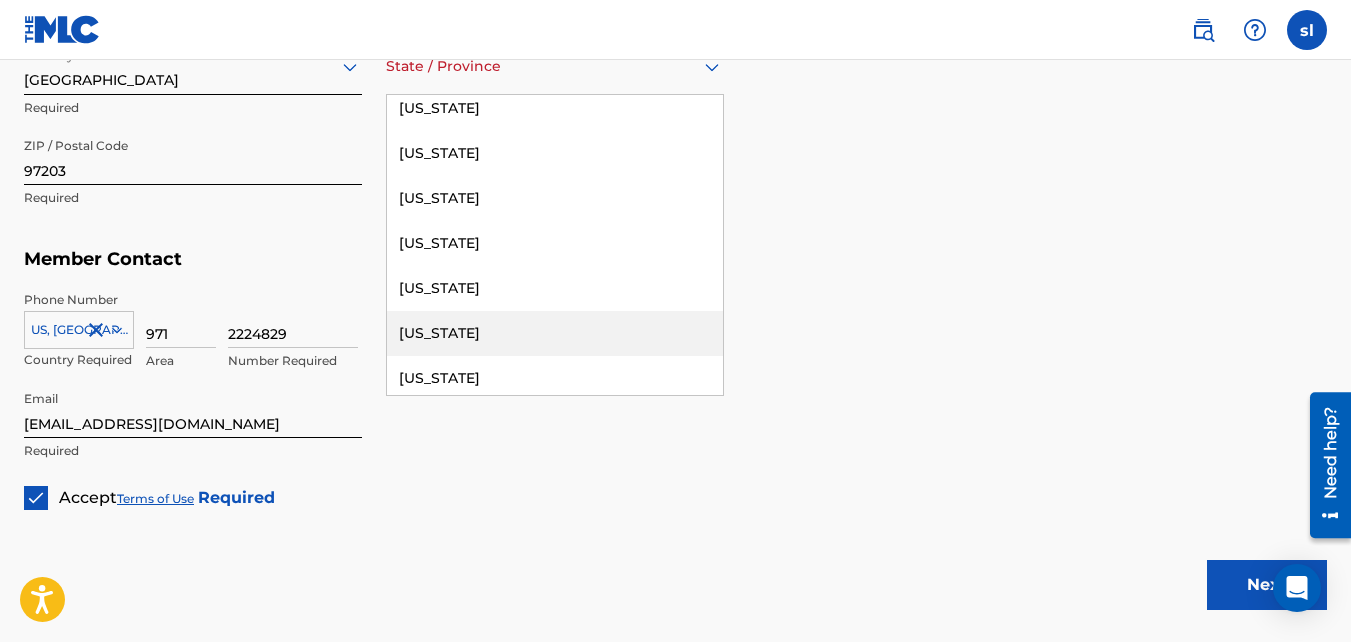 click on "[US_STATE]" at bounding box center (555, 333) 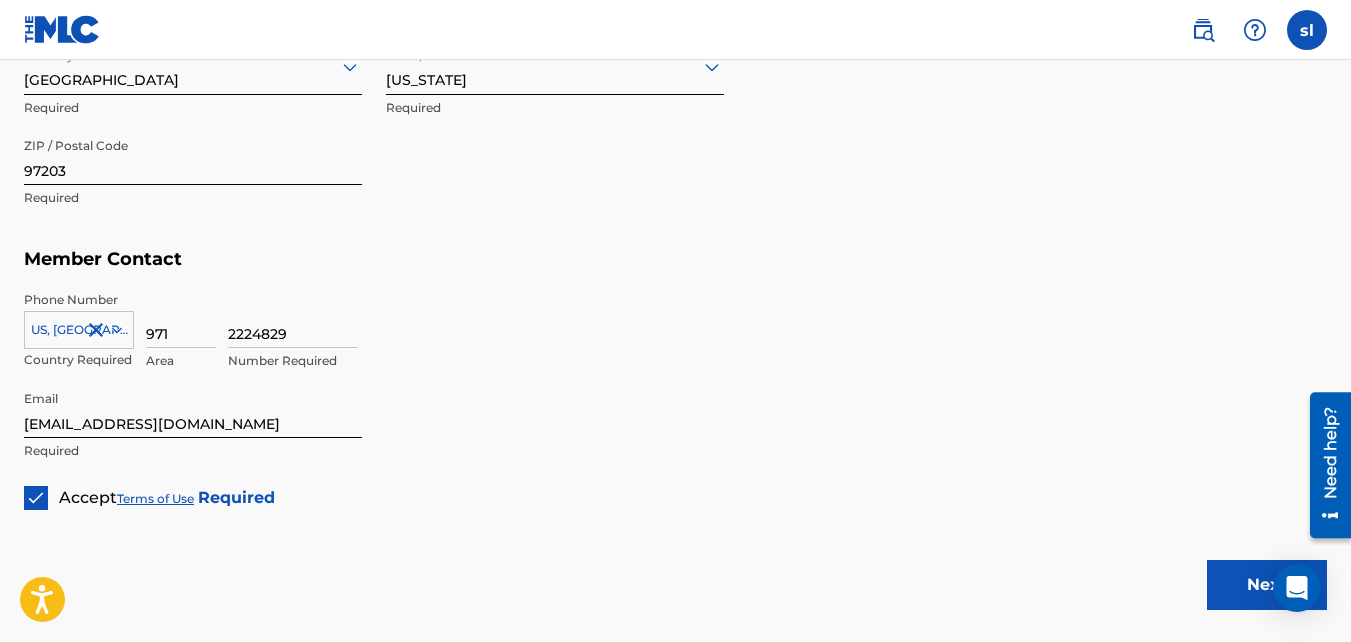 click on "Next" at bounding box center (1267, 585) 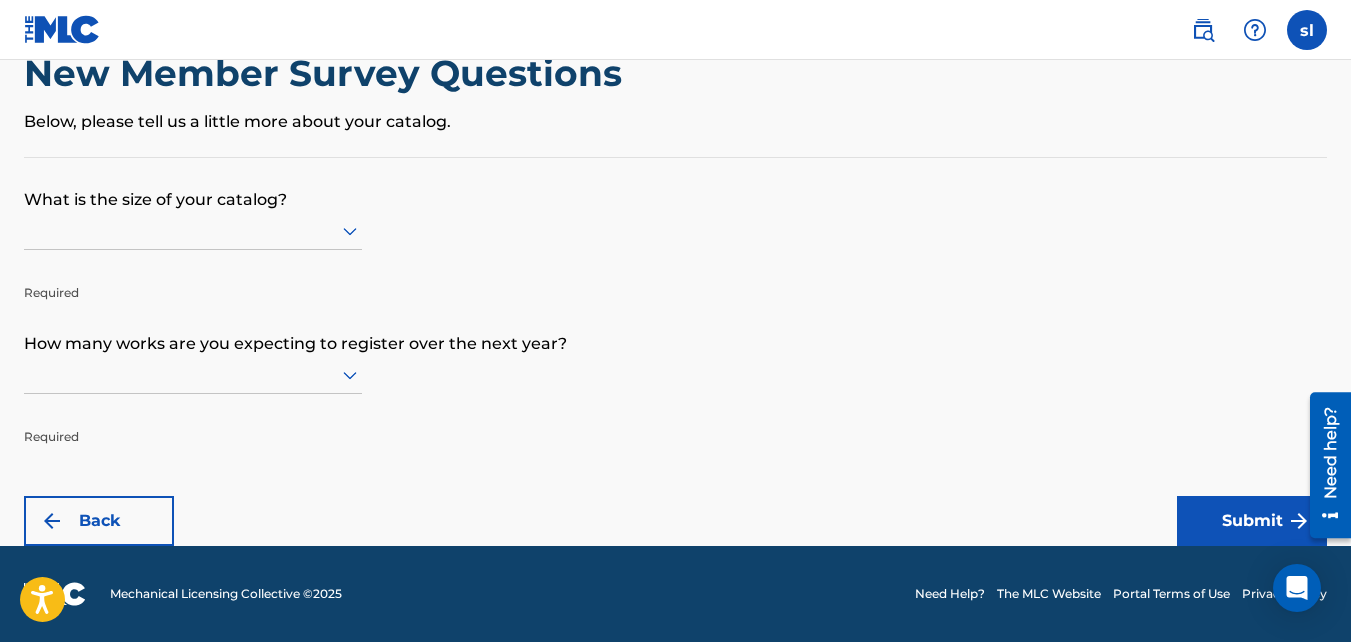 scroll, scrollTop: 0, scrollLeft: 0, axis: both 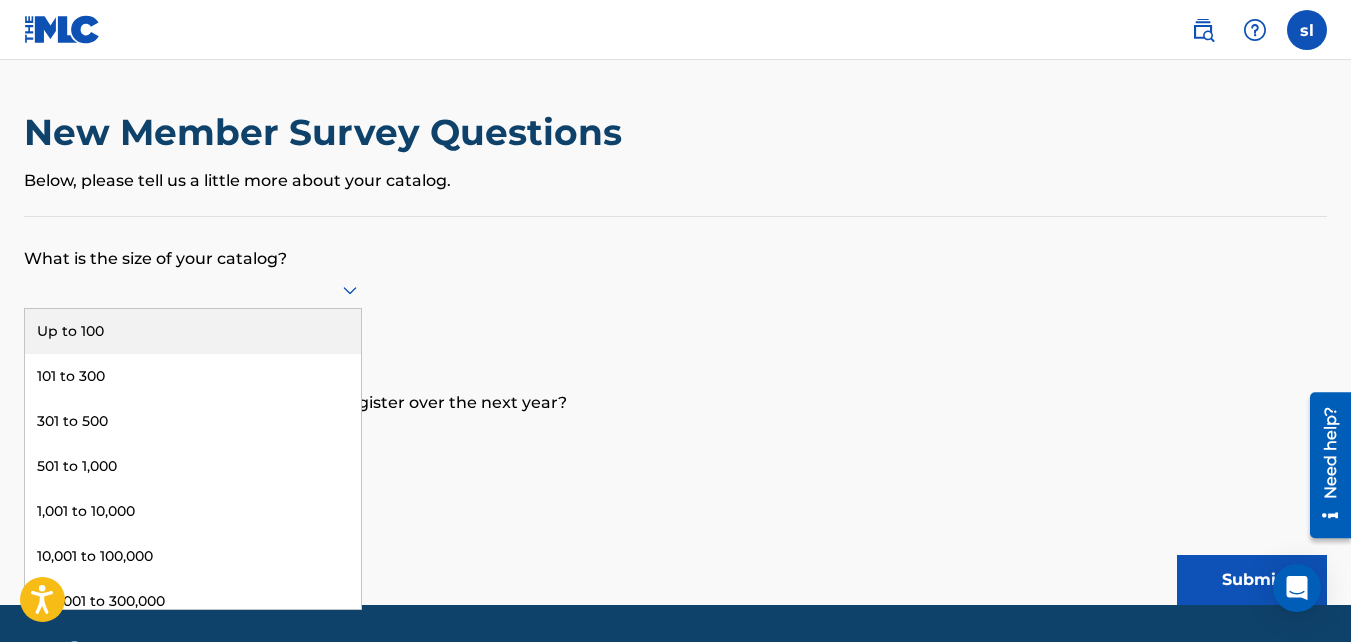click 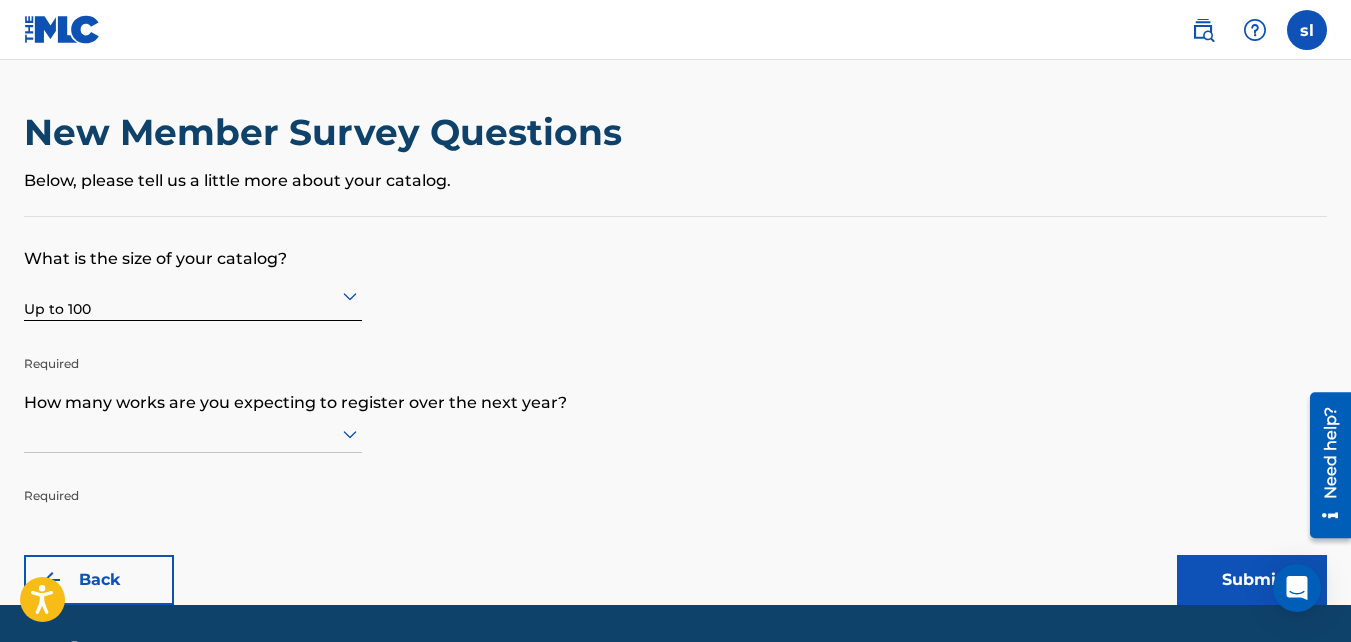 scroll, scrollTop: 59, scrollLeft: 0, axis: vertical 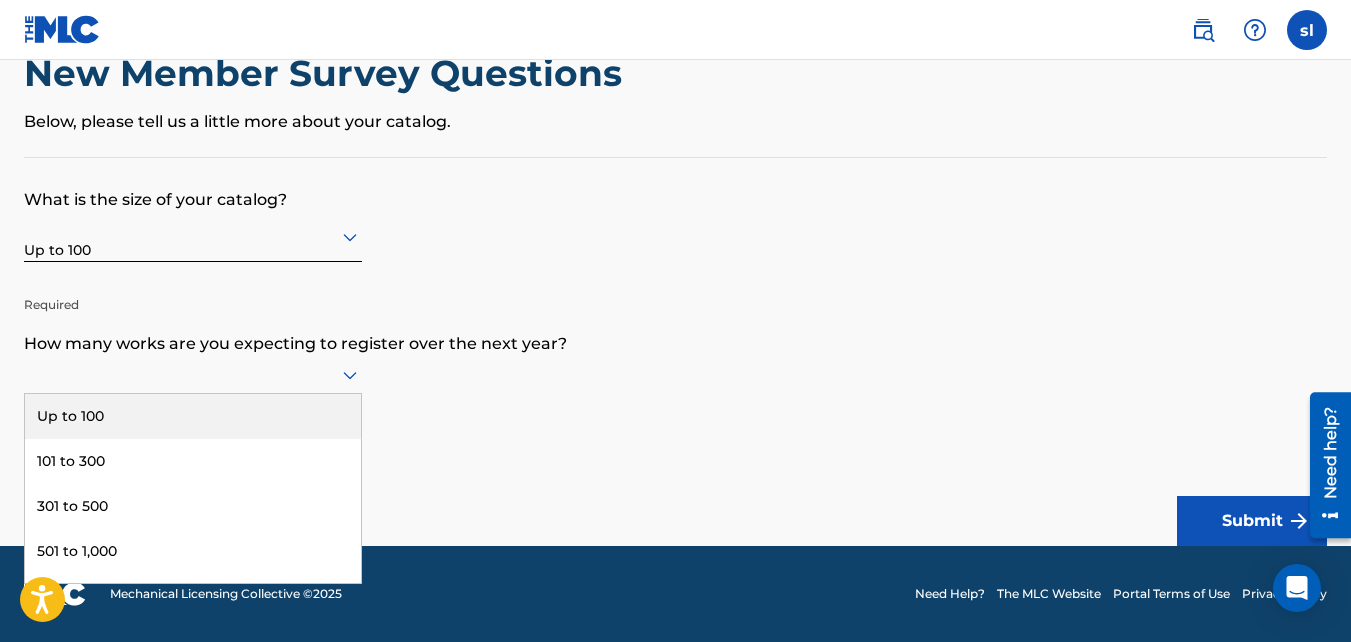 click on "9 results available. Use Up and Down to choose options, press Enter to select the currently focused option, press Escape to exit the menu, press Tab to select the option and exit the menu. Up to 100 101 to 300 301 to 500 501 to 1,000 1,001 to 10,000 10,001 to 100,000 100,001 to 300,000 301,000 to 500,000 Over 500,000" at bounding box center (193, 375) 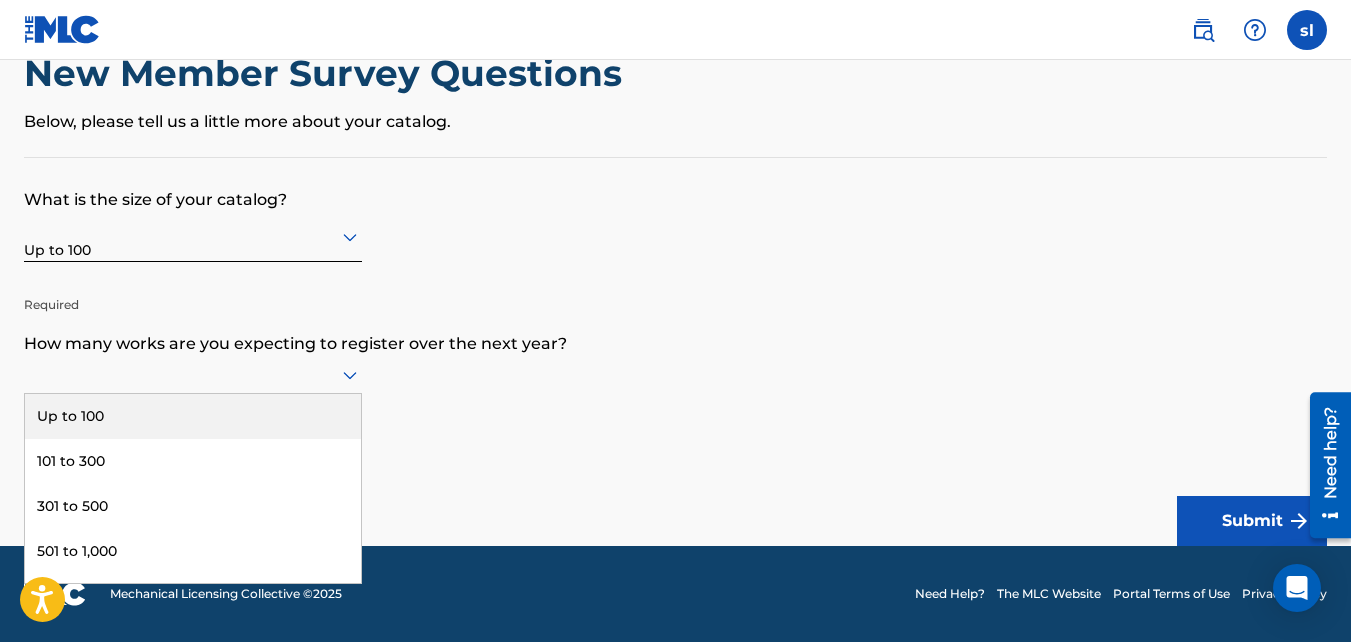 click on "Up to 100" at bounding box center (193, 416) 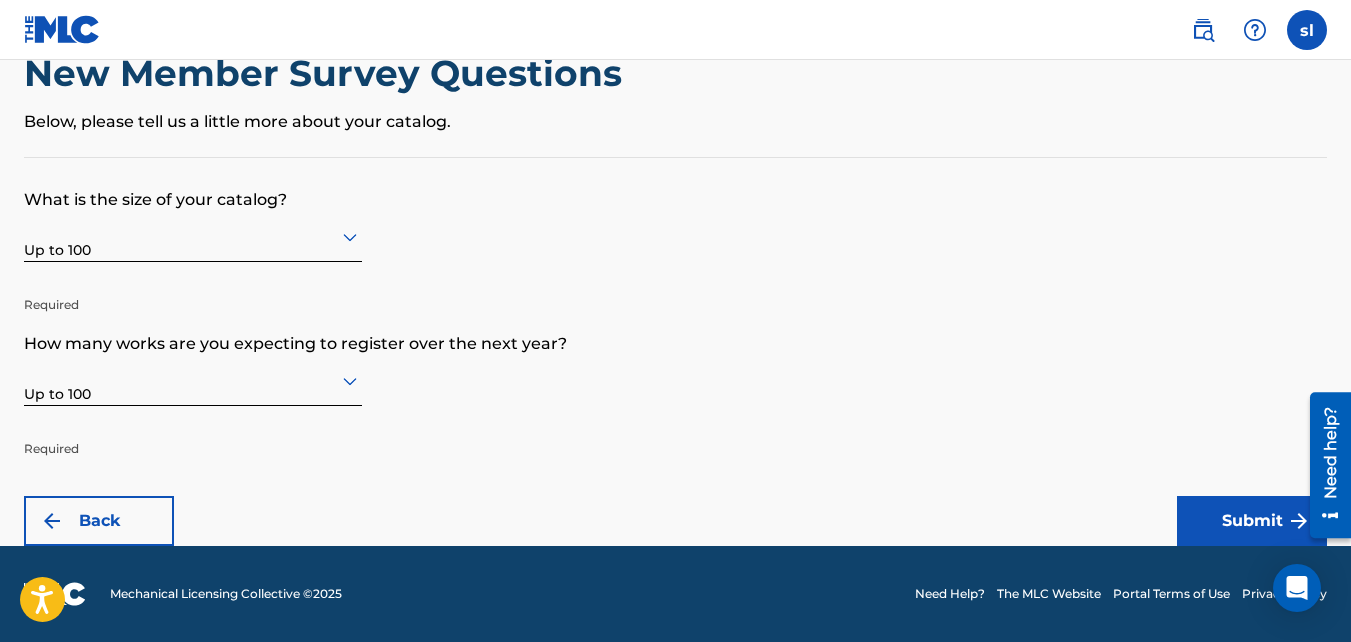 click on "Submit" at bounding box center [1252, 521] 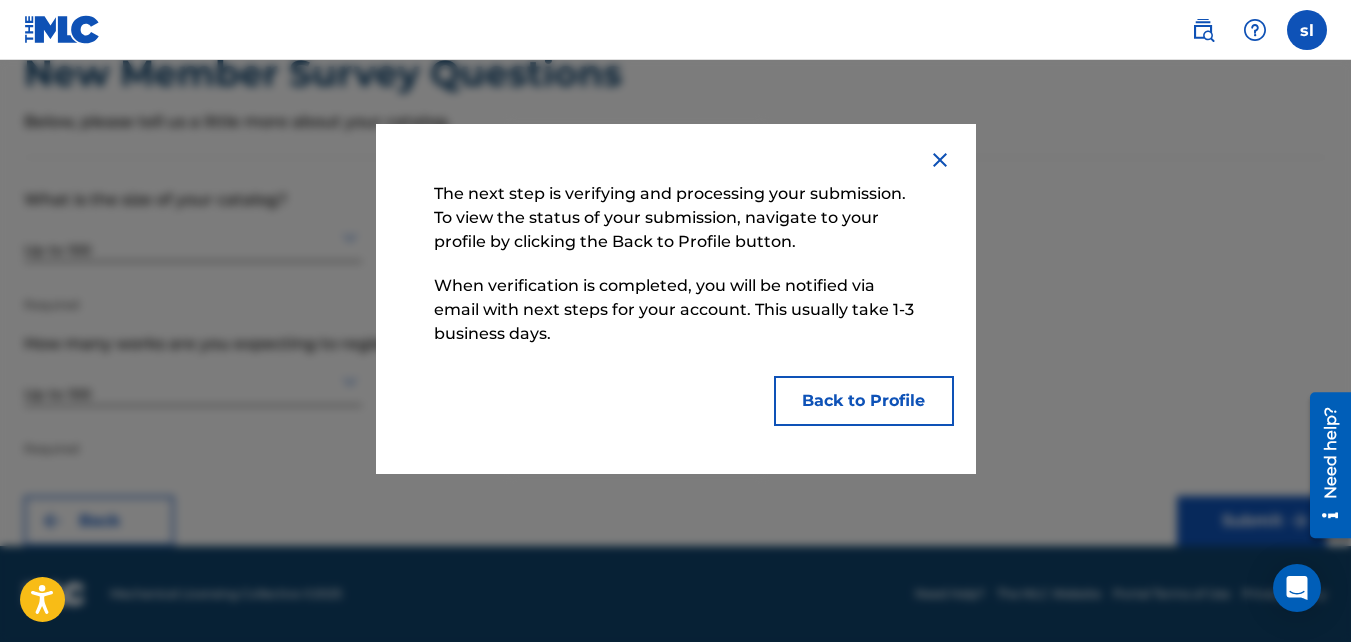 drag, startPoint x: 906, startPoint y: 406, endPoint x: 728, endPoint y: 476, distance: 191.26944 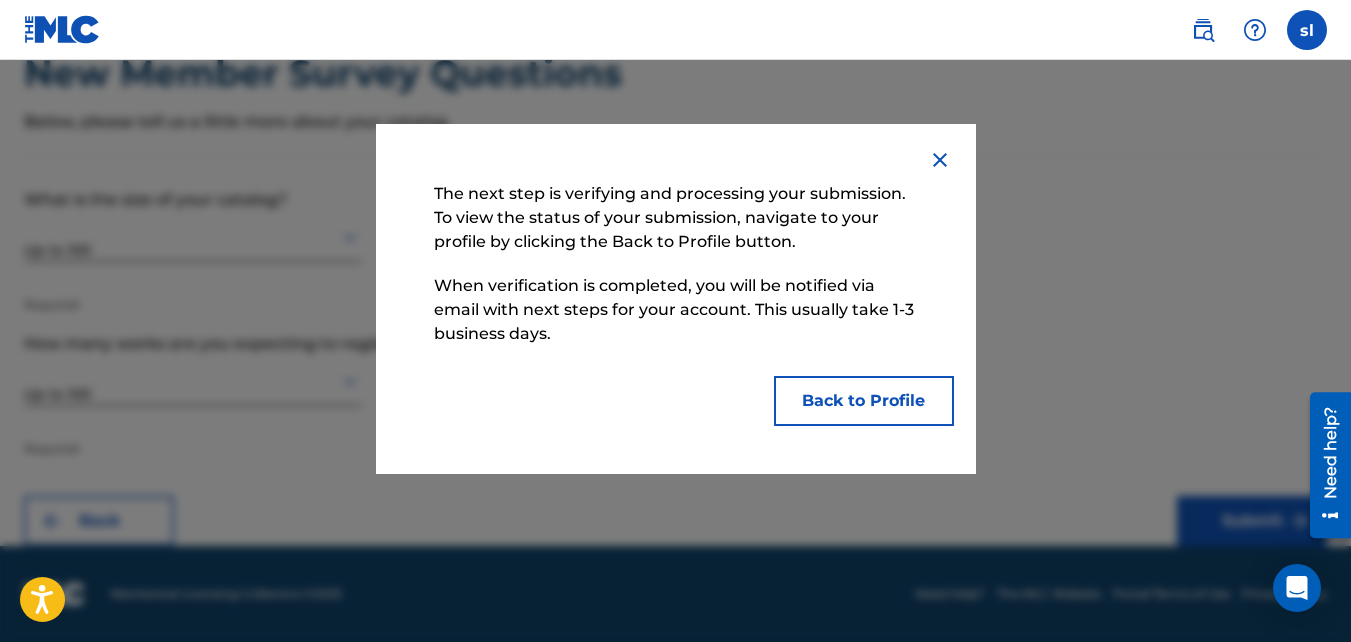 click on "Back to Profile" at bounding box center (864, 401) 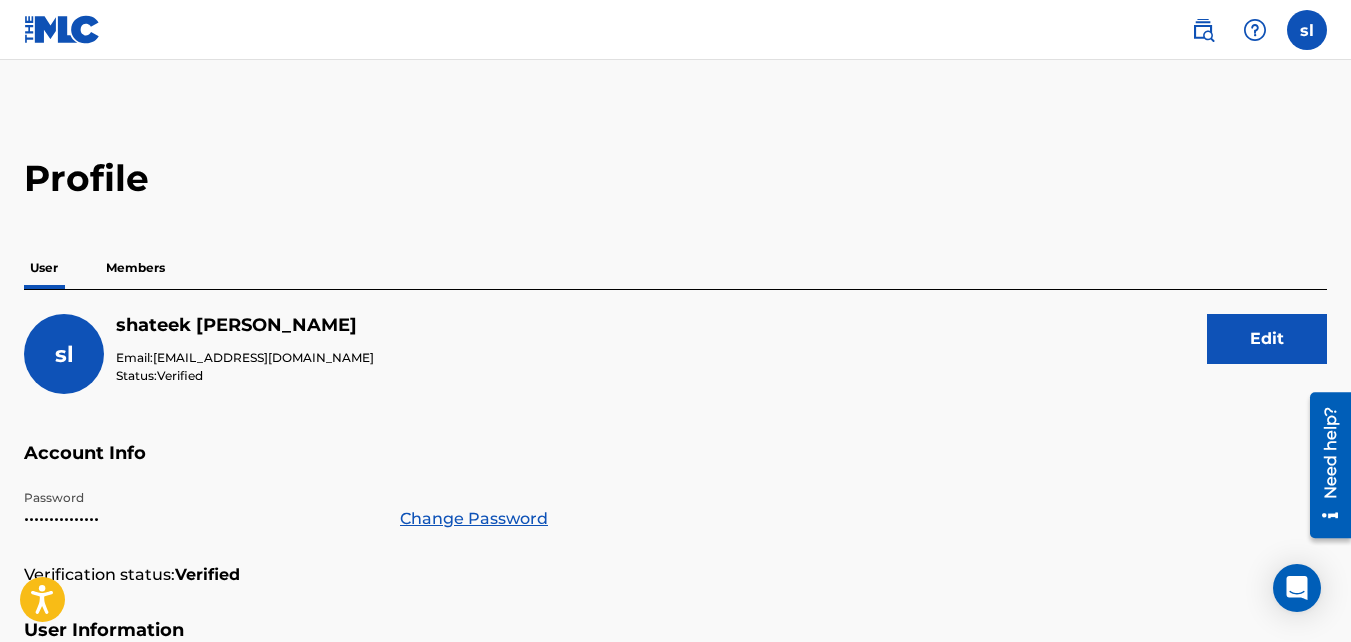 click on "Members" at bounding box center (135, 268) 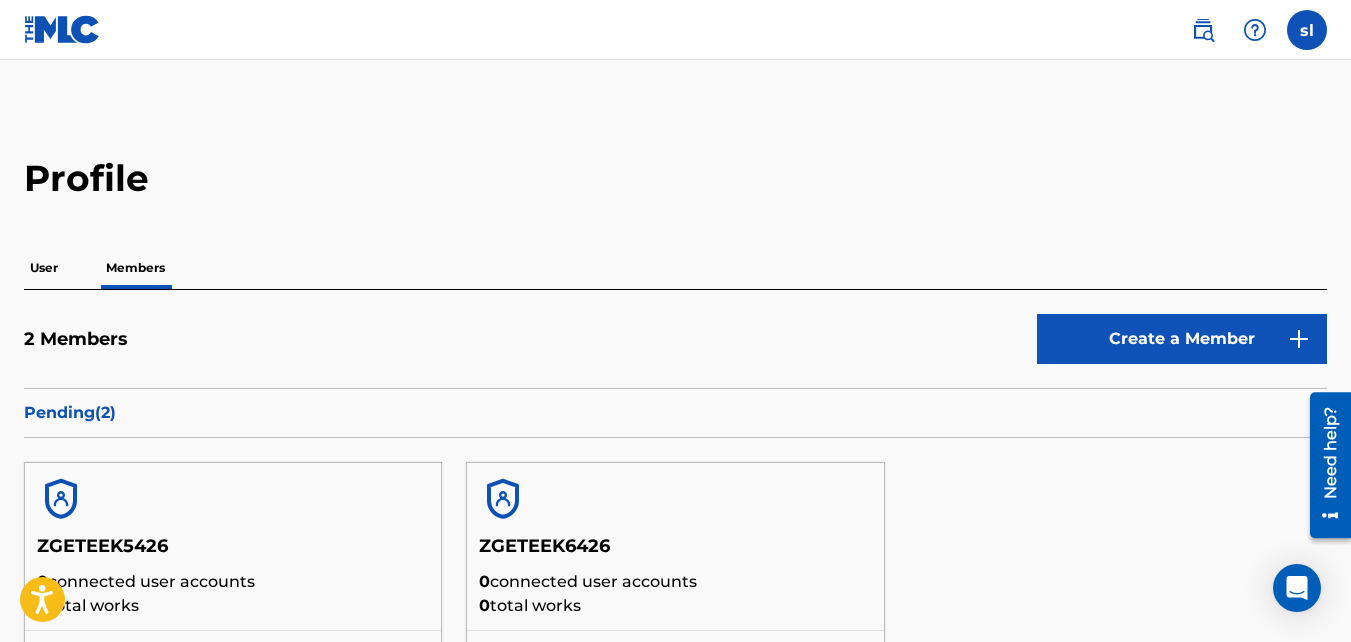 click on "Create a Member" at bounding box center [1182, 339] 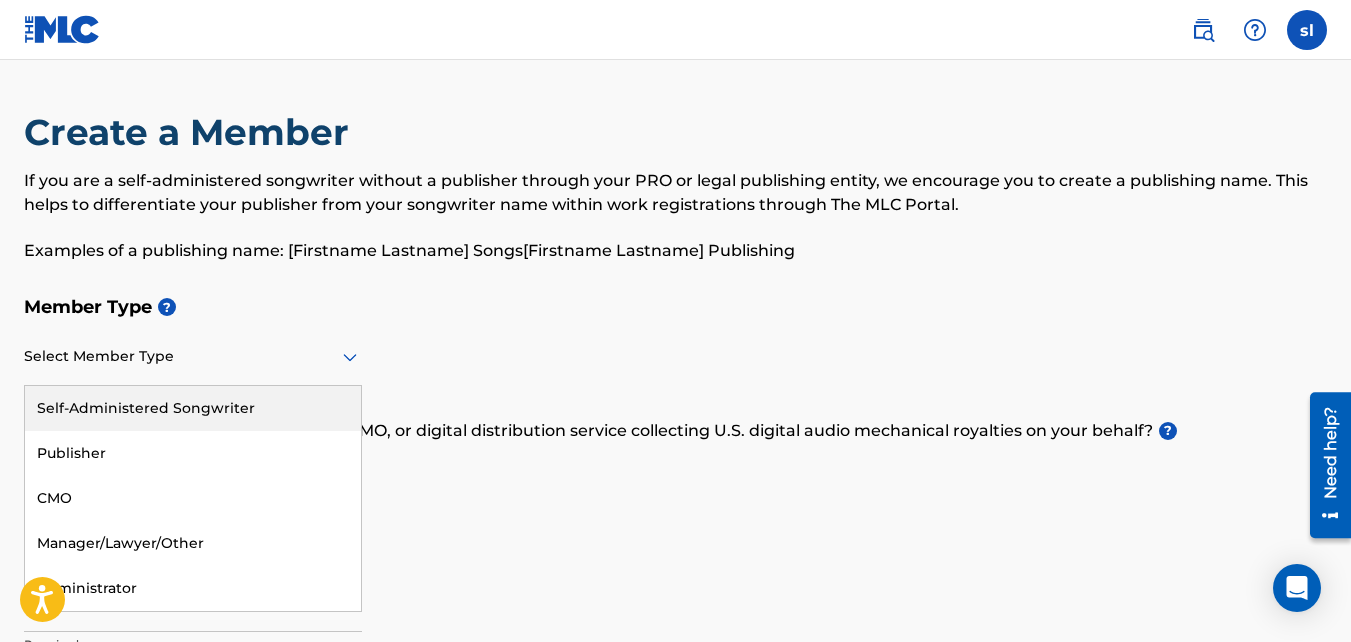 click at bounding box center (193, 356) 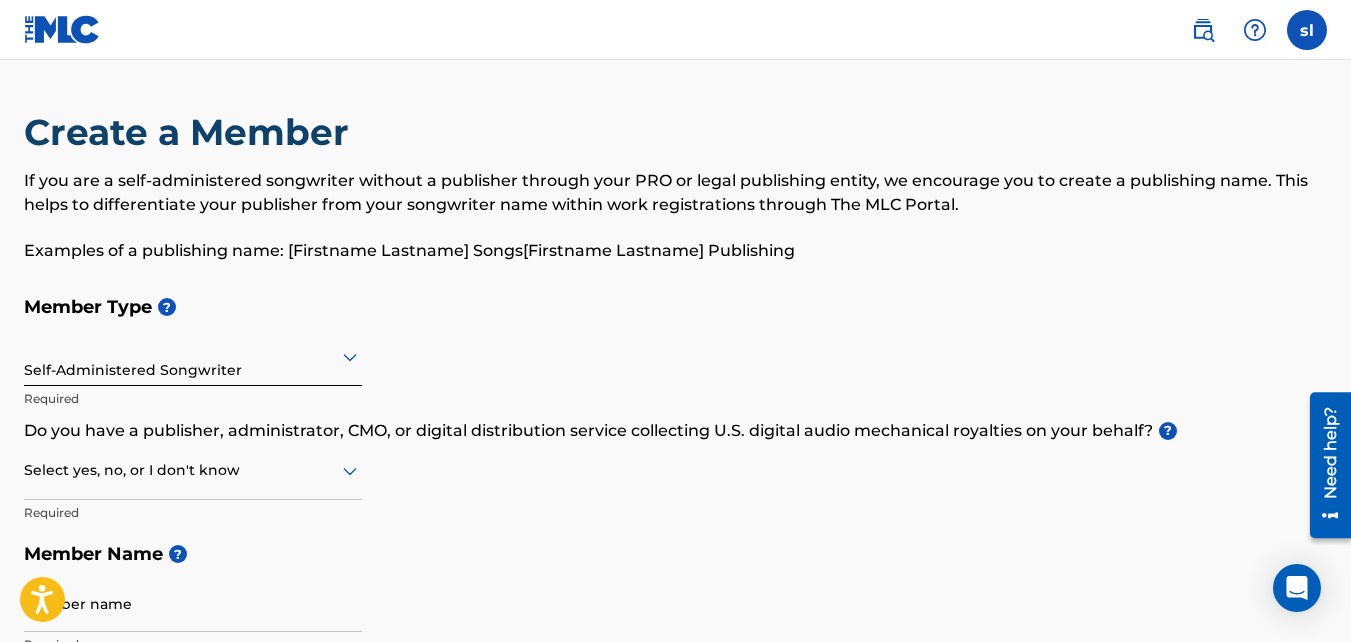 click at bounding box center [193, 470] 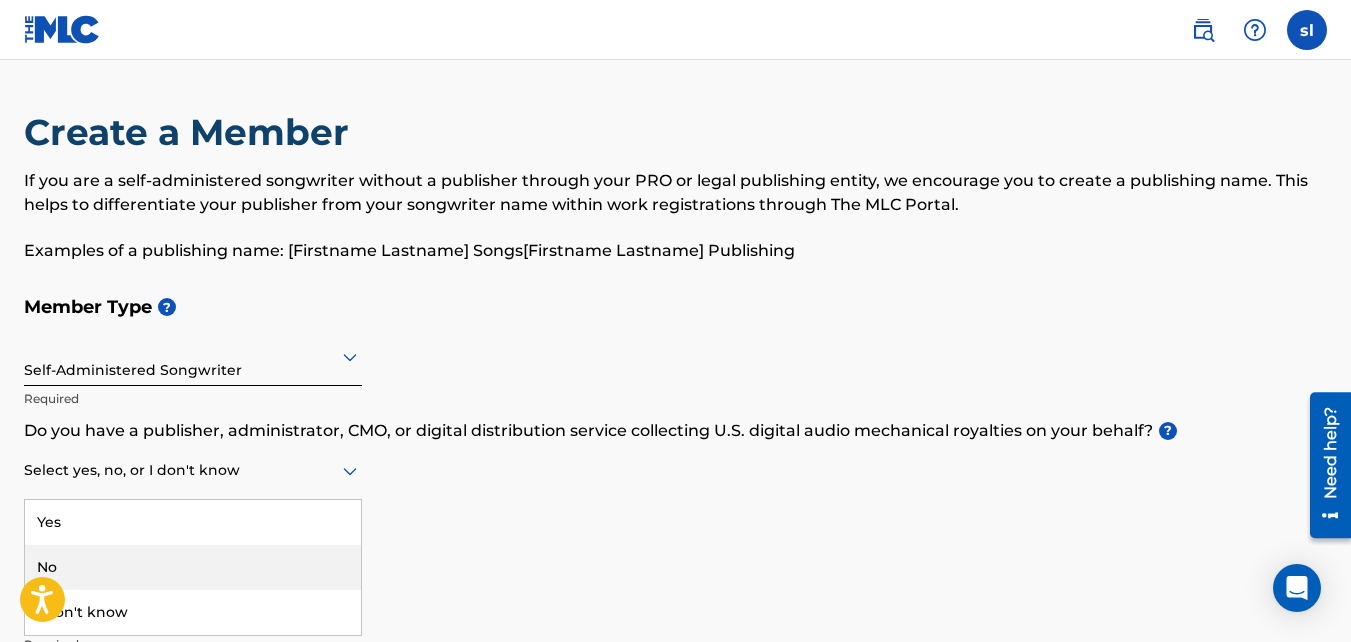 click on "No" at bounding box center (193, 567) 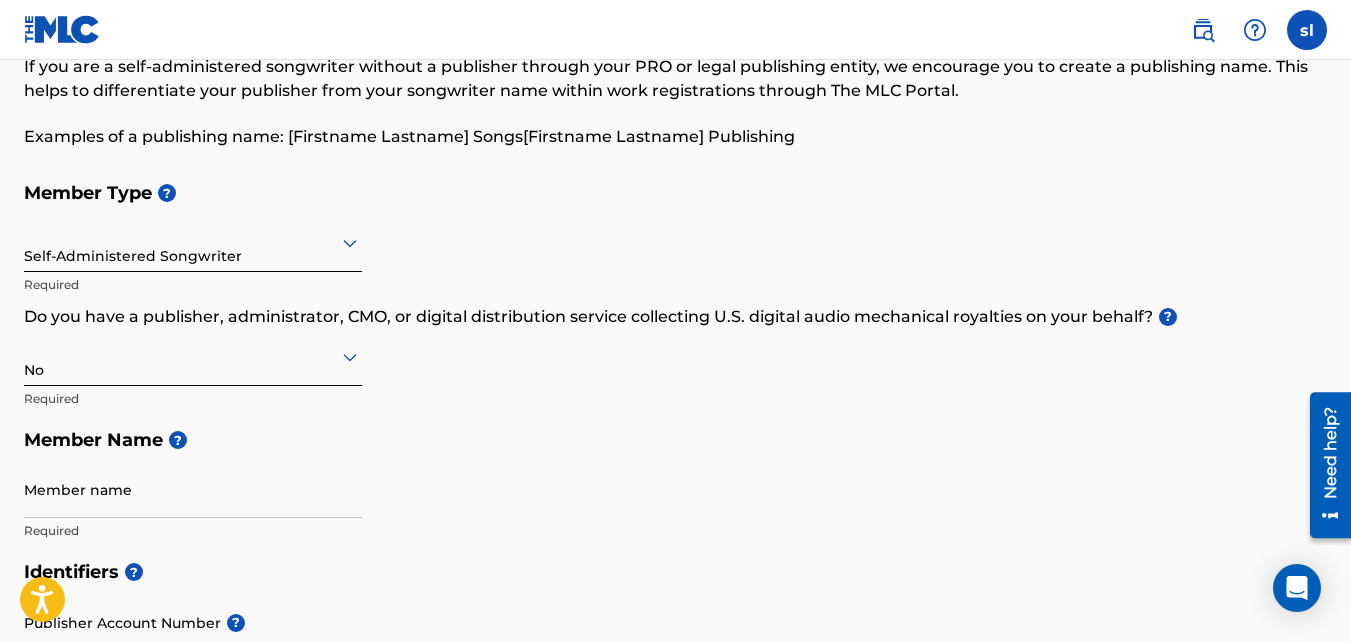scroll, scrollTop: 117, scrollLeft: 0, axis: vertical 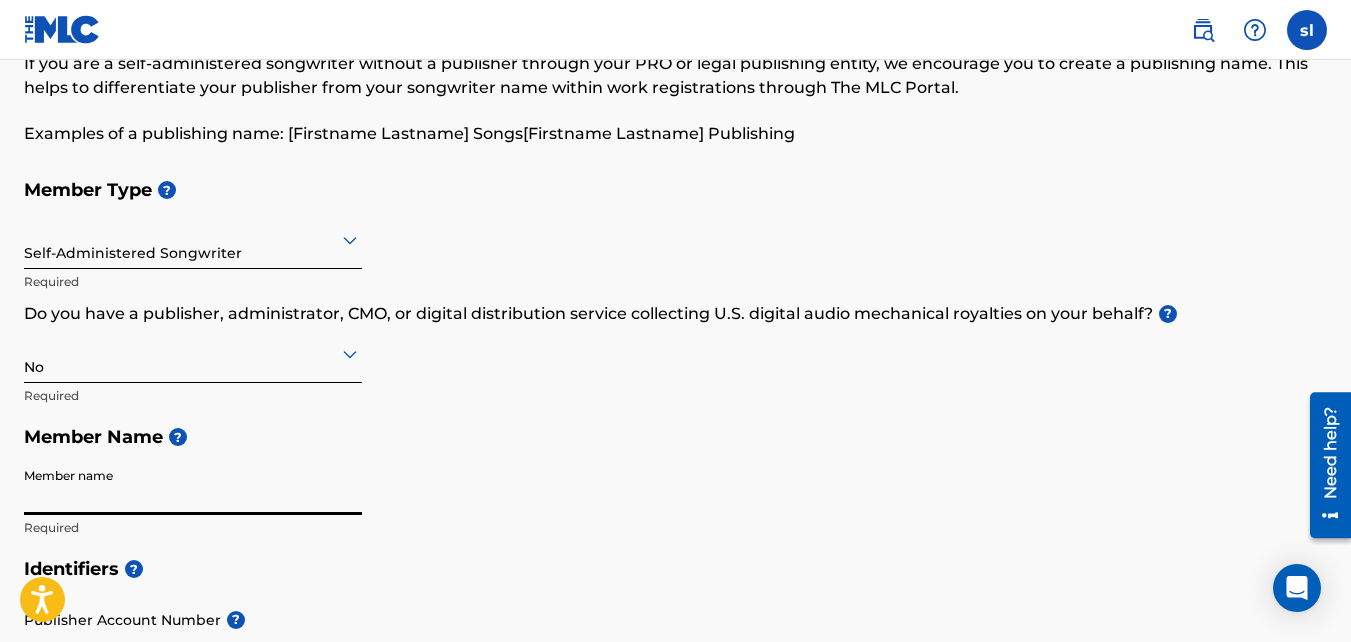 click on "Member name" at bounding box center (193, 486) 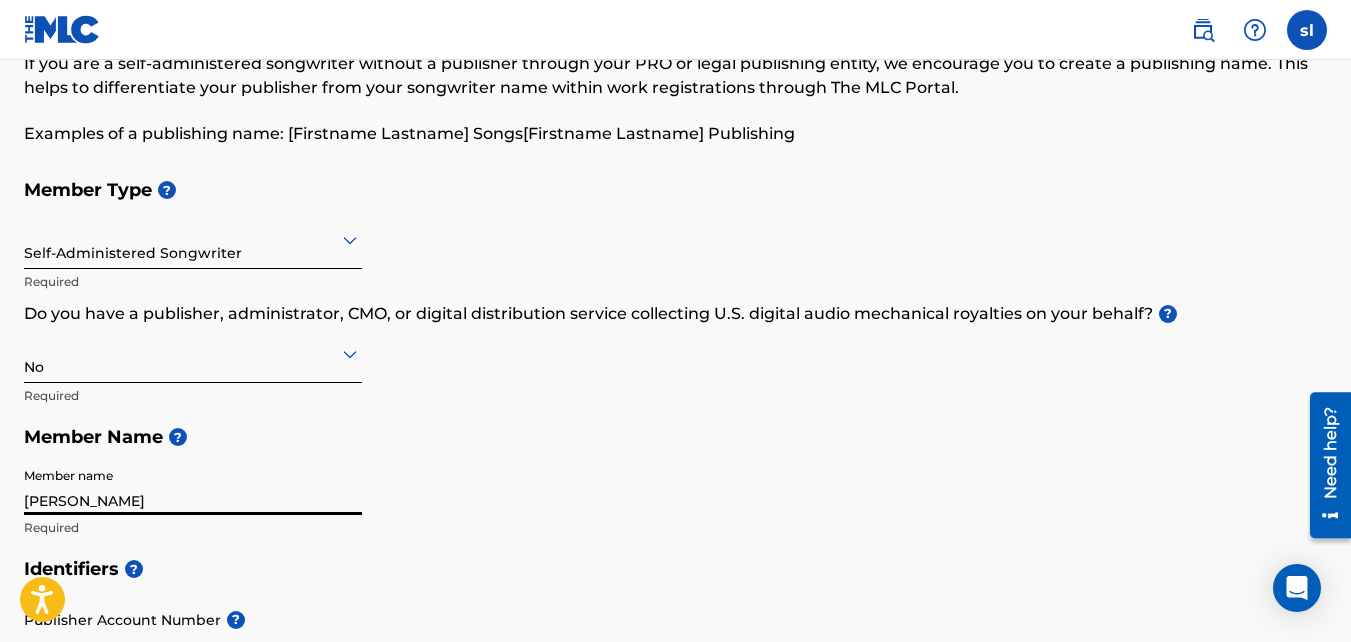 type on "1118214790" 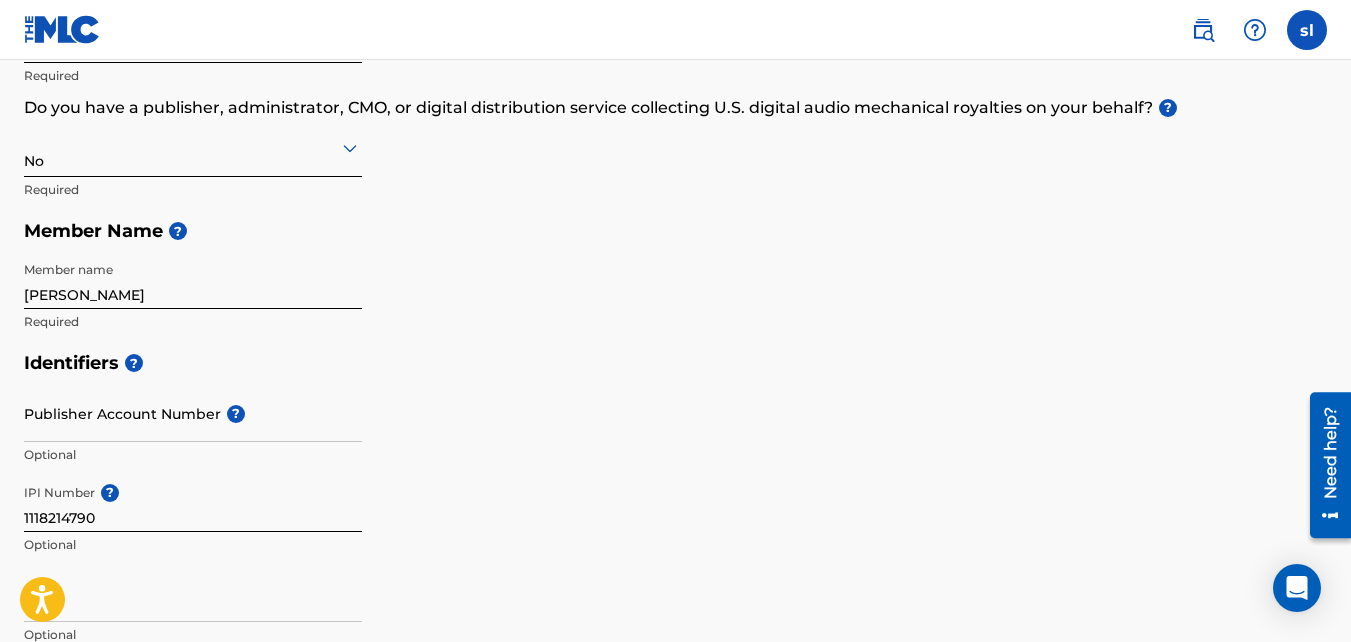 scroll, scrollTop: 324, scrollLeft: 0, axis: vertical 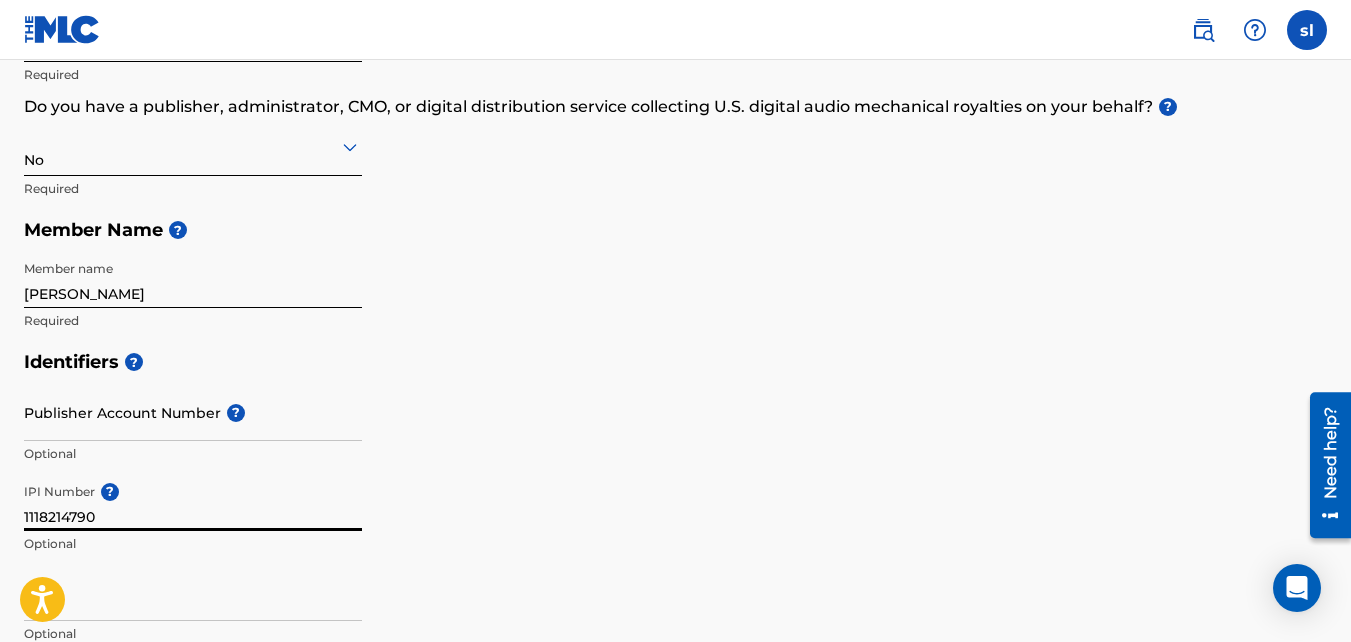 click on "1118214790" at bounding box center (193, 502) 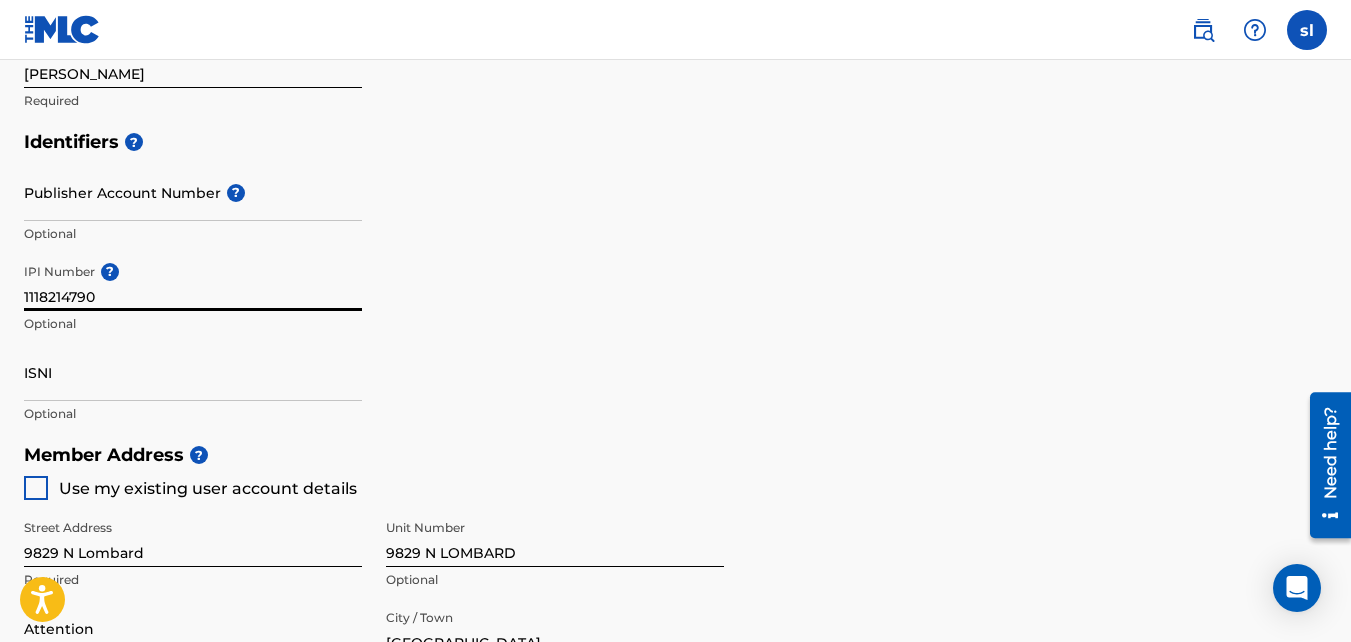 scroll, scrollTop: 552, scrollLeft: 0, axis: vertical 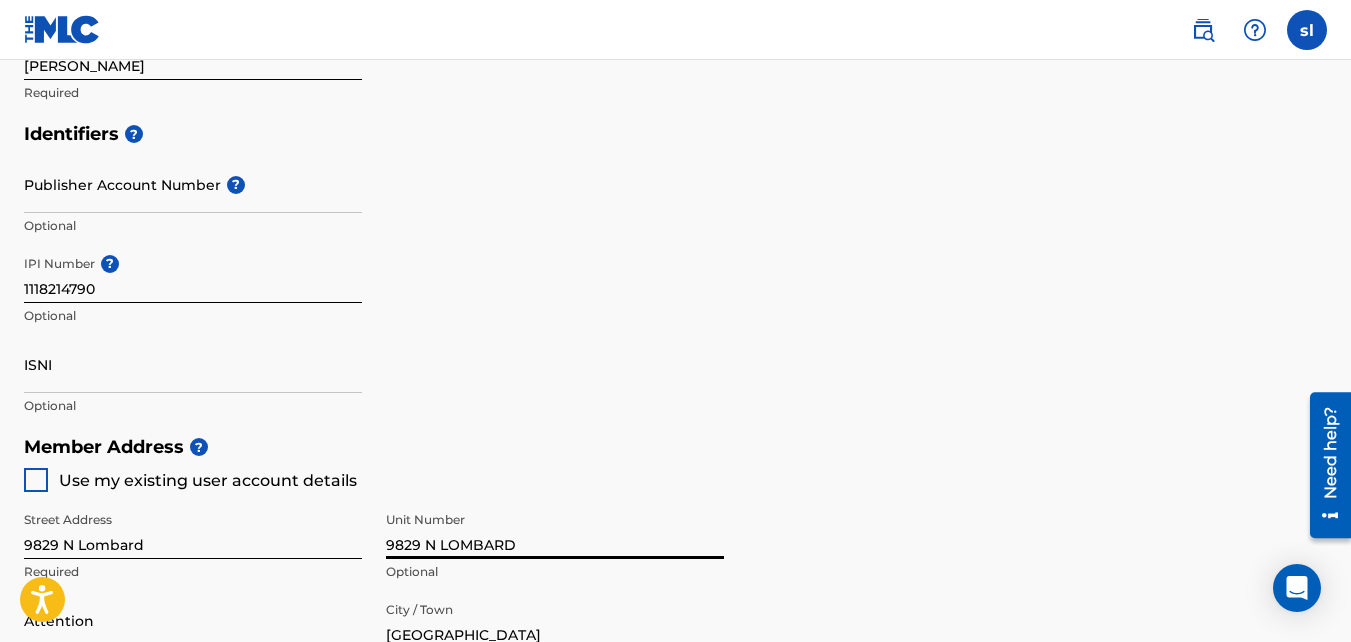 click on "9829 N LOMBARD" at bounding box center (555, 530) 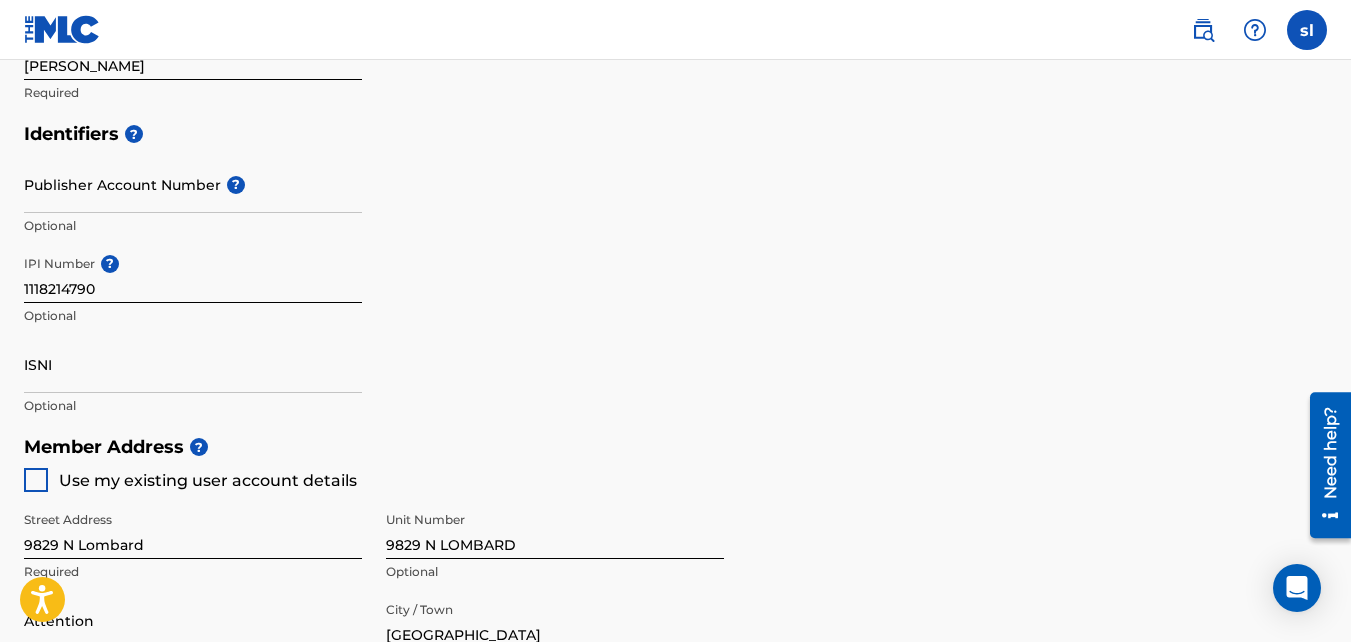 click at bounding box center (36, 480) 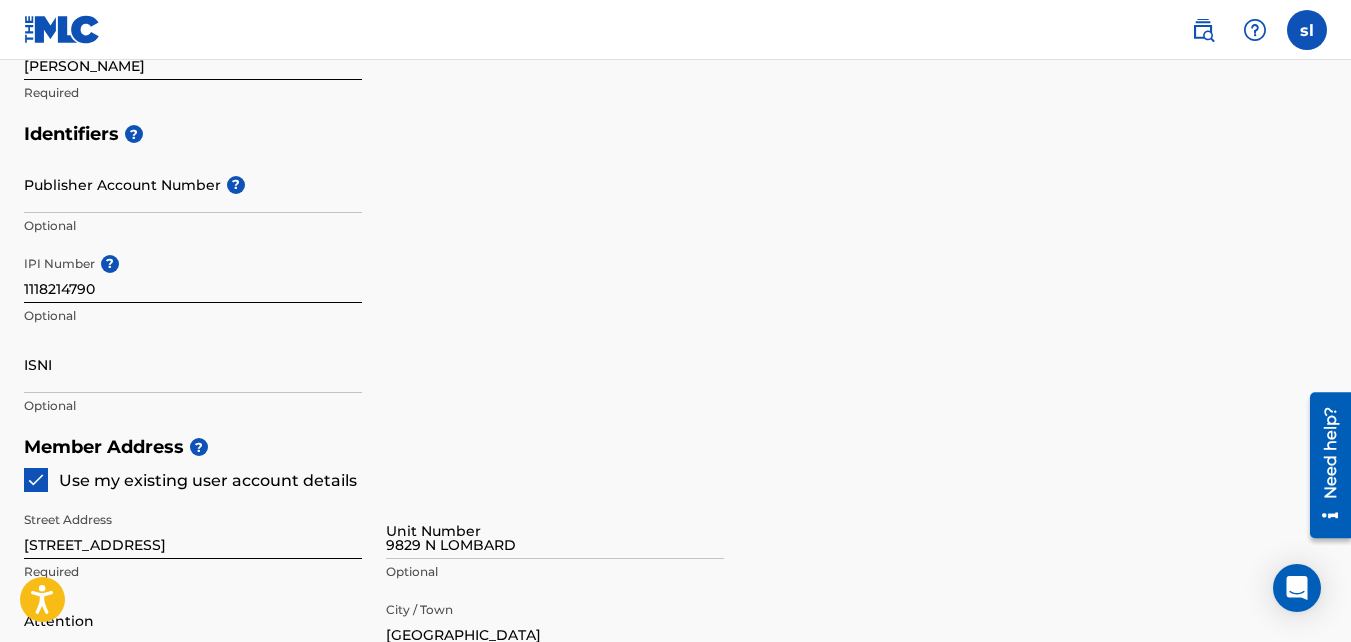 click on "9829 N LOMBARD" at bounding box center [555, 530] 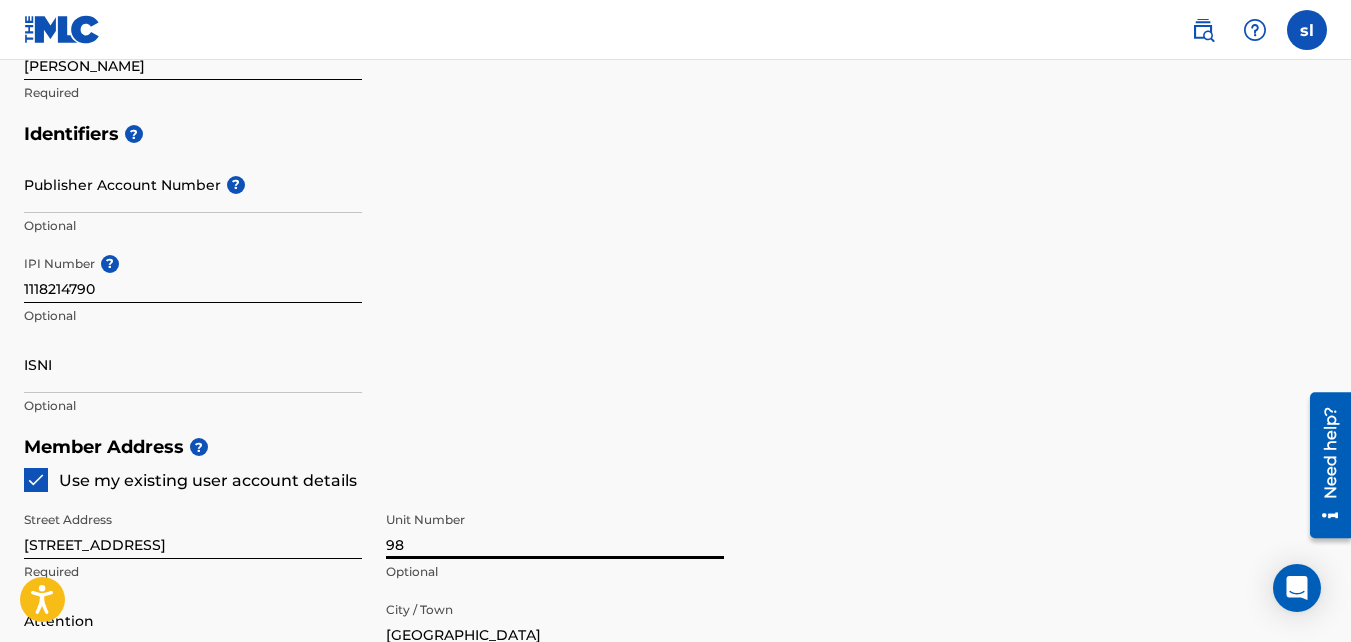 type on "9" 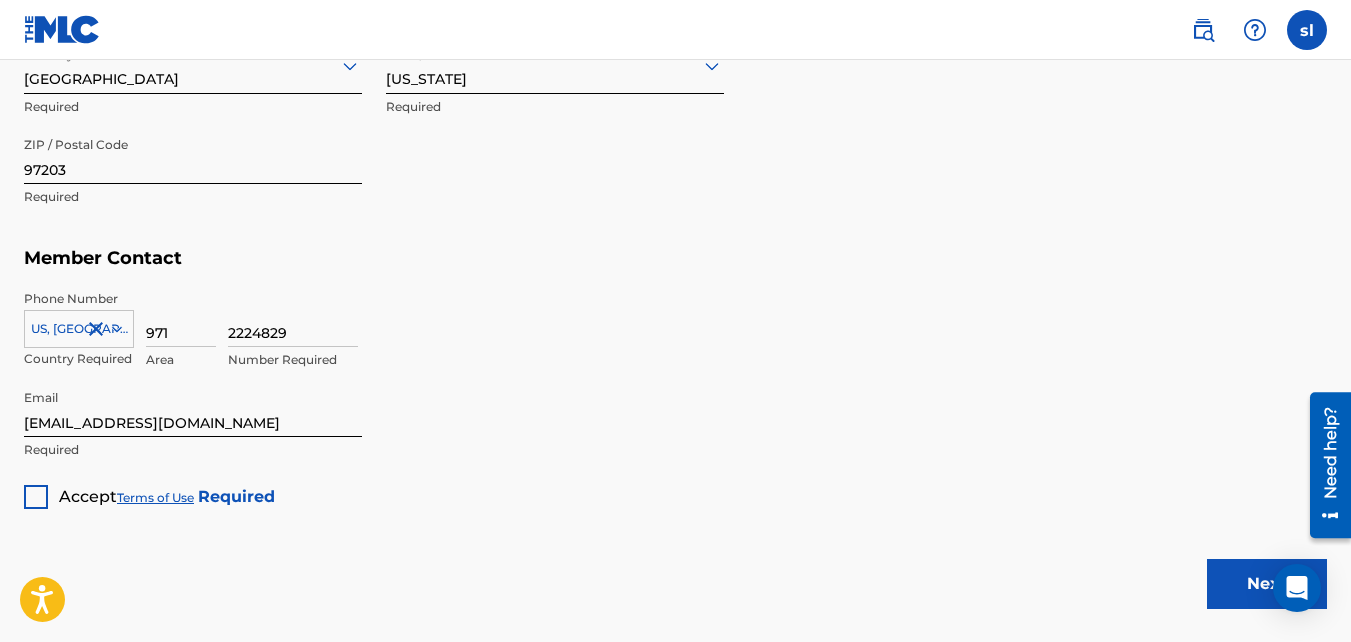 scroll, scrollTop: 1198, scrollLeft: 0, axis: vertical 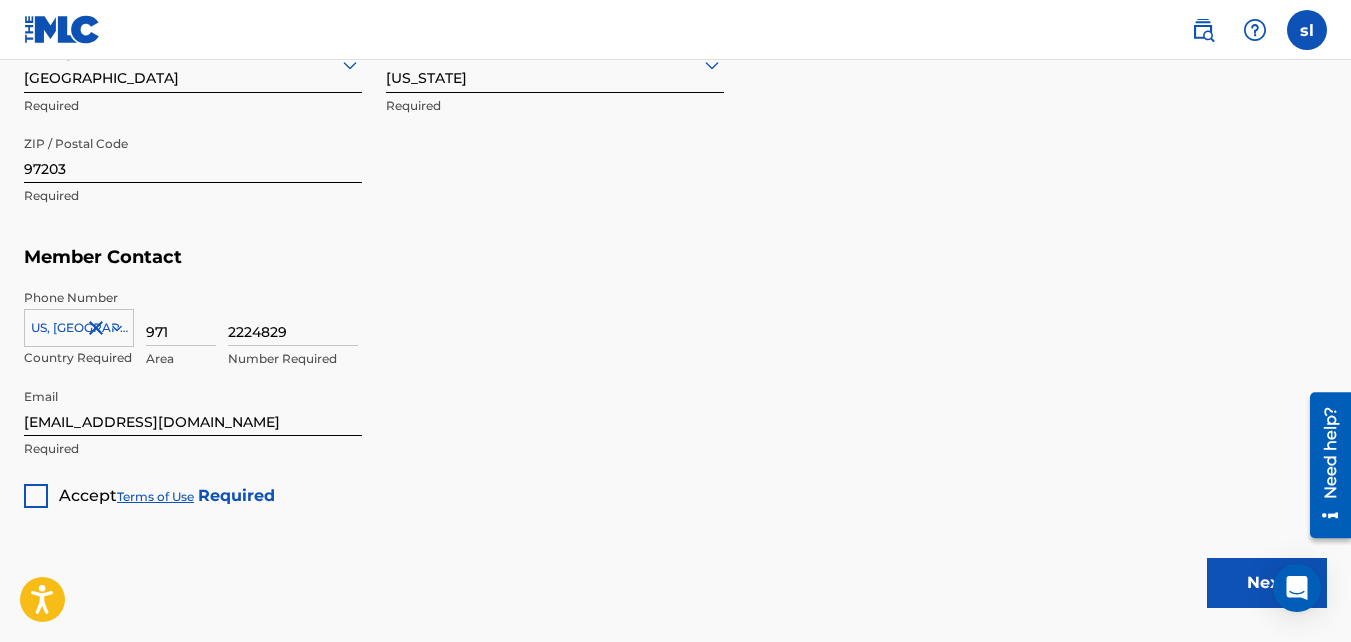 type 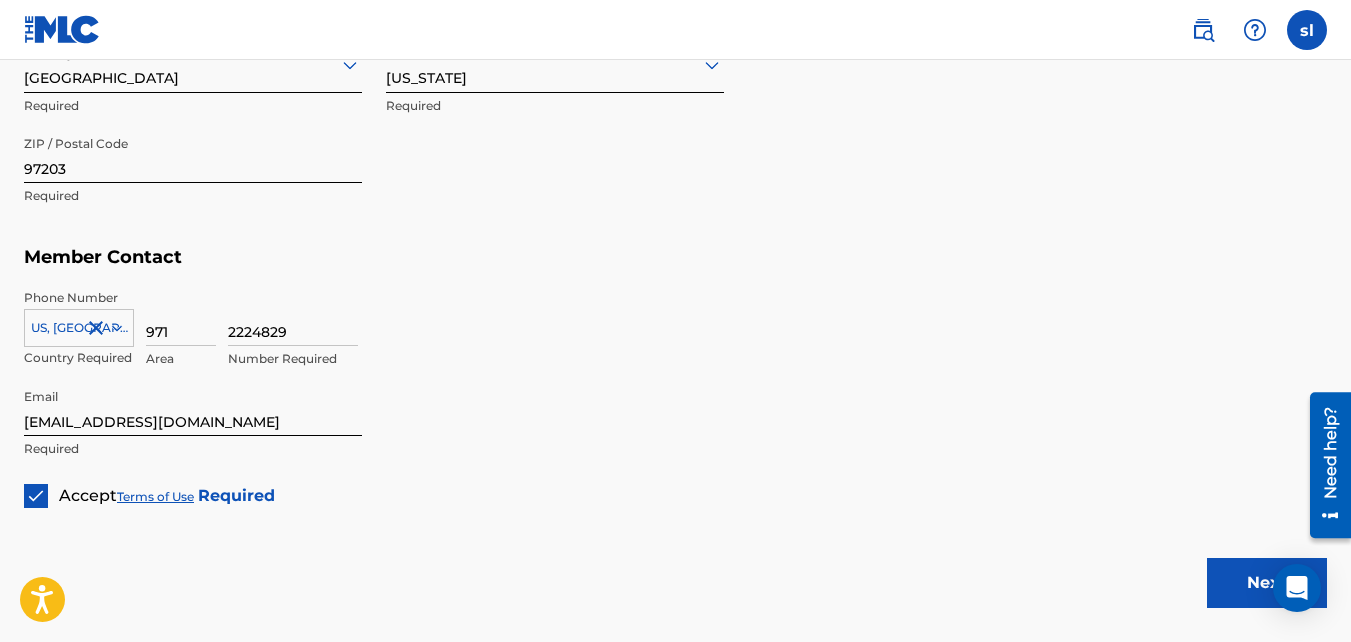 click on "Next" at bounding box center [1267, 583] 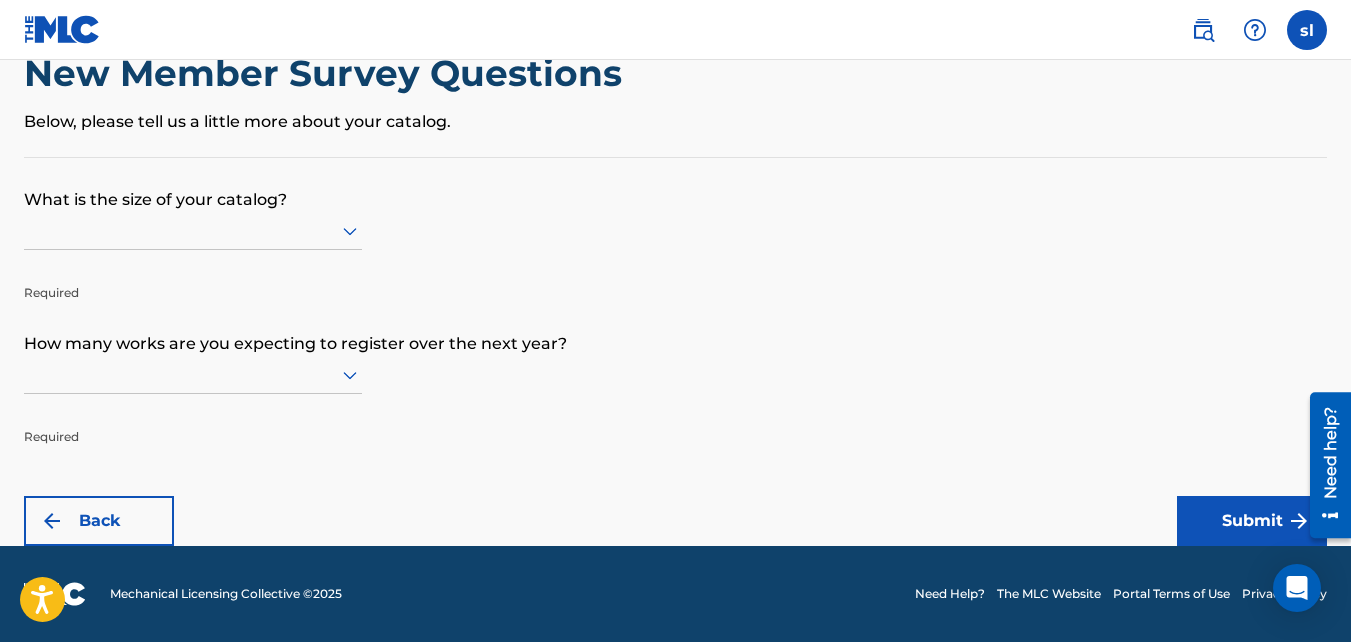 scroll, scrollTop: 0, scrollLeft: 0, axis: both 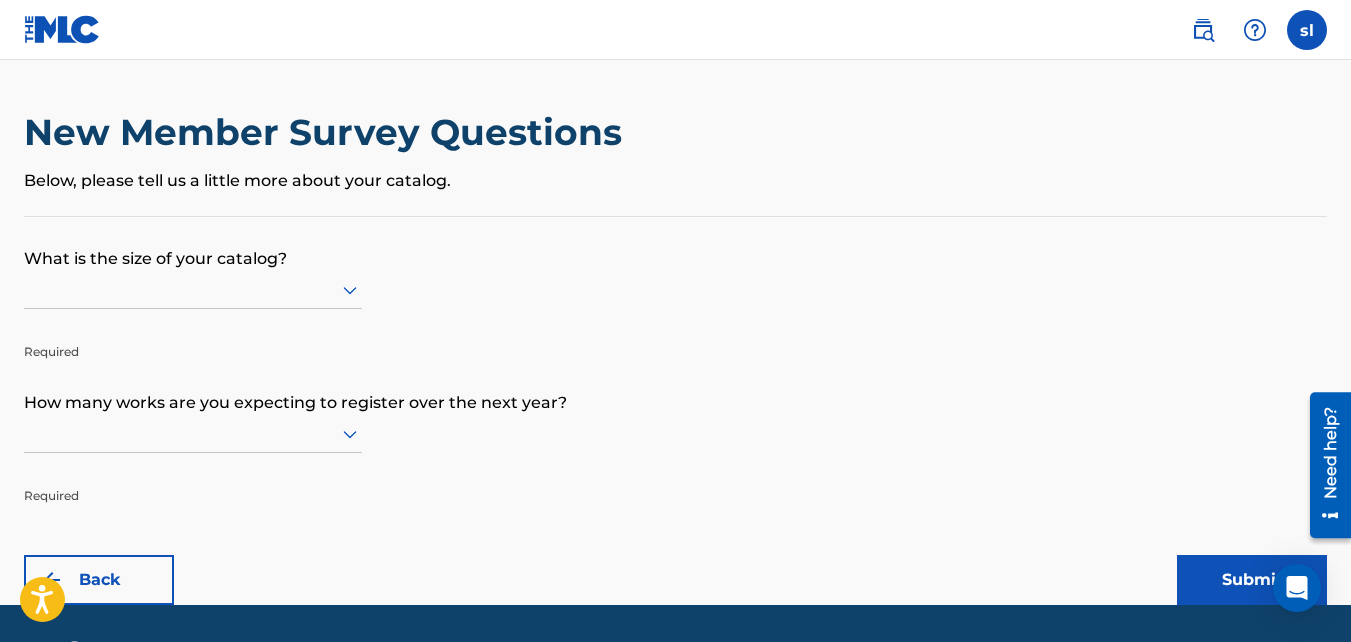 click at bounding box center [193, 289] 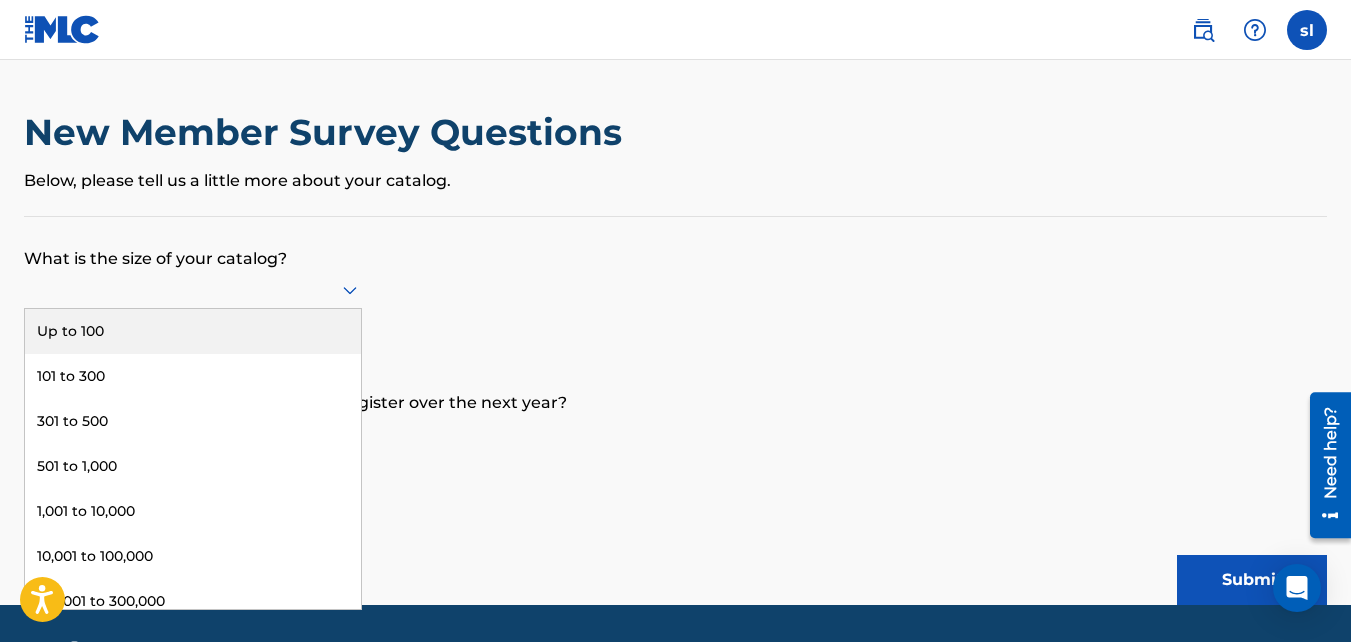 click on "Up to 100" at bounding box center (193, 331) 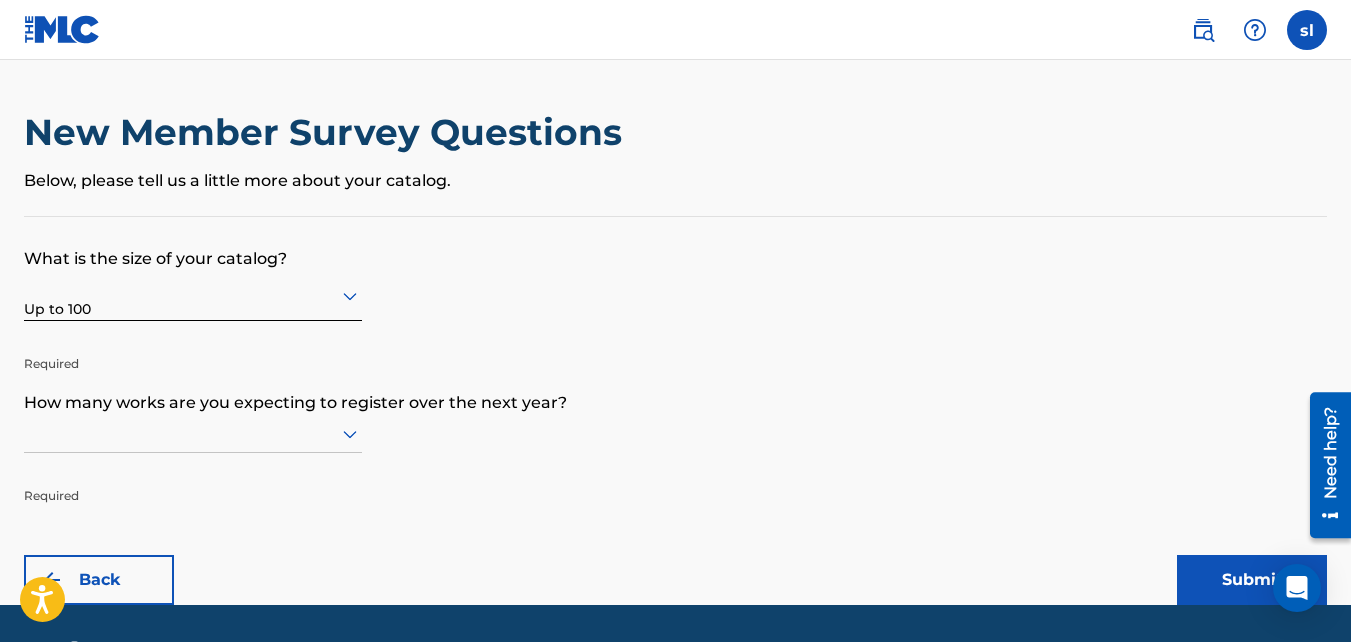 scroll, scrollTop: 59, scrollLeft: 0, axis: vertical 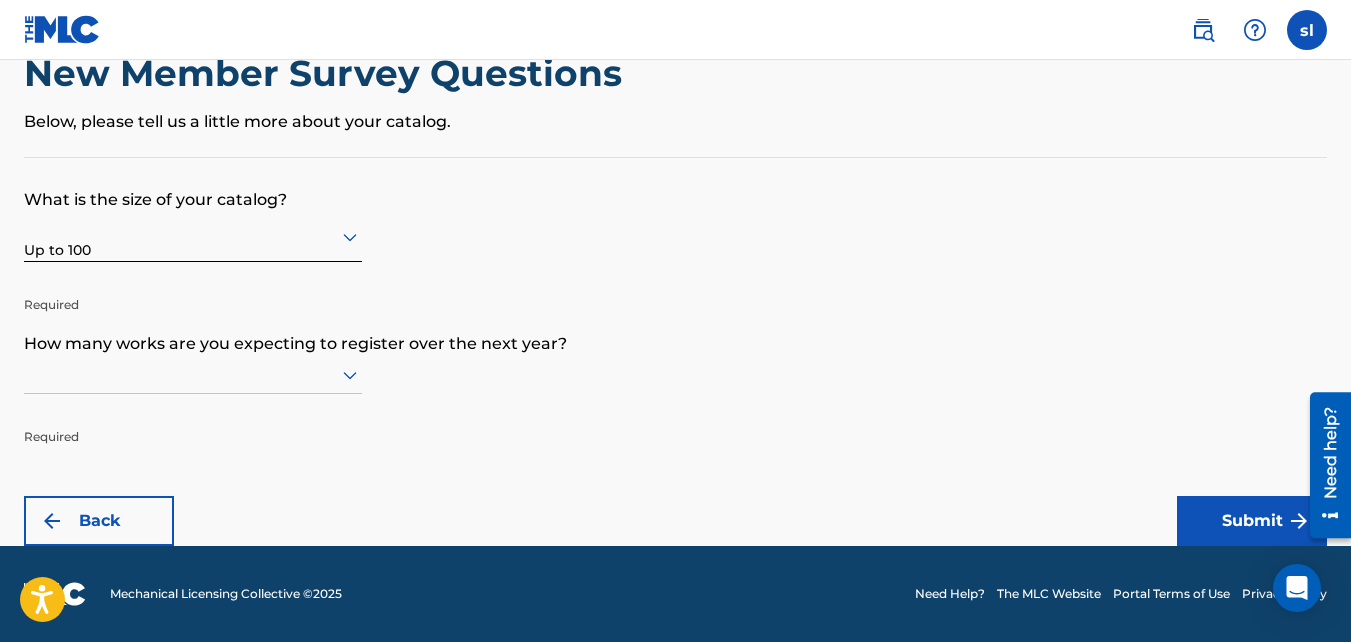 click at bounding box center (193, 375) 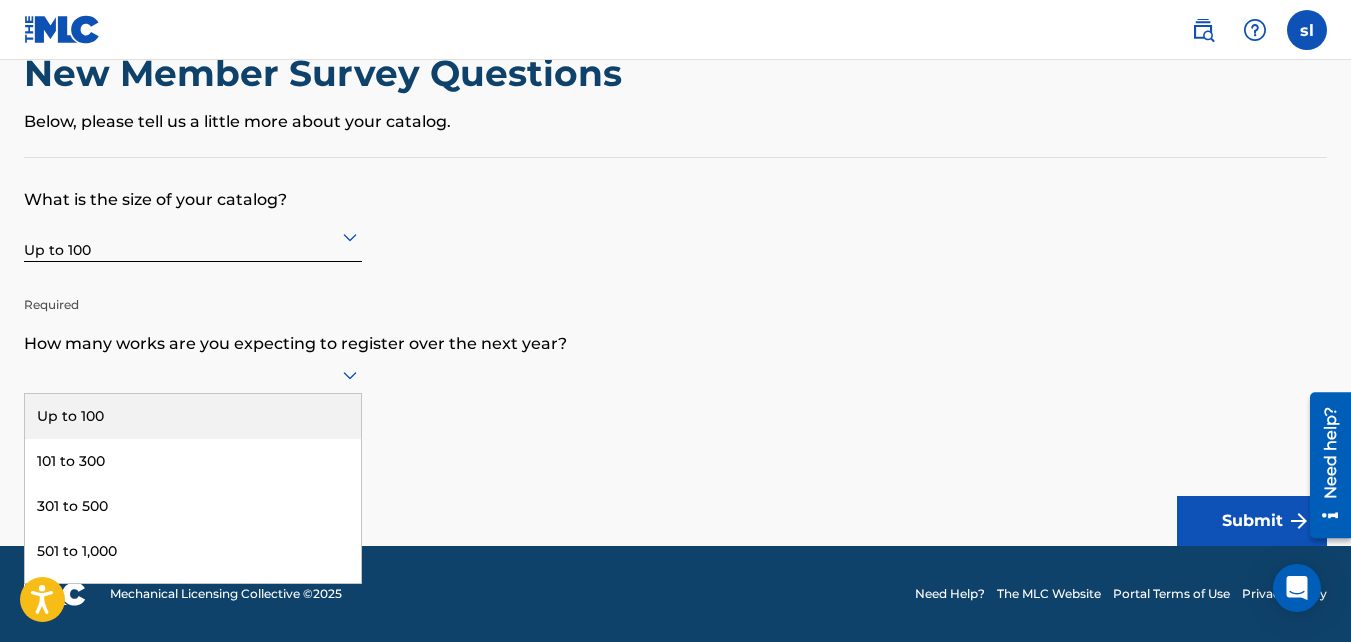 click on "Up to 100" at bounding box center (193, 416) 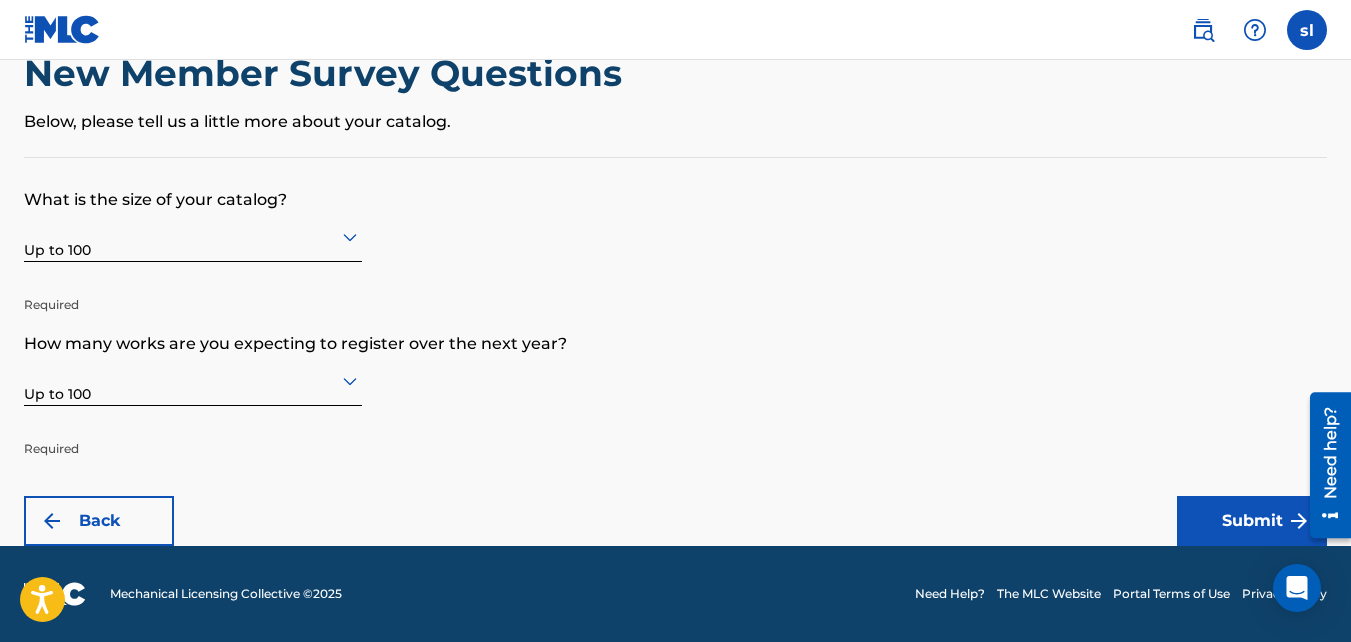 click on "Submit" at bounding box center (1252, 521) 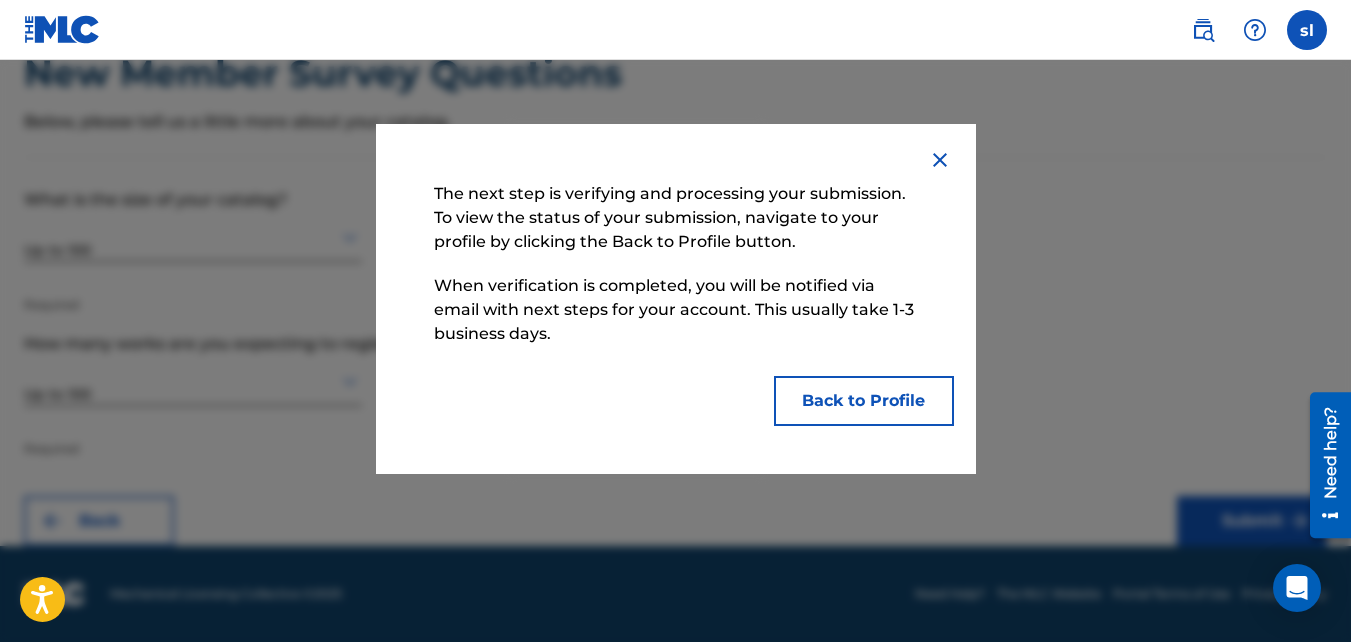 click on "Back to Profile" at bounding box center [864, 401] 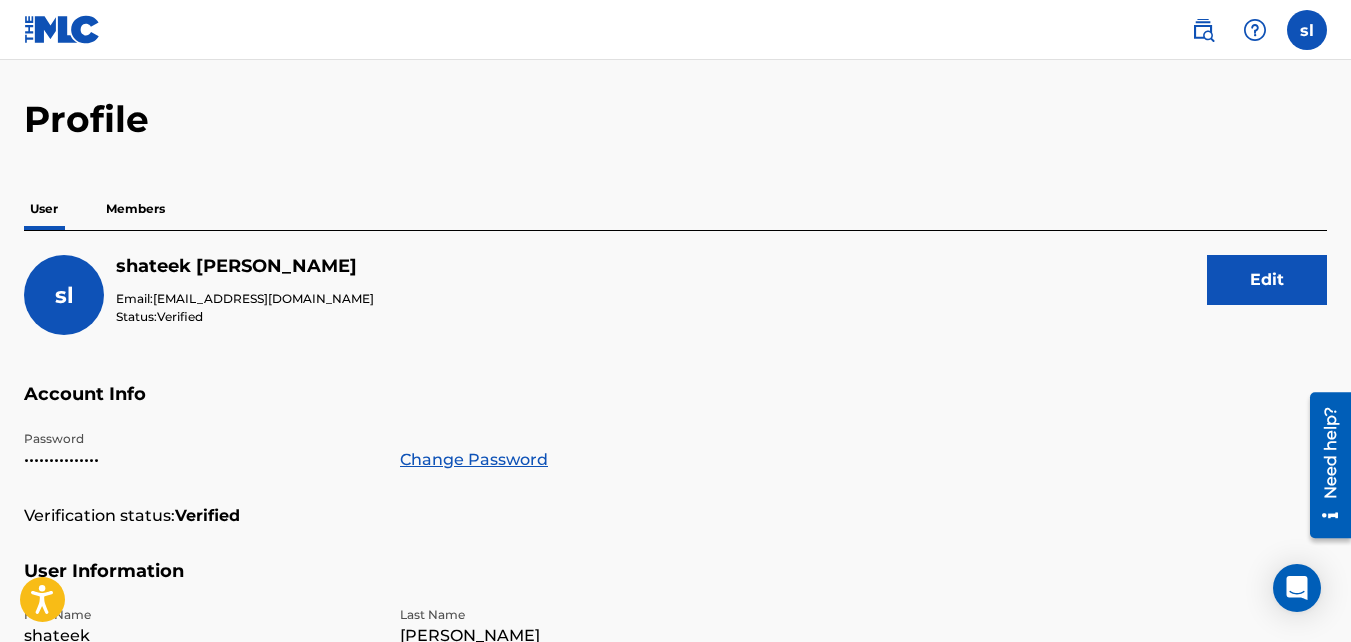 scroll, scrollTop: 0, scrollLeft: 0, axis: both 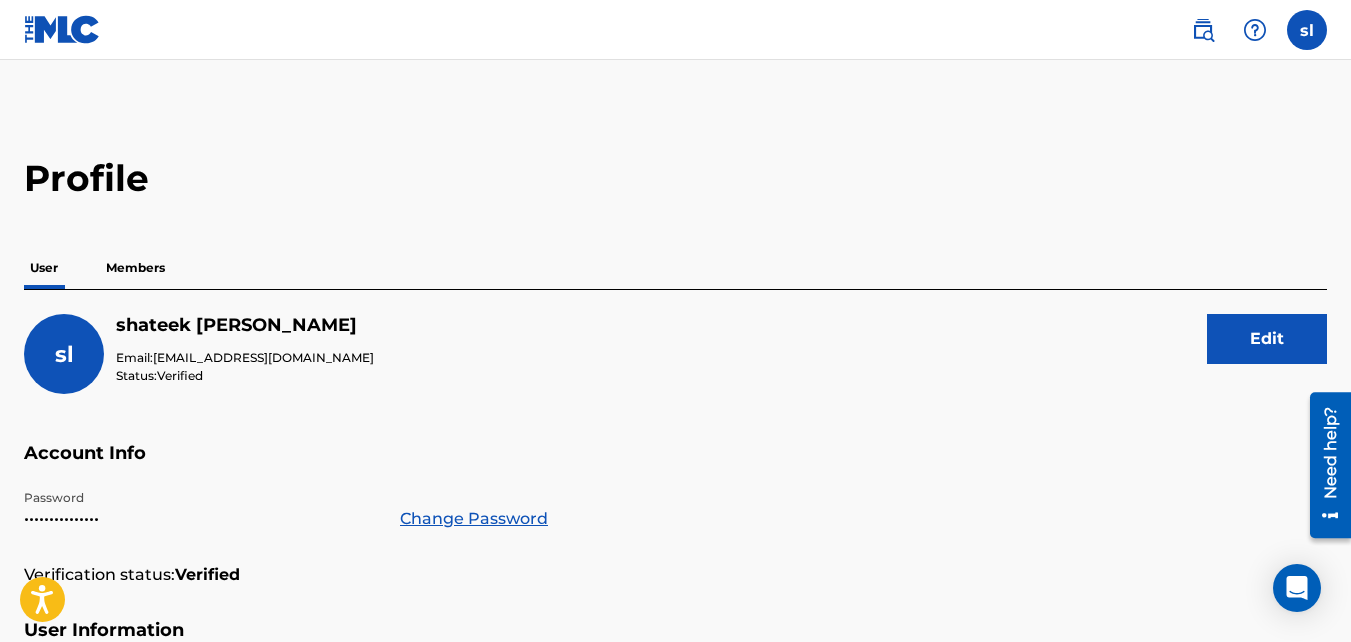 click on "Members" at bounding box center [135, 268] 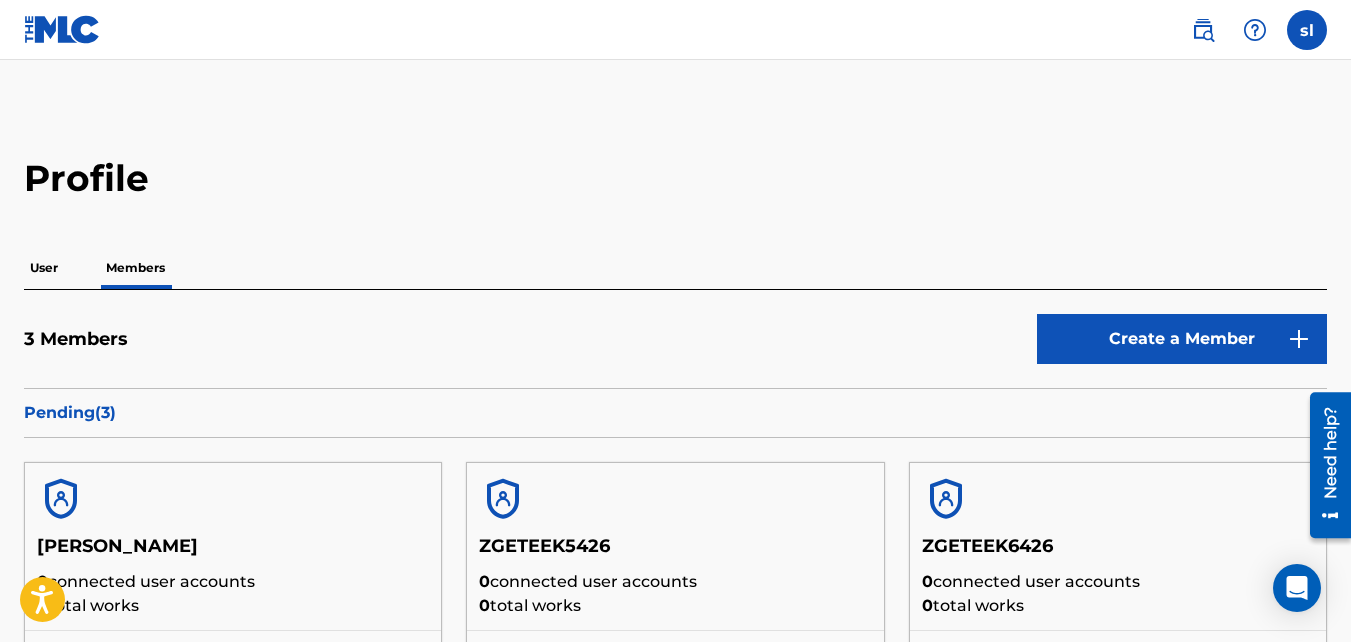 click at bounding box center [1203, 30] 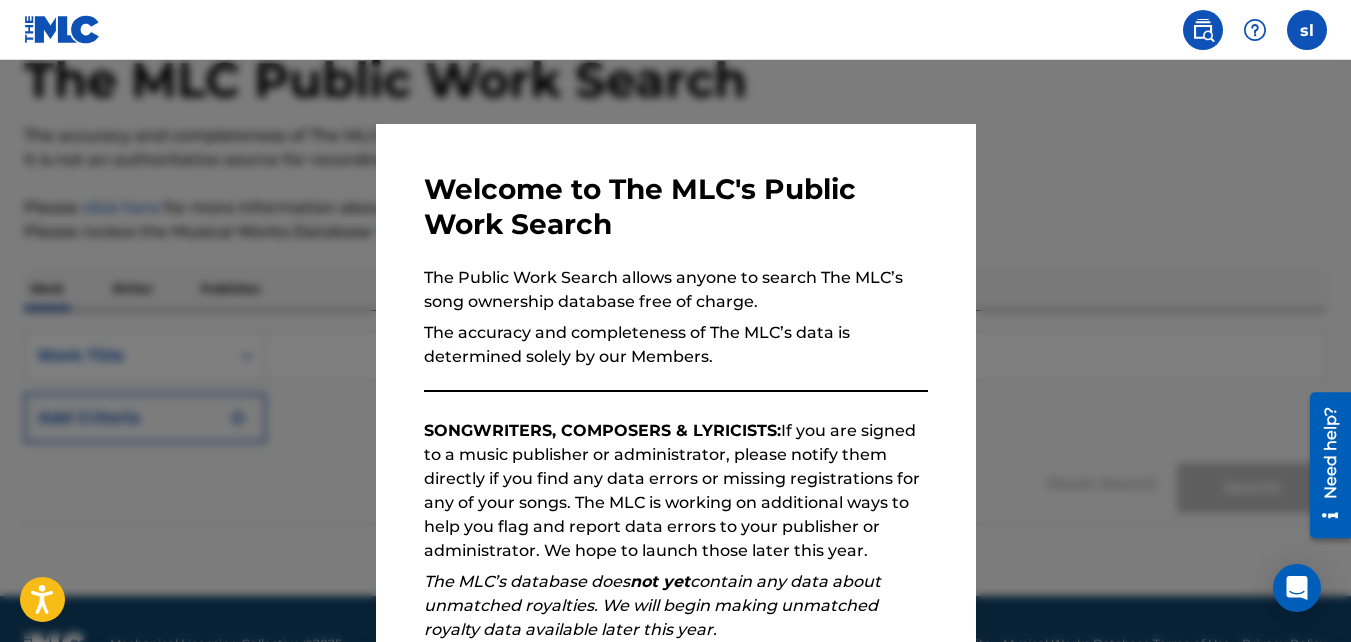scroll, scrollTop: 113, scrollLeft: 0, axis: vertical 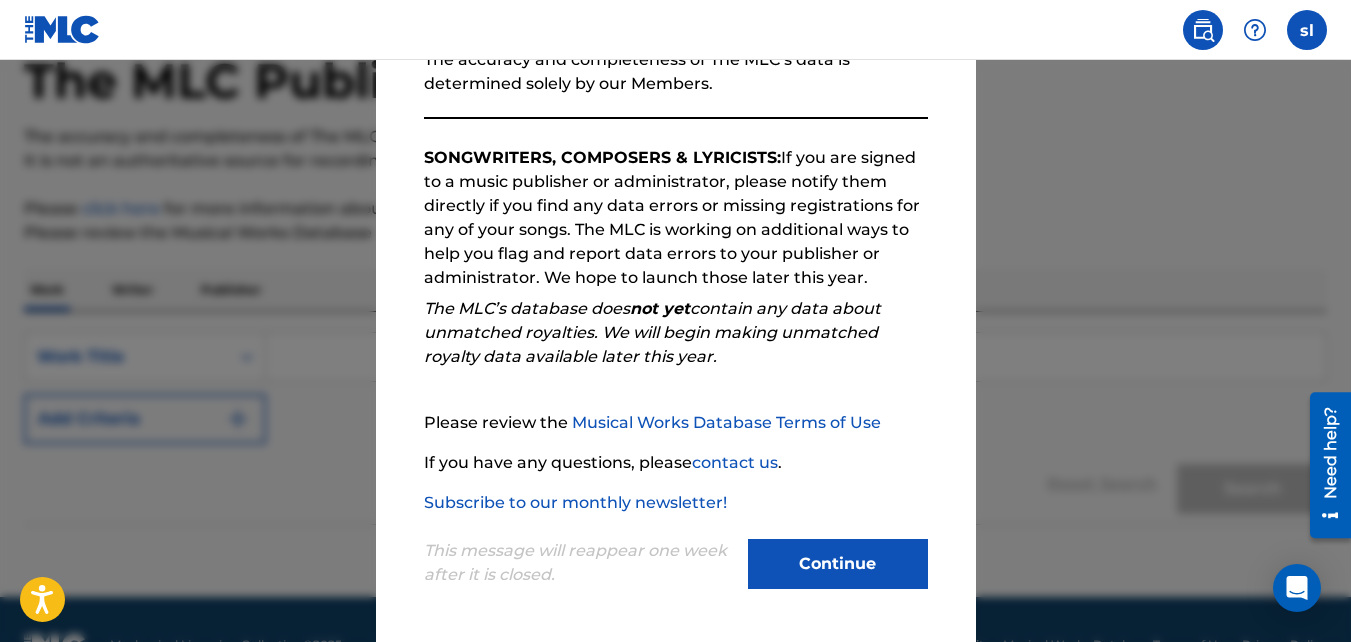click on "Continue" at bounding box center [838, 564] 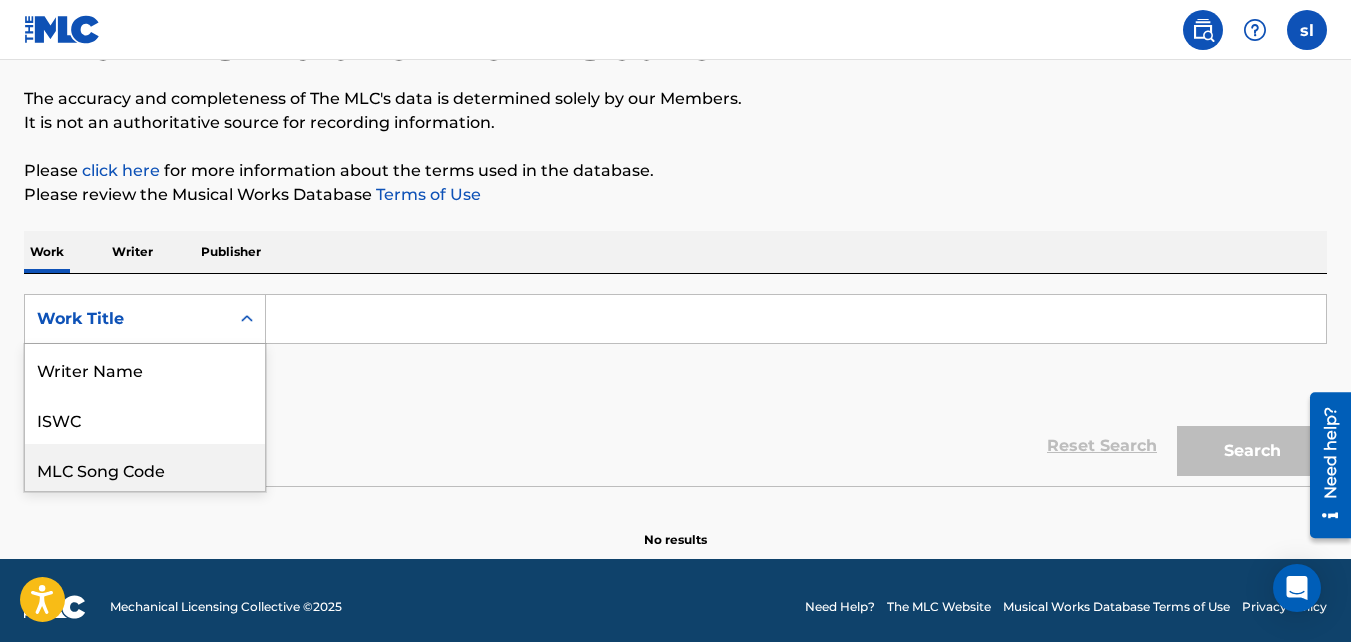 scroll, scrollTop: 154, scrollLeft: 0, axis: vertical 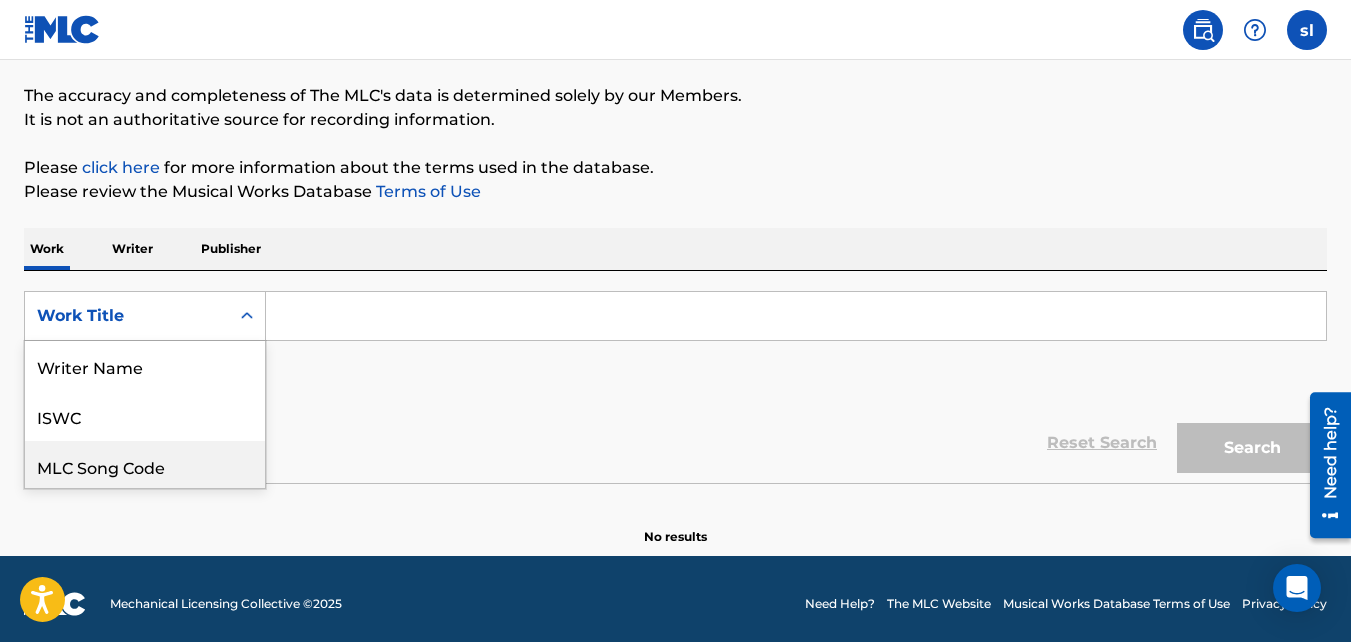 click on "8 results available. Use Up and Down to choose options, press Enter to select the currently focused option, press Escape to exit the menu, press Tab to select the option and exit the menu. Work Title Writer Name ISWC MLC Song Code Writer IPI Publisher Name Publisher IPI MLC Publisher Number Work Title" at bounding box center (145, 316) 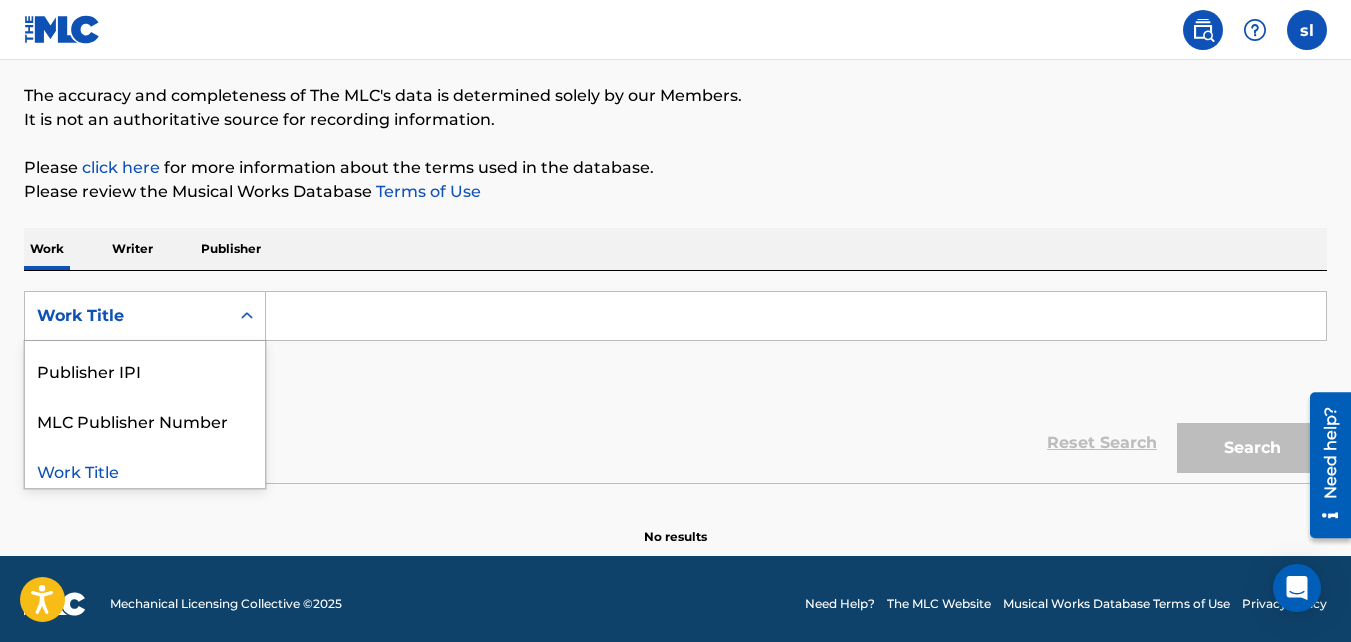 scroll, scrollTop: 253, scrollLeft: 0, axis: vertical 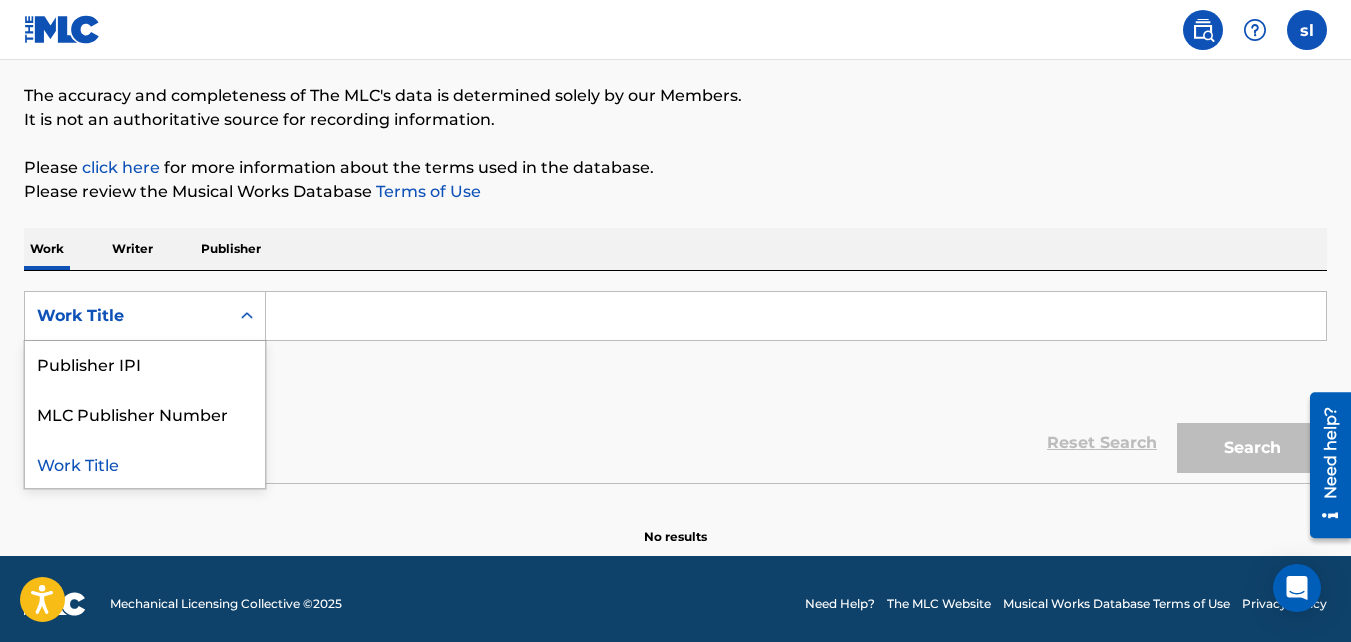click on "Work Title" at bounding box center (145, 463) 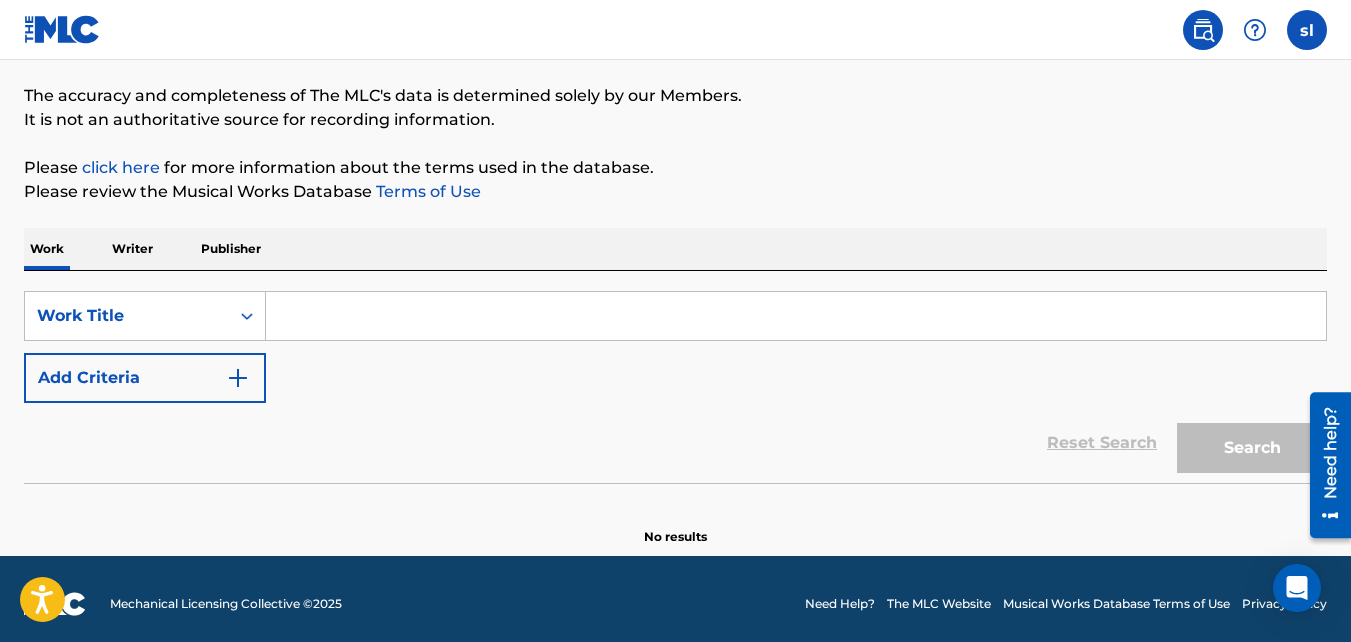 click at bounding box center [796, 316] 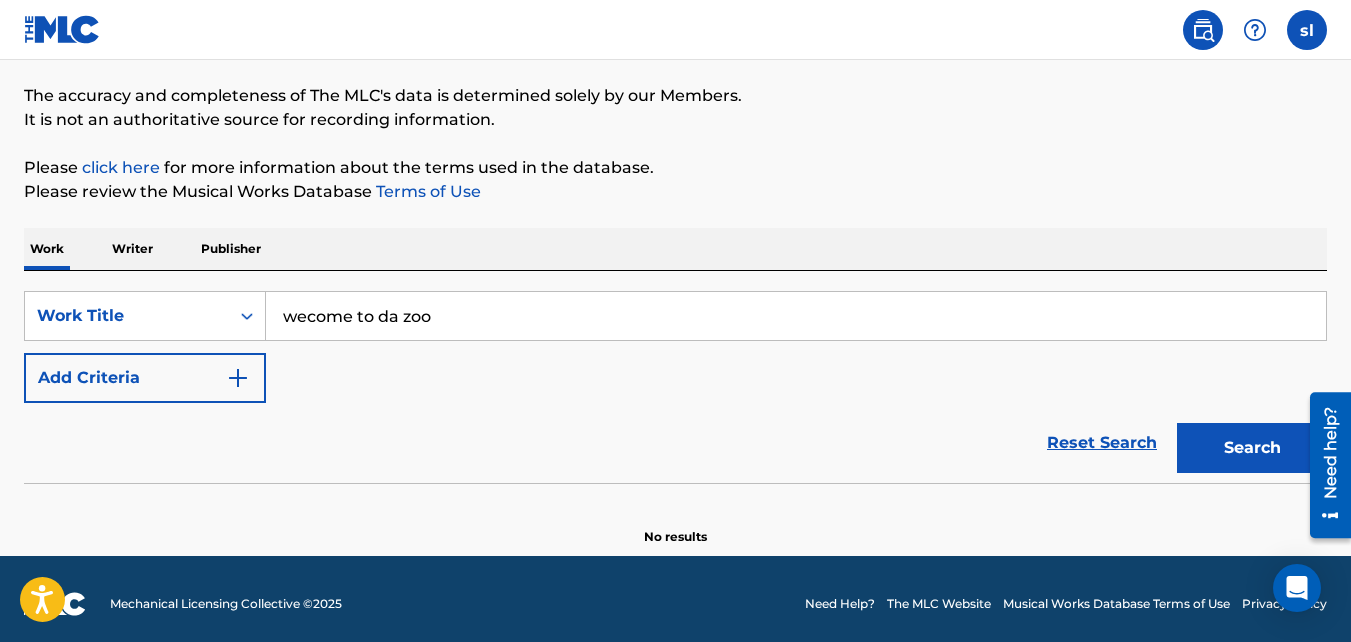 click on "Search" at bounding box center [1252, 448] 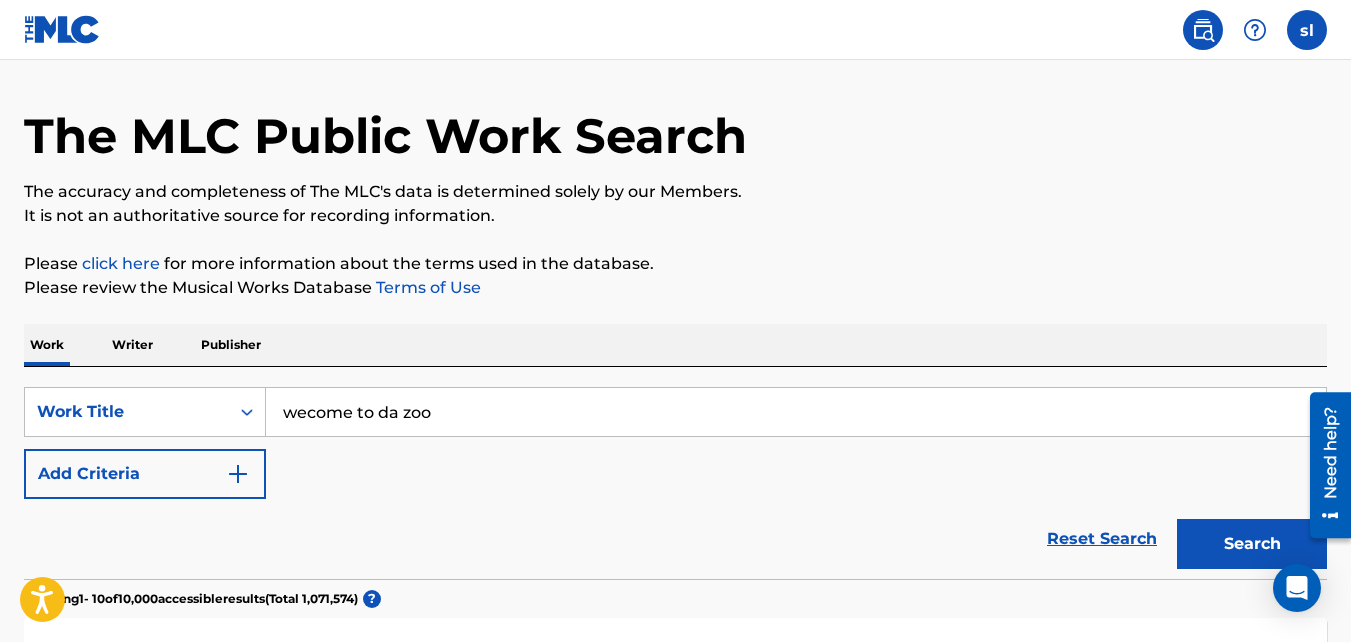 scroll, scrollTop: 0, scrollLeft: 0, axis: both 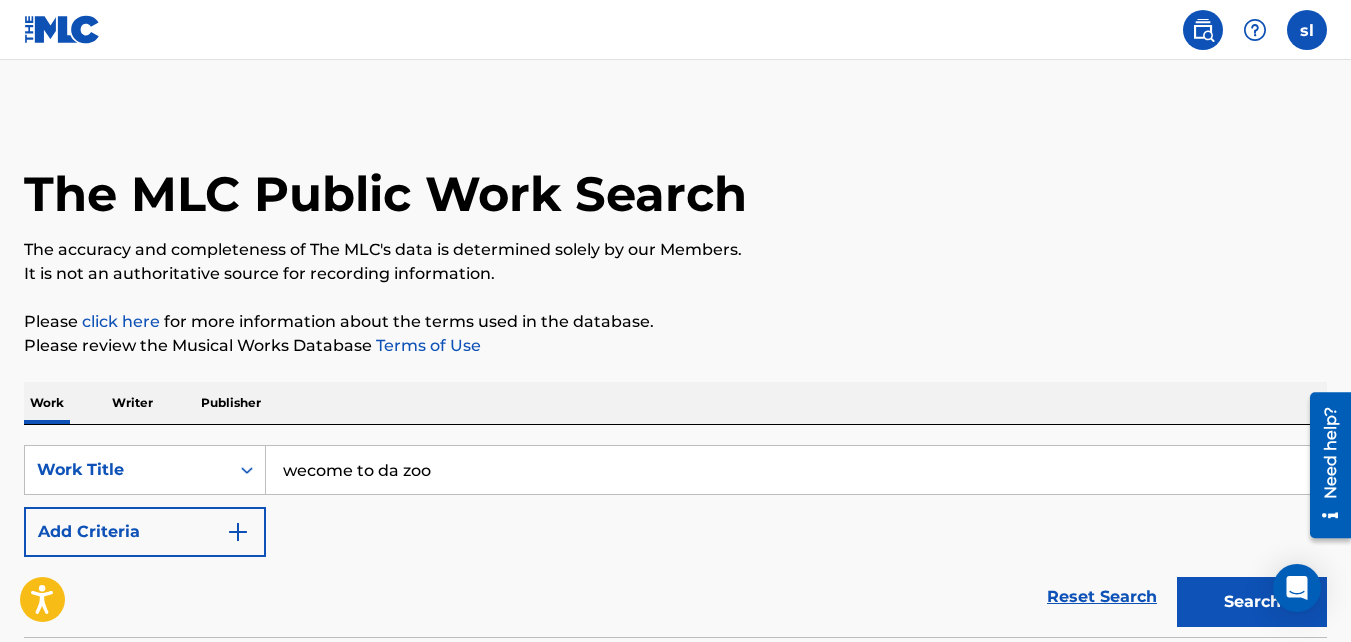 click on "wecome to da zoo" at bounding box center [796, 470] 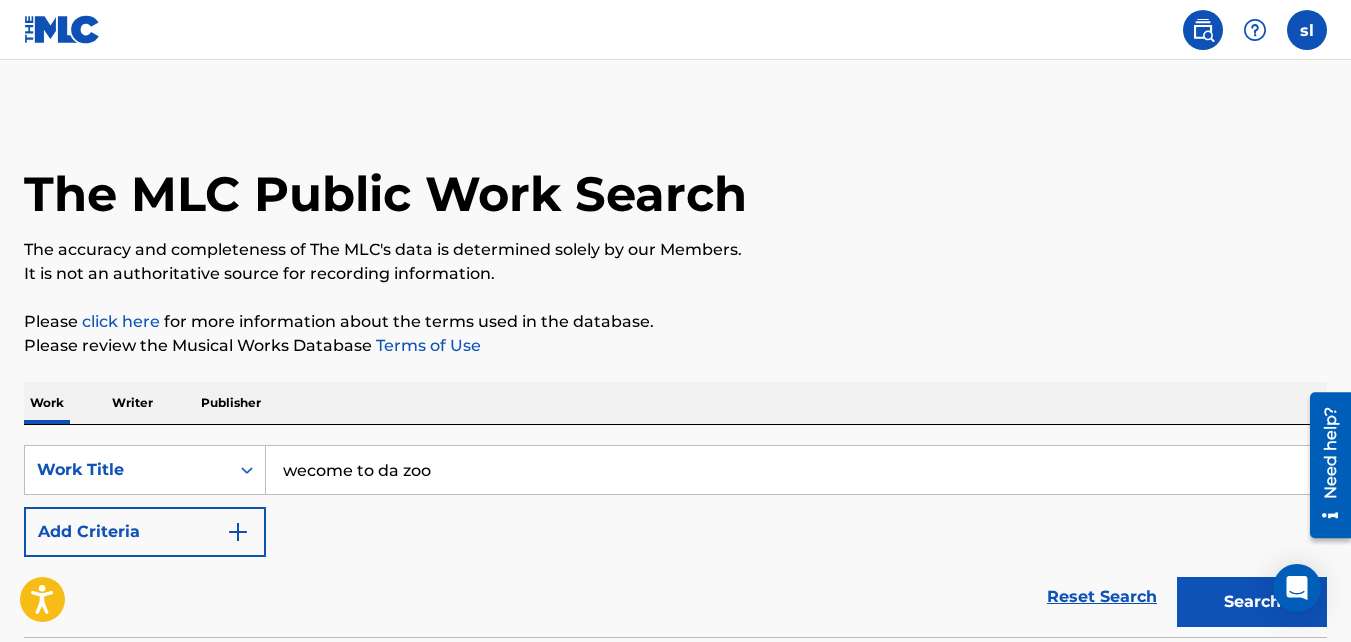 drag, startPoint x: 302, startPoint y: 472, endPoint x: 284, endPoint y: 507, distance: 39.357338 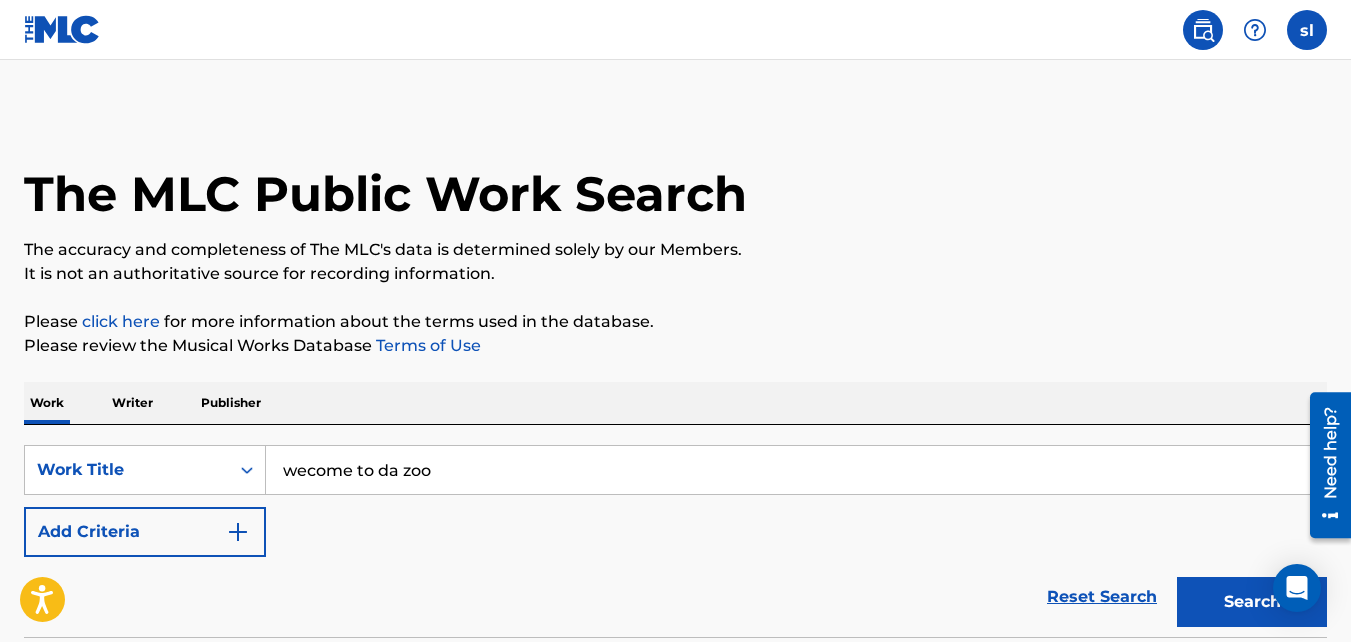 click on "wecome to da zoo" at bounding box center [796, 470] 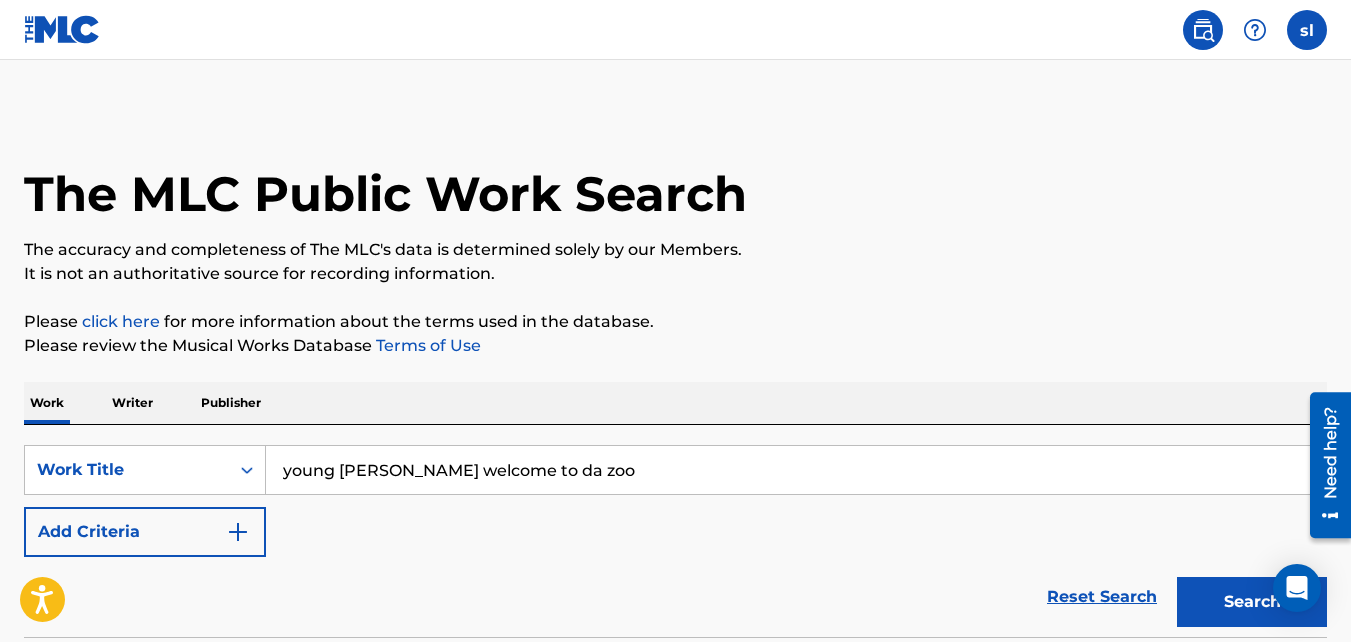 type on "young teeky welcome to da zoo" 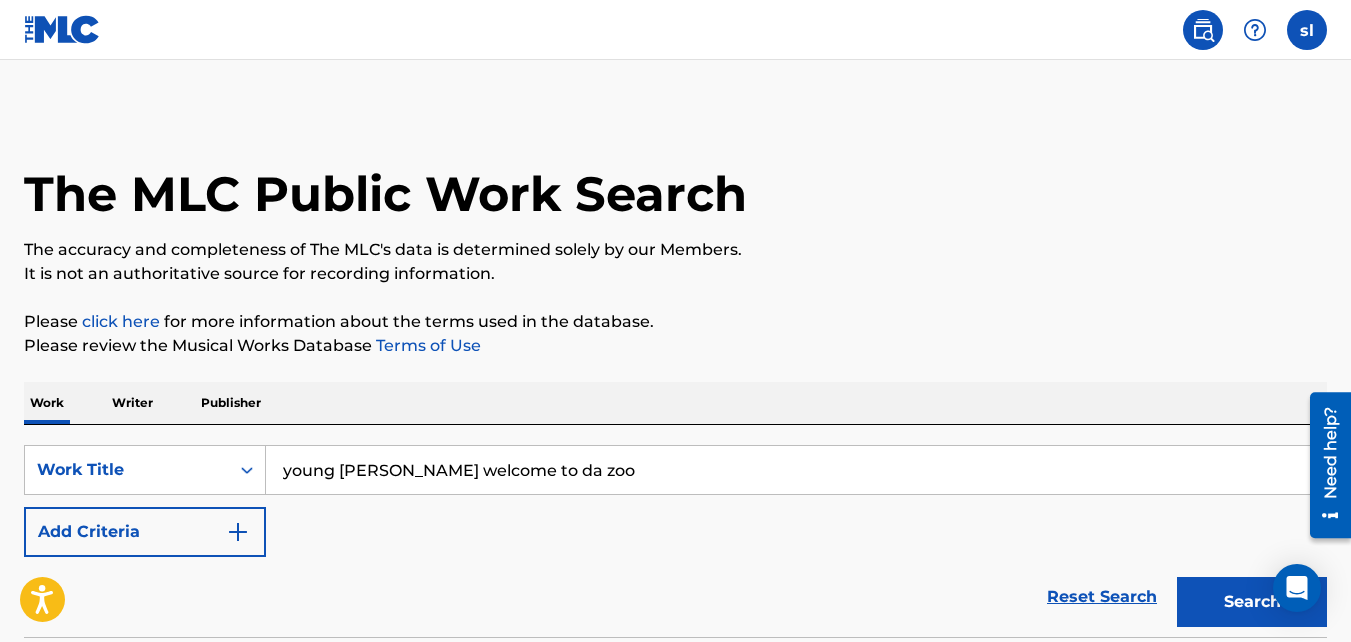 drag, startPoint x: 304, startPoint y: 472, endPoint x: 804, endPoint y: 482, distance: 500.09998 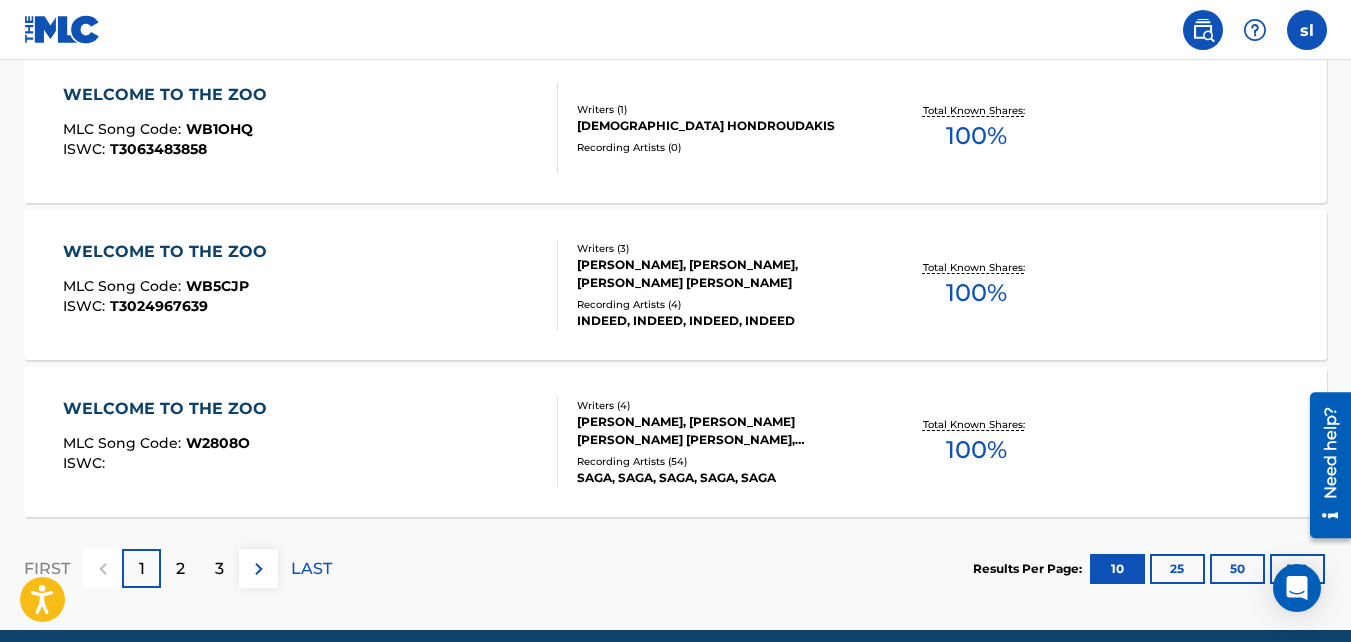 scroll, scrollTop: 1730, scrollLeft: 0, axis: vertical 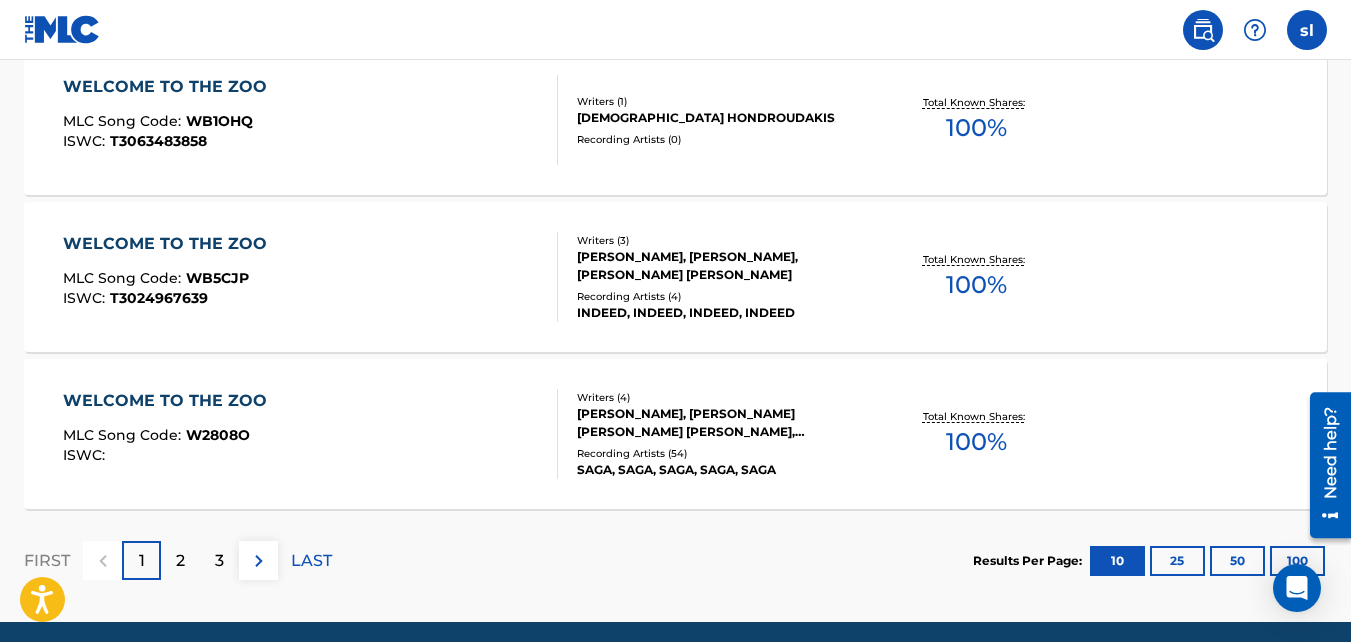 click on "2" at bounding box center (180, 561) 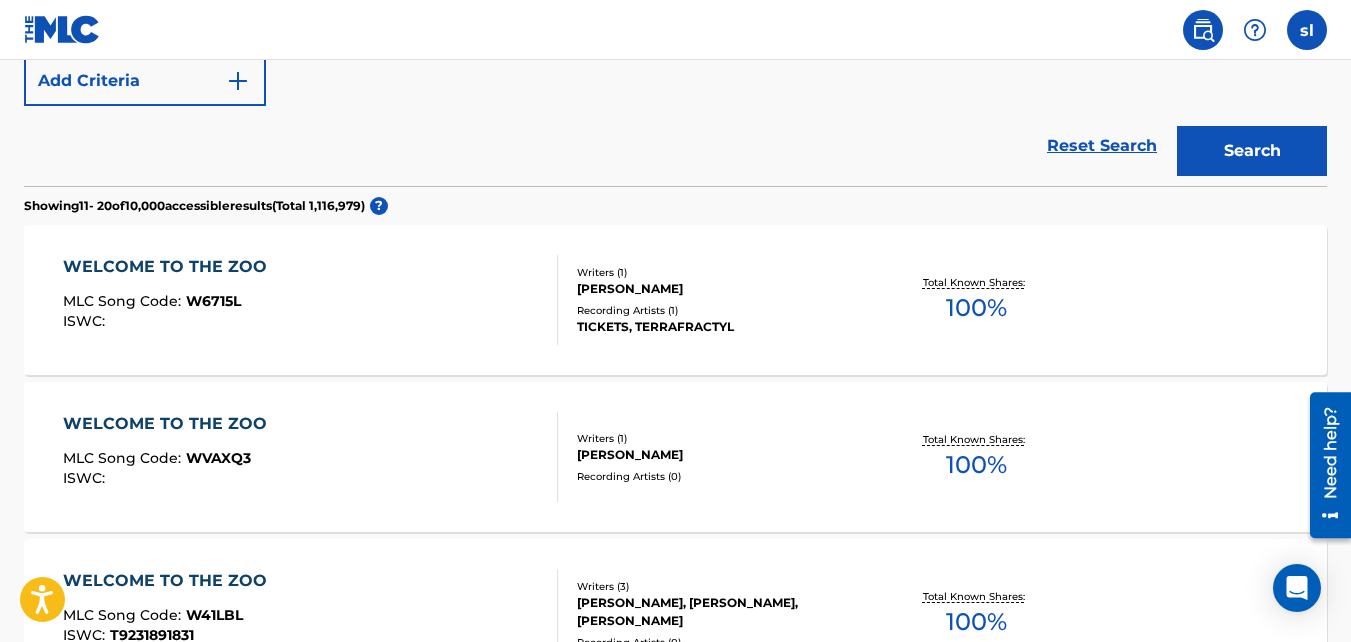 scroll, scrollTop: 450, scrollLeft: 0, axis: vertical 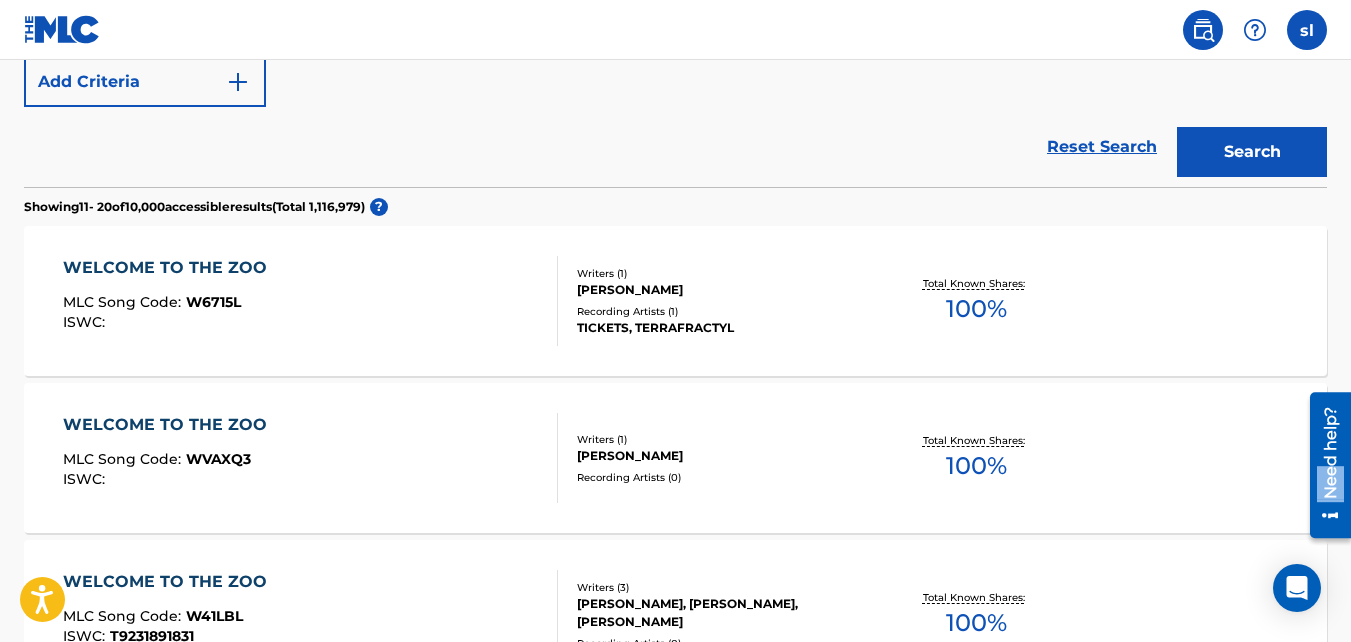 drag, startPoint x: 1330, startPoint y: 469, endPoint x: 1360, endPoint y: 575, distance: 110.16351 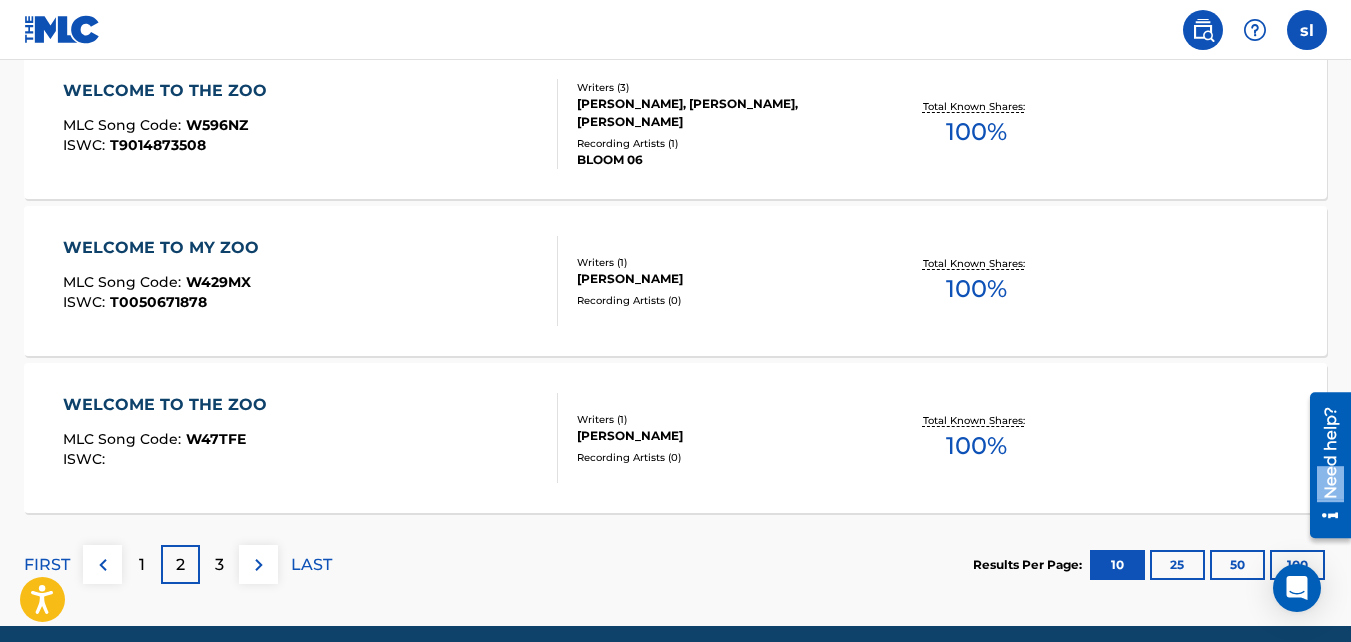 scroll, scrollTop: 1806, scrollLeft: 0, axis: vertical 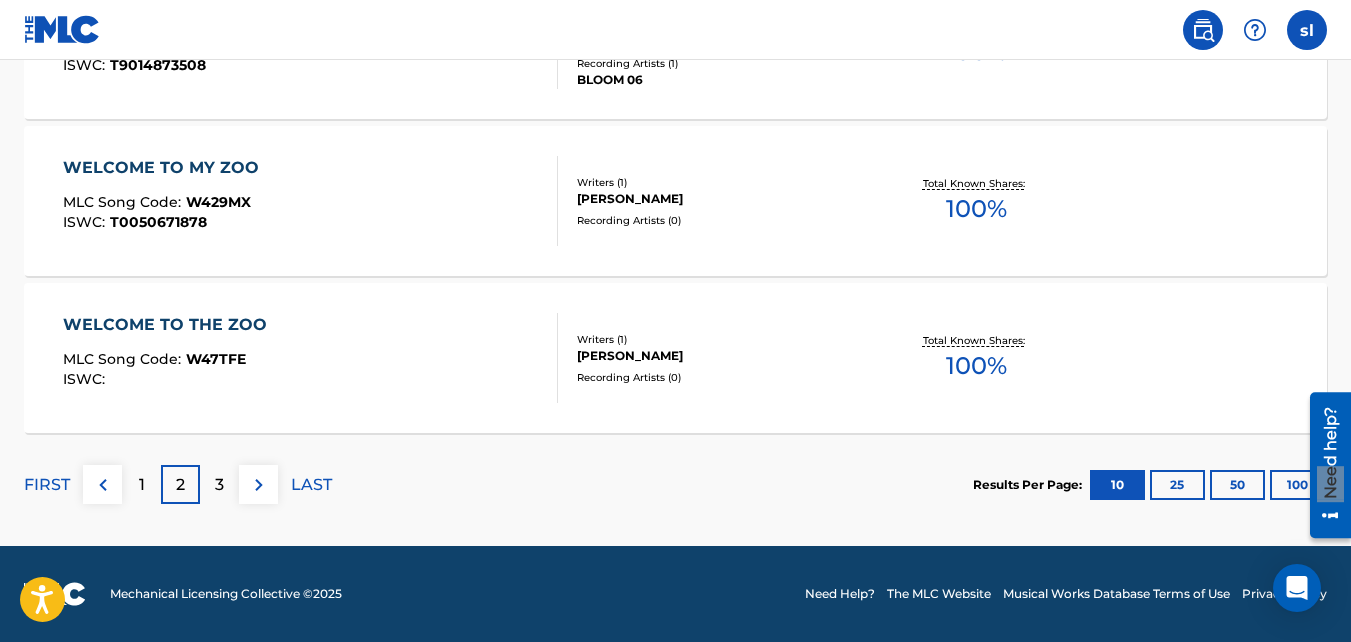 click on "3" at bounding box center (219, 484) 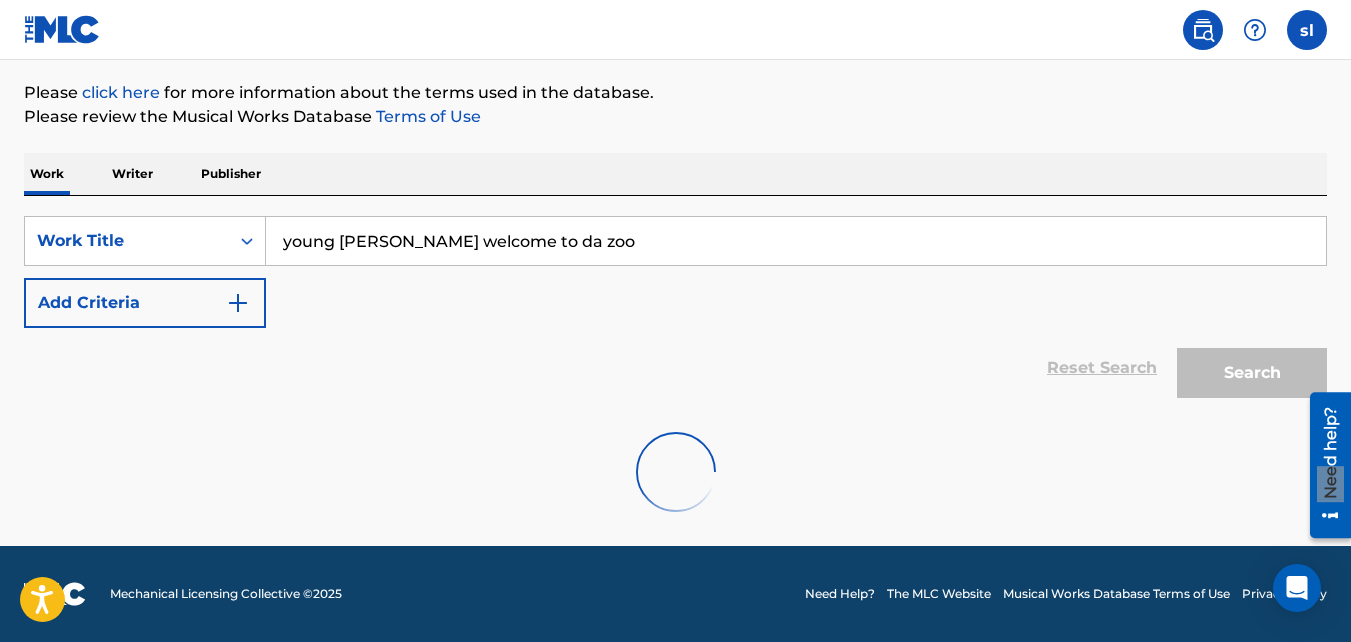 click at bounding box center (675, 472) 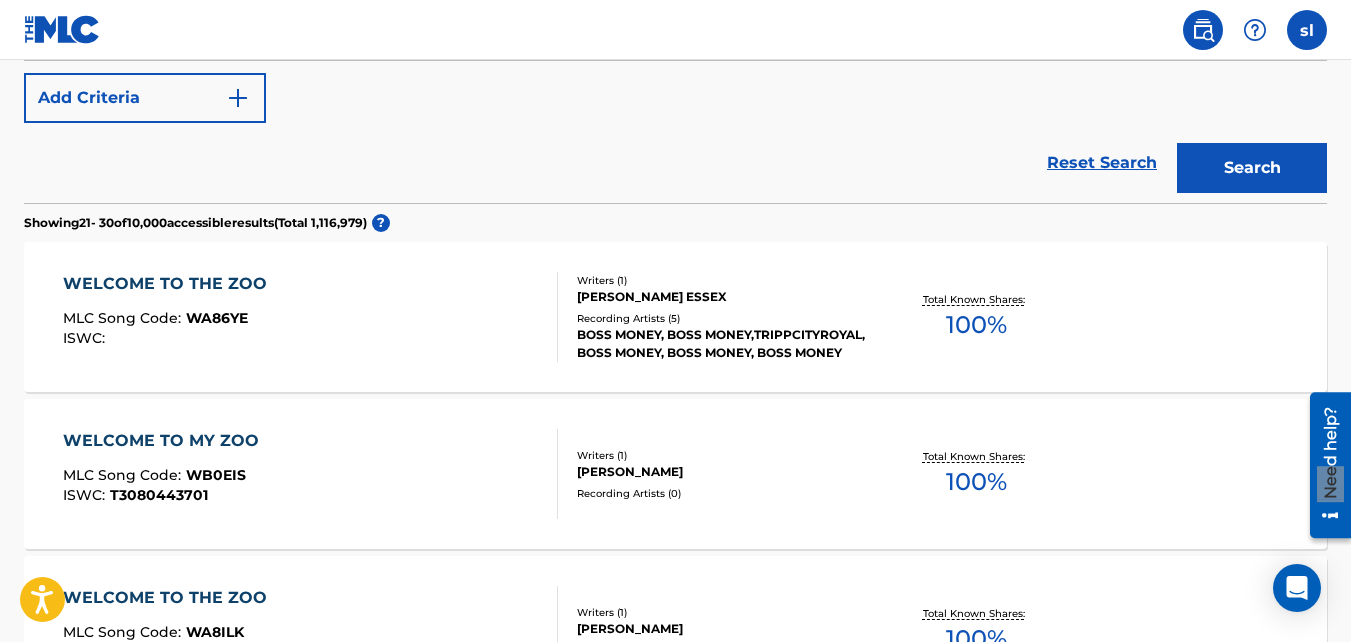 scroll, scrollTop: 433, scrollLeft: 0, axis: vertical 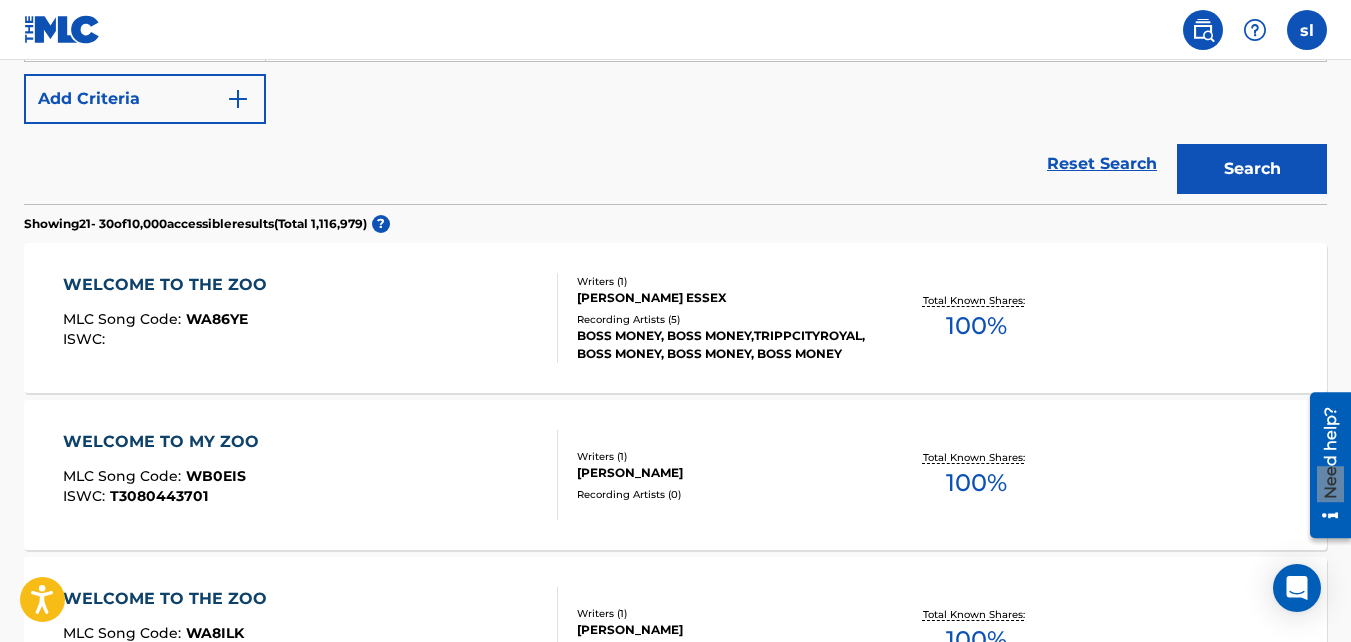 click on "WELCOME TO THE ZOO MLC Song Code : WA86YE ISWC :" at bounding box center (310, 318) 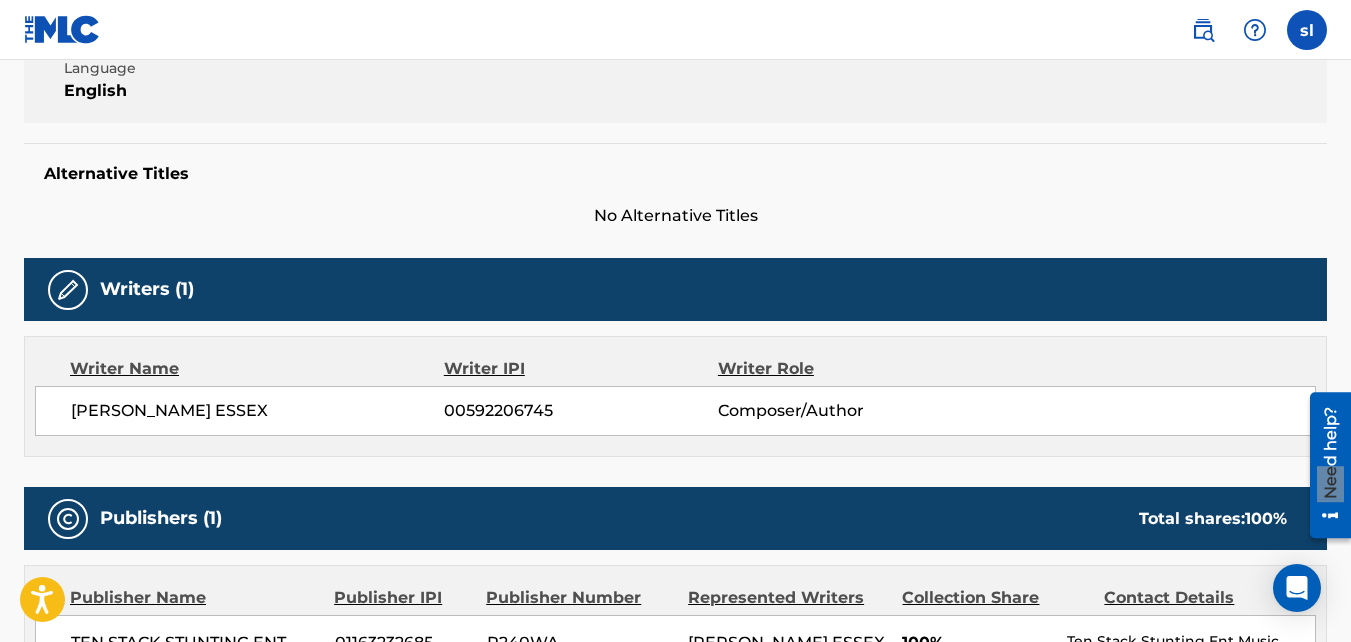 scroll, scrollTop: 443, scrollLeft: 0, axis: vertical 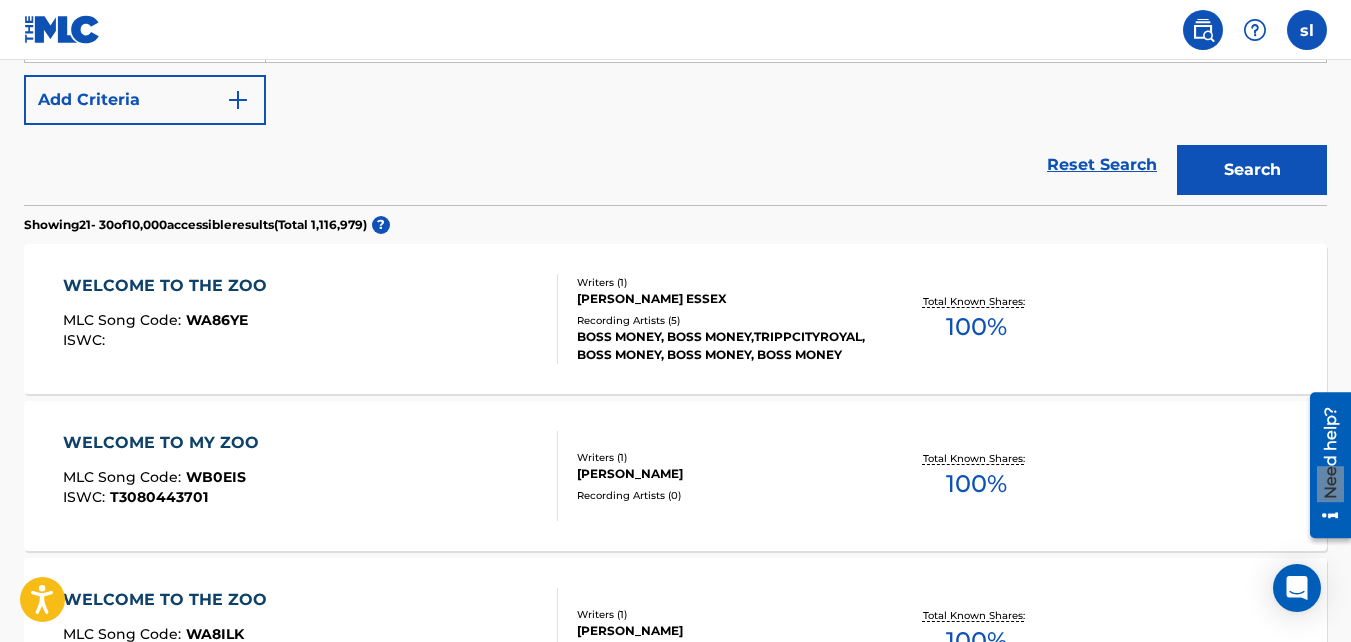 click at bounding box center [238, 100] 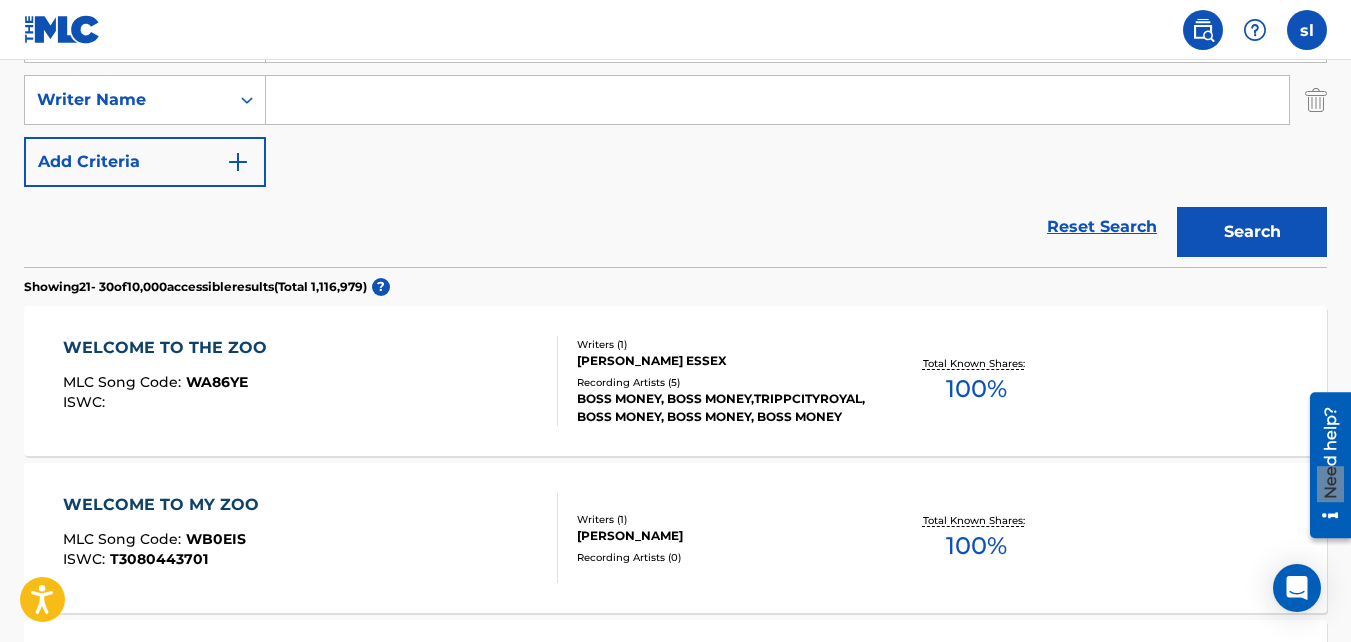 click at bounding box center (777, 100) 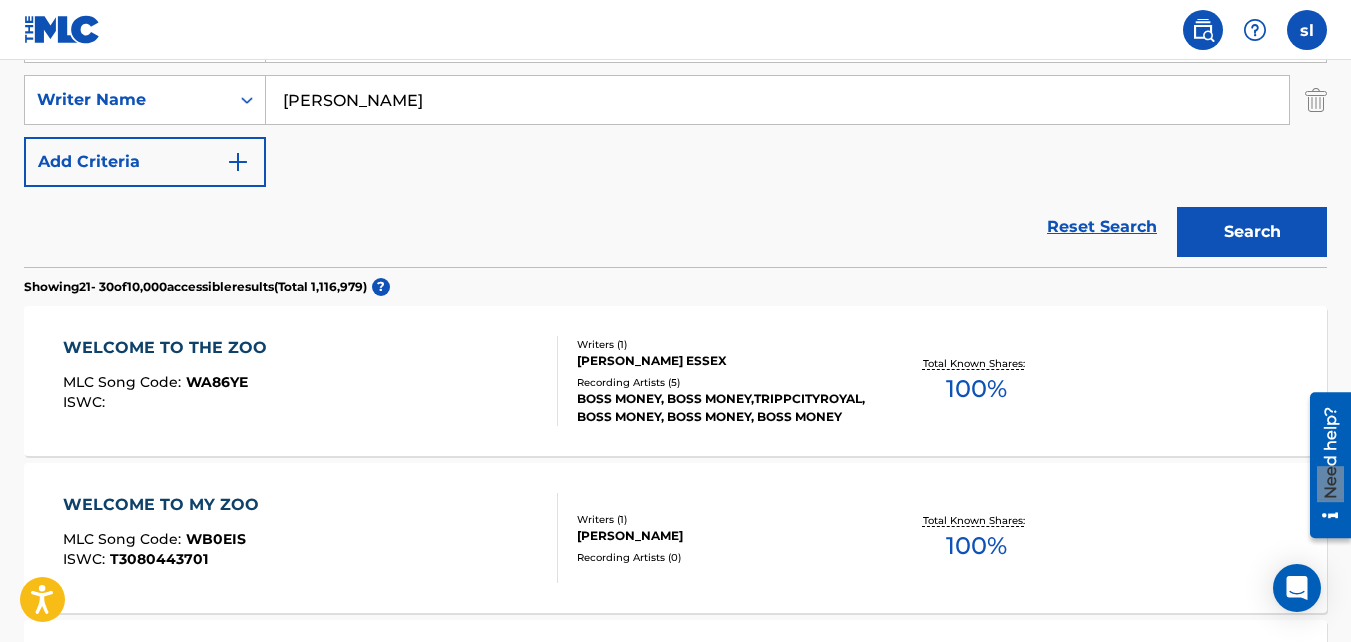 click on "Search" at bounding box center [1252, 232] 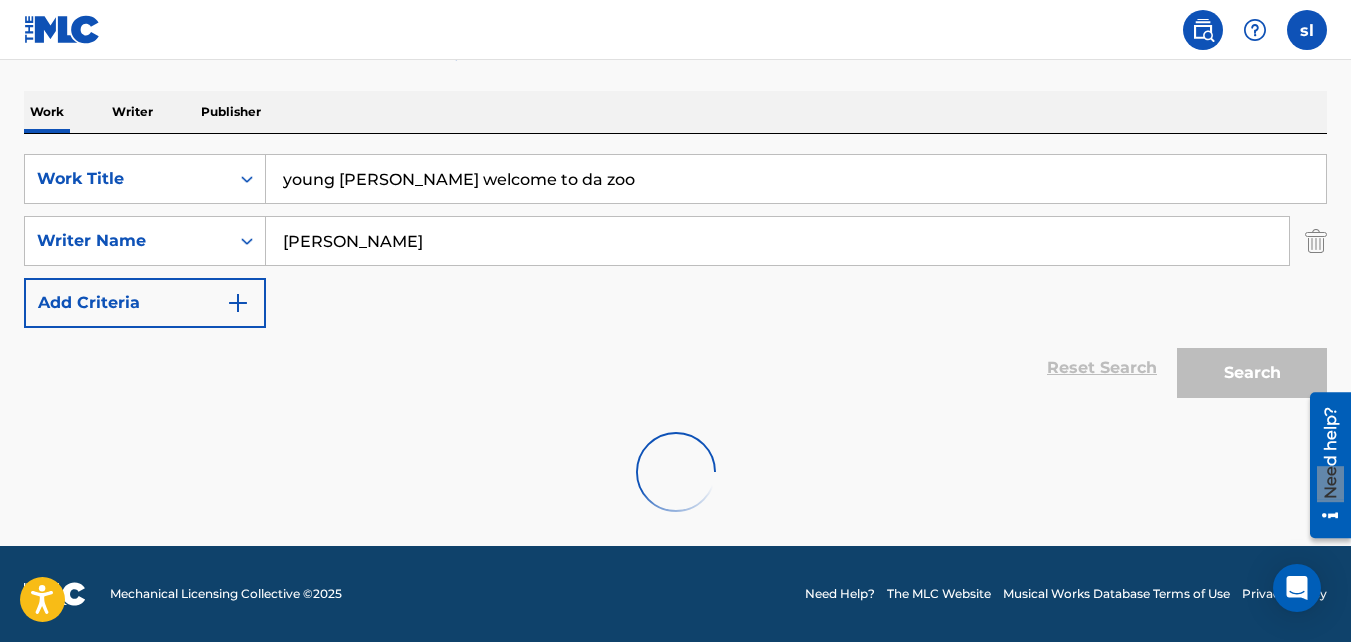 scroll, scrollTop: 432, scrollLeft: 0, axis: vertical 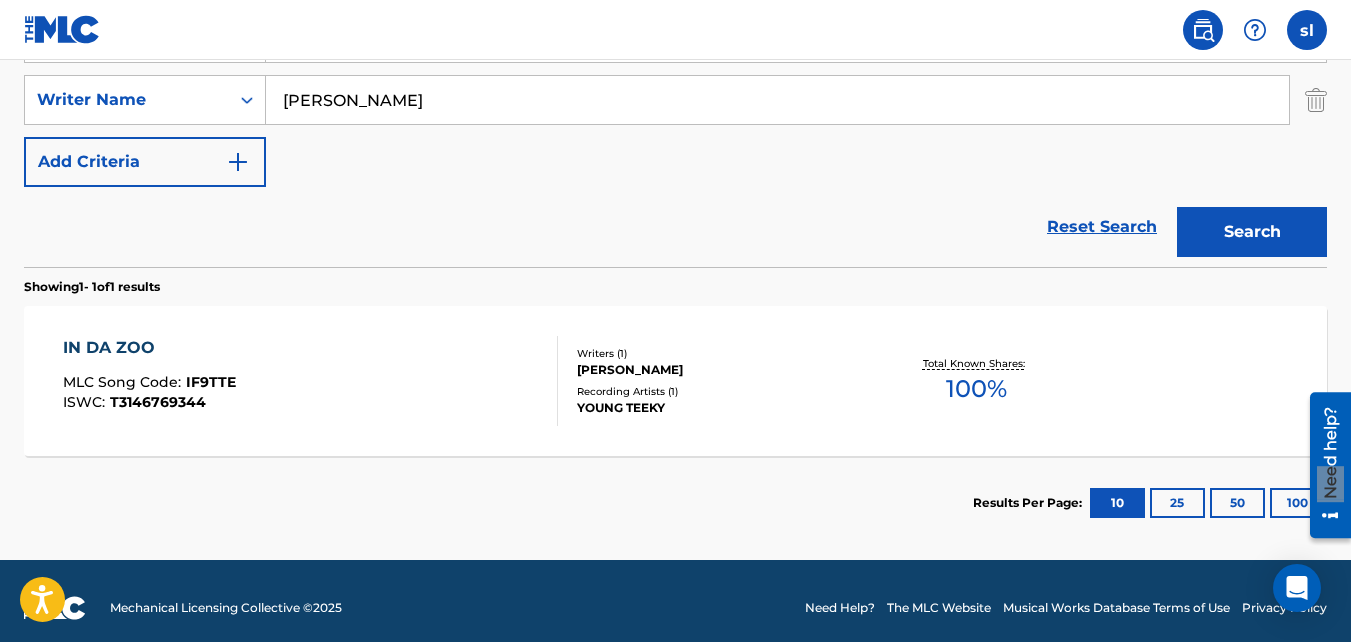 click on "YOUNG TEEKY" at bounding box center (722, 408) 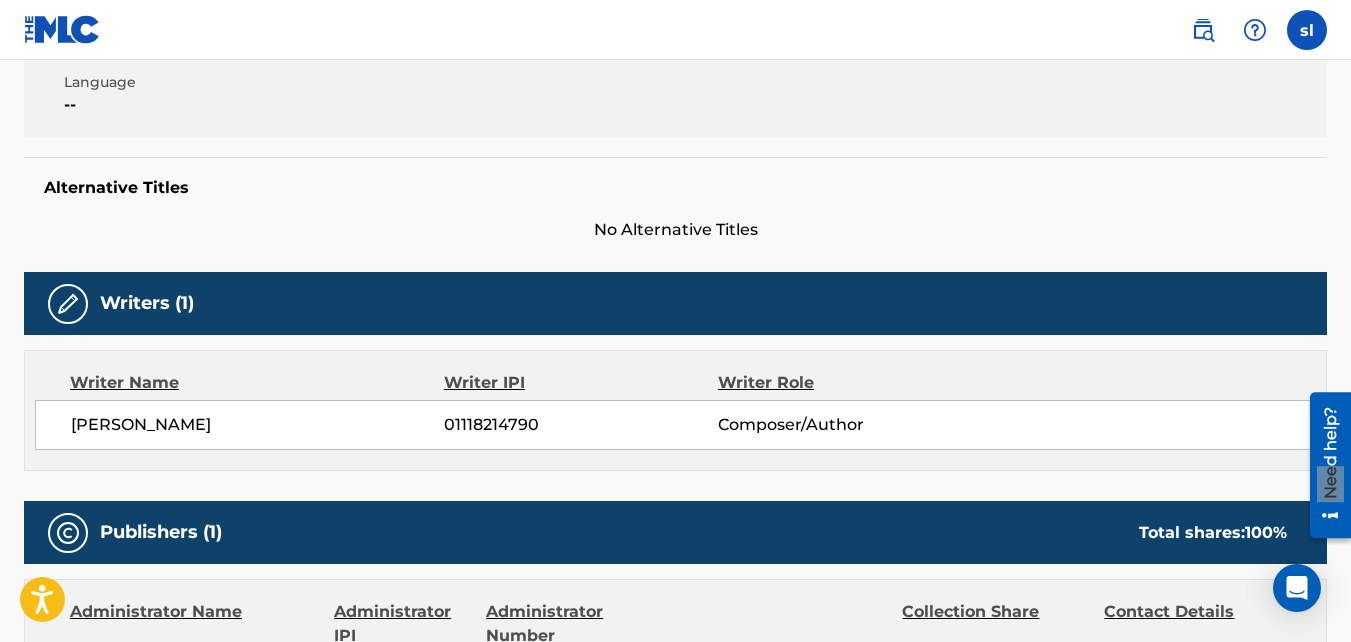 scroll, scrollTop: 0, scrollLeft: 0, axis: both 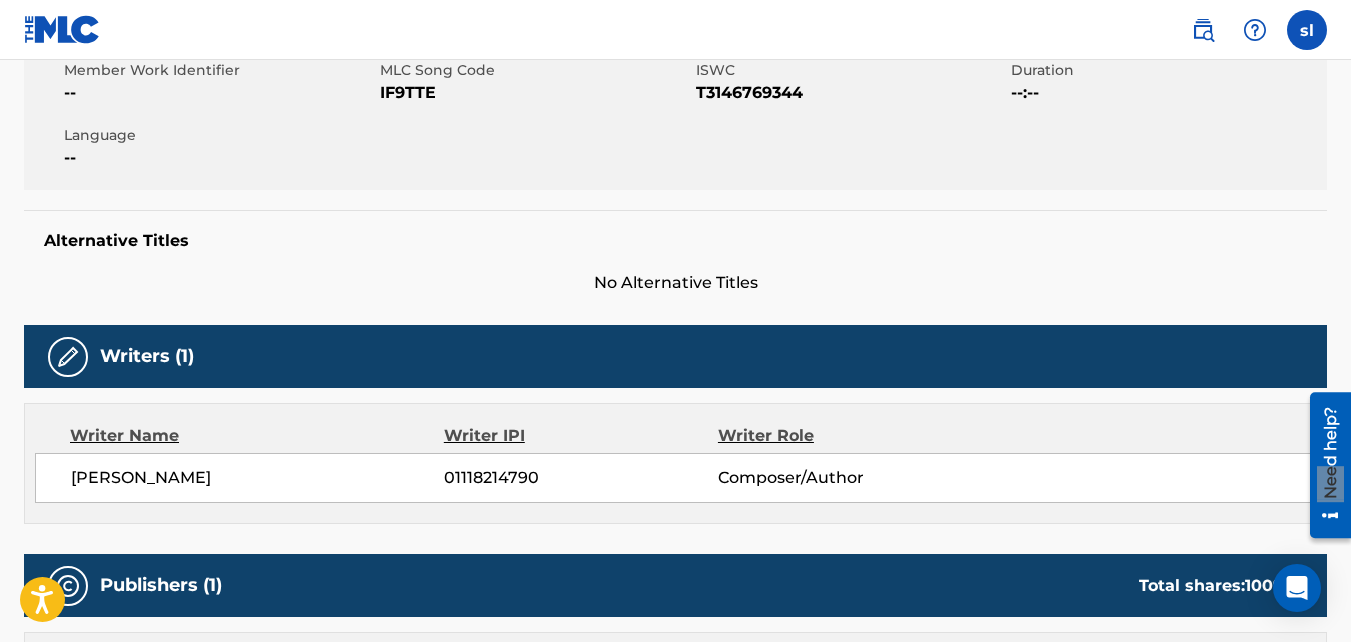 click on "Composer/Author" at bounding box center [842, 478] 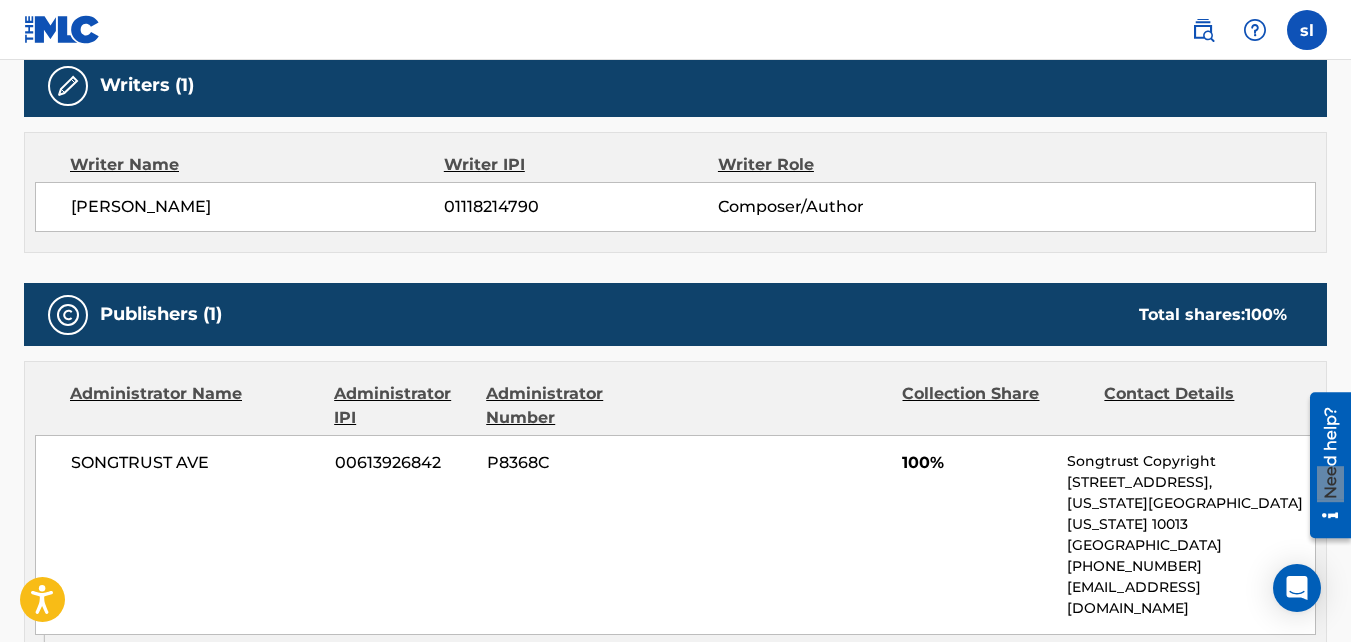scroll, scrollTop: 655, scrollLeft: 0, axis: vertical 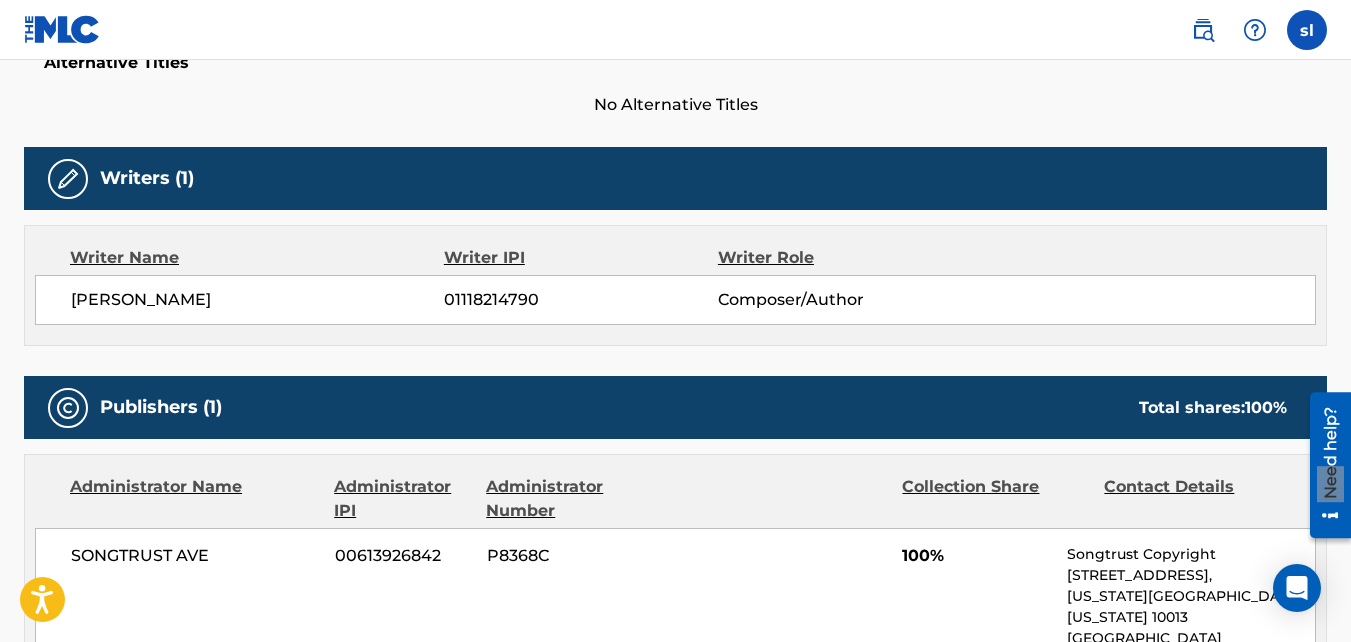 click on "SHATEEK LEWIS" at bounding box center [257, 300] 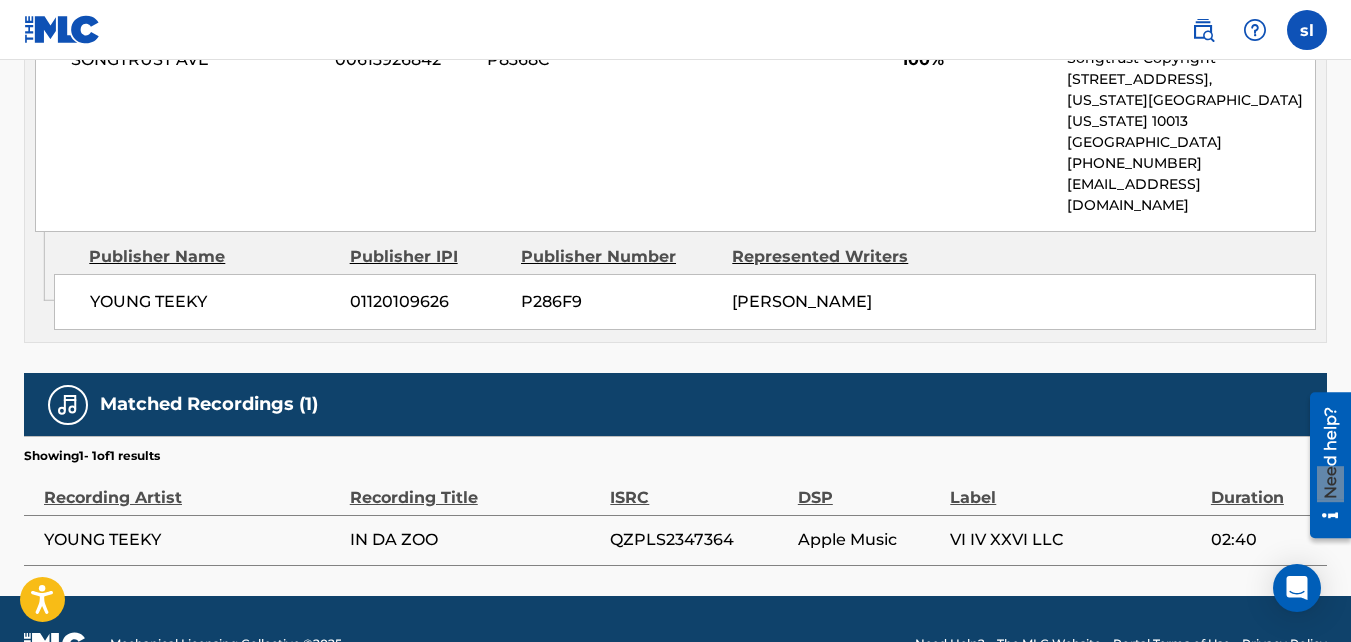 scroll, scrollTop: 1061, scrollLeft: 0, axis: vertical 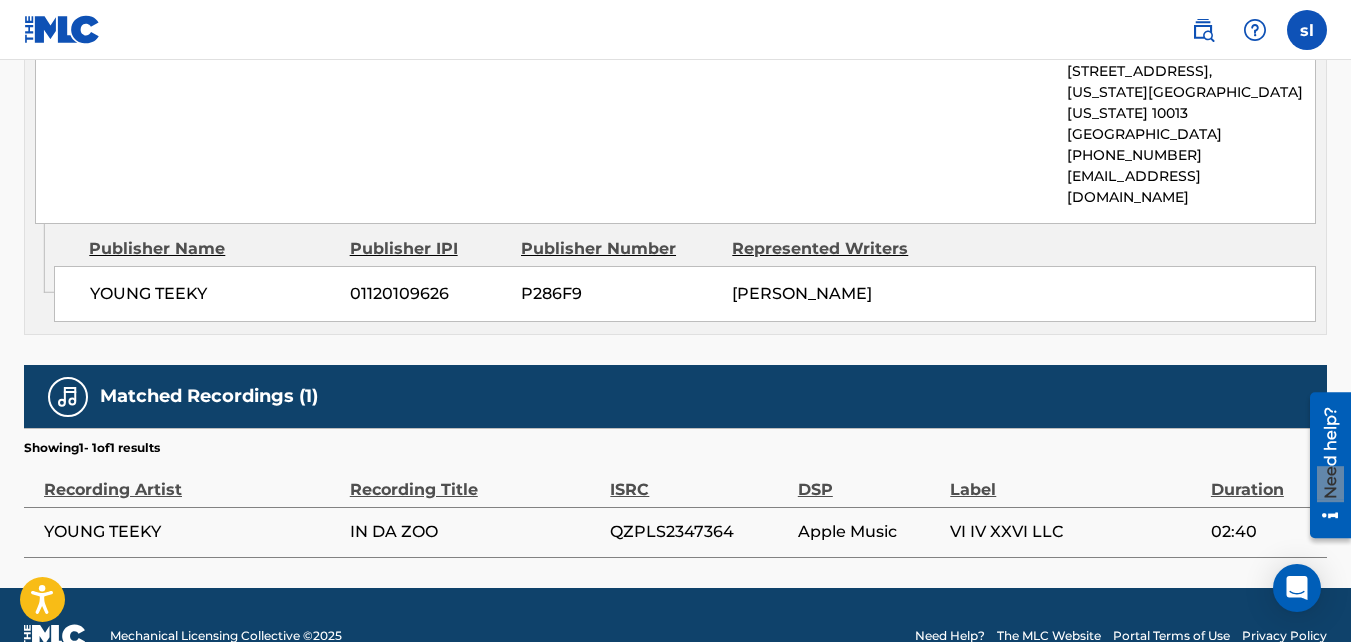 click on "VI IV XXVI LLC" at bounding box center [1075, 532] 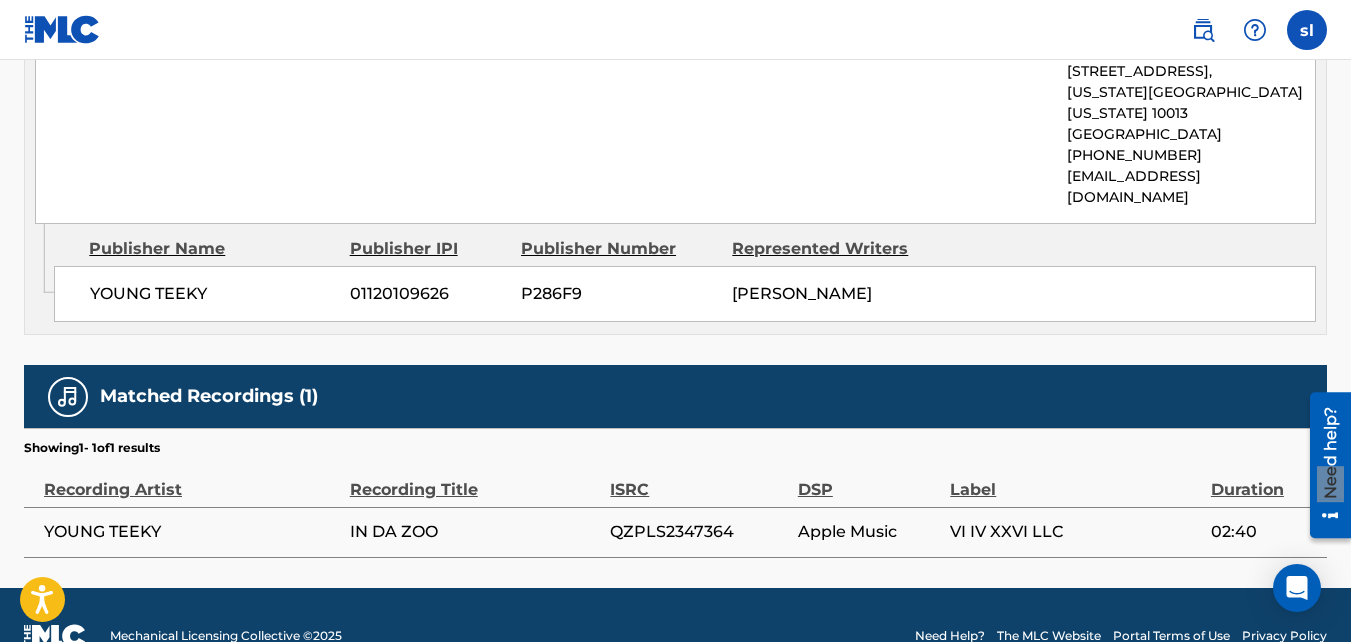 click on "Recording Artist" at bounding box center [192, 479] 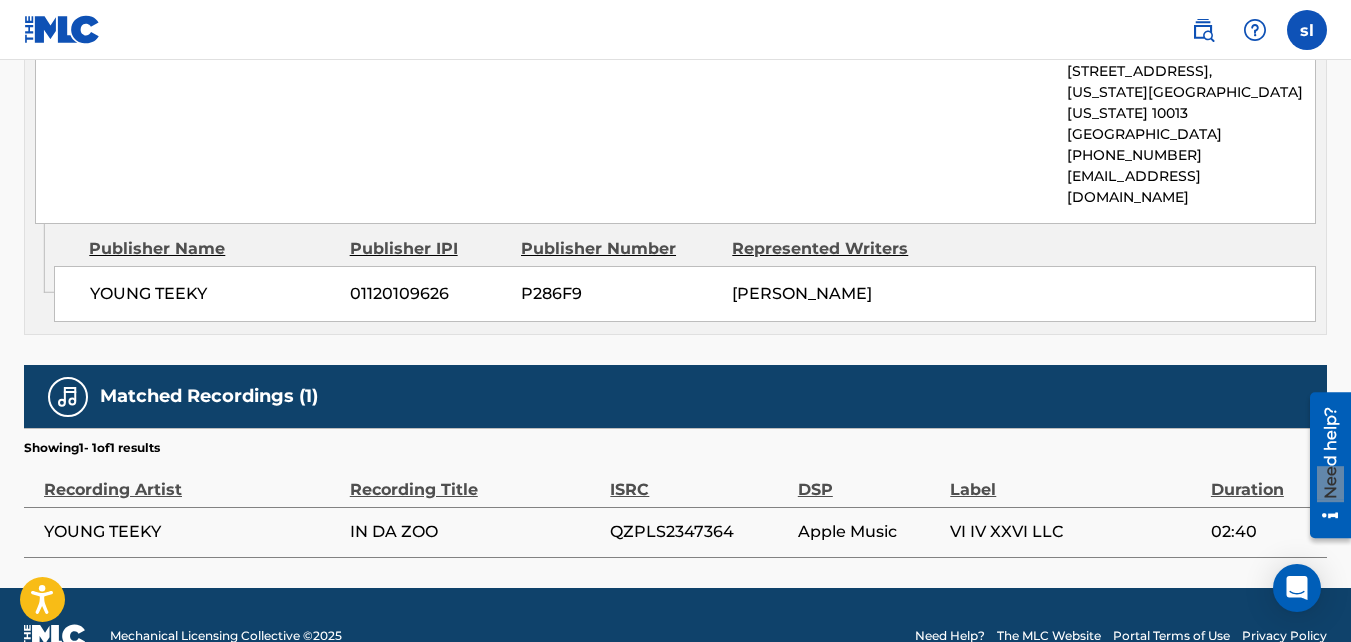 click on "Recording Title" at bounding box center [475, 479] 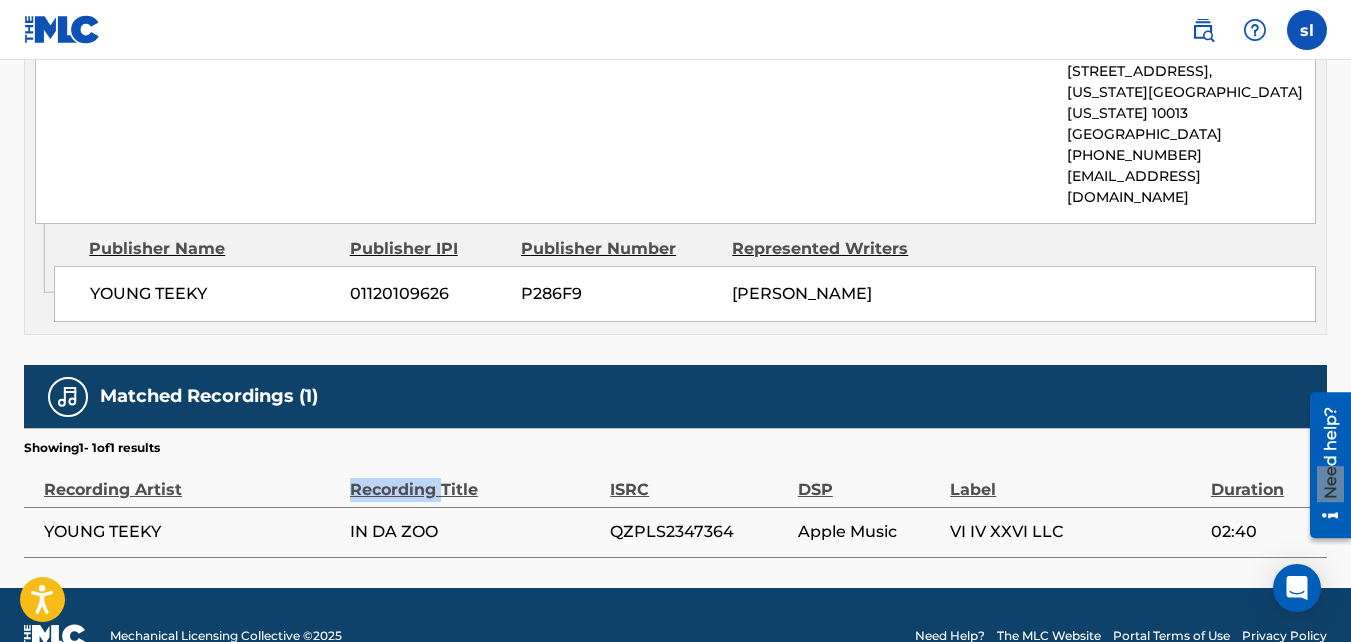 click on "Recording Title" at bounding box center [475, 479] 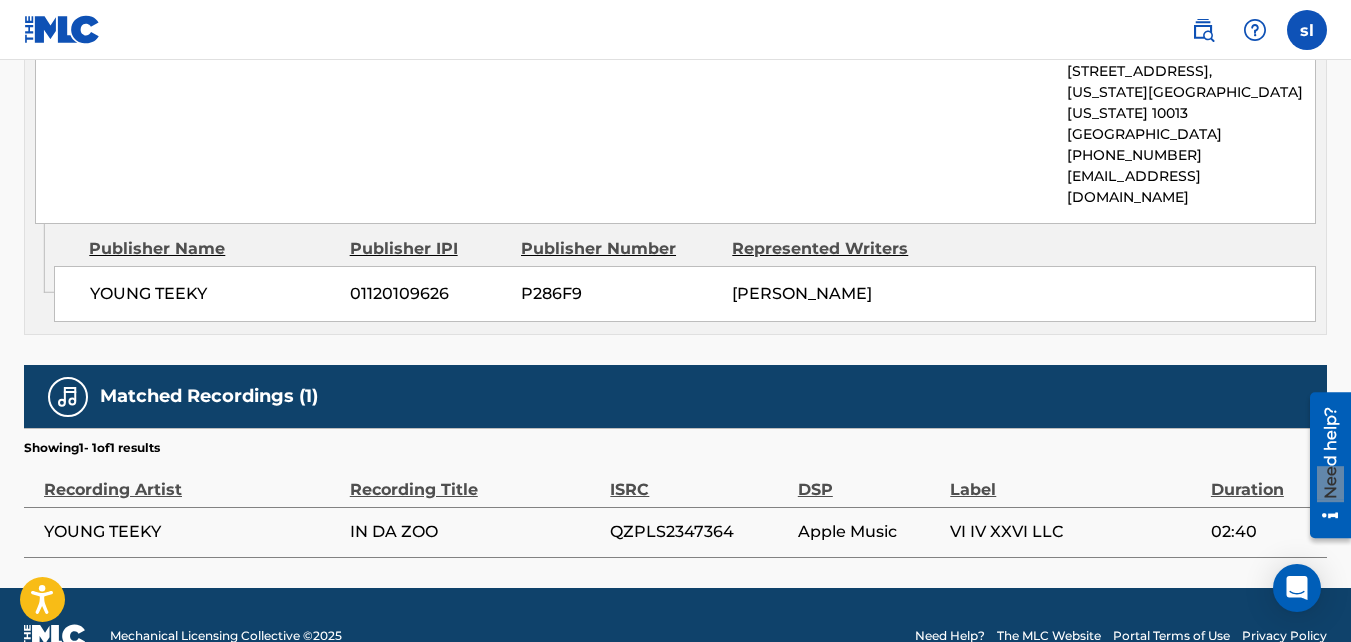 drag, startPoint x: 402, startPoint y: 444, endPoint x: 623, endPoint y: 447, distance: 221.02036 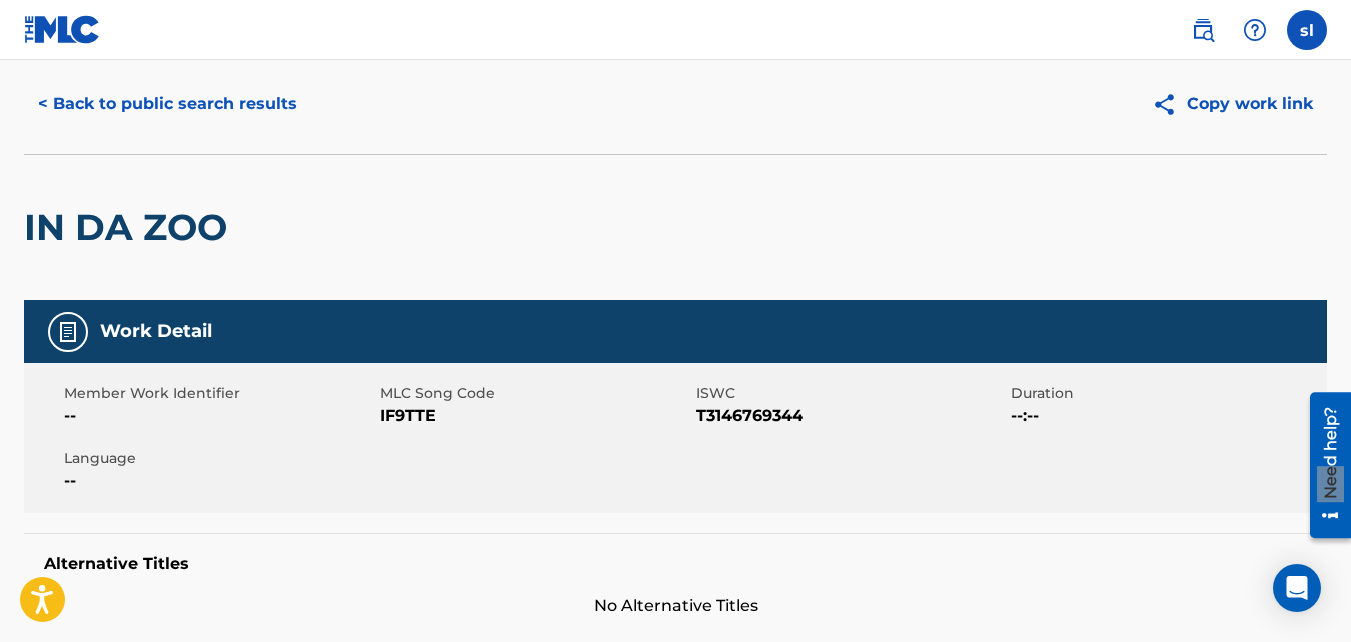 scroll, scrollTop: 0, scrollLeft: 0, axis: both 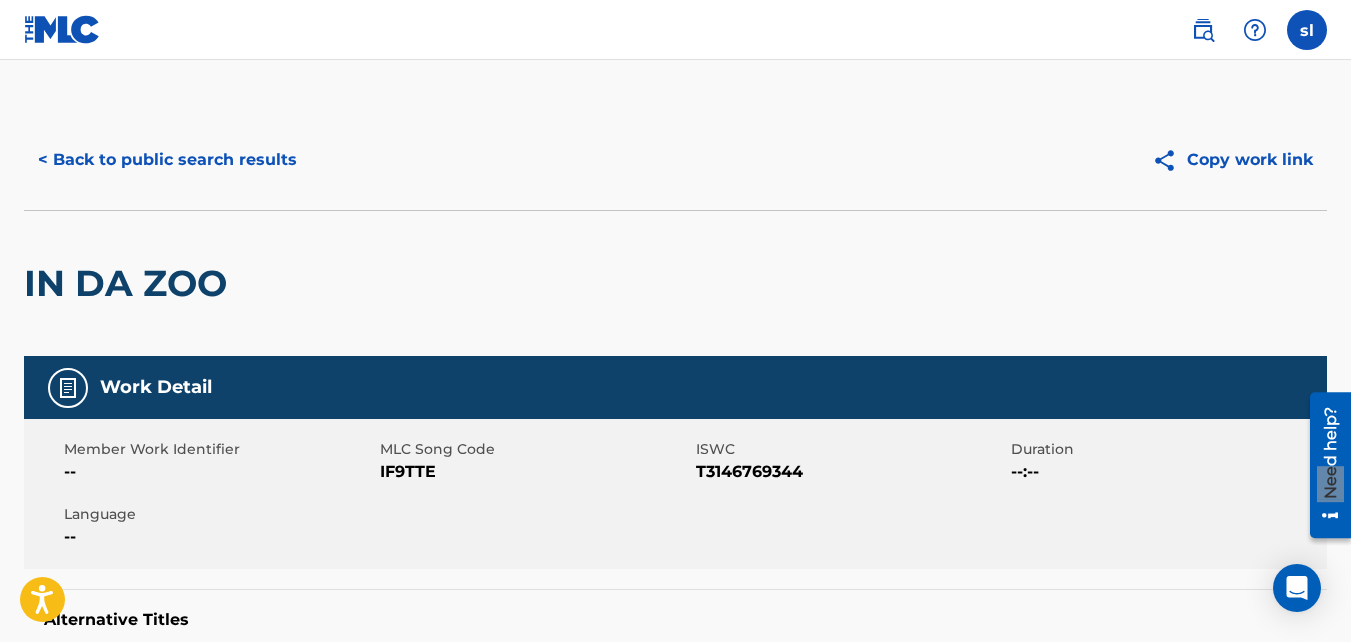 click on "Copy work link" at bounding box center [1232, 160] 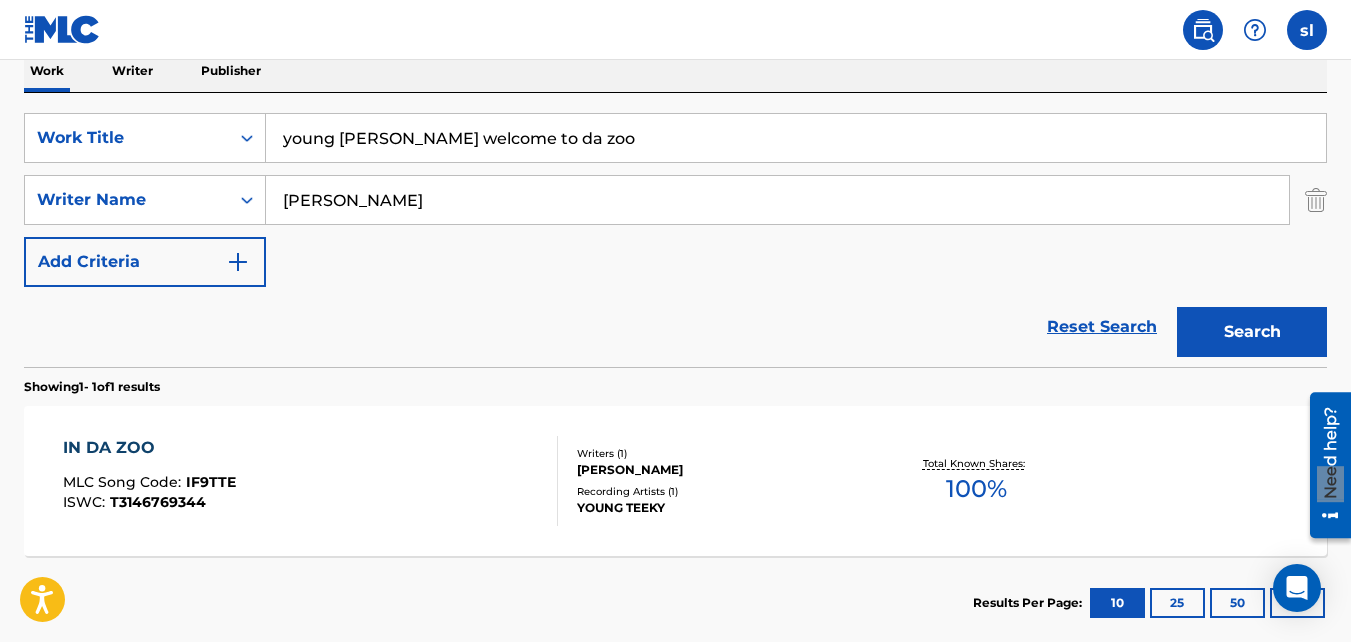 click on "young teeky welcome to da zoo" at bounding box center [796, 138] 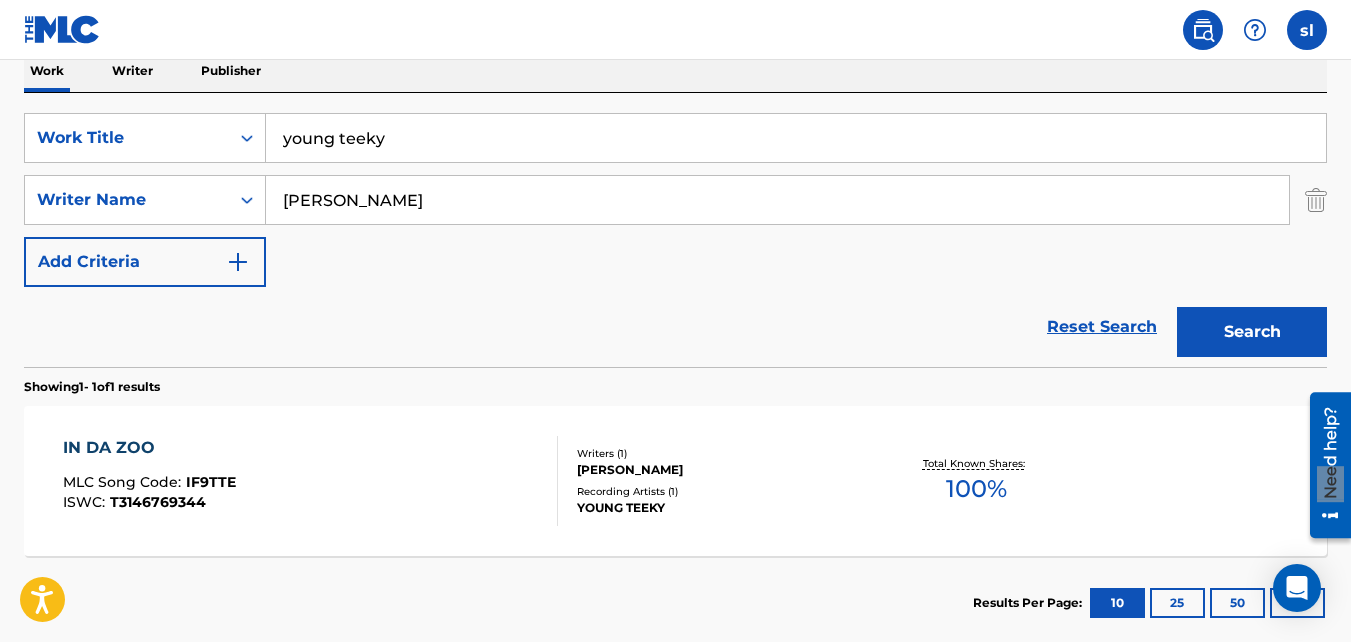 click on "Search" at bounding box center (1252, 332) 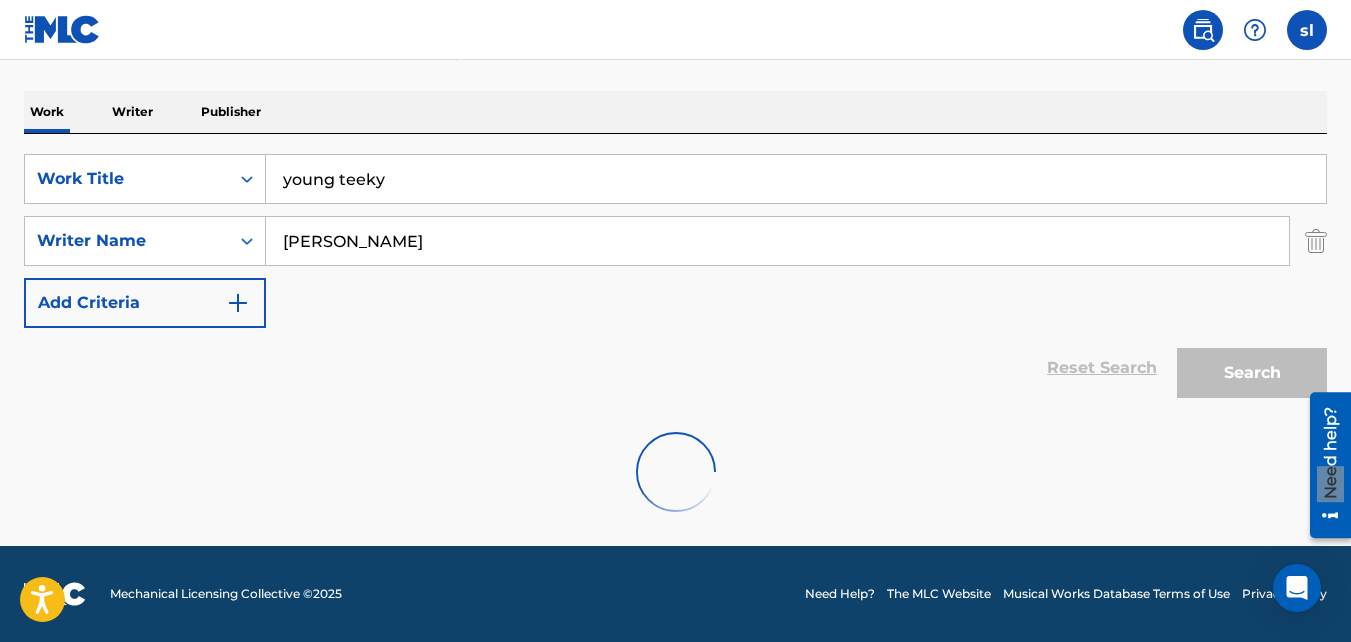 scroll, scrollTop: 226, scrollLeft: 0, axis: vertical 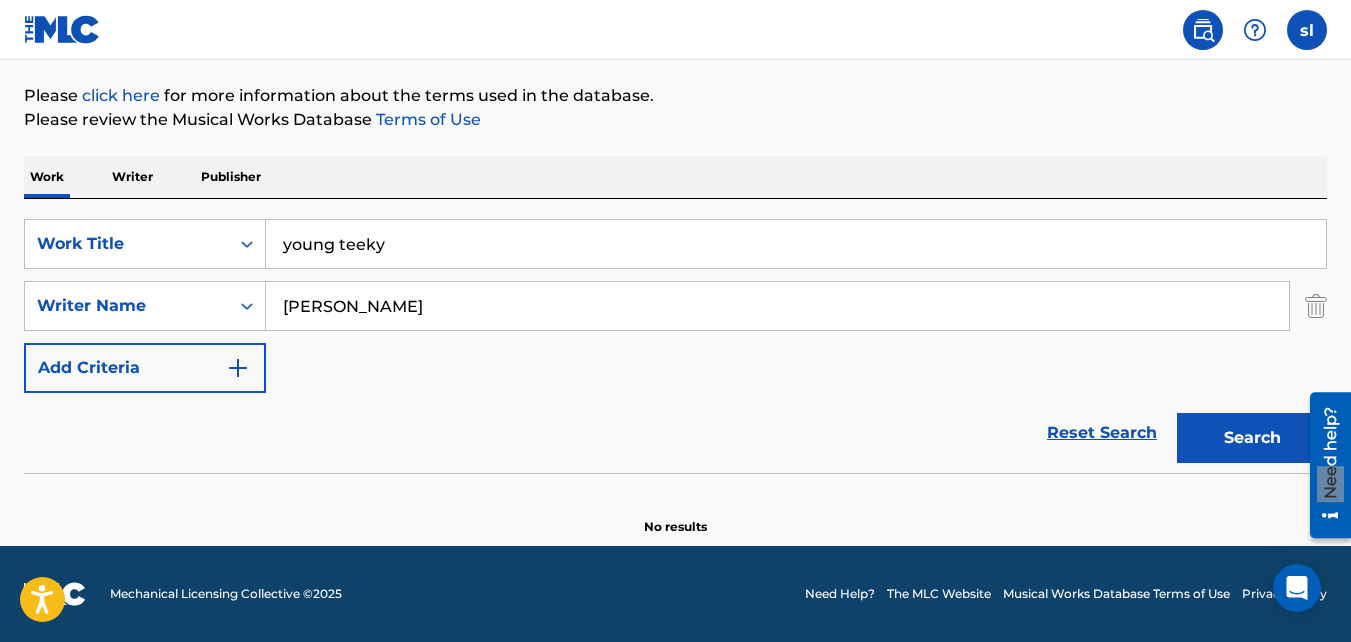 click on "young teeky" at bounding box center (796, 244) 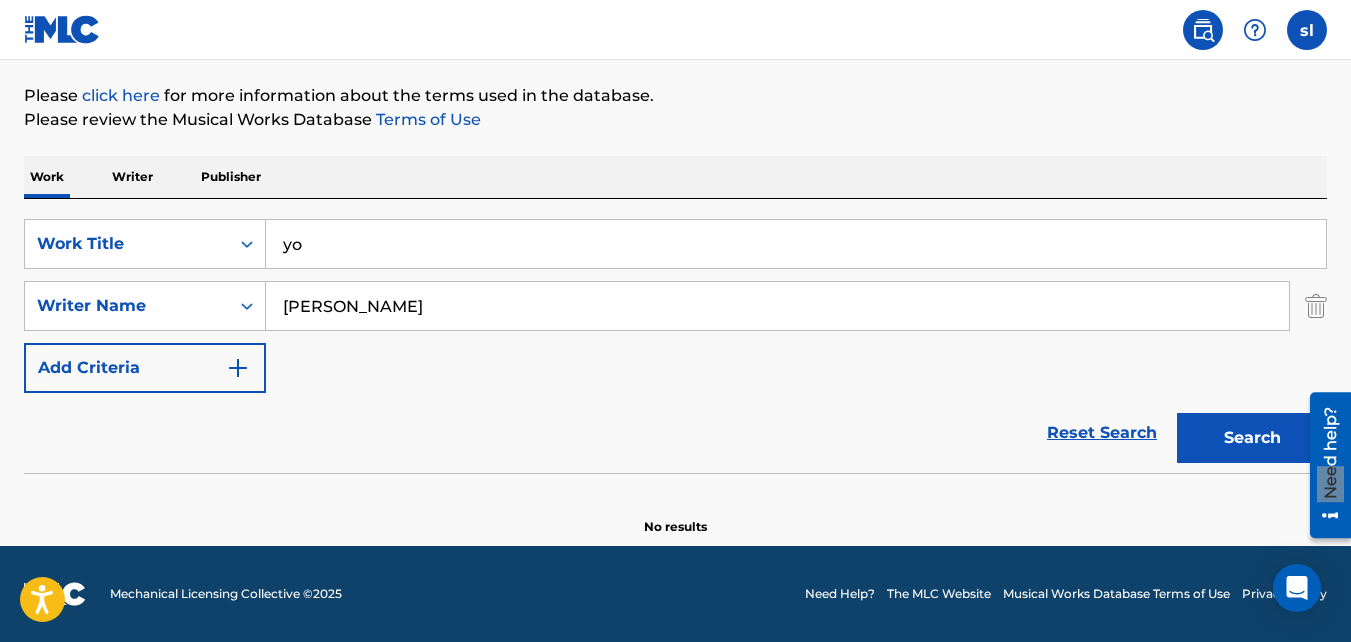 type on "y" 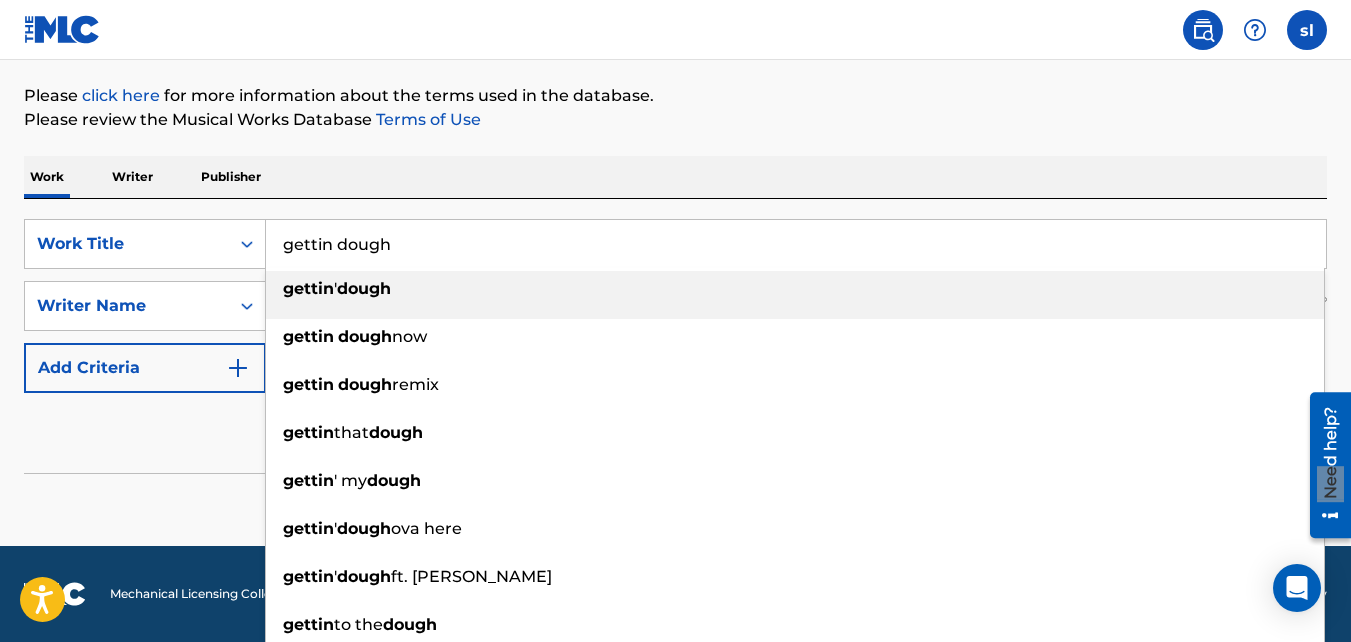 click on "gettin '  dough" at bounding box center (795, 289) 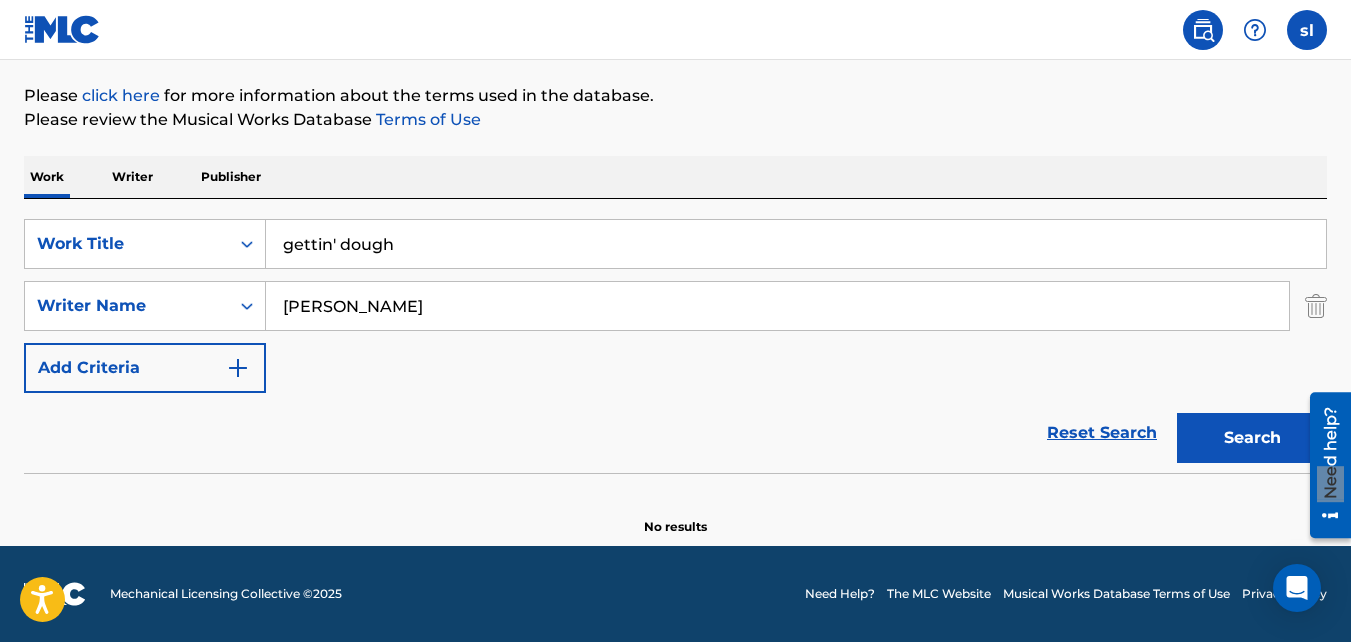 click on "Search" at bounding box center (1252, 438) 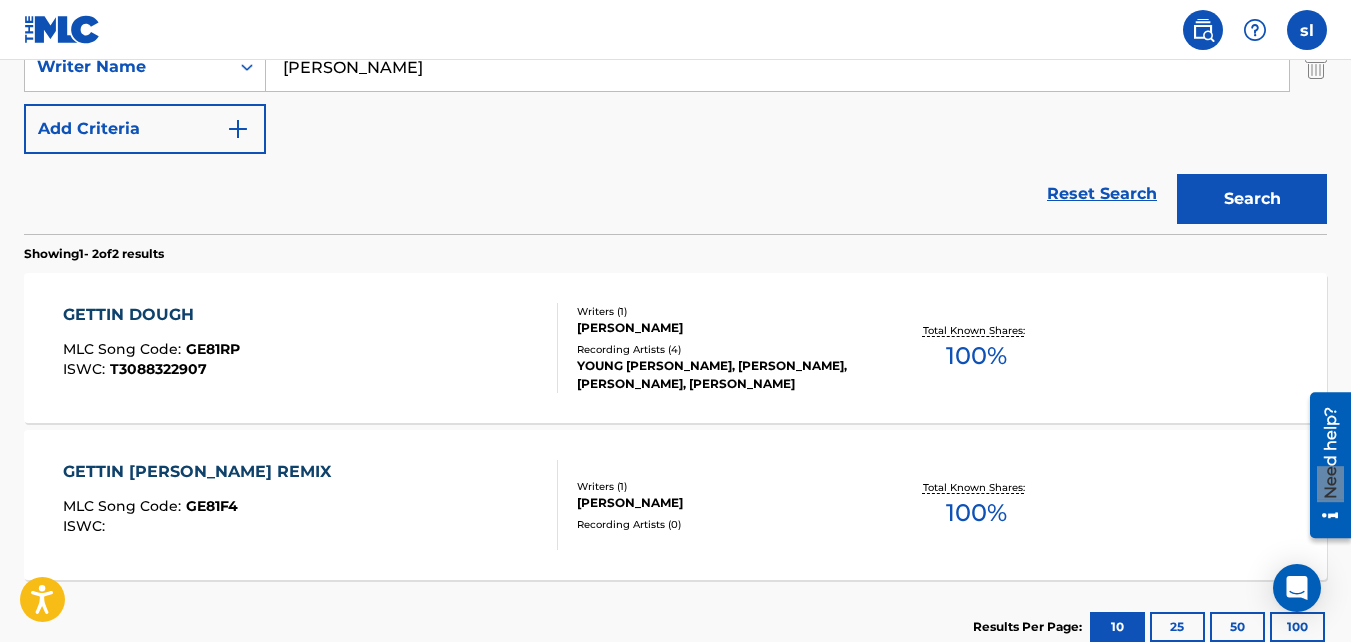 scroll, scrollTop: 464, scrollLeft: 0, axis: vertical 